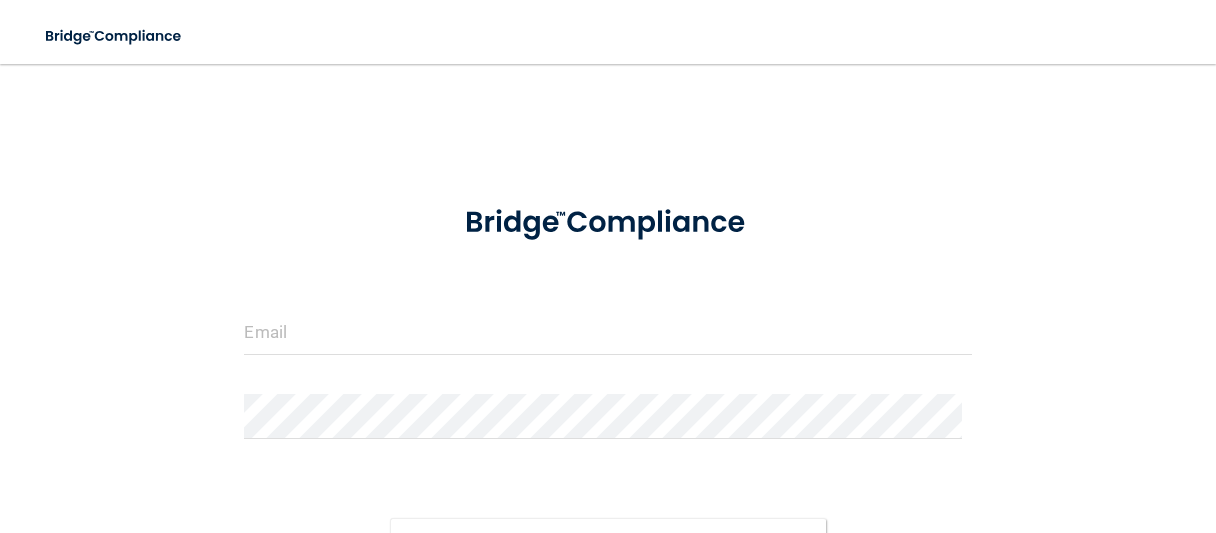 scroll, scrollTop: 0, scrollLeft: 0, axis: both 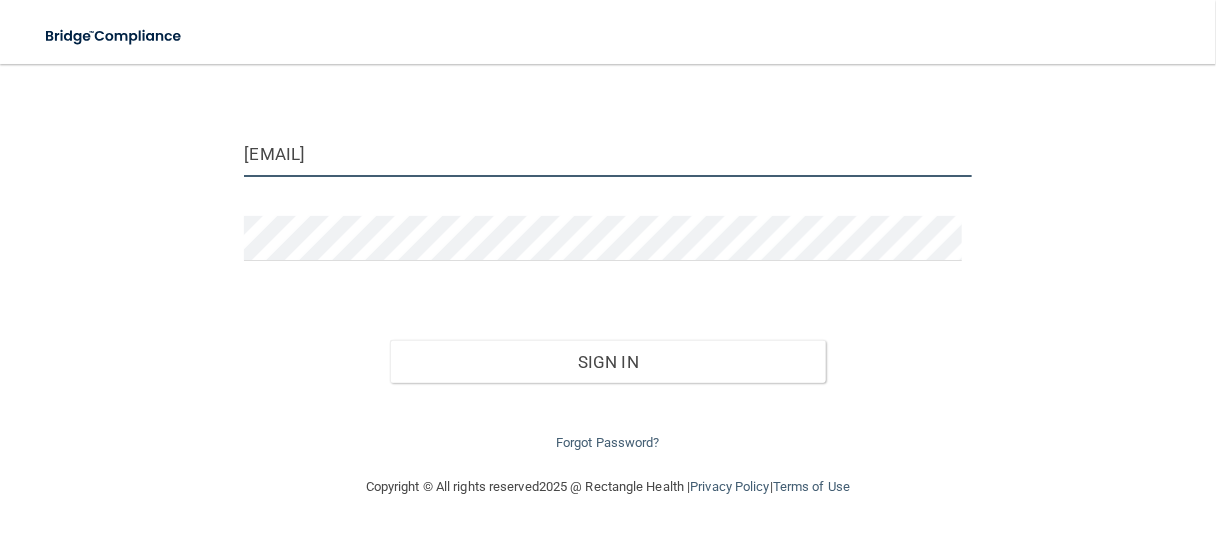 drag, startPoint x: 508, startPoint y: 148, endPoint x: 305, endPoint y: 191, distance: 207.50421 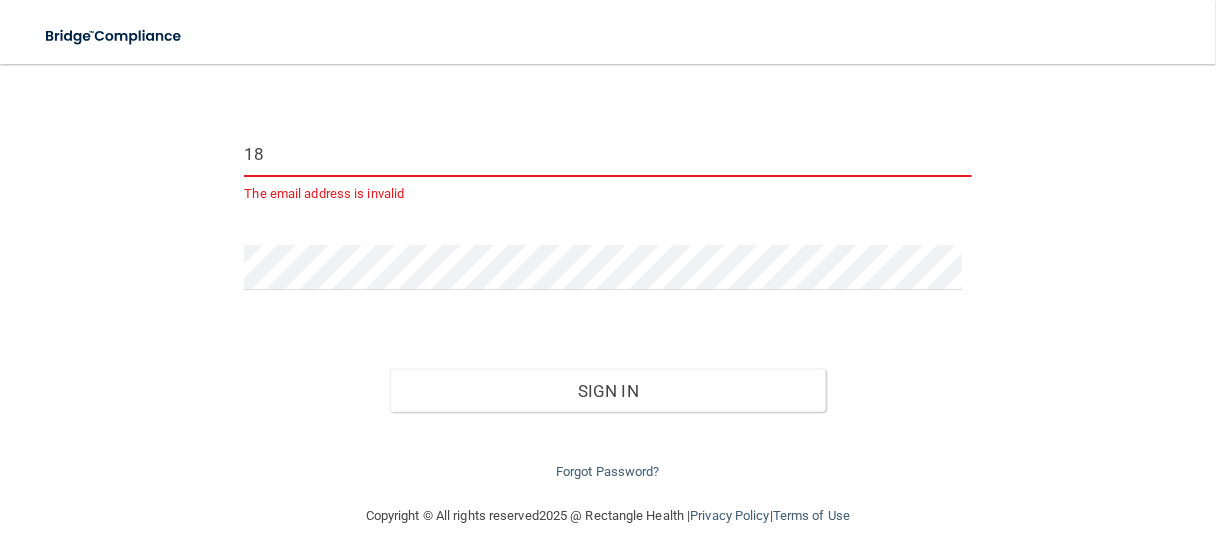type on "1" 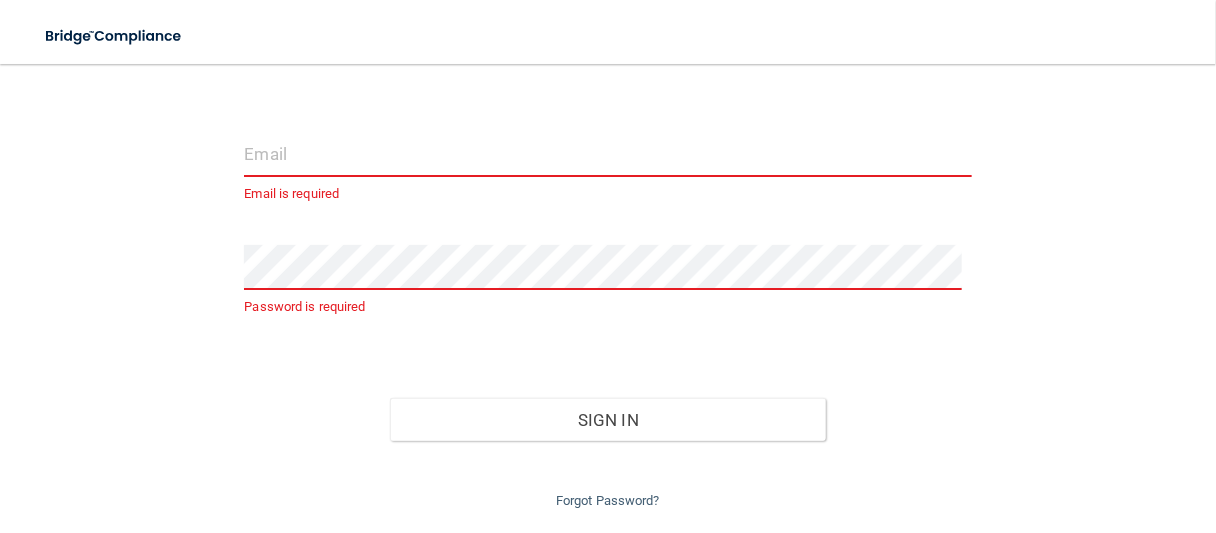 click at bounding box center (607, 154) 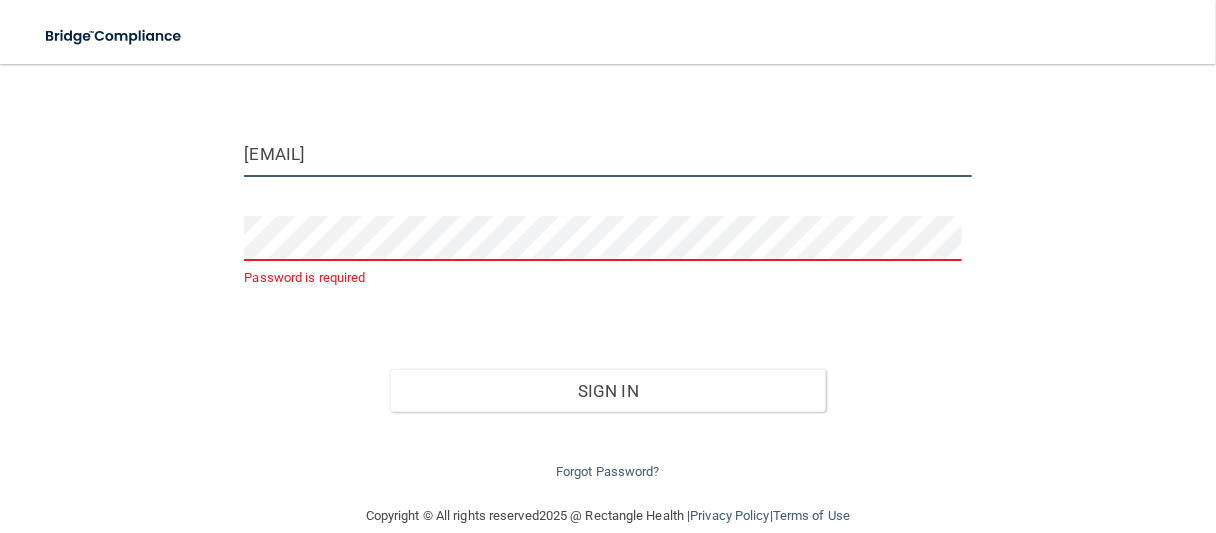 type on "[EMAIL]" 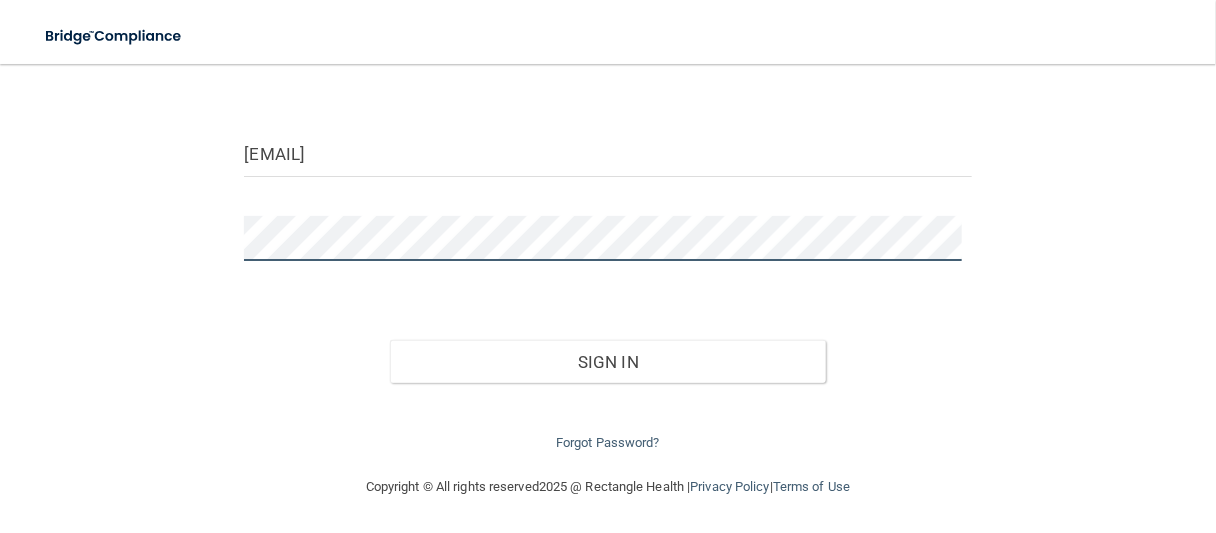 click on "Sign In" at bounding box center [608, 362] 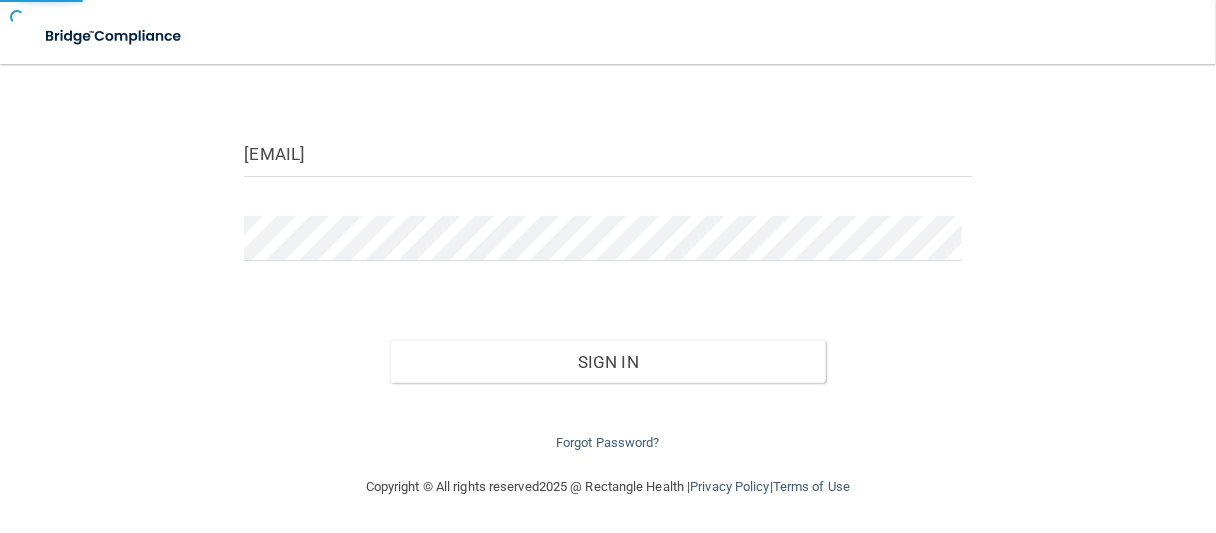 scroll, scrollTop: 0, scrollLeft: 0, axis: both 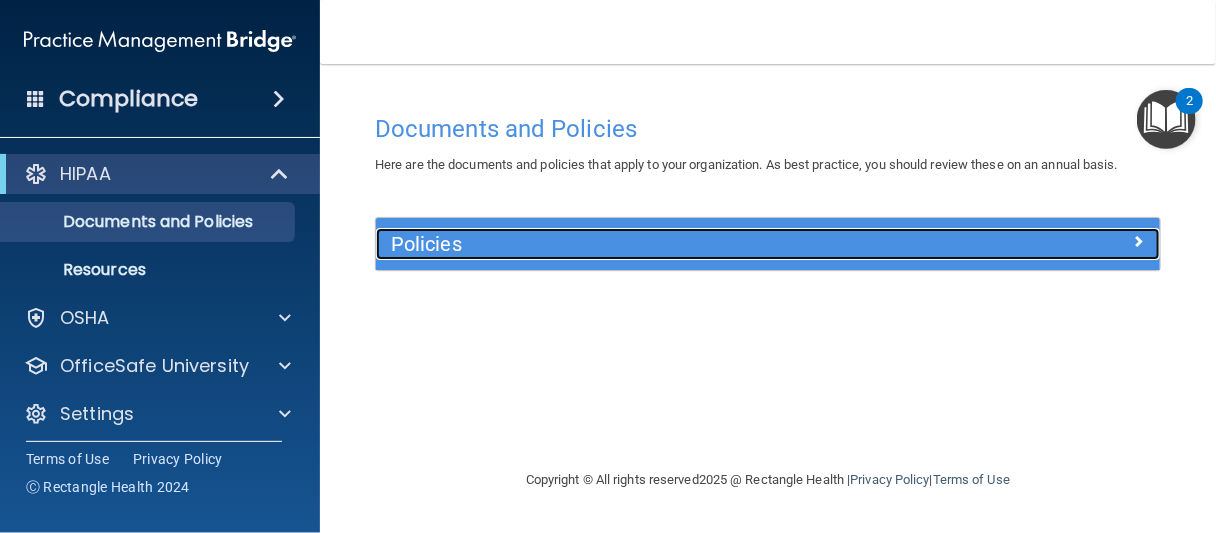 click at bounding box center (1062, 240) 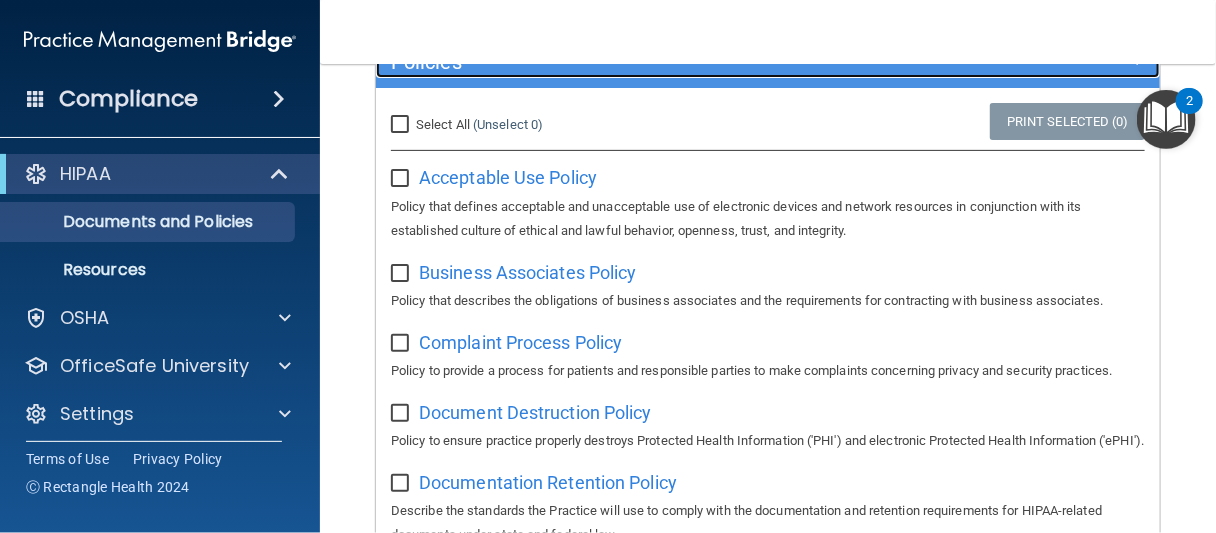 scroll, scrollTop: 137, scrollLeft: 0, axis: vertical 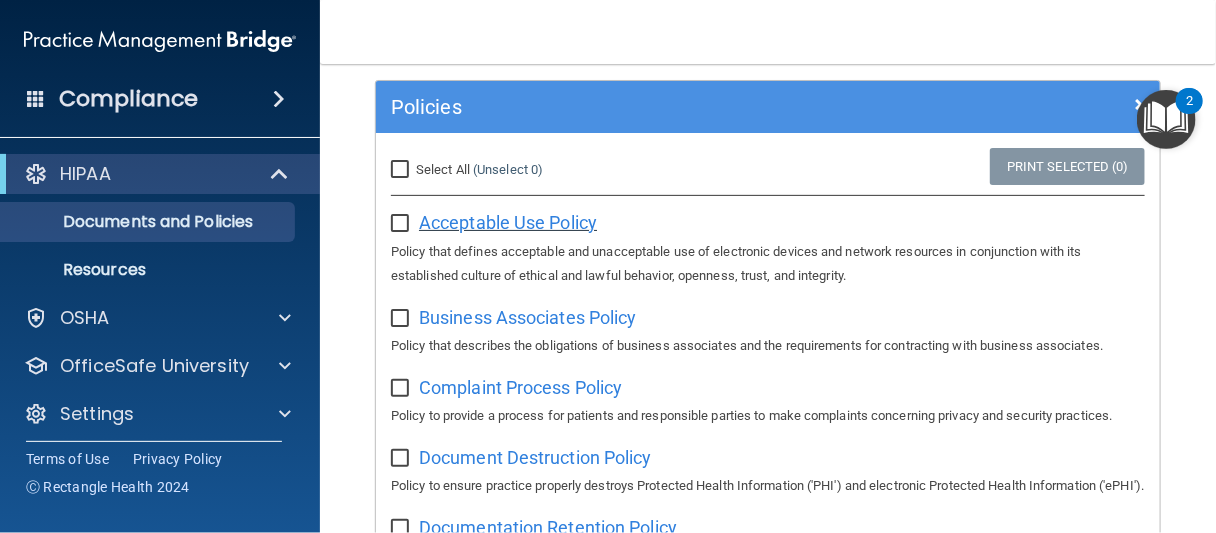 click on "Acceptable Use Policy" at bounding box center [508, 222] 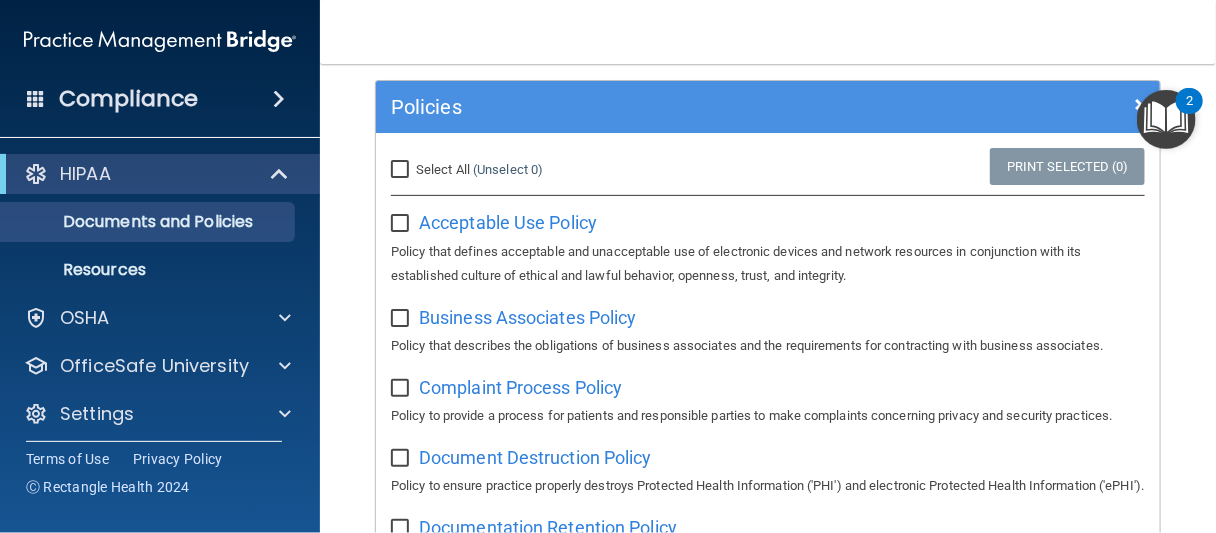click at bounding box center [402, 224] 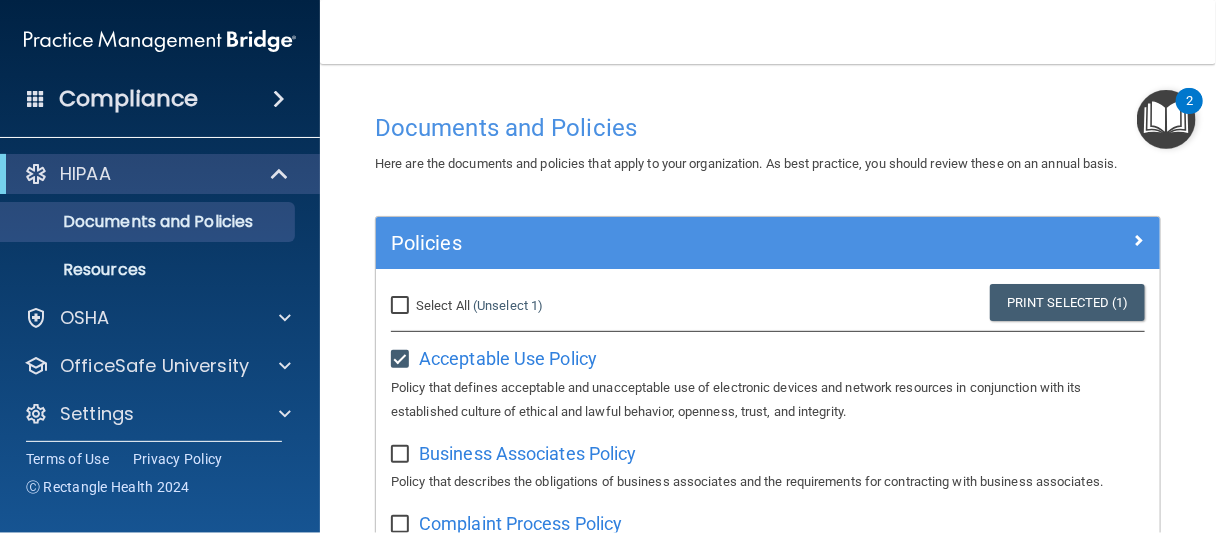 scroll, scrollTop: 0, scrollLeft: 0, axis: both 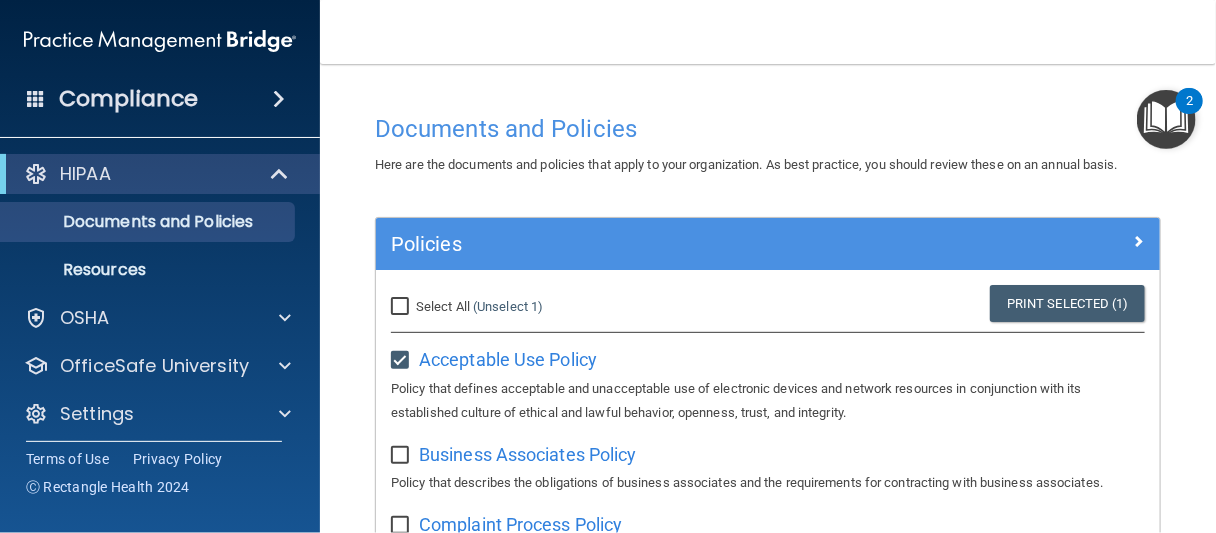 click at bounding box center (402, 361) 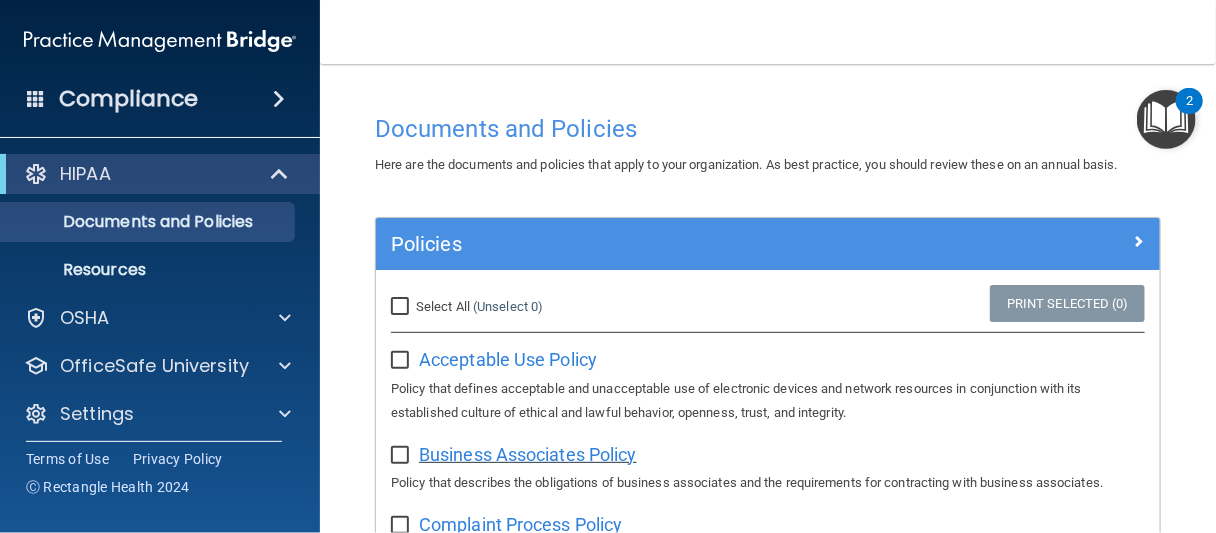 click on "Business Associates Policy" at bounding box center [528, 454] 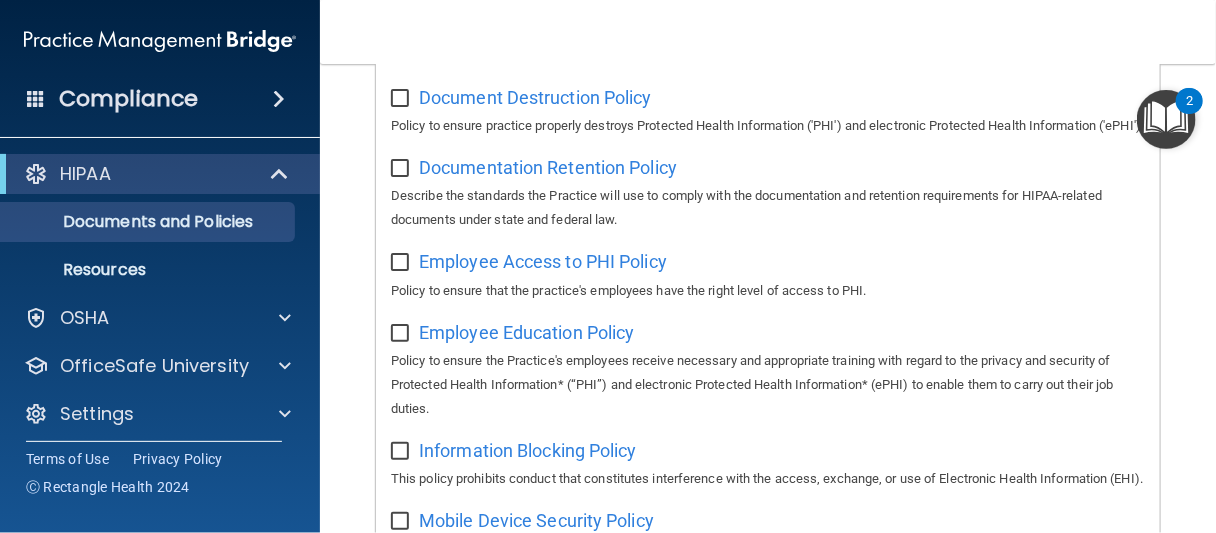 scroll, scrollTop: 500, scrollLeft: 0, axis: vertical 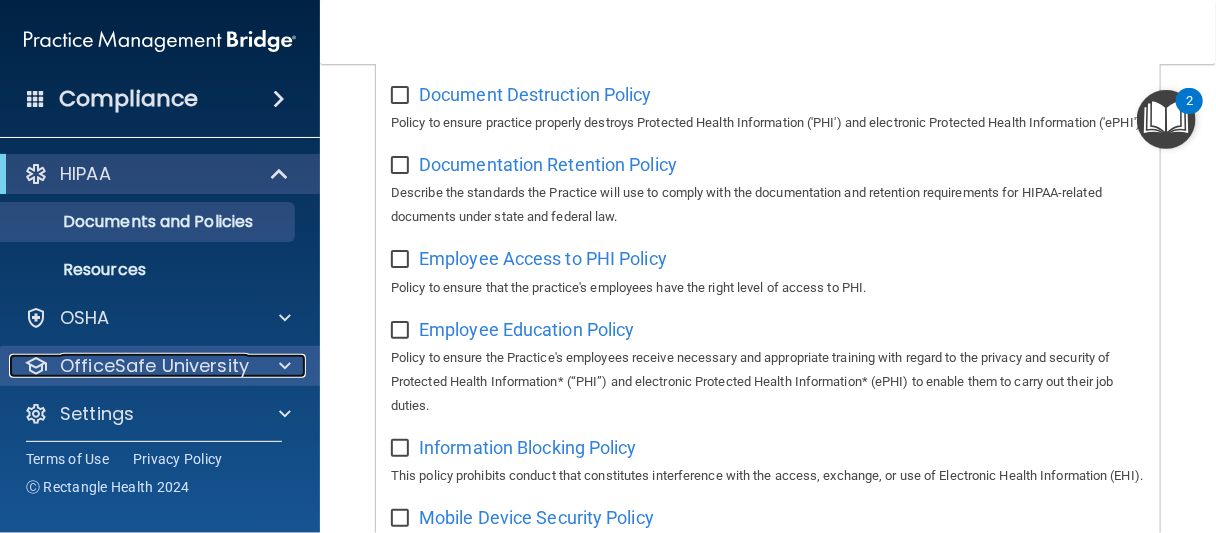 click at bounding box center (282, 366) 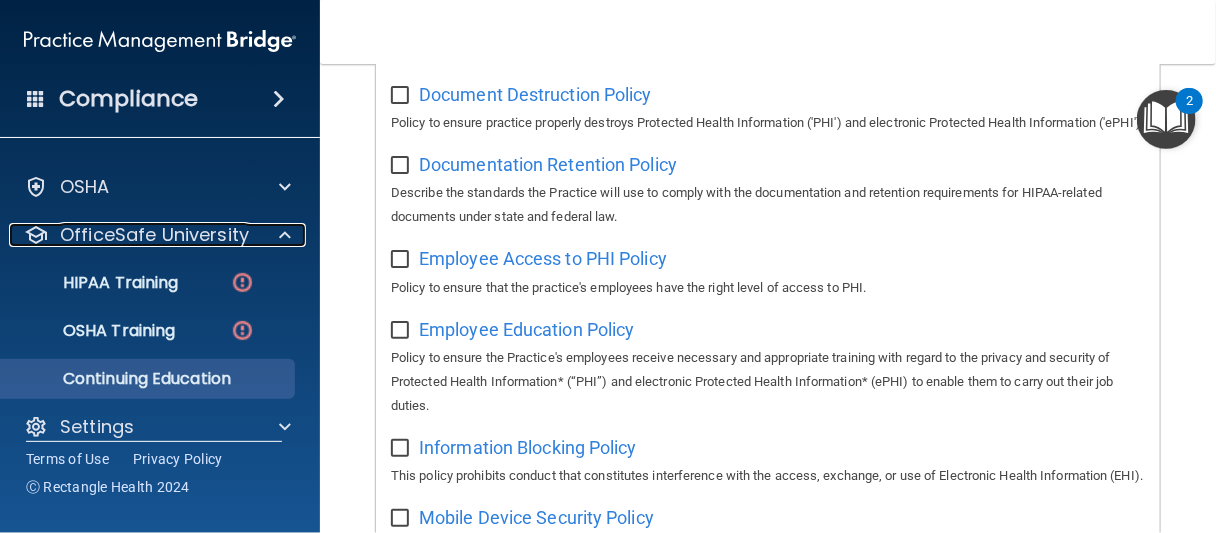 scroll, scrollTop: 151, scrollLeft: 0, axis: vertical 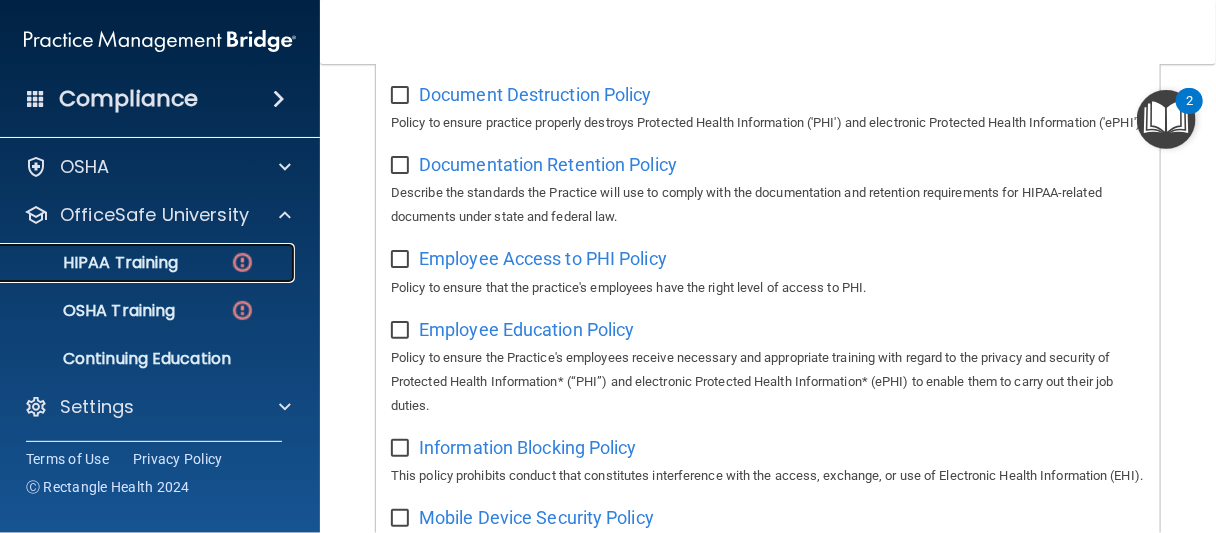 click on "HIPAA Training" at bounding box center [137, 263] 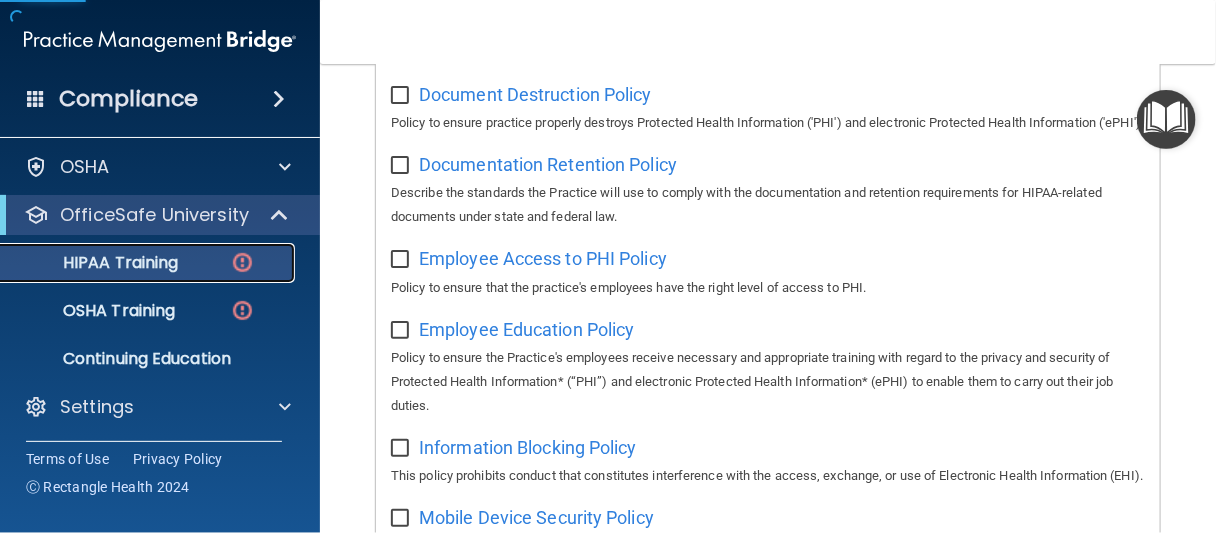 scroll, scrollTop: 55, scrollLeft: 0, axis: vertical 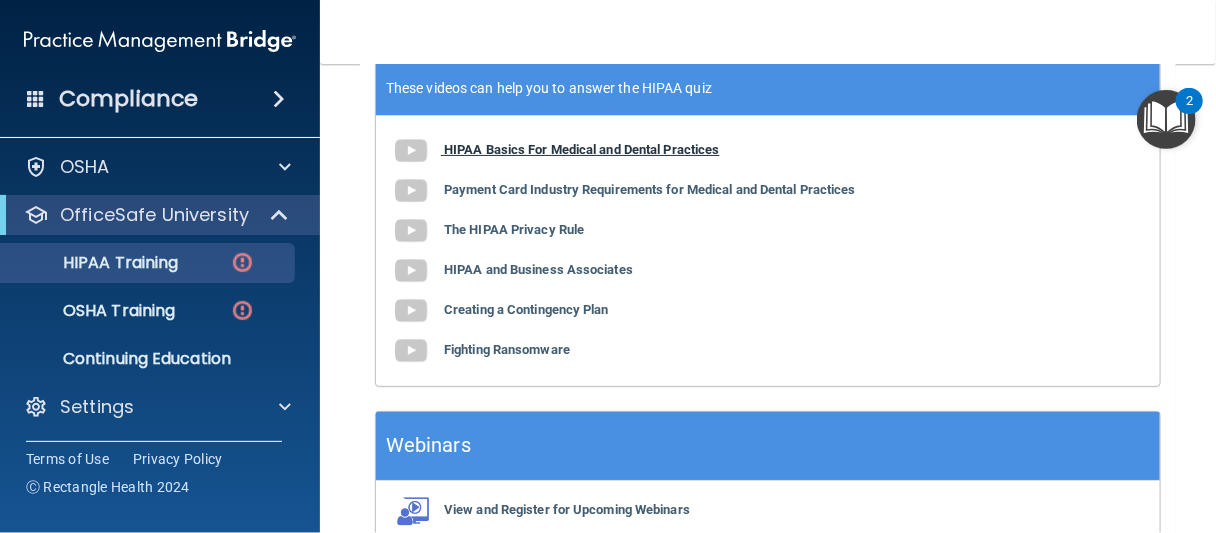 click on "HIPAA Basics For Medical and Dental Practices" at bounding box center (582, 149) 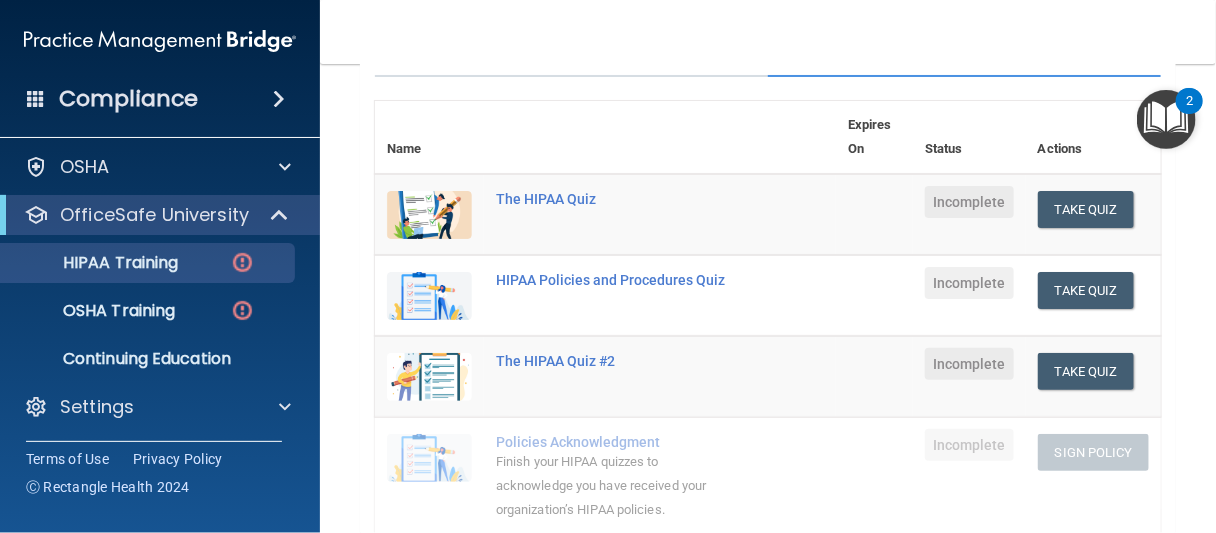 scroll, scrollTop: 200, scrollLeft: 0, axis: vertical 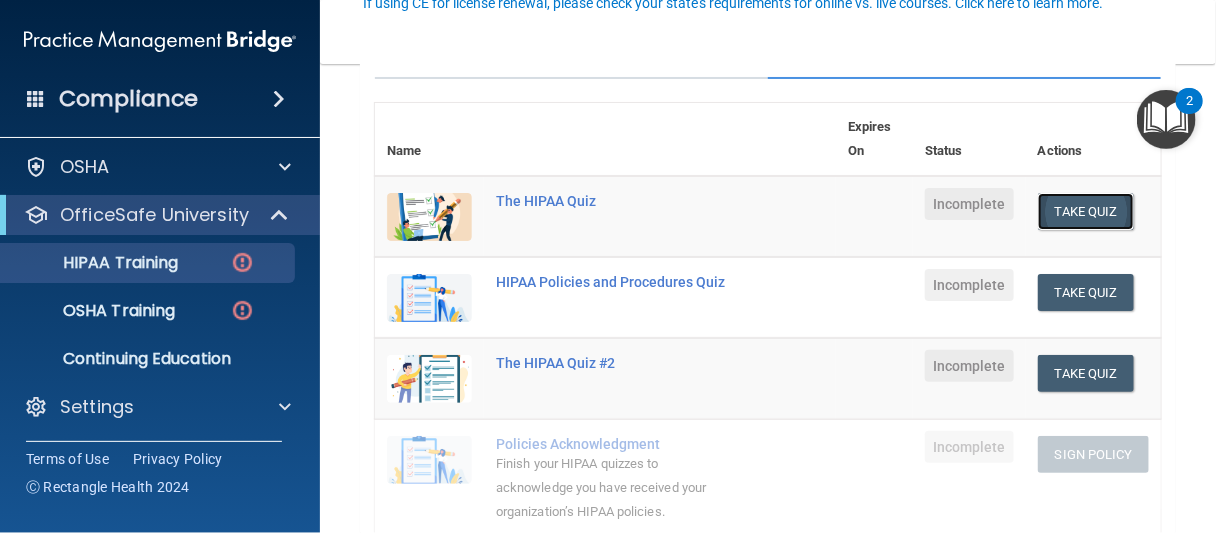 click on "Take Quiz" at bounding box center [1086, 211] 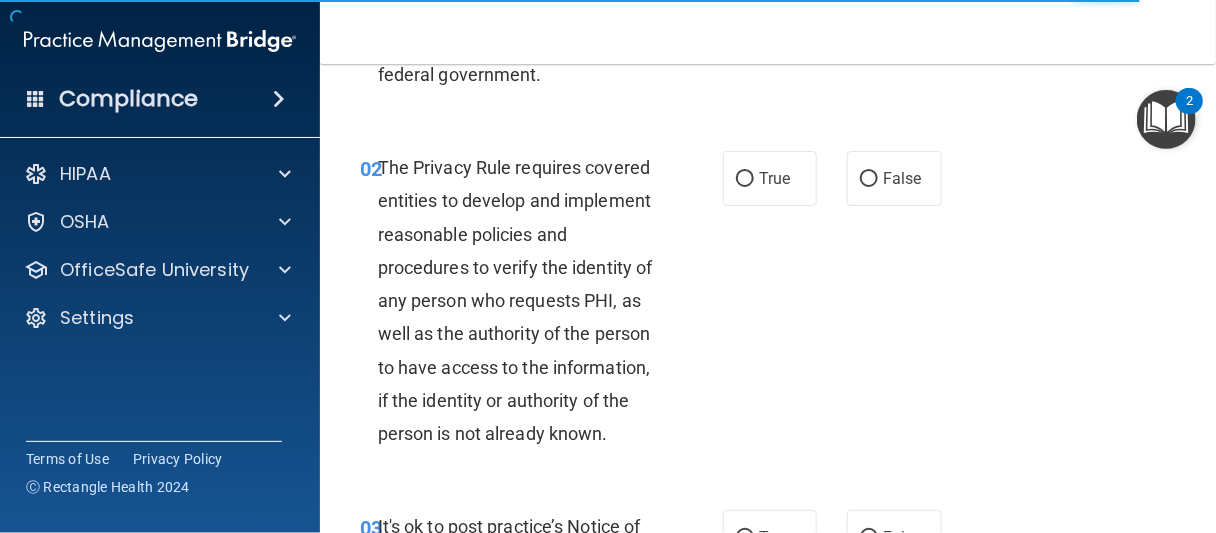 scroll, scrollTop: 0, scrollLeft: 0, axis: both 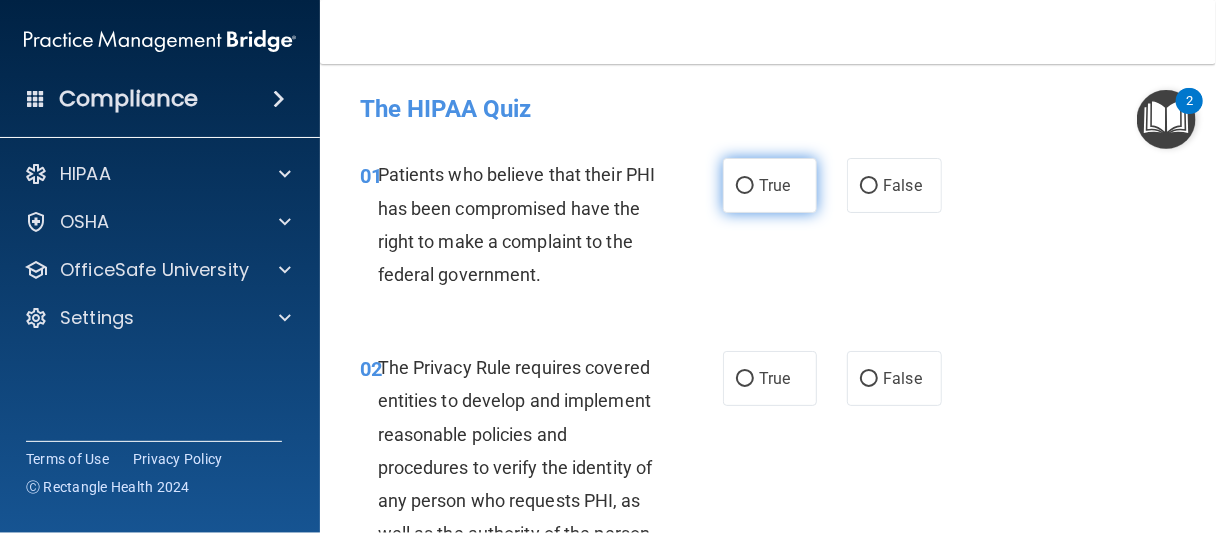 click on "True" at bounding box center [770, 185] 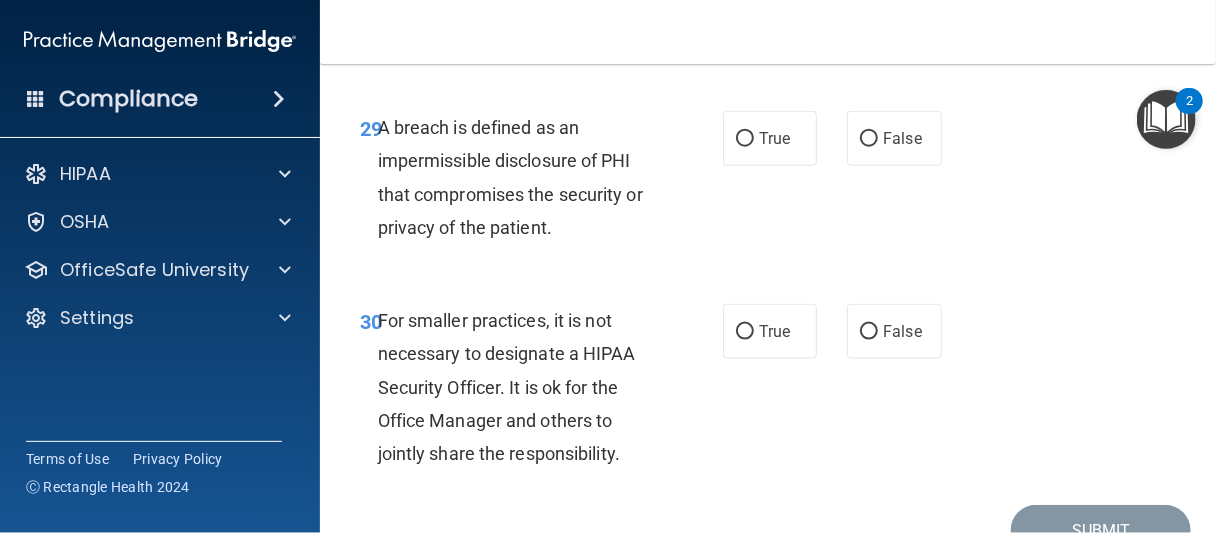 scroll, scrollTop: 6412, scrollLeft: 0, axis: vertical 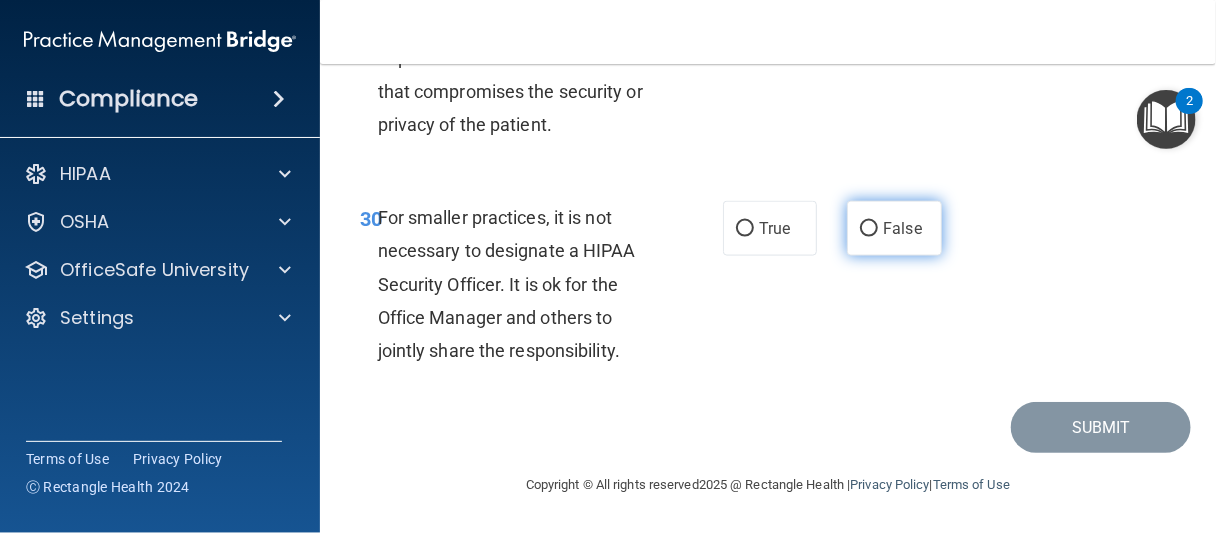 click on "False" at bounding box center (902, 228) 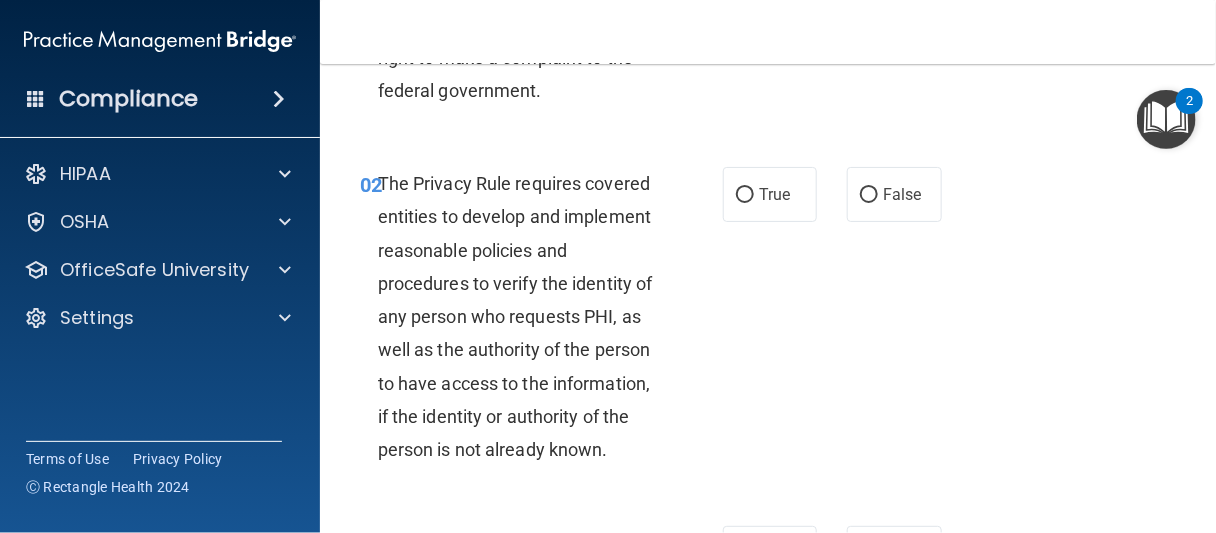 scroll, scrollTop: 200, scrollLeft: 0, axis: vertical 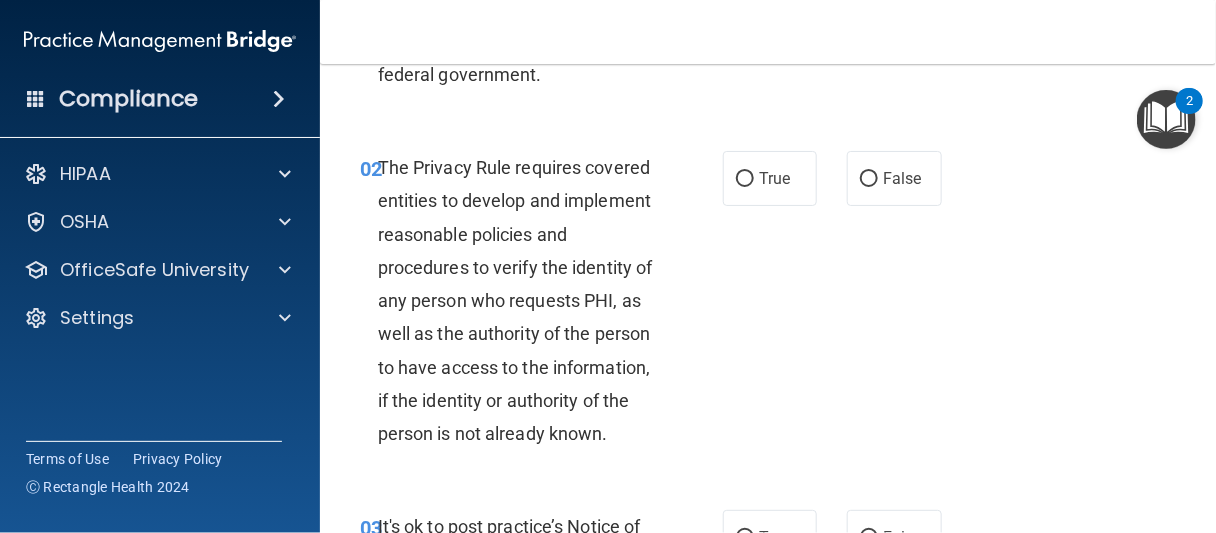 click on "True           False" at bounding box center (836, 178) 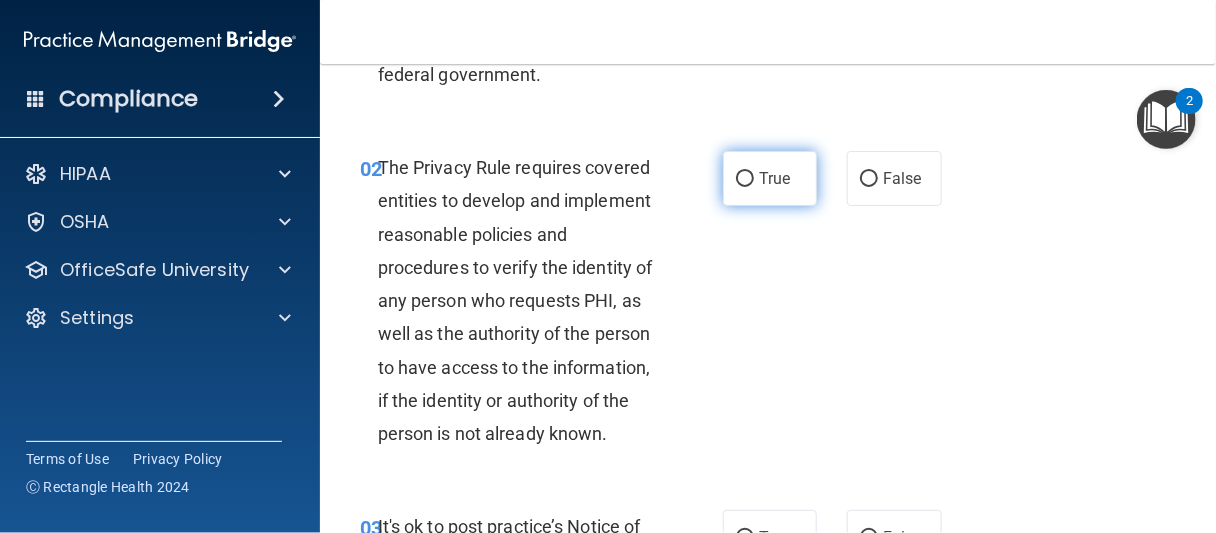 click on "True" at bounding box center (770, 178) 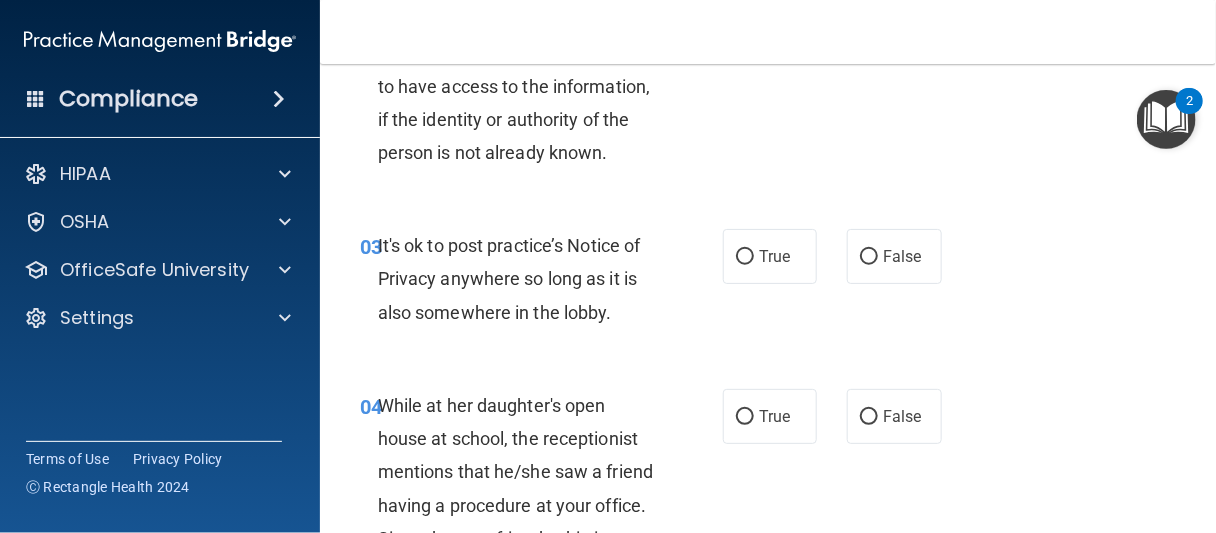 scroll, scrollTop: 500, scrollLeft: 0, axis: vertical 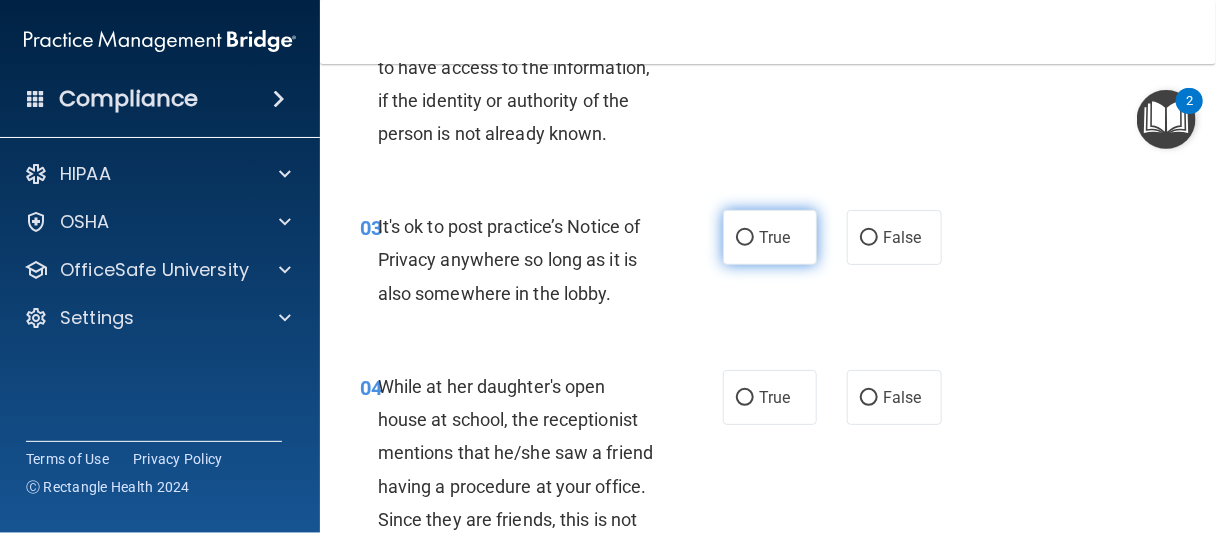 click on "True" at bounding box center (770, 237) 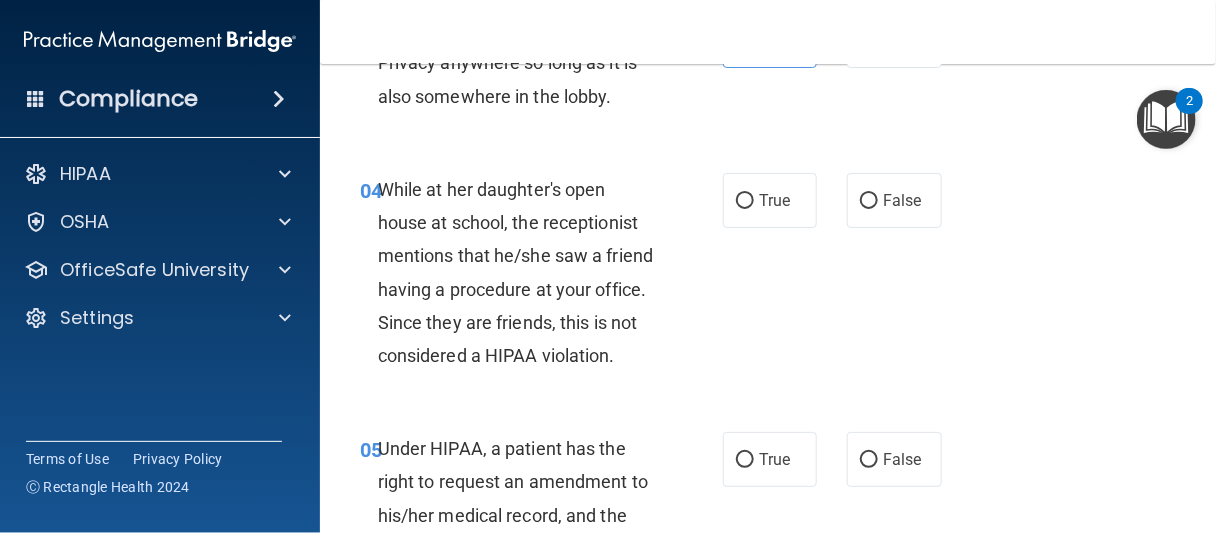 scroll, scrollTop: 700, scrollLeft: 0, axis: vertical 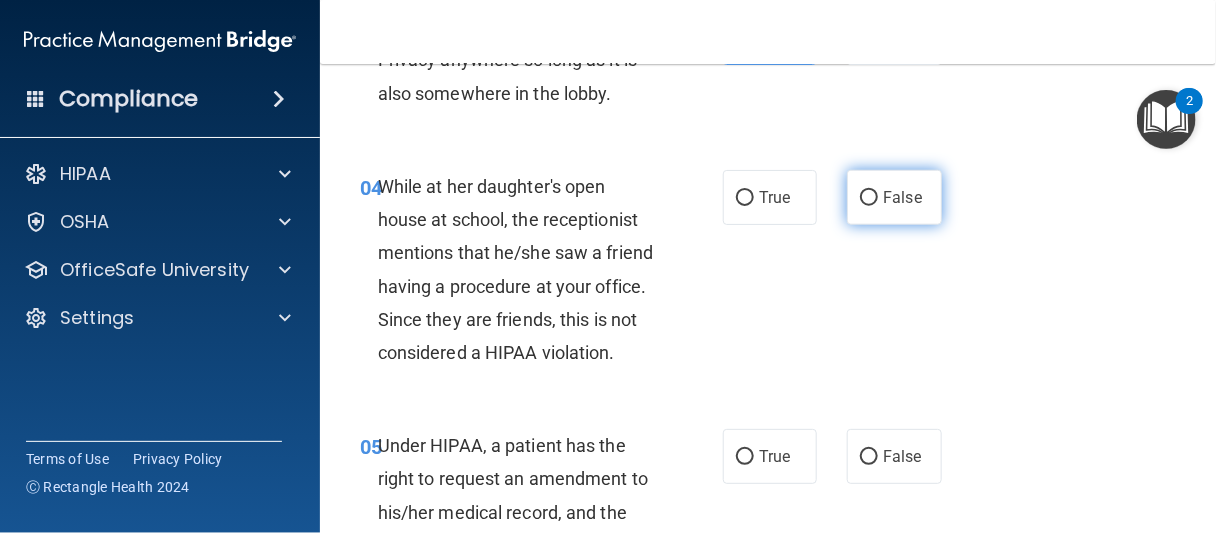 click on "False" at bounding box center [869, 198] 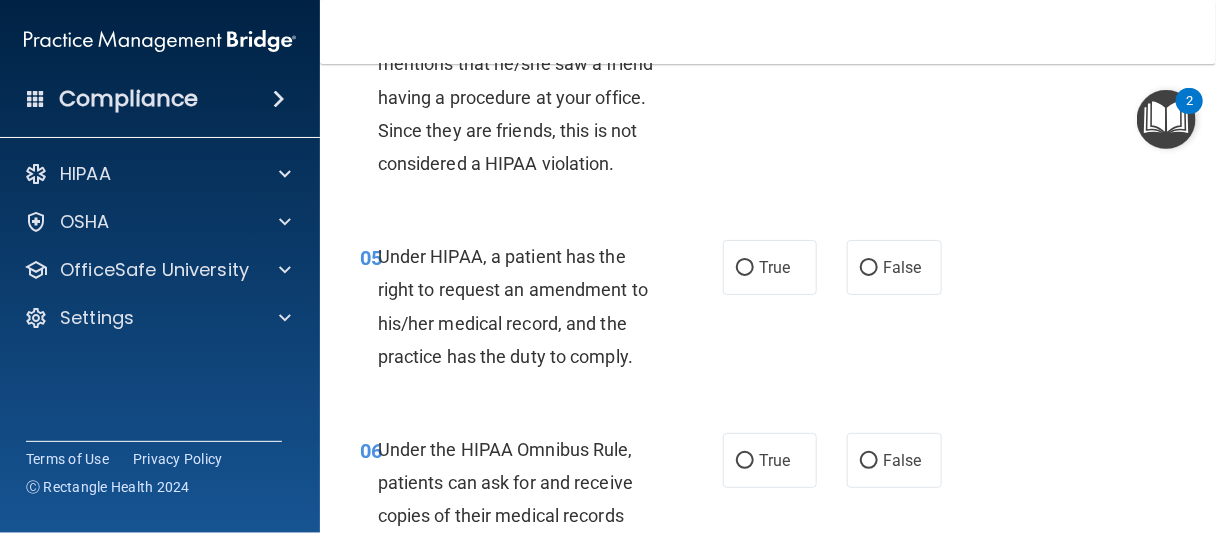 scroll, scrollTop: 900, scrollLeft: 0, axis: vertical 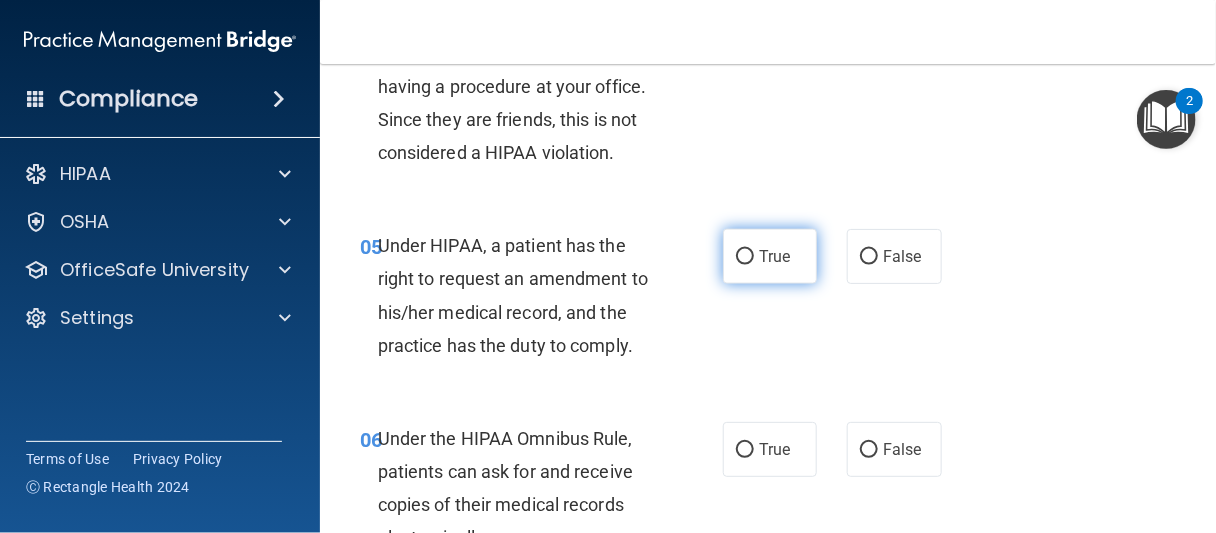 click on "True" at bounding box center [770, 256] 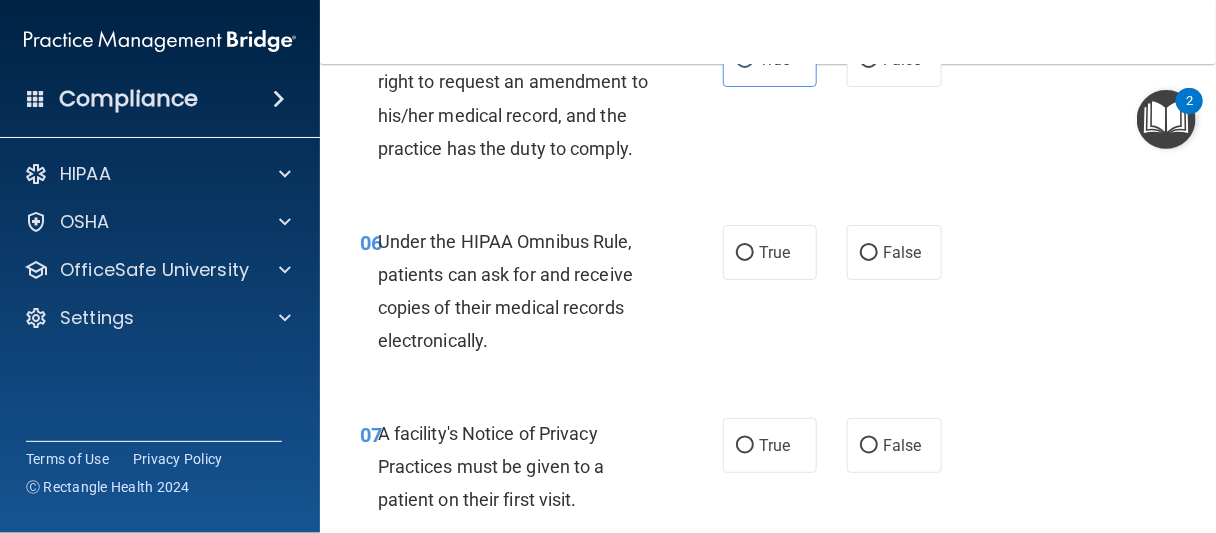 scroll, scrollTop: 1100, scrollLeft: 0, axis: vertical 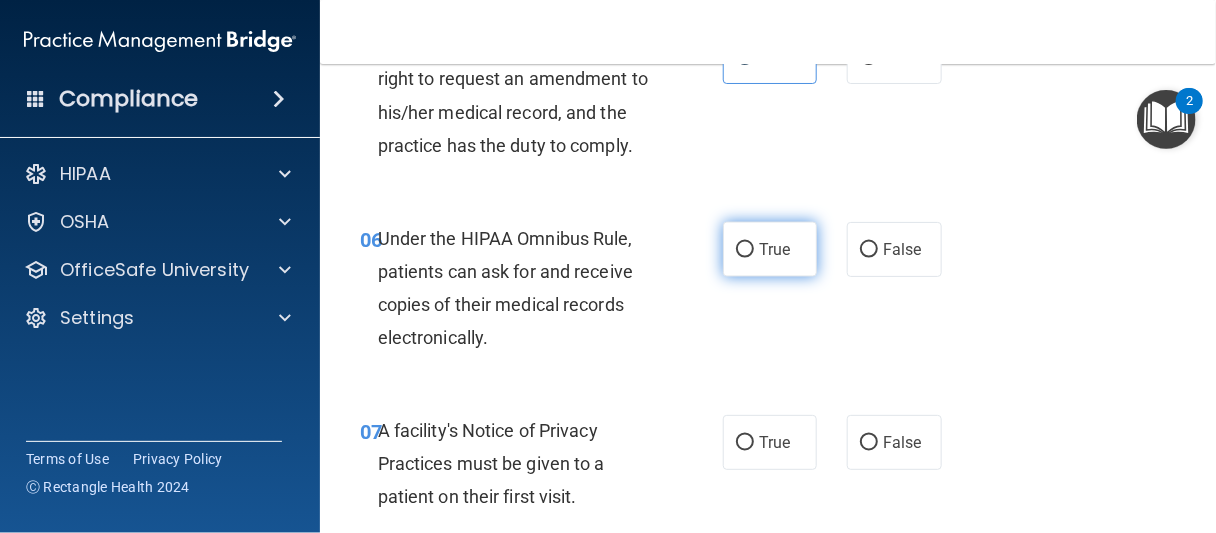 click on "True" at bounding box center (770, 249) 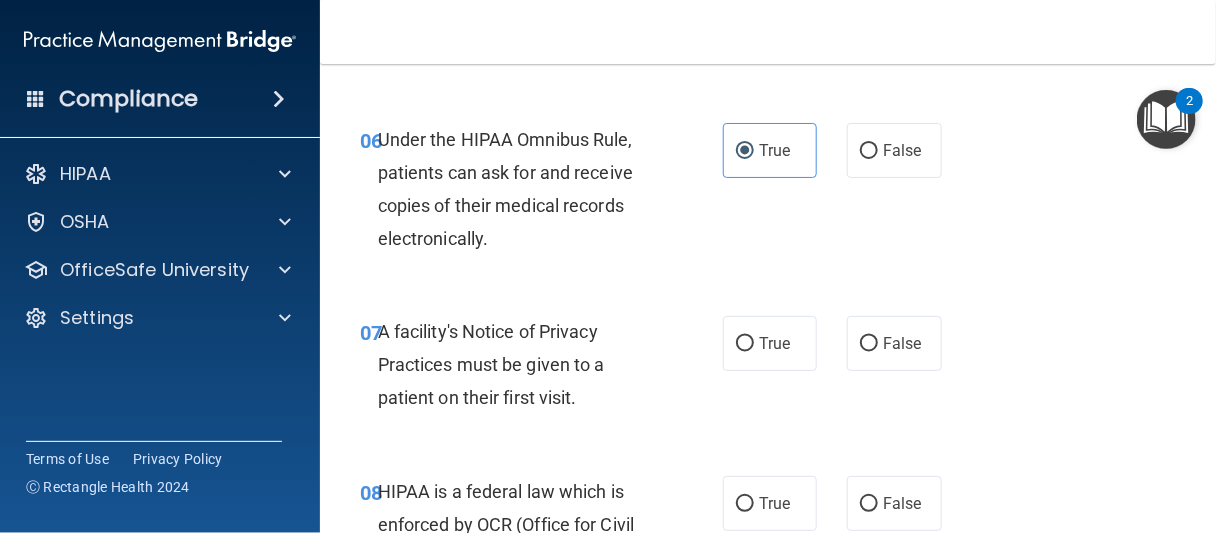 scroll, scrollTop: 1300, scrollLeft: 0, axis: vertical 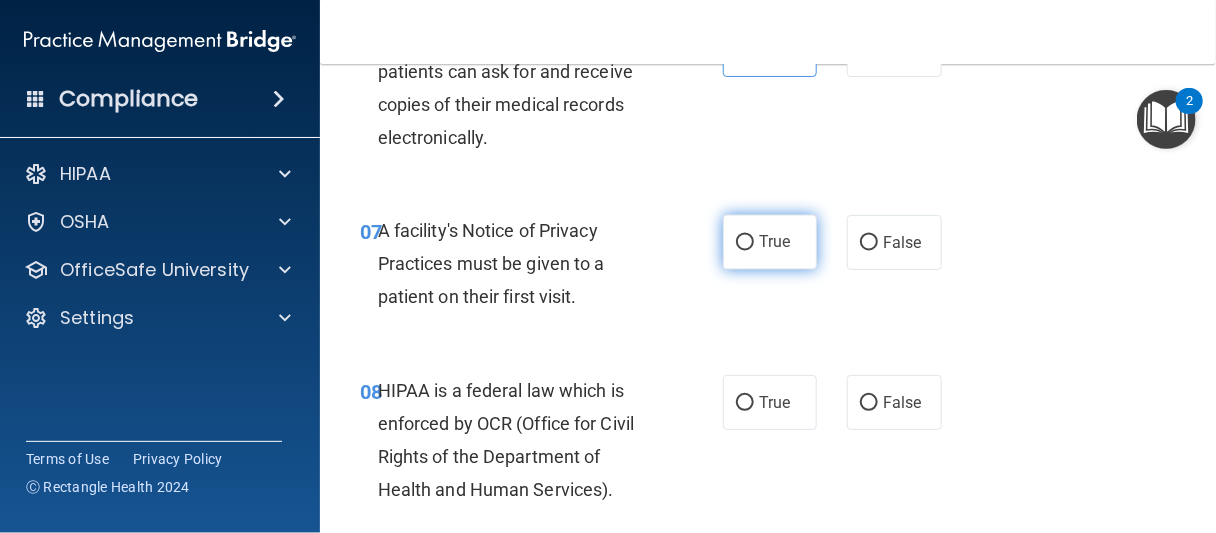 click on "True" at bounding box center [770, 242] 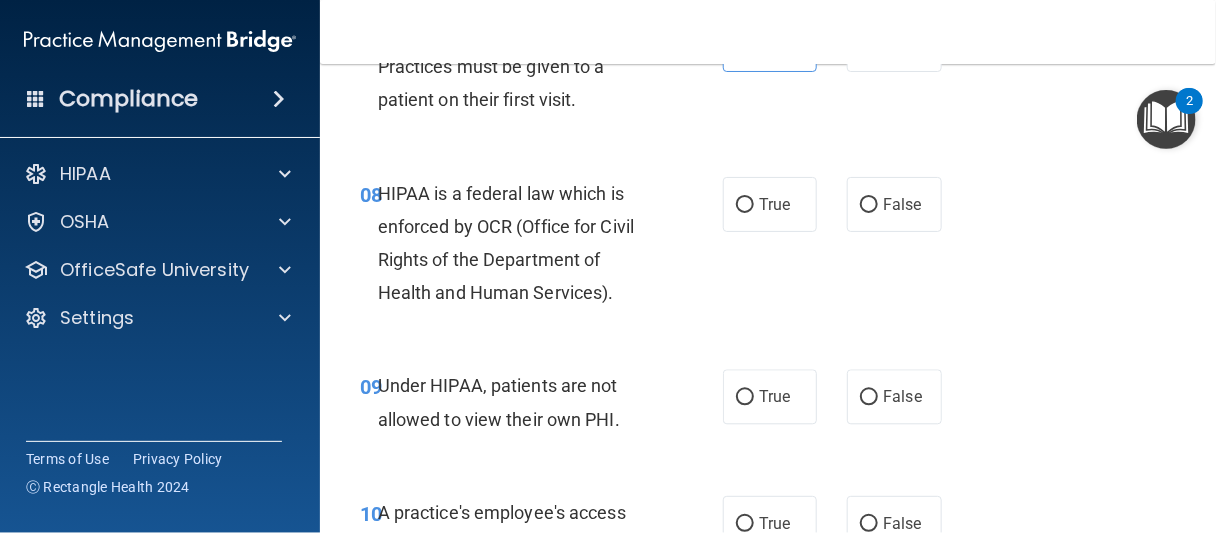 scroll, scrollTop: 1500, scrollLeft: 0, axis: vertical 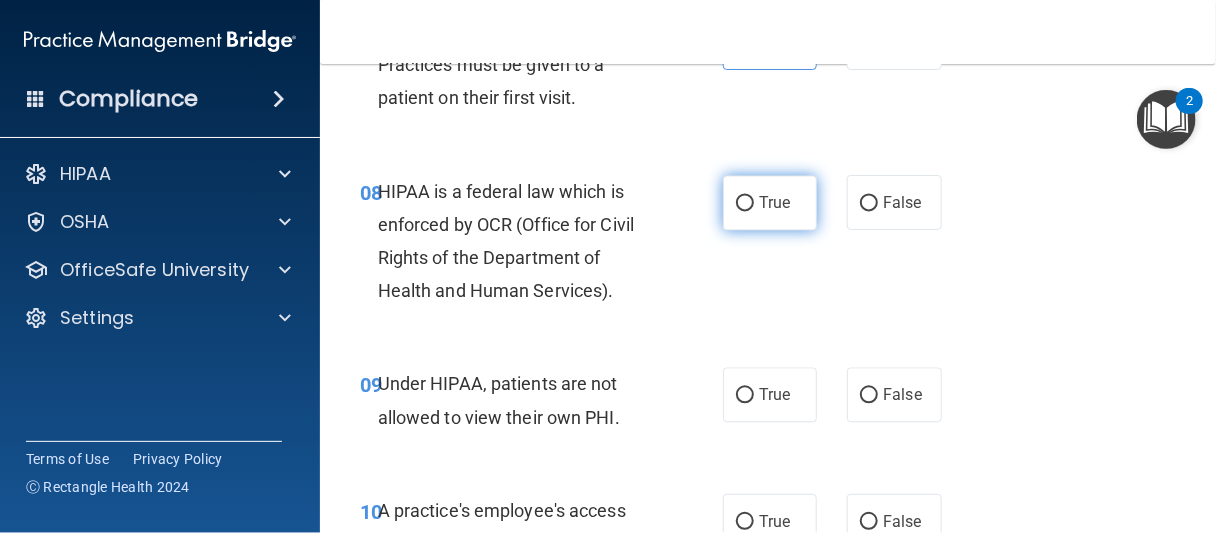 click on "True" at bounding box center [745, 203] 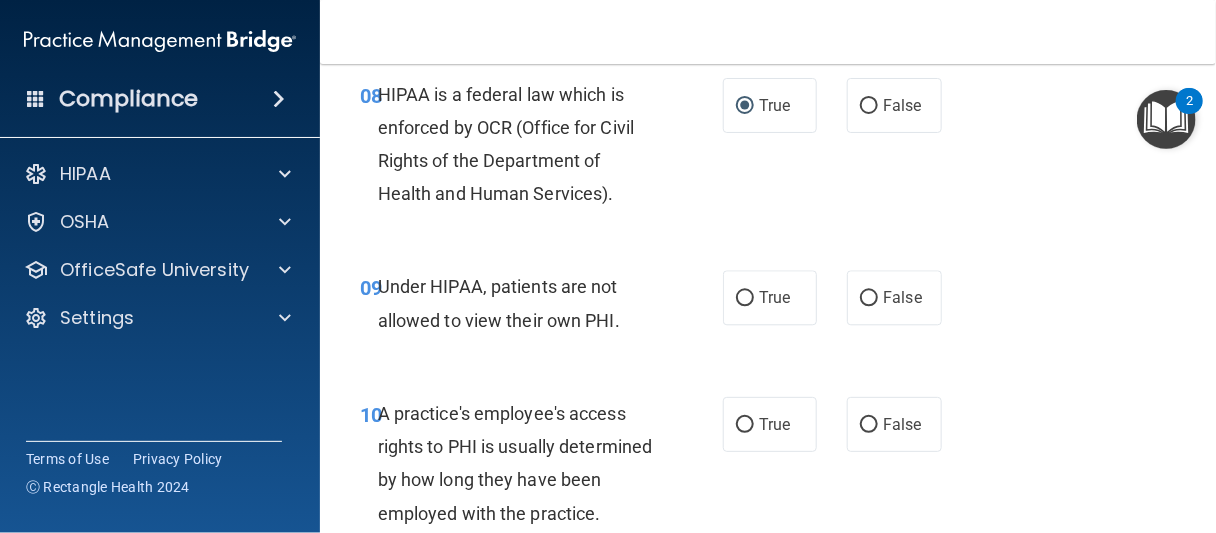 scroll, scrollTop: 1600, scrollLeft: 0, axis: vertical 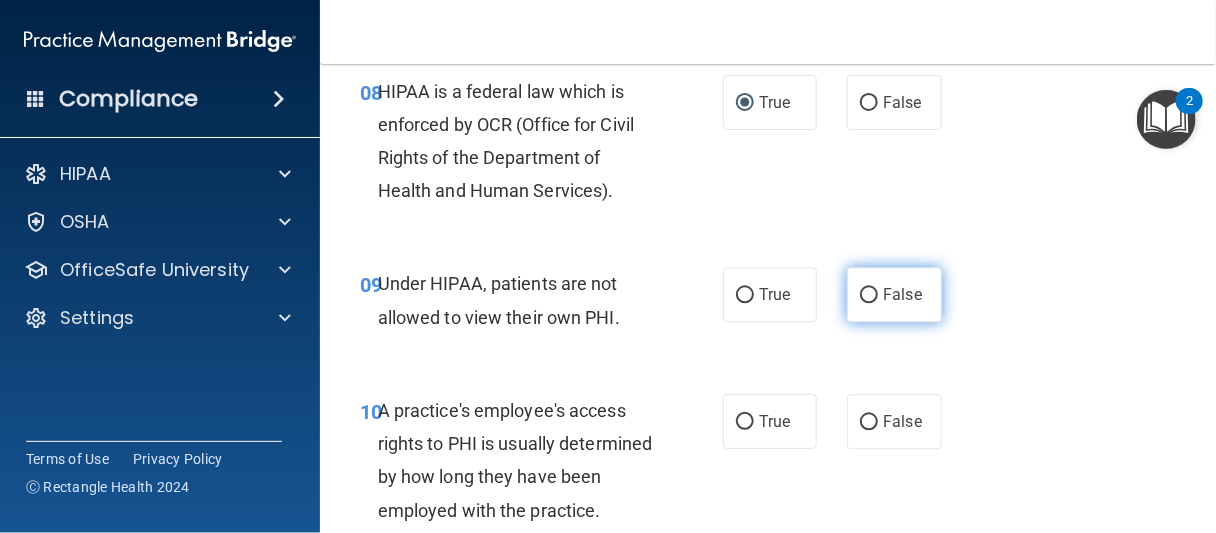 click on "False" at bounding box center (902, 294) 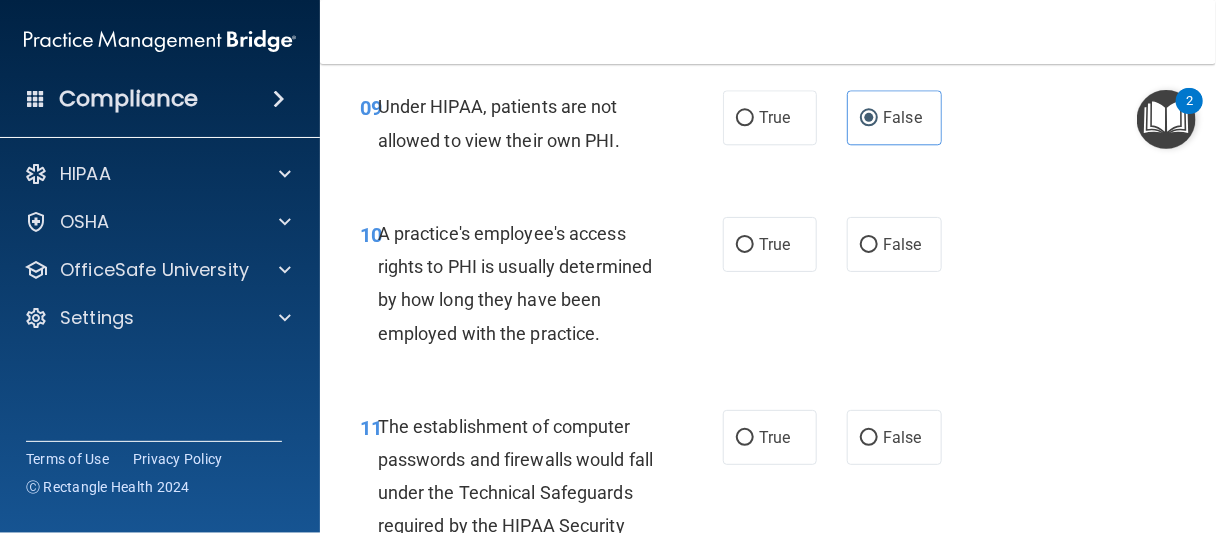 scroll, scrollTop: 1900, scrollLeft: 0, axis: vertical 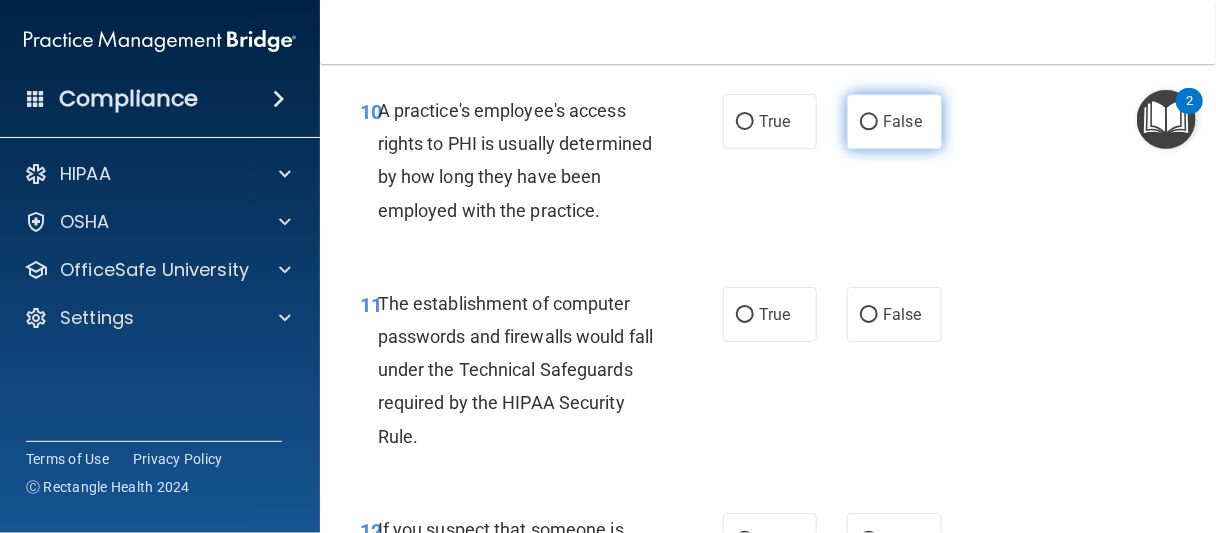 click on "False" at bounding box center (894, 121) 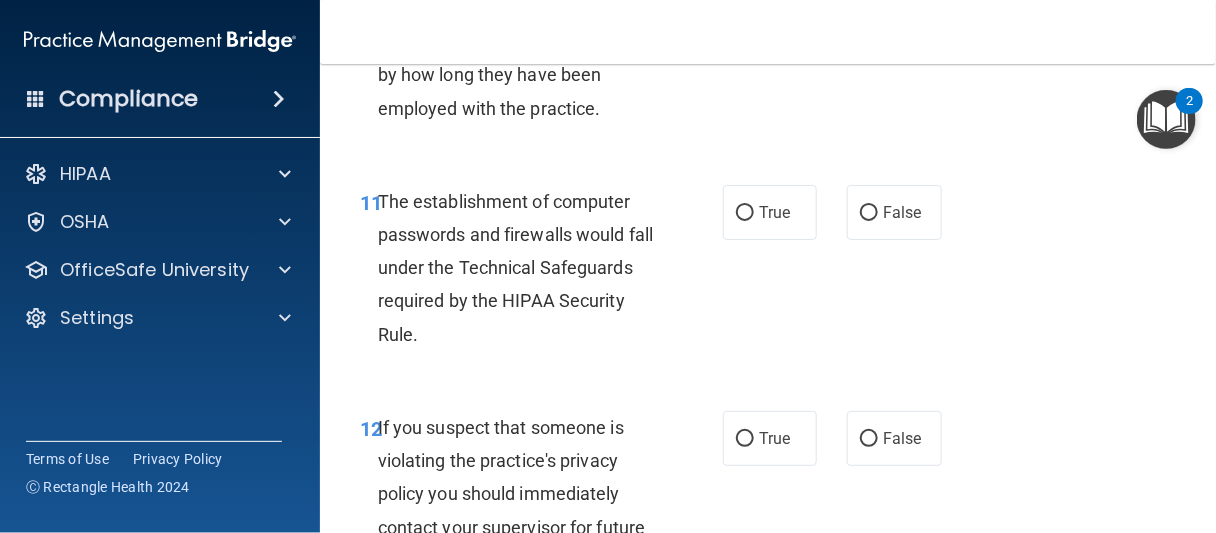 scroll, scrollTop: 2000, scrollLeft: 0, axis: vertical 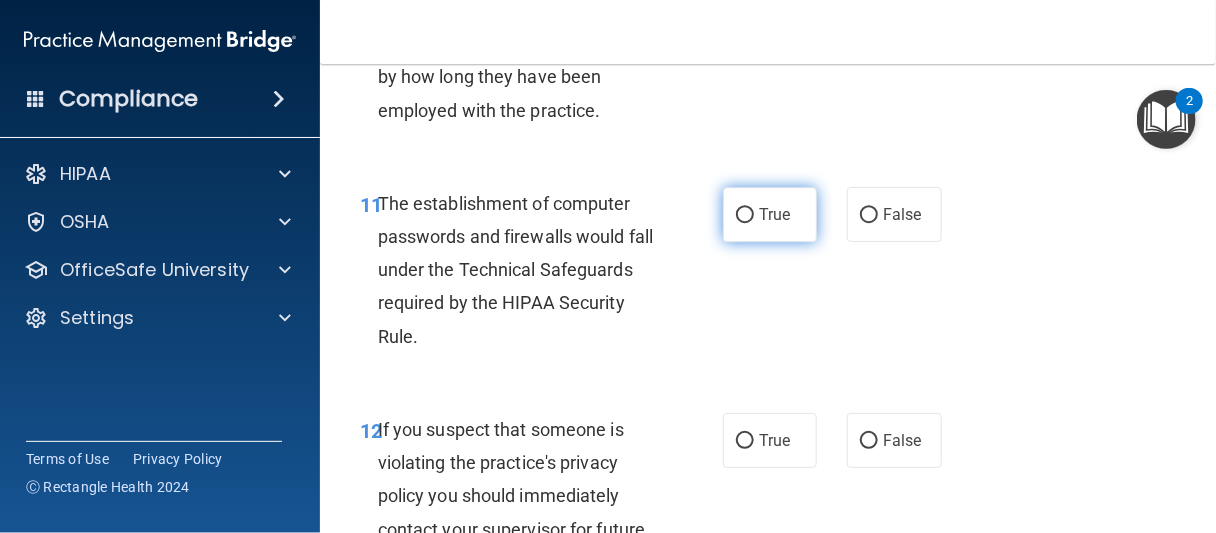 click on "True" at bounding box center (770, 214) 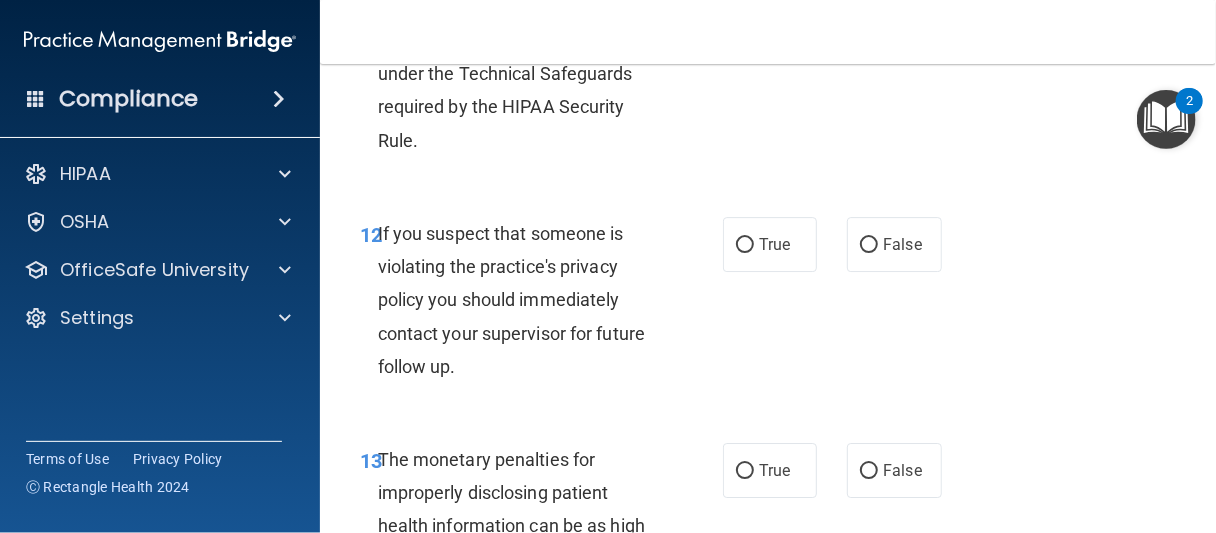 scroll, scrollTop: 2200, scrollLeft: 0, axis: vertical 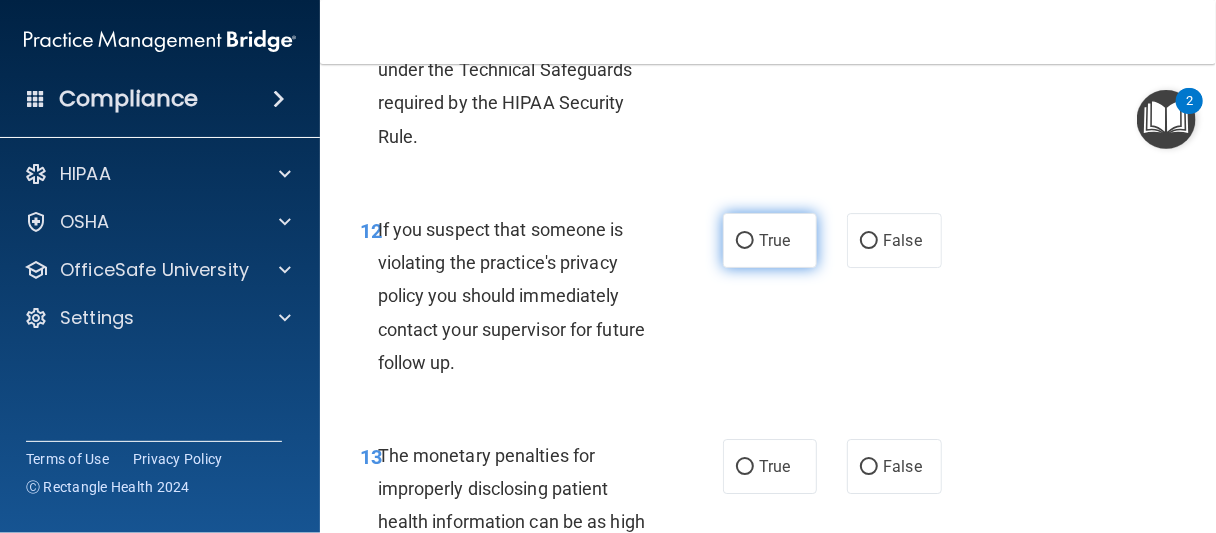 click on "True" at bounding box center [774, 240] 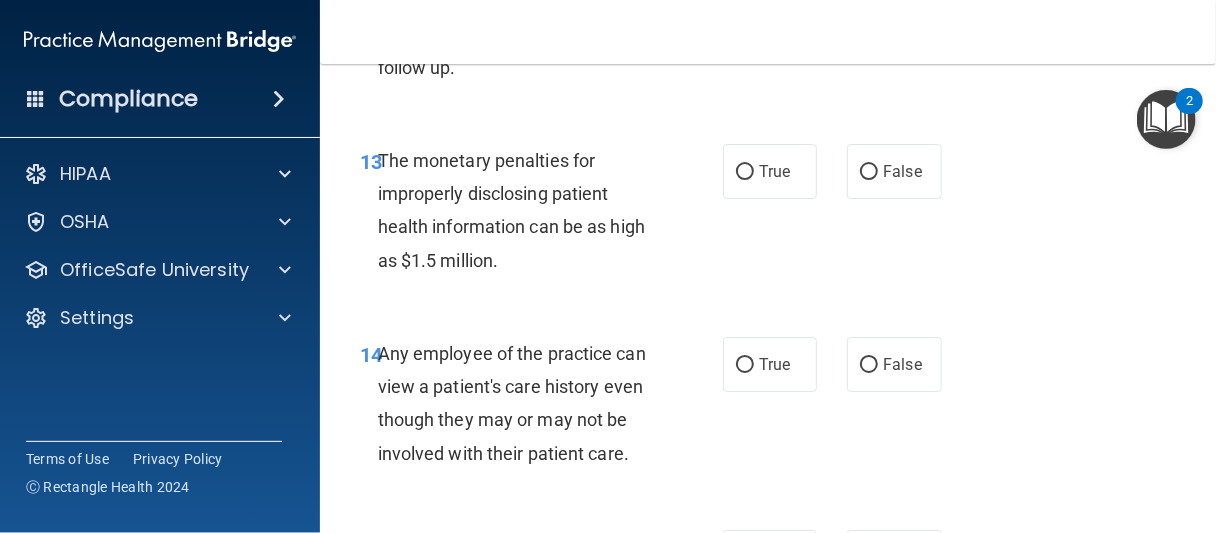 scroll, scrollTop: 2500, scrollLeft: 0, axis: vertical 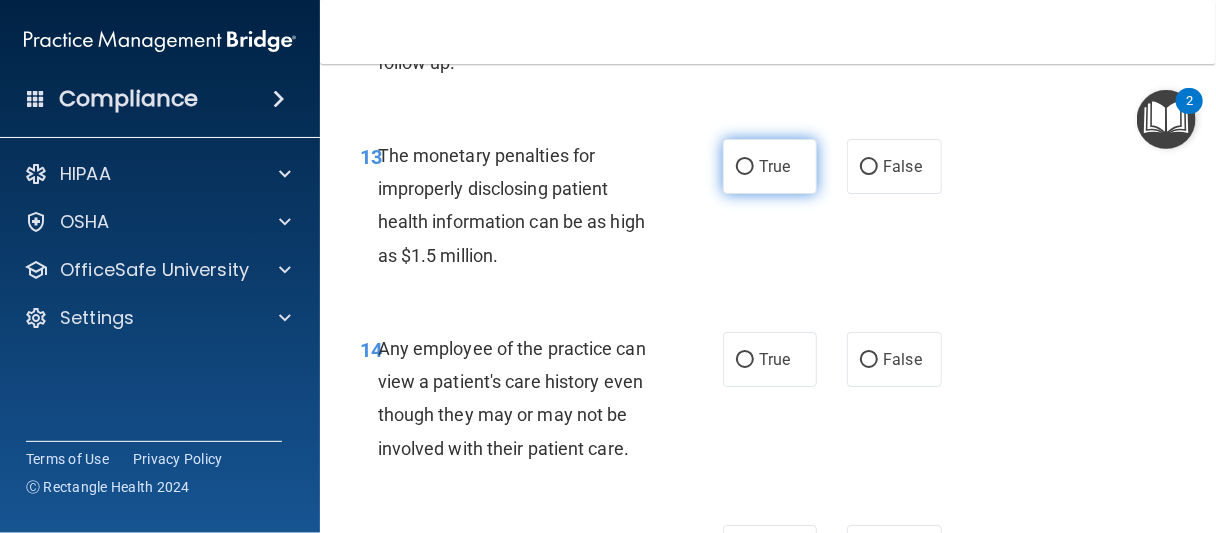 click on "True" at bounding box center [770, 166] 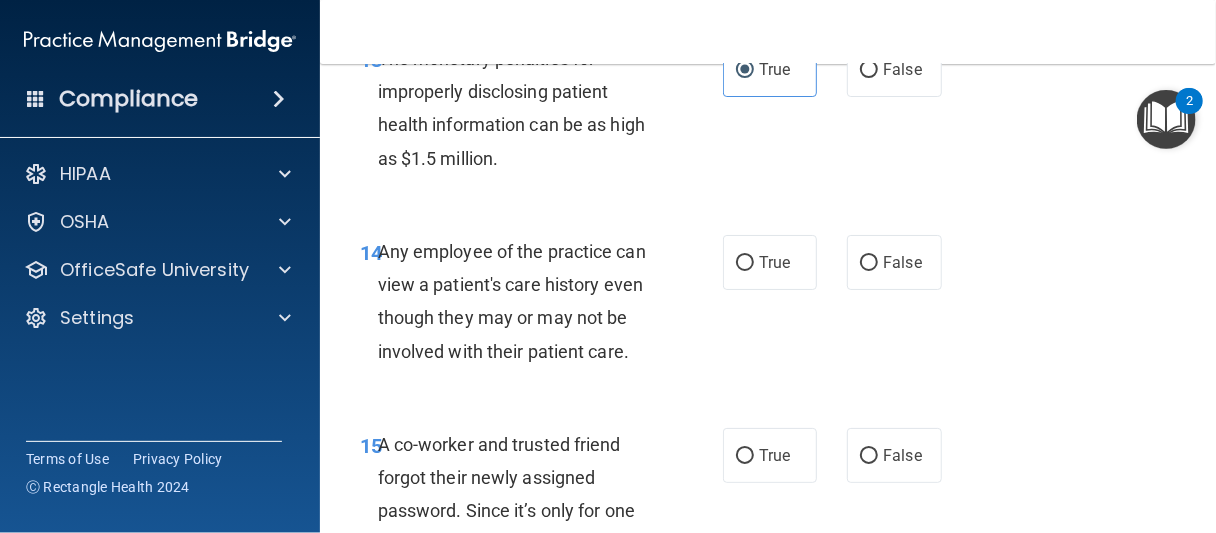 scroll, scrollTop: 2600, scrollLeft: 0, axis: vertical 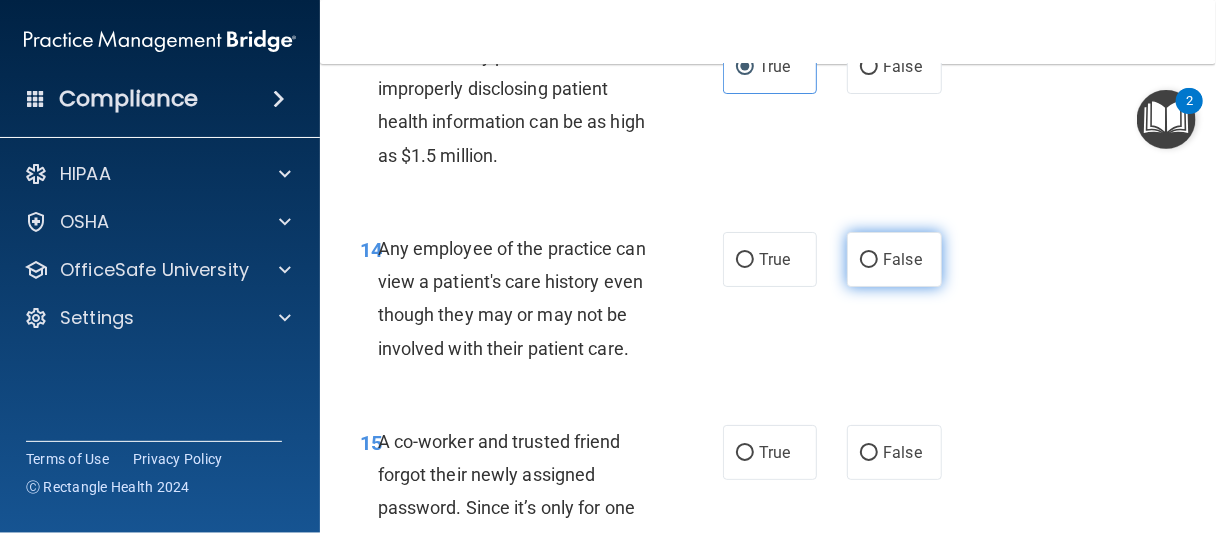 click on "False" at bounding box center (894, 259) 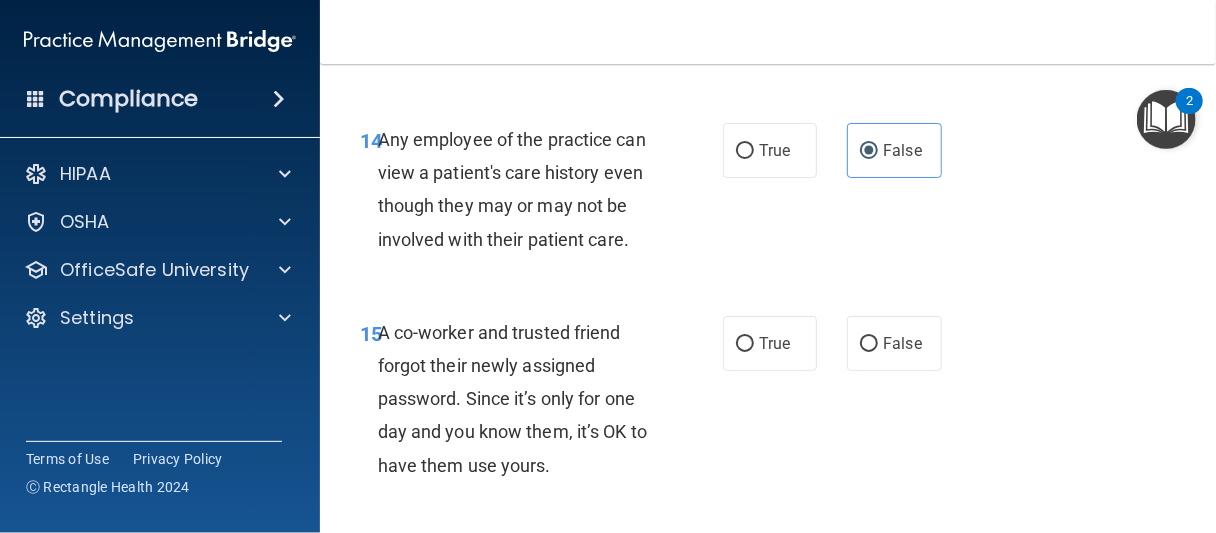 scroll, scrollTop: 2900, scrollLeft: 0, axis: vertical 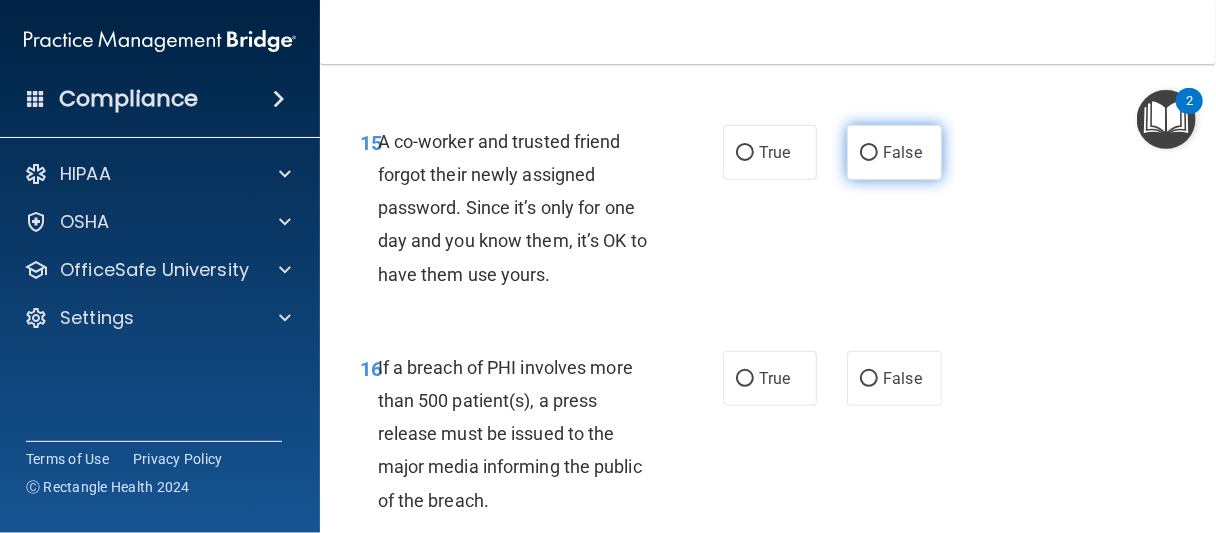 click on "False" at bounding box center [902, 152] 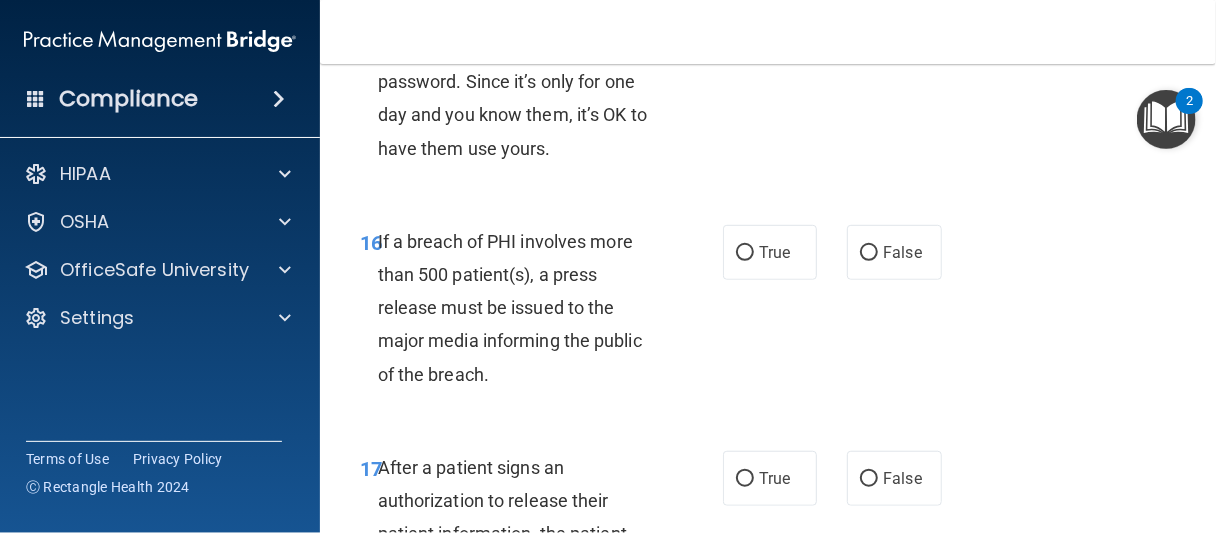 scroll, scrollTop: 3100, scrollLeft: 0, axis: vertical 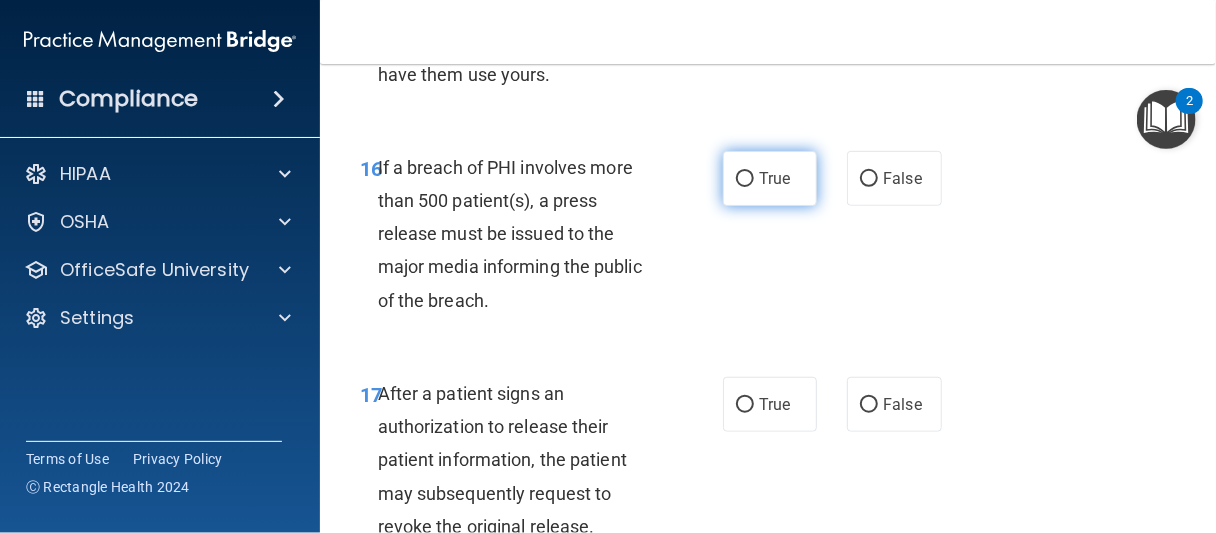 click on "True" at bounding box center (770, 178) 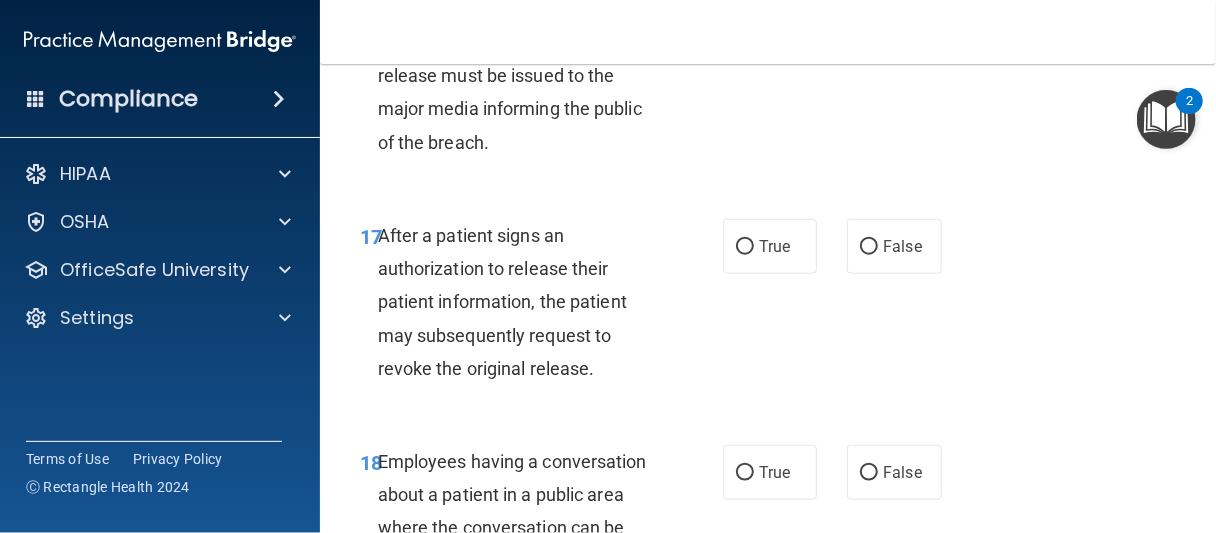 scroll, scrollTop: 3300, scrollLeft: 0, axis: vertical 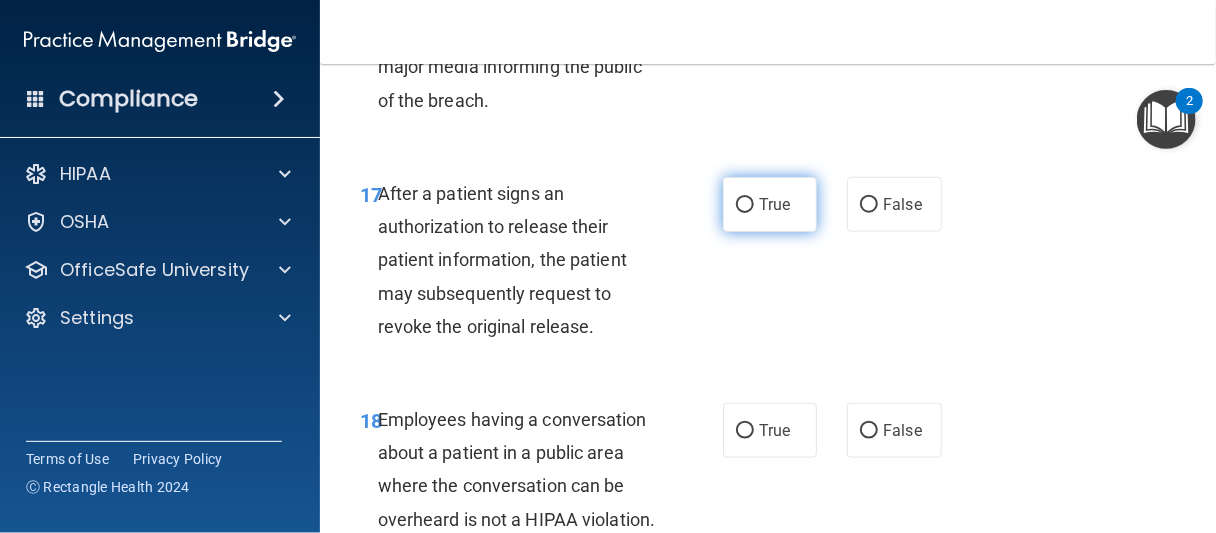 click on "True" at bounding box center [770, 204] 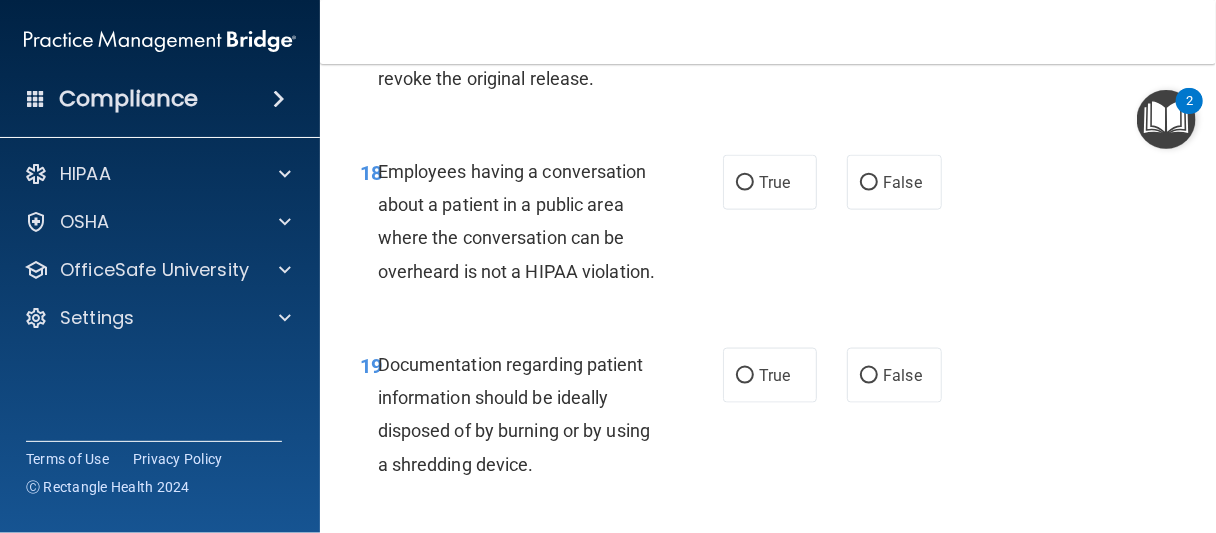 scroll, scrollTop: 3600, scrollLeft: 0, axis: vertical 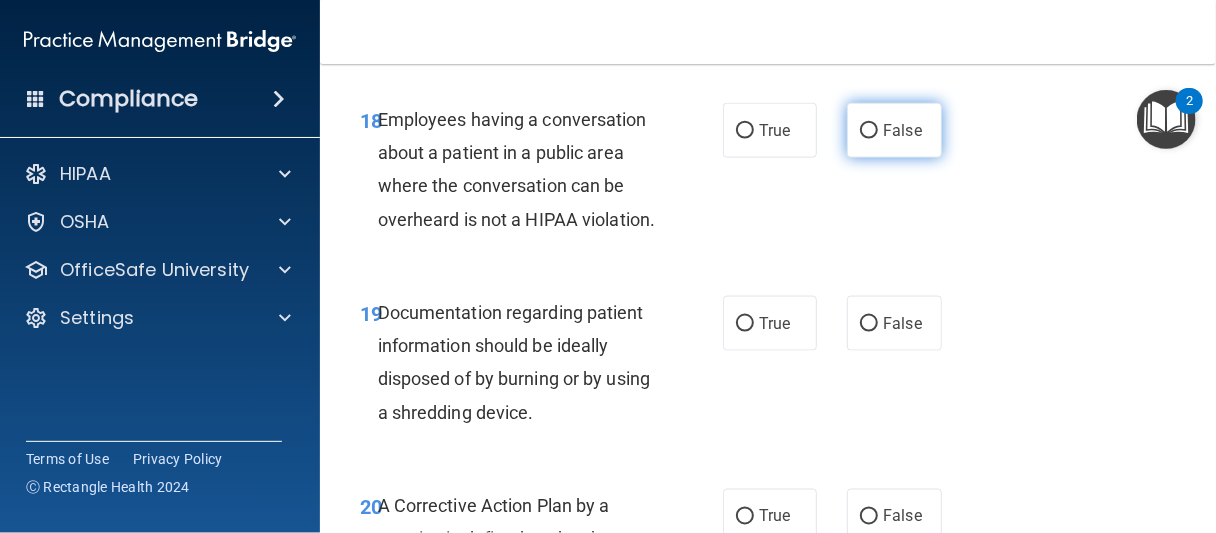 click on "False" at bounding box center (902, 130) 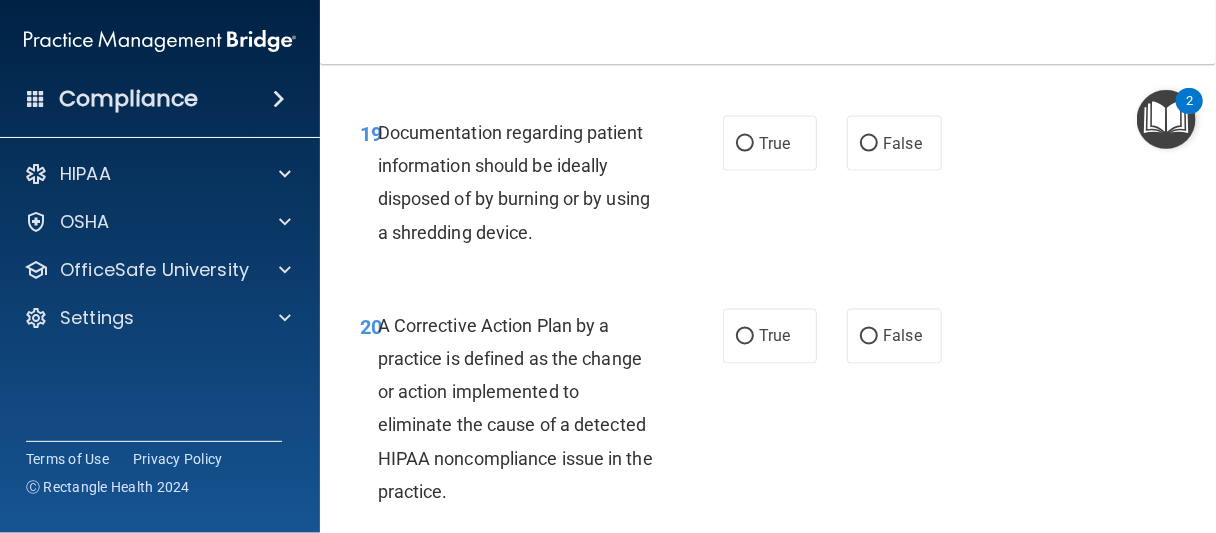 scroll, scrollTop: 3800, scrollLeft: 0, axis: vertical 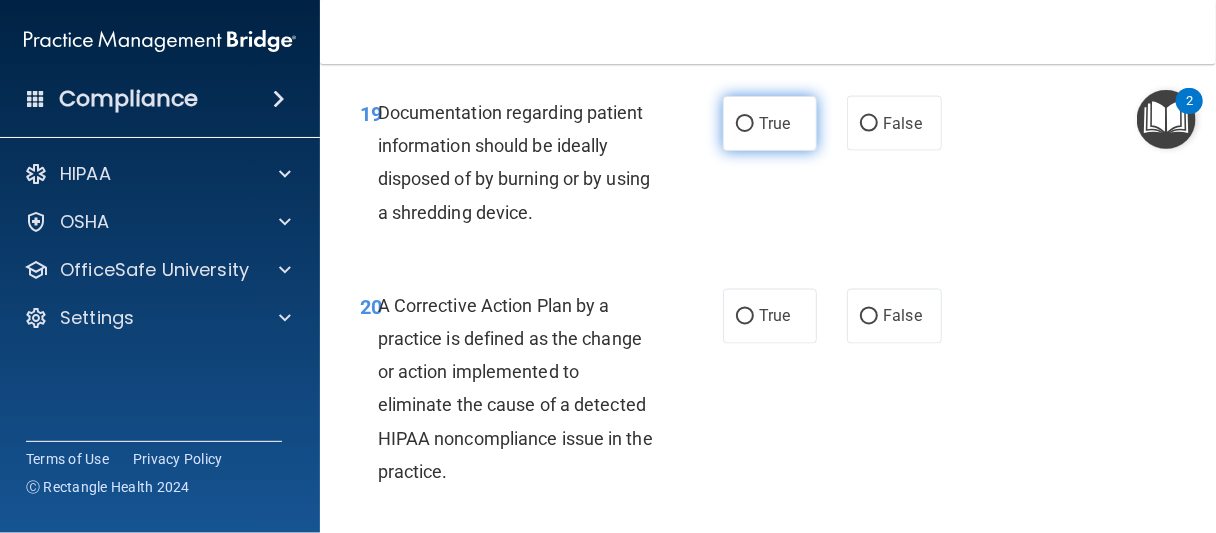 click on "True" at bounding box center [770, 123] 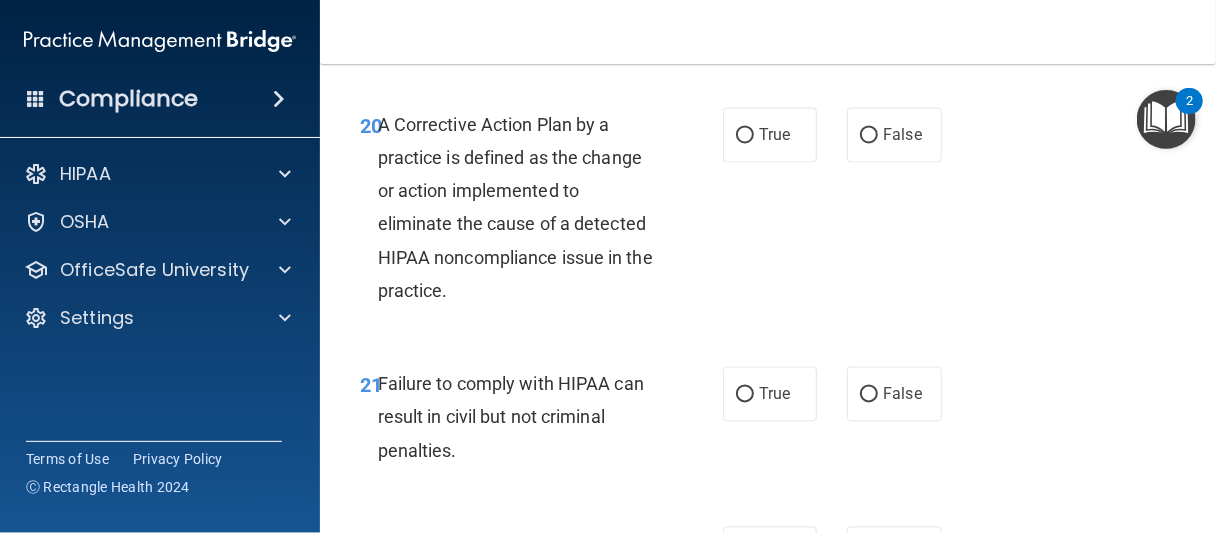 scroll, scrollTop: 4000, scrollLeft: 0, axis: vertical 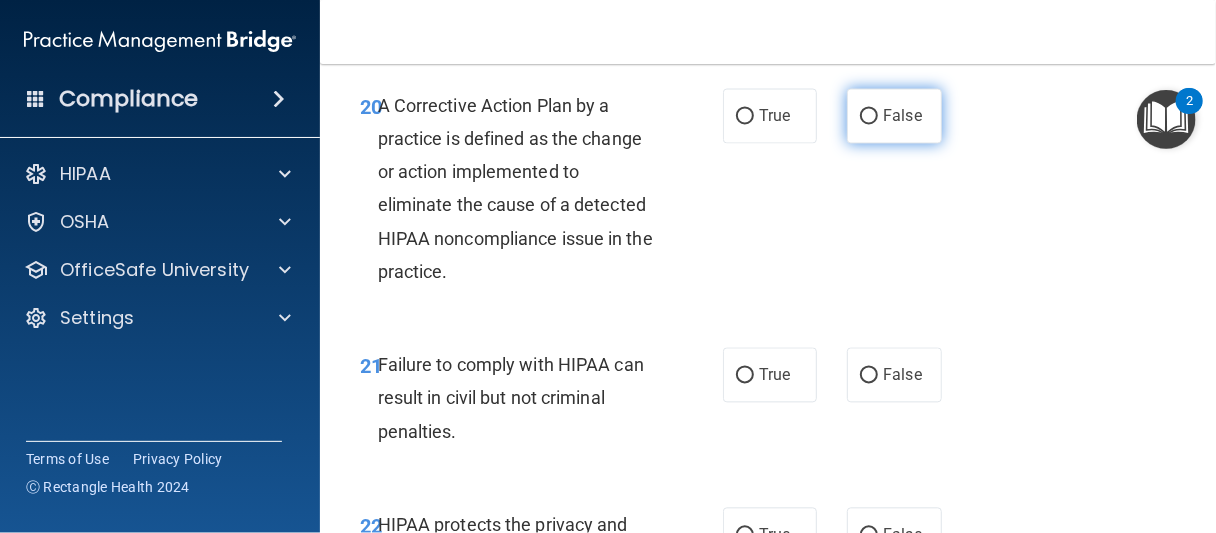 click on "False" at bounding box center [902, 116] 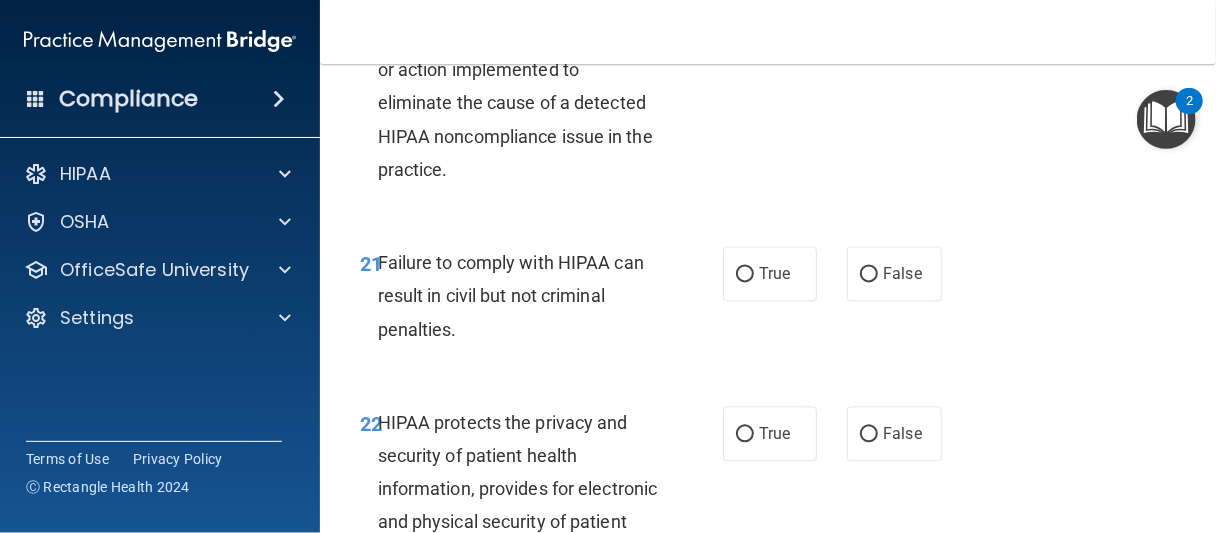 scroll, scrollTop: 4100, scrollLeft: 0, axis: vertical 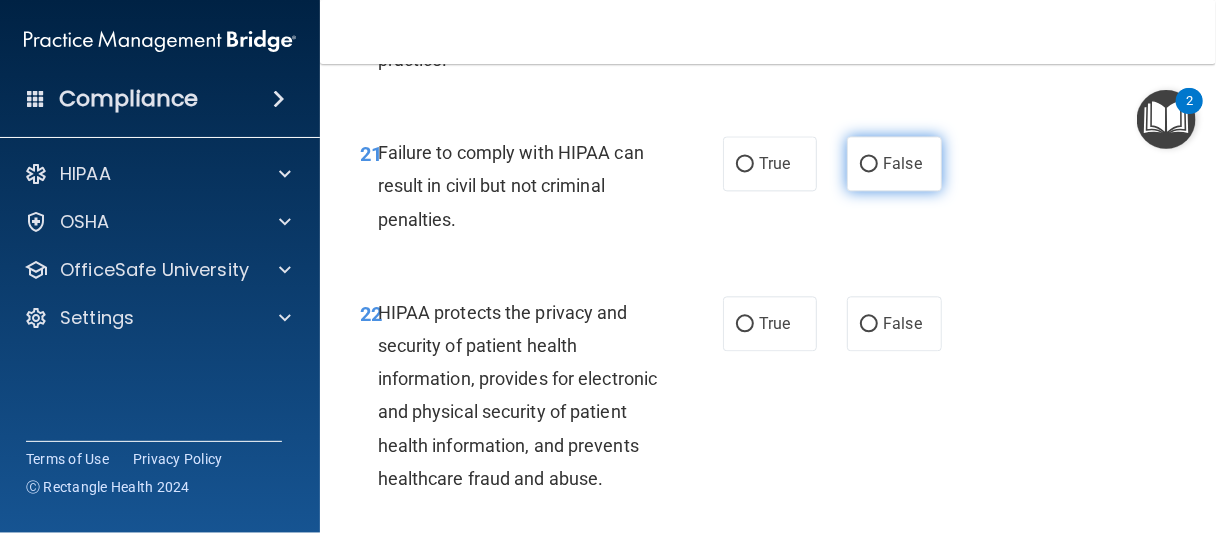 click on "False" at bounding box center (902, 163) 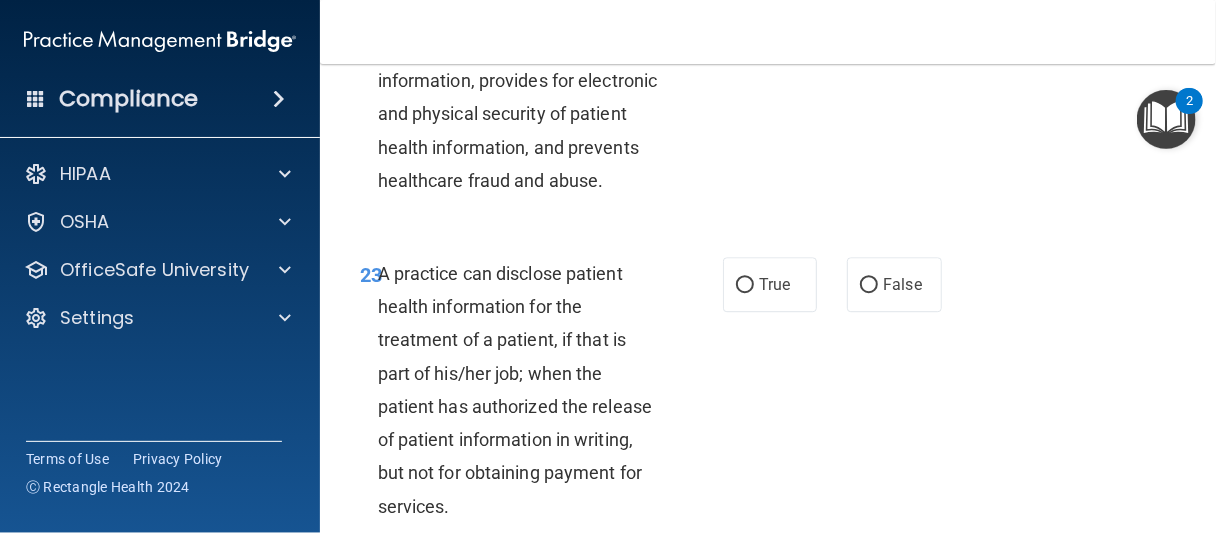 scroll, scrollTop: 4512, scrollLeft: 0, axis: vertical 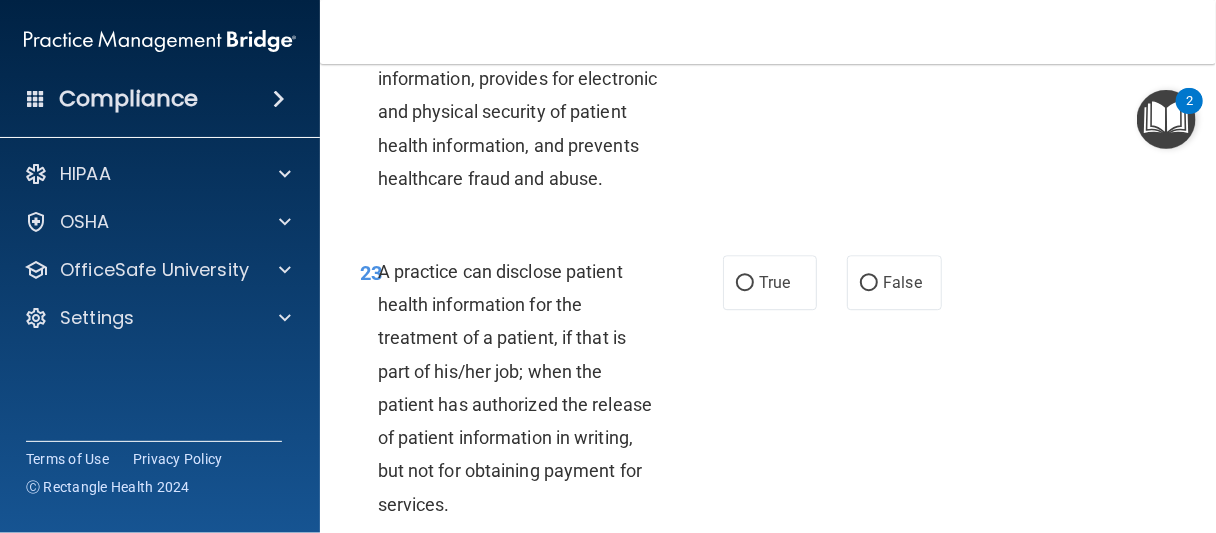click on "22       HIPAA protects the privacy and security of patient health information, provides for electronic and physical security of patient health information, and prevents healthcare fraud and abuse." at bounding box center [541, 100] 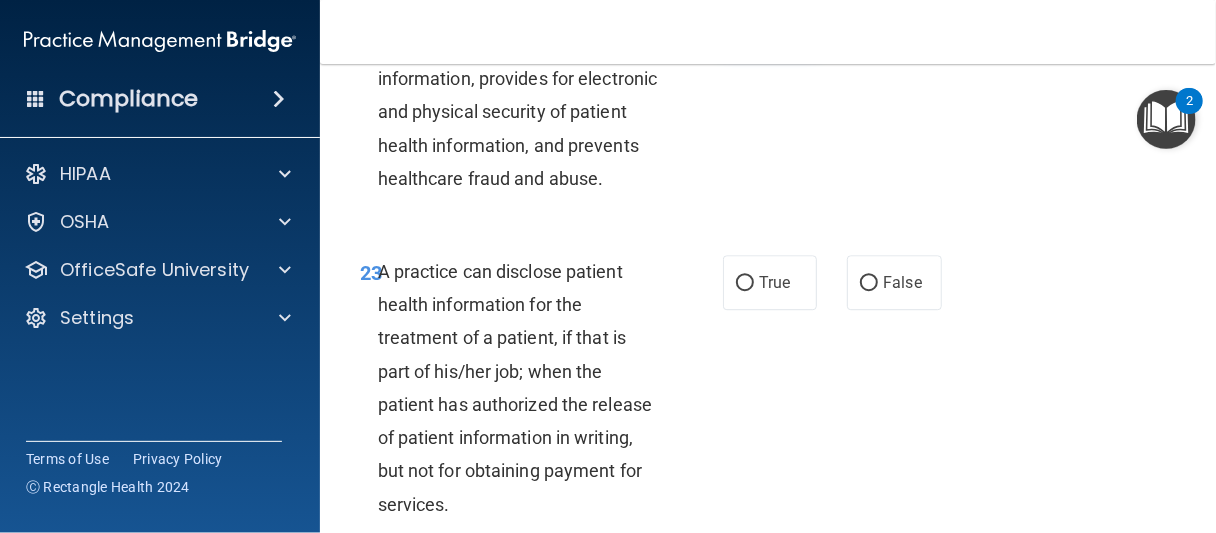click on "True" at bounding box center (745, 24) 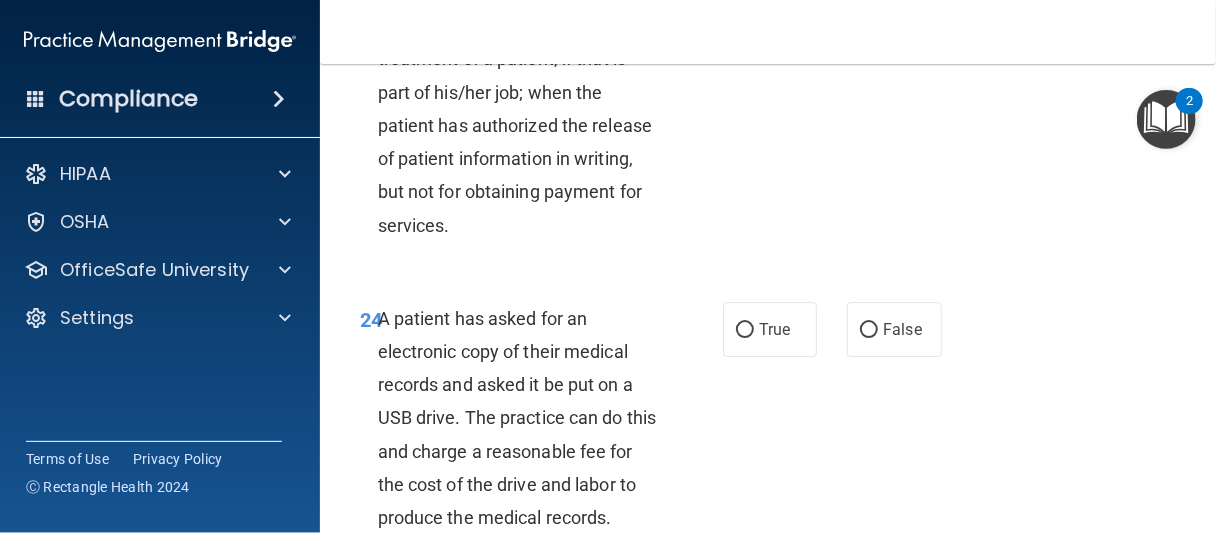 scroll, scrollTop: 4812, scrollLeft: 0, axis: vertical 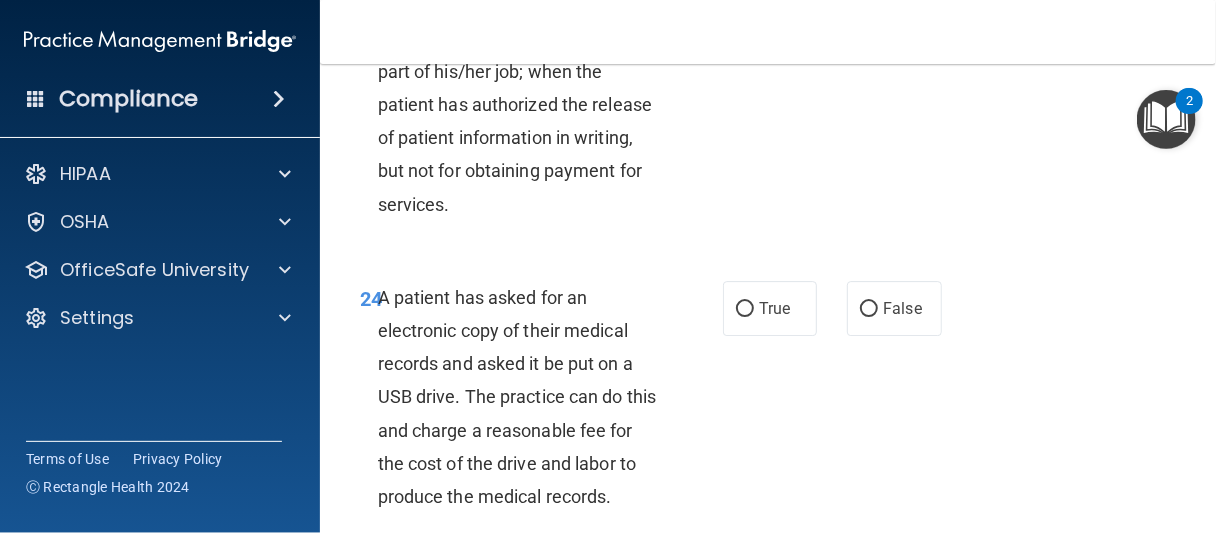 click on "True" at bounding box center [774, -18] 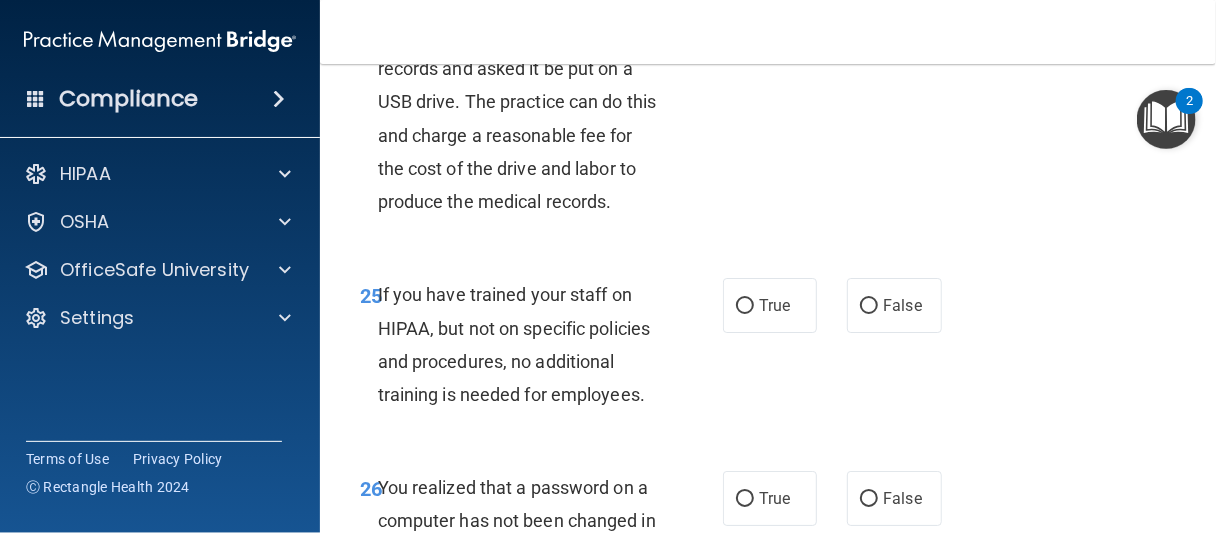 scroll, scrollTop: 5112, scrollLeft: 0, axis: vertical 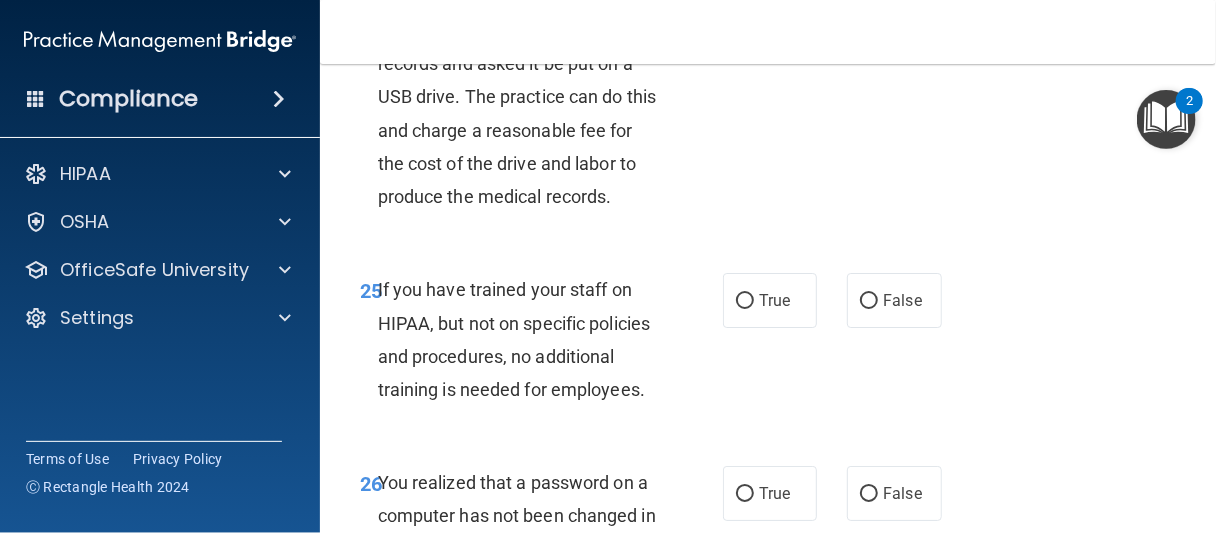 click on "True" at bounding box center (770, 8) 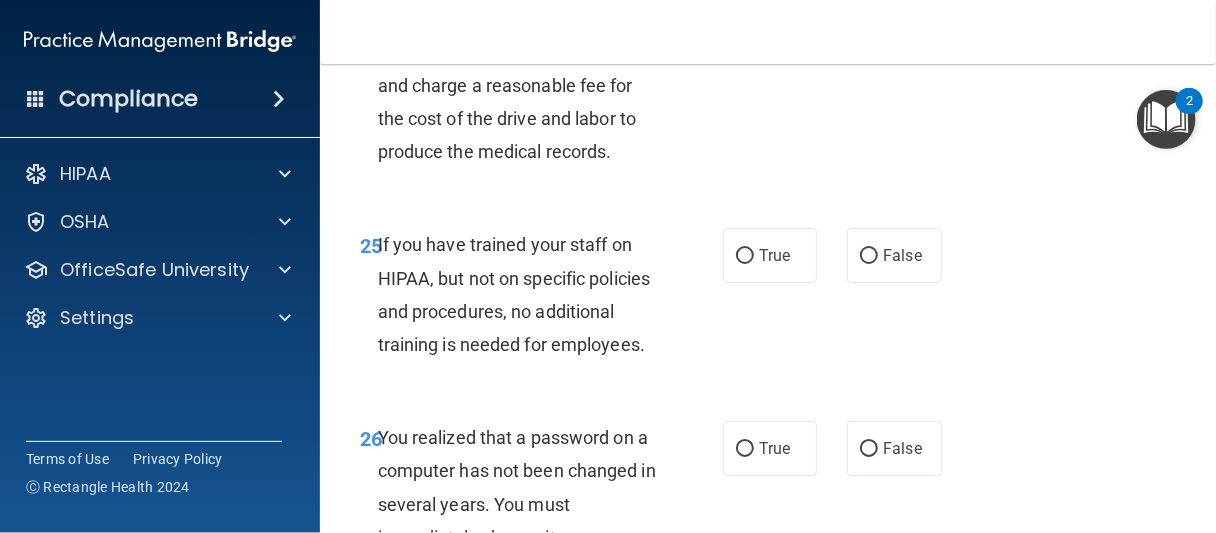 scroll, scrollTop: 5412, scrollLeft: 0, axis: vertical 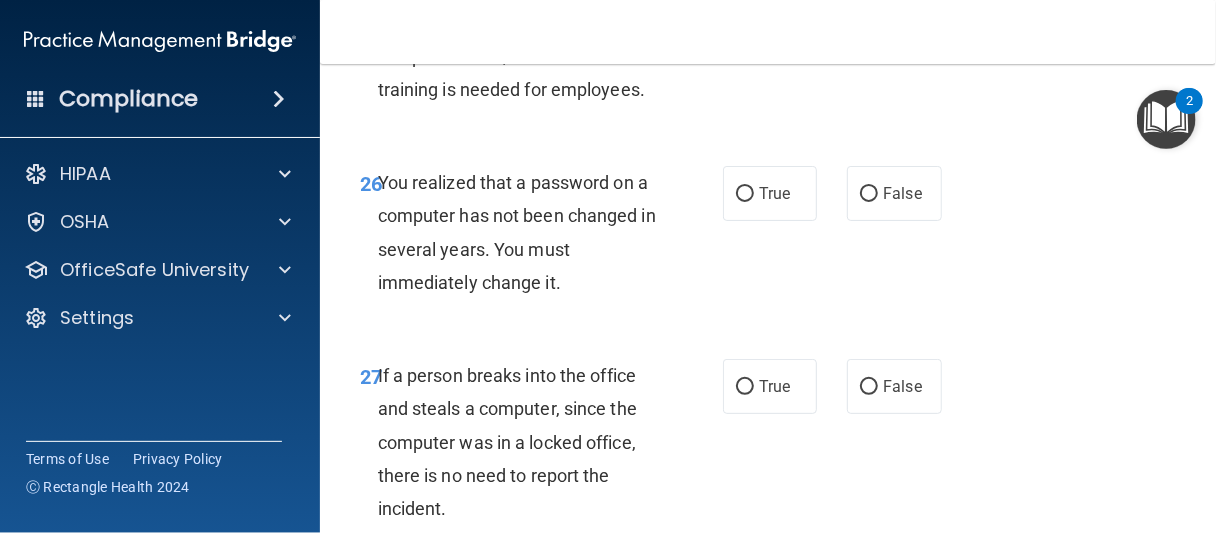 click on "False" at bounding box center [894, 0] 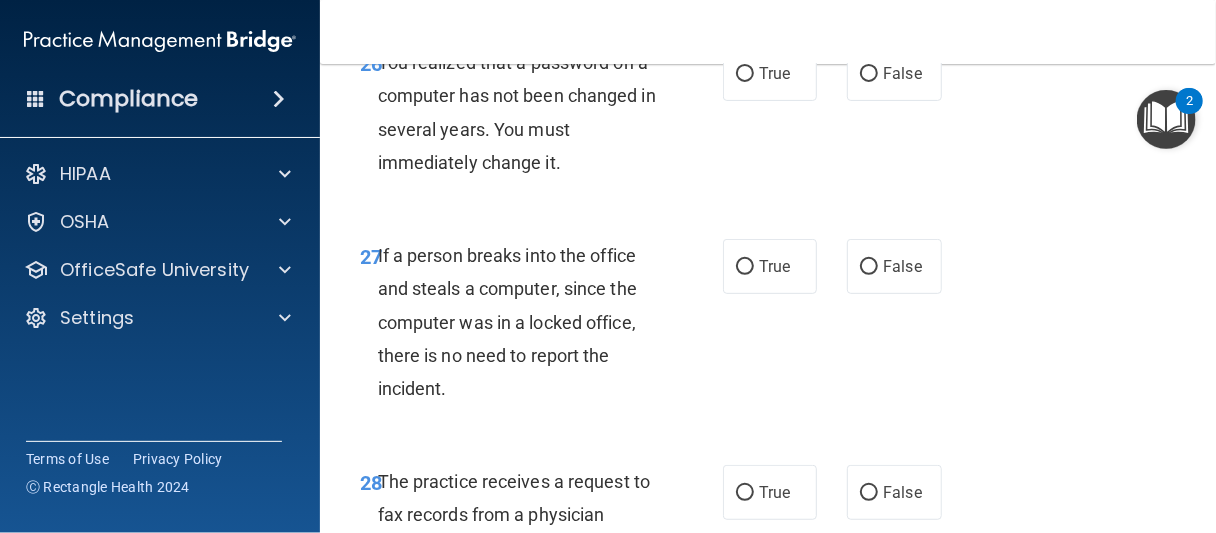 scroll, scrollTop: 5612, scrollLeft: 0, axis: vertical 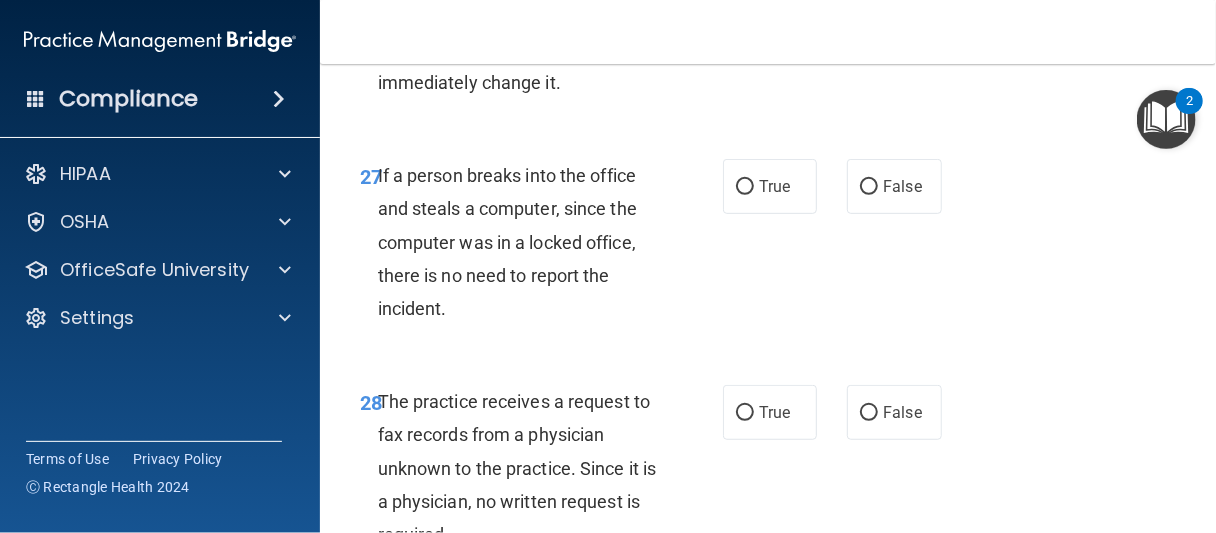 click on "True" at bounding box center (770, -7) 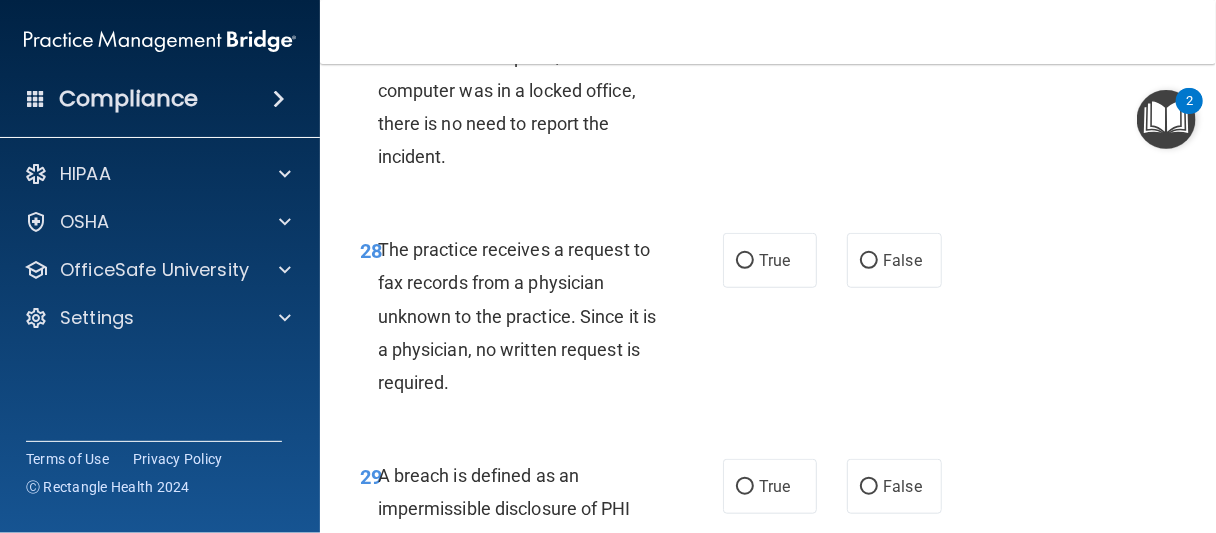 scroll, scrollTop: 5812, scrollLeft: 0, axis: vertical 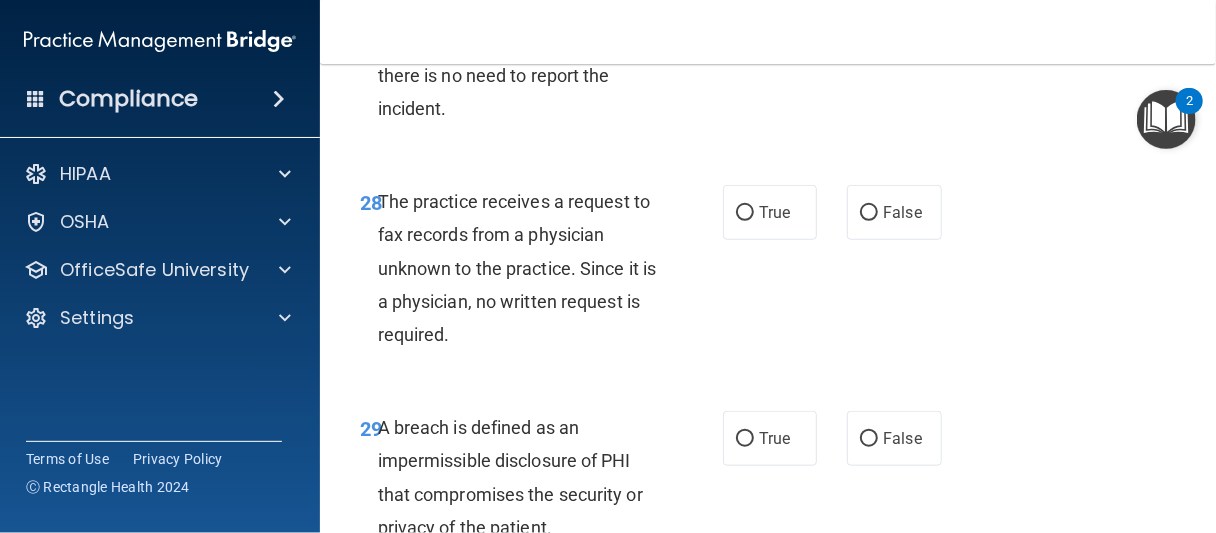 click on "False" at bounding box center (894, -14) 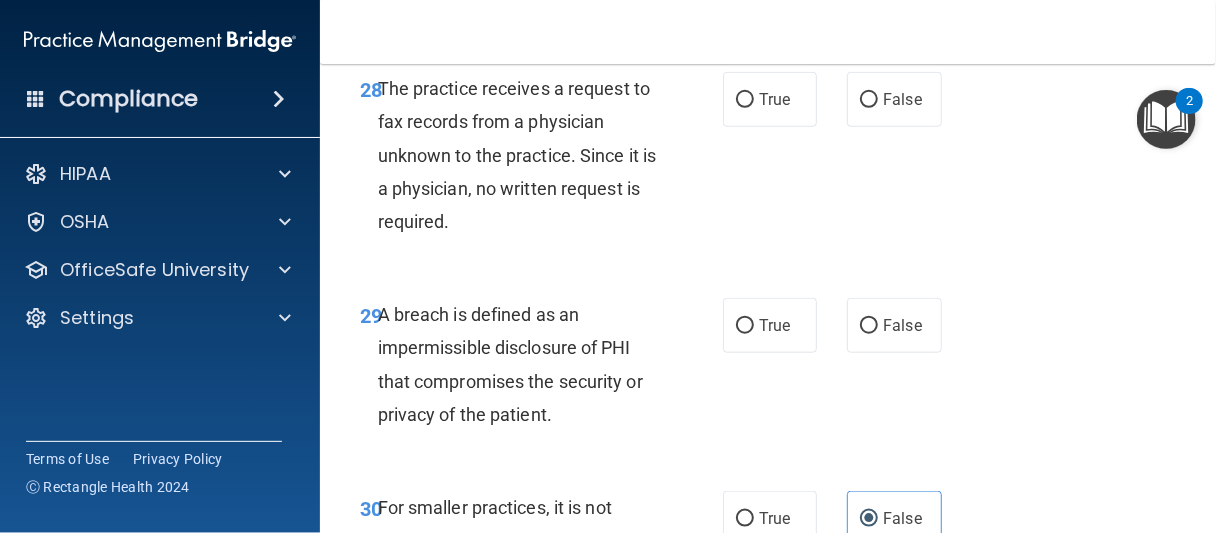 scroll, scrollTop: 6012, scrollLeft: 0, axis: vertical 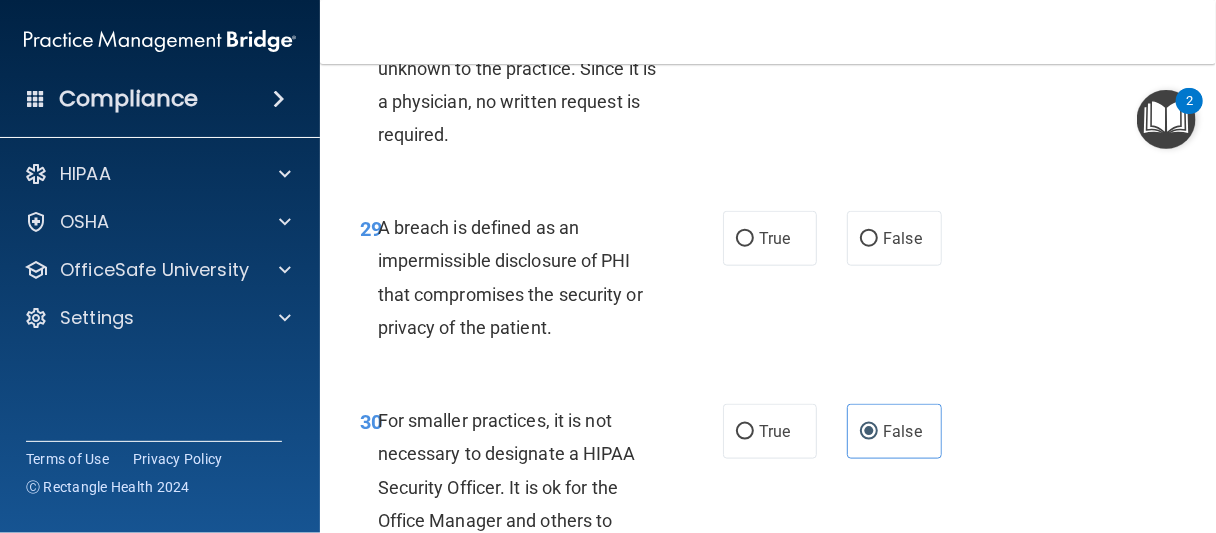 click on "False" at bounding box center [902, 12] 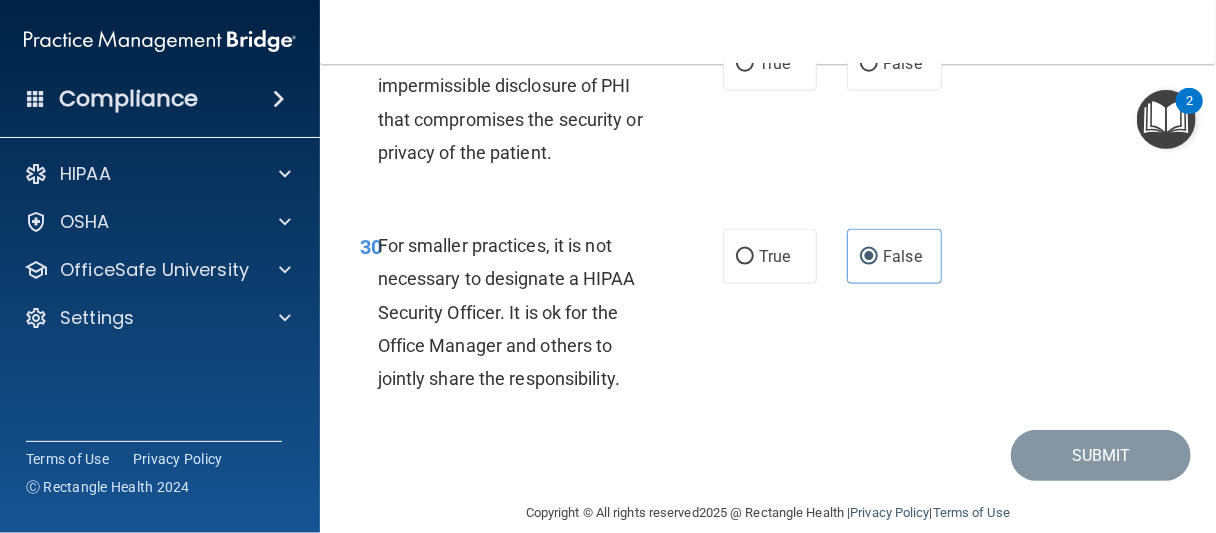 scroll, scrollTop: 6212, scrollLeft: 0, axis: vertical 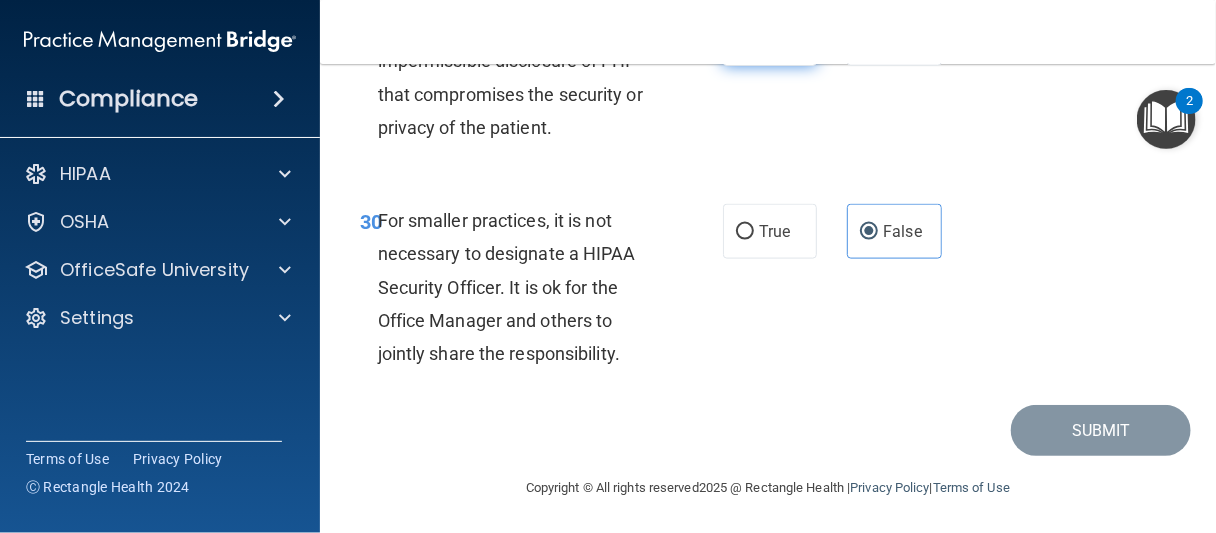 click on "True" at bounding box center (770, 38) 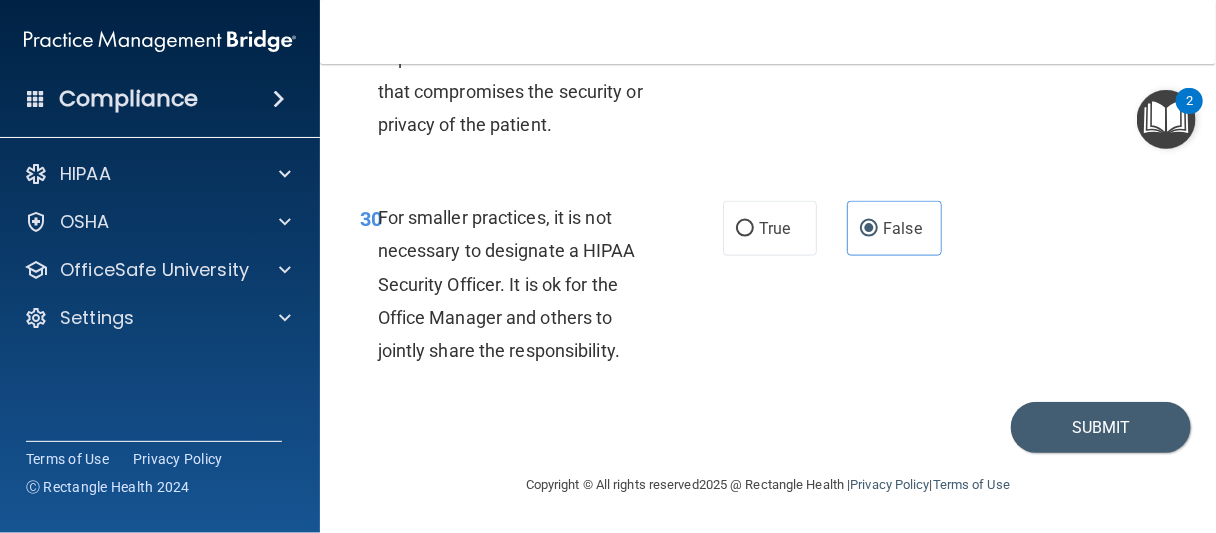 scroll, scrollTop: 6412, scrollLeft: 0, axis: vertical 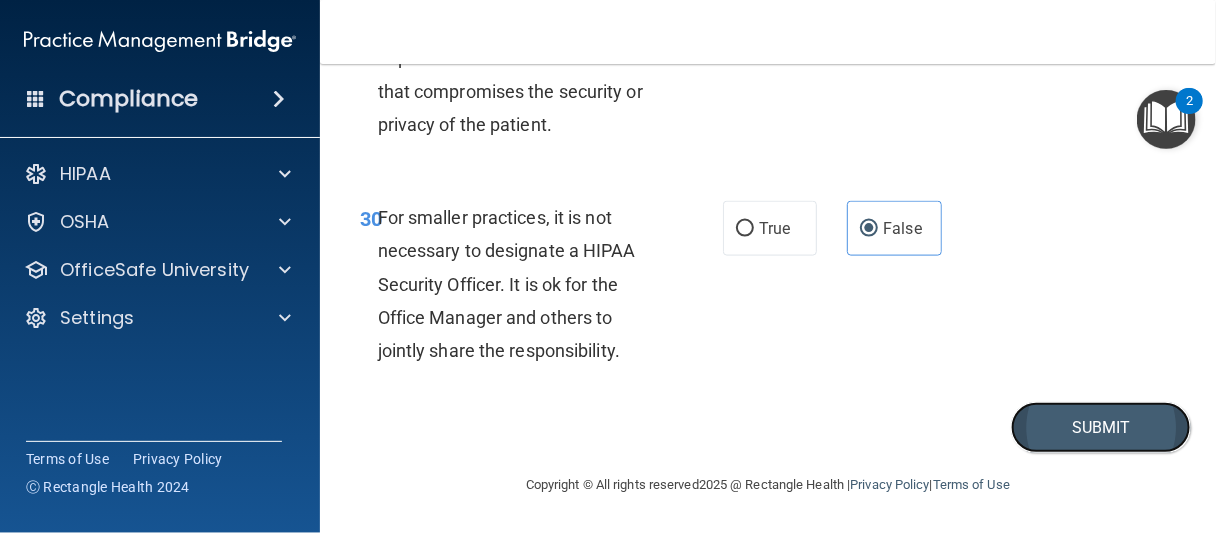 click on "Submit" at bounding box center (1101, 427) 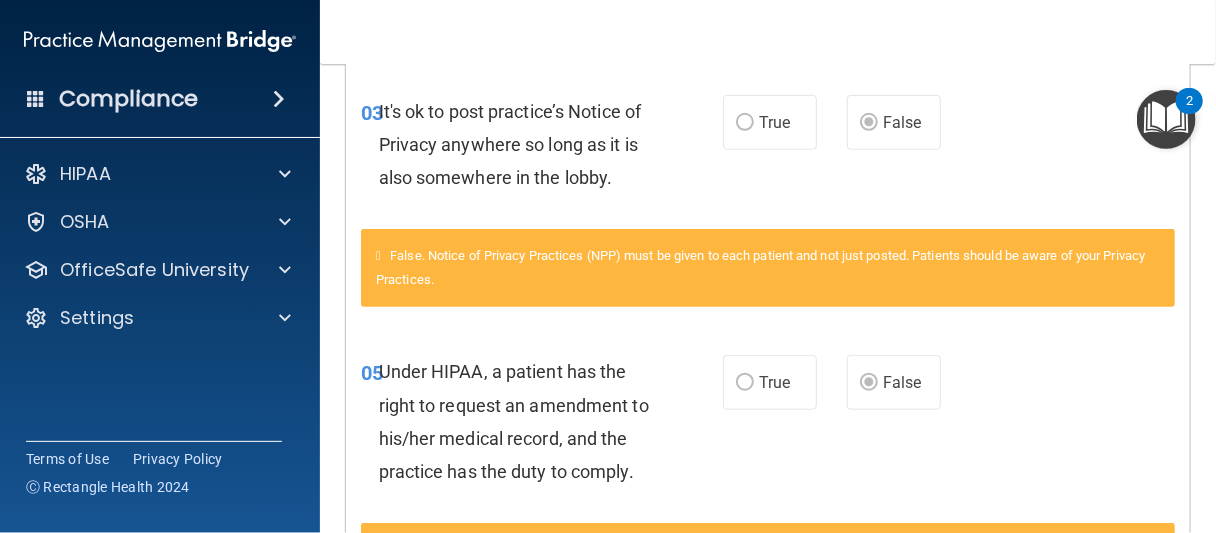 scroll, scrollTop: 0, scrollLeft: 0, axis: both 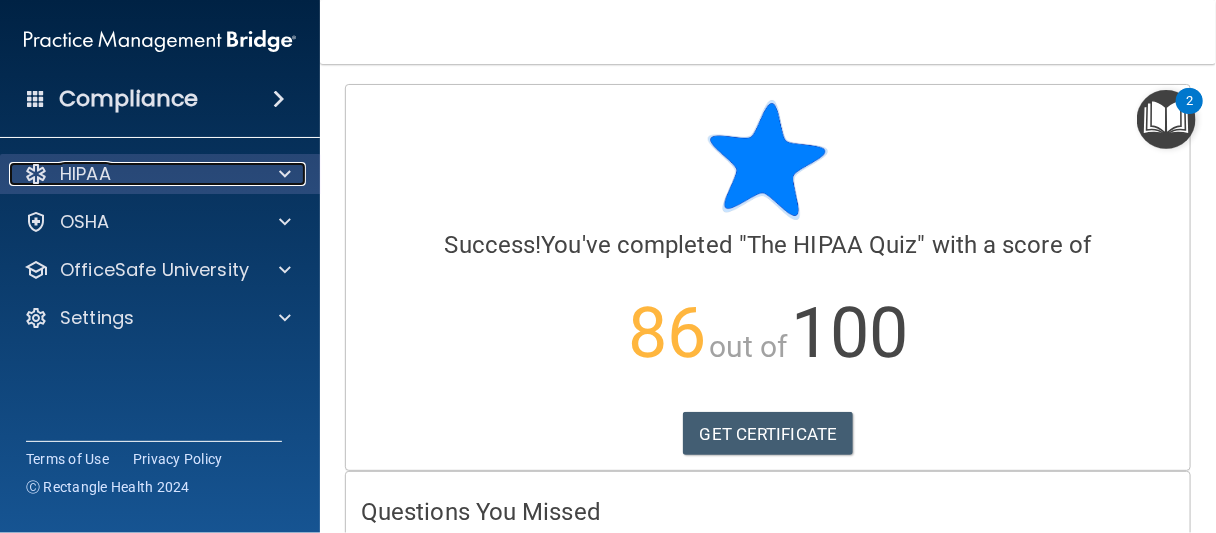 click on "HIPAA" at bounding box center (133, 174) 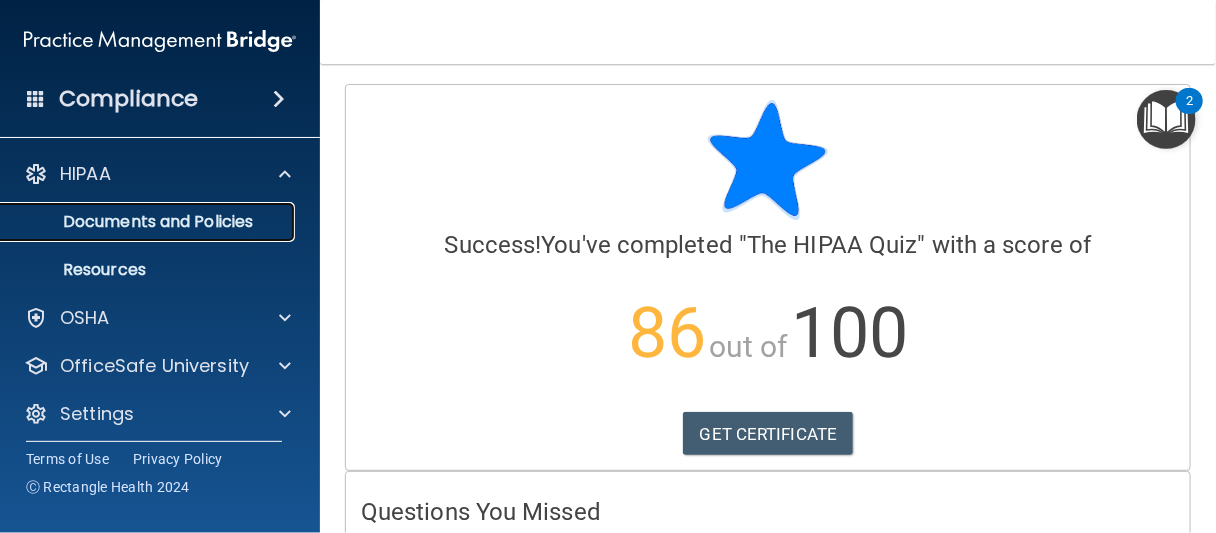 click on "Documents and Policies" at bounding box center [149, 222] 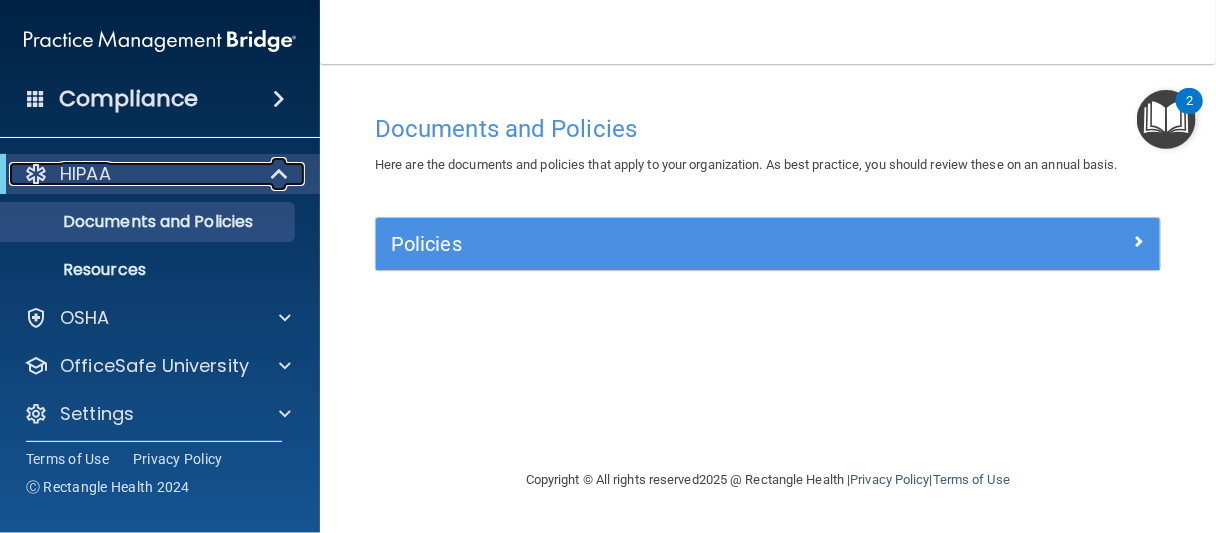 click on "HIPAA" at bounding box center [132, 174] 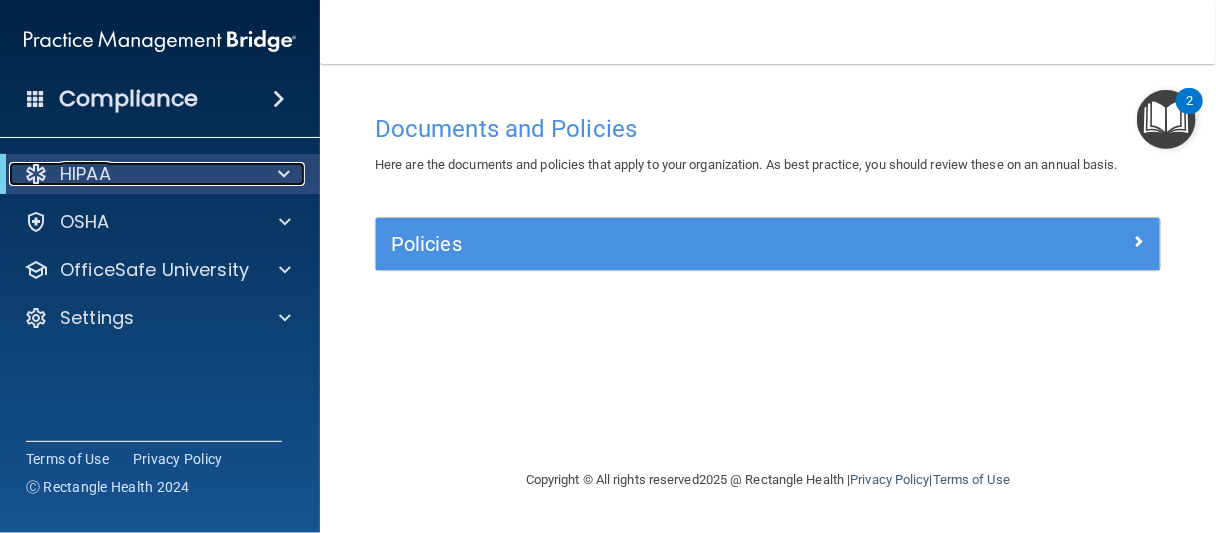 click on "HIPAA" at bounding box center (85, 174) 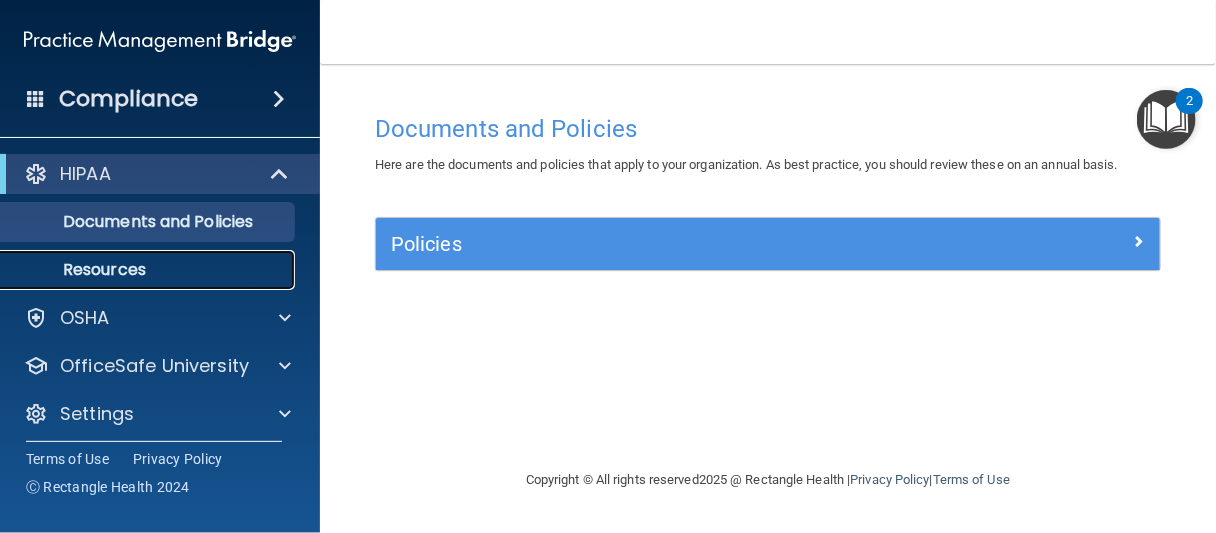 click on "Resources" at bounding box center (149, 270) 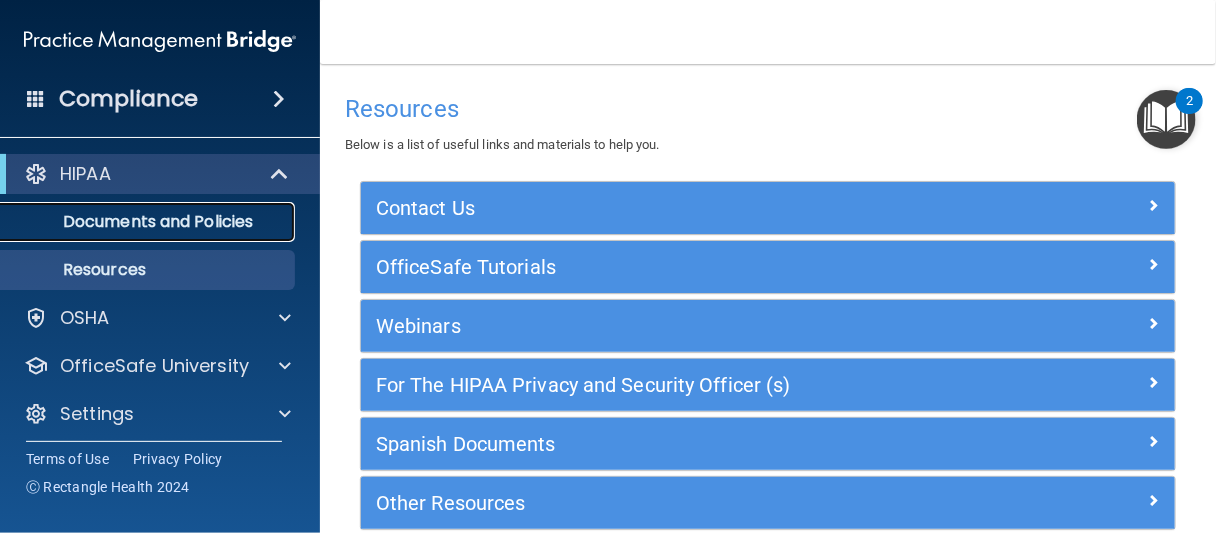 click on "Documents and Policies" at bounding box center (137, 222) 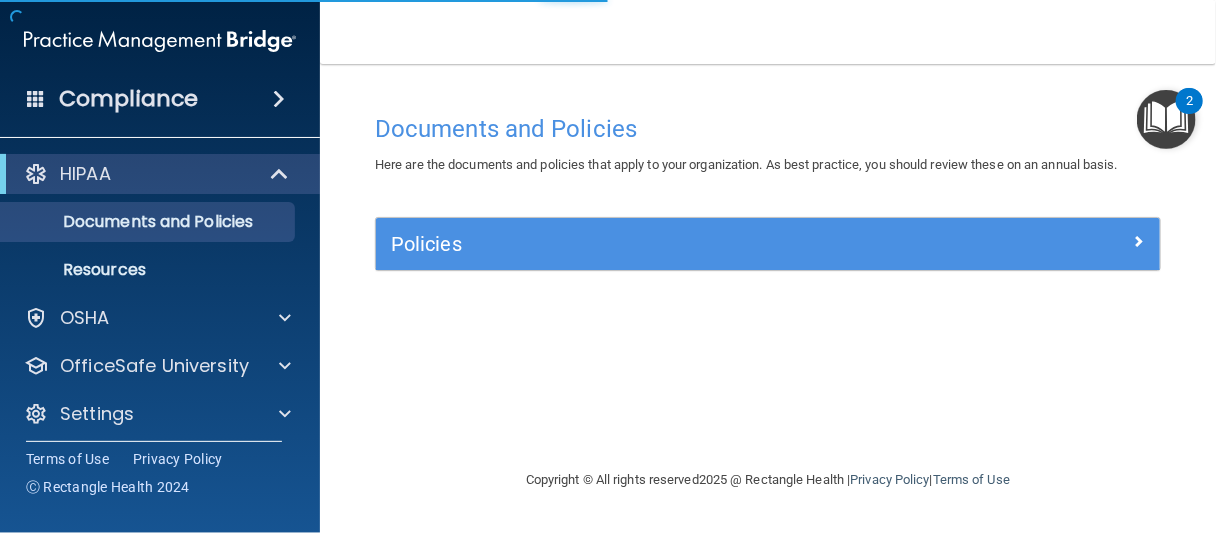 drag, startPoint x: 1000, startPoint y: 201, endPoint x: 1001, endPoint y: 217, distance: 16.03122 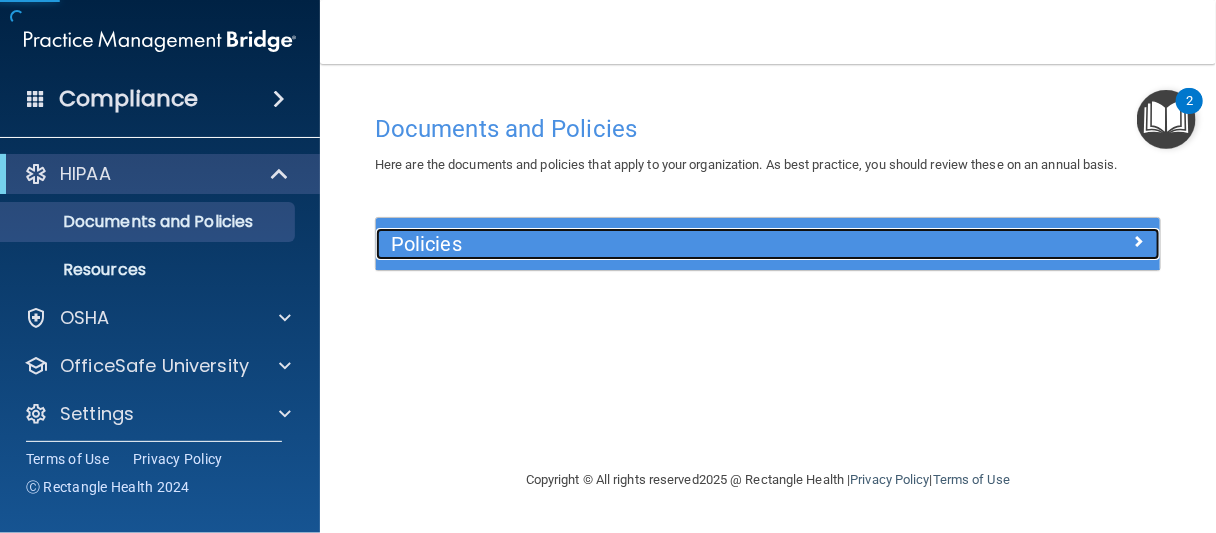 click on "Policies" at bounding box center [768, 244] 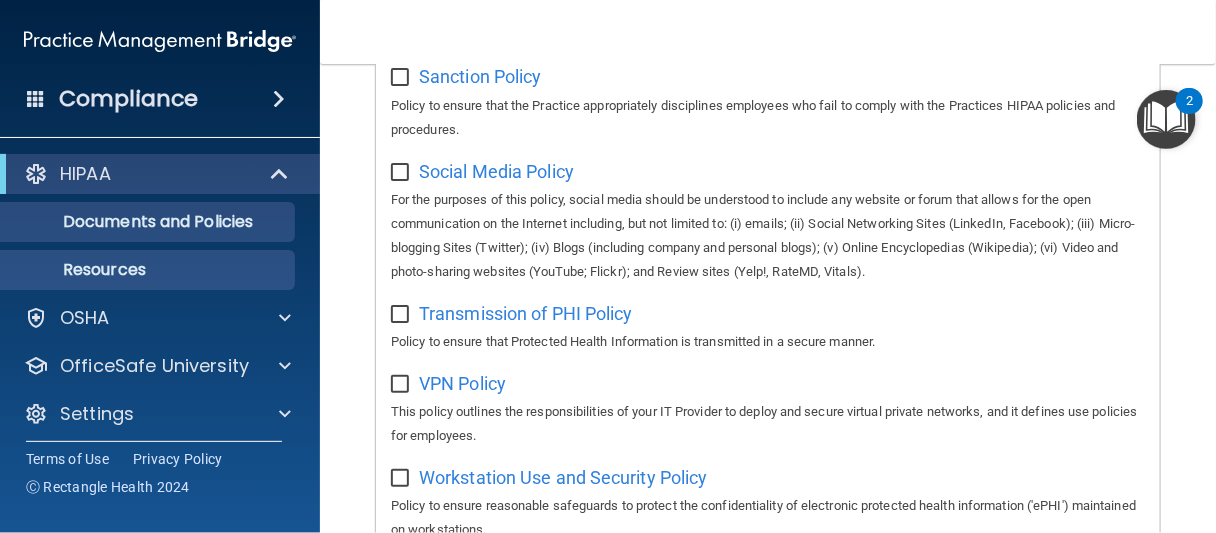 scroll, scrollTop: 637, scrollLeft: 0, axis: vertical 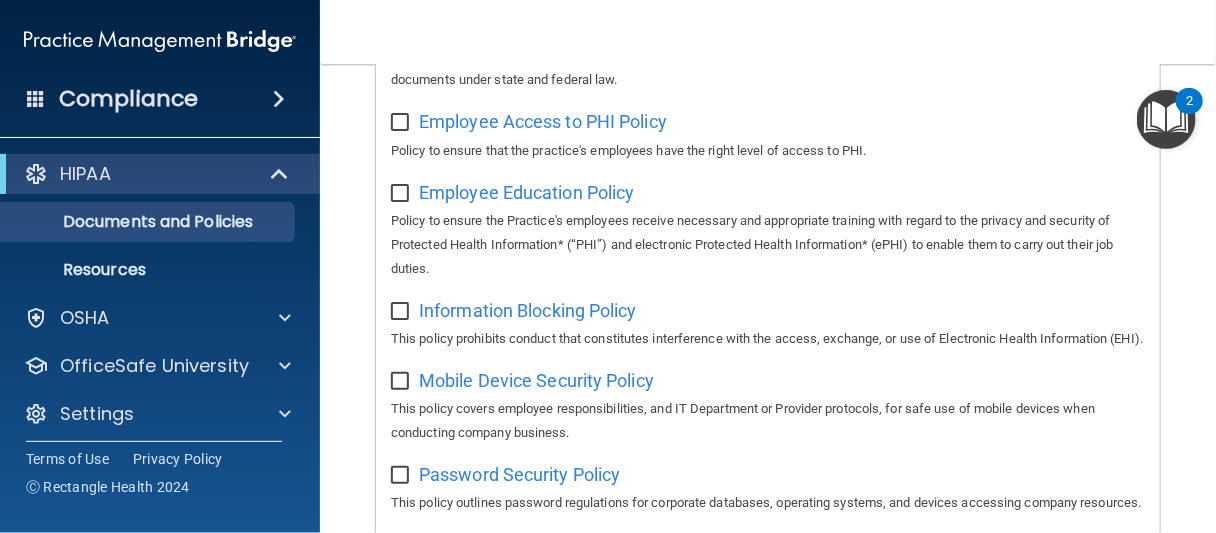 click at bounding box center [279, 99] 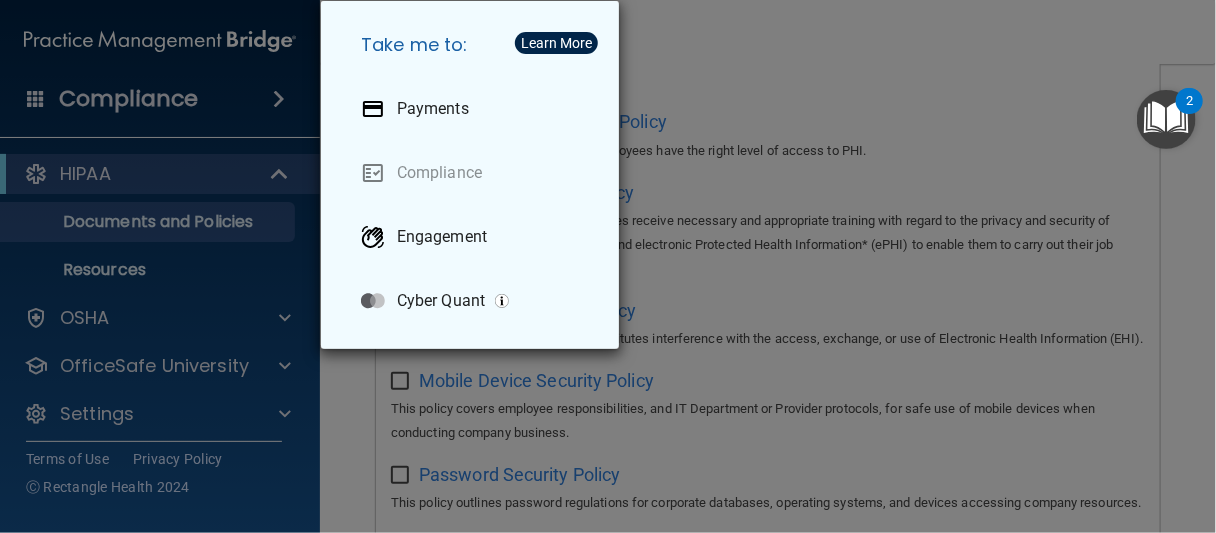 click on "Take me to:             Payments                   Compliance                     Engagement                     Cyber Quant" at bounding box center [608, 266] 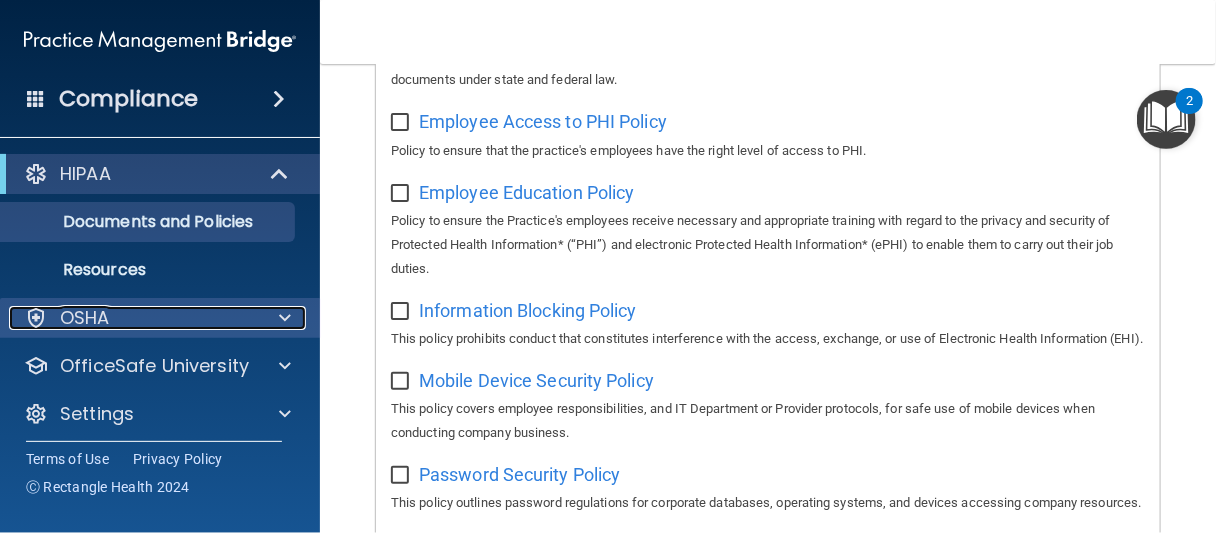click at bounding box center (285, 318) 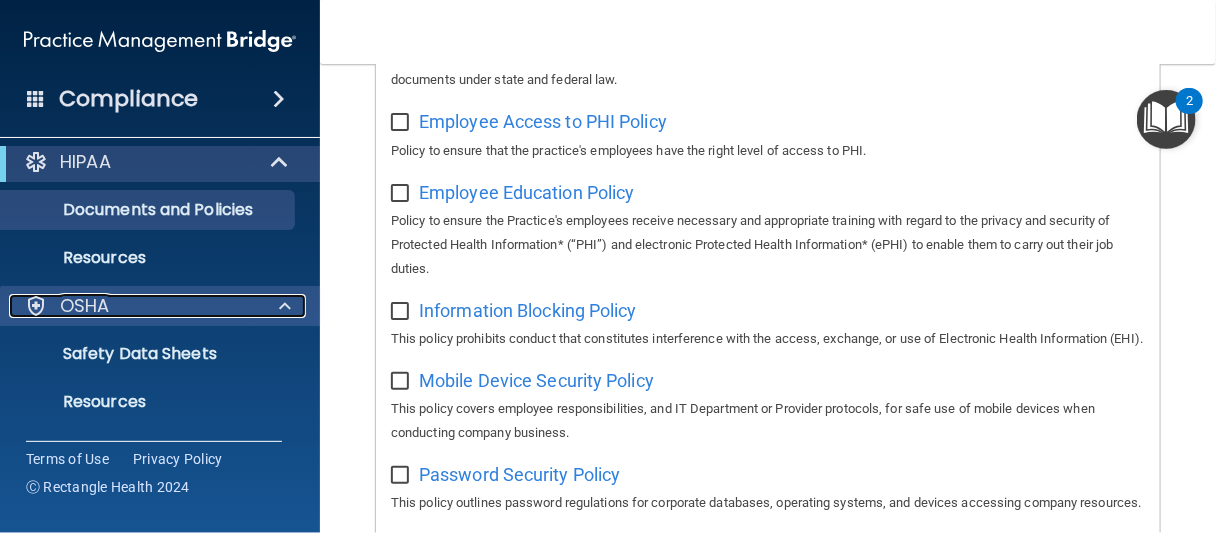 scroll, scrollTop: 0, scrollLeft: 0, axis: both 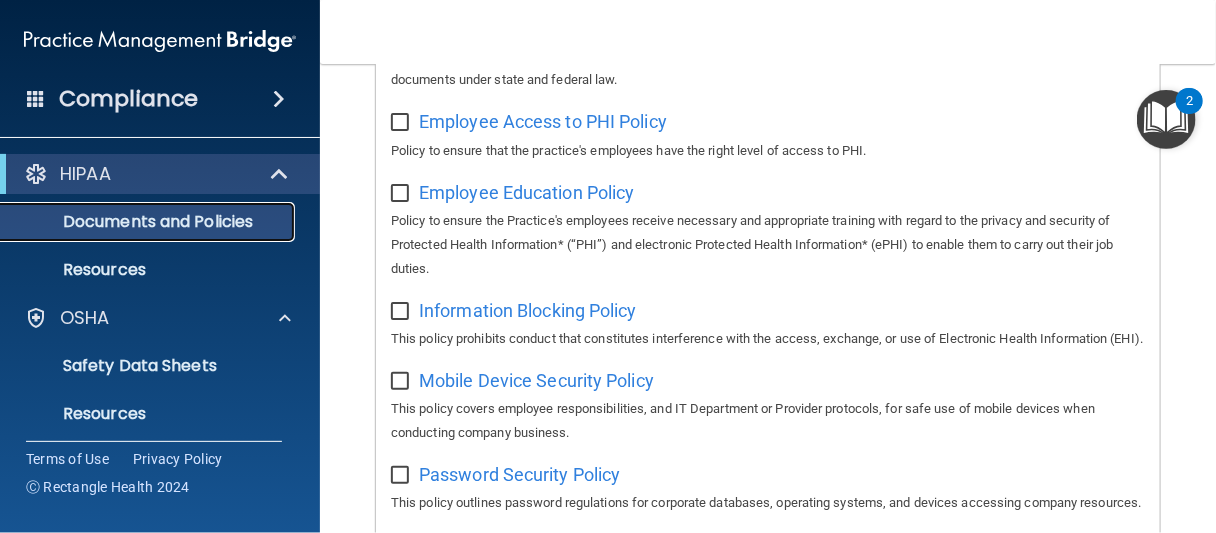 click on "Documents and Policies" at bounding box center (149, 222) 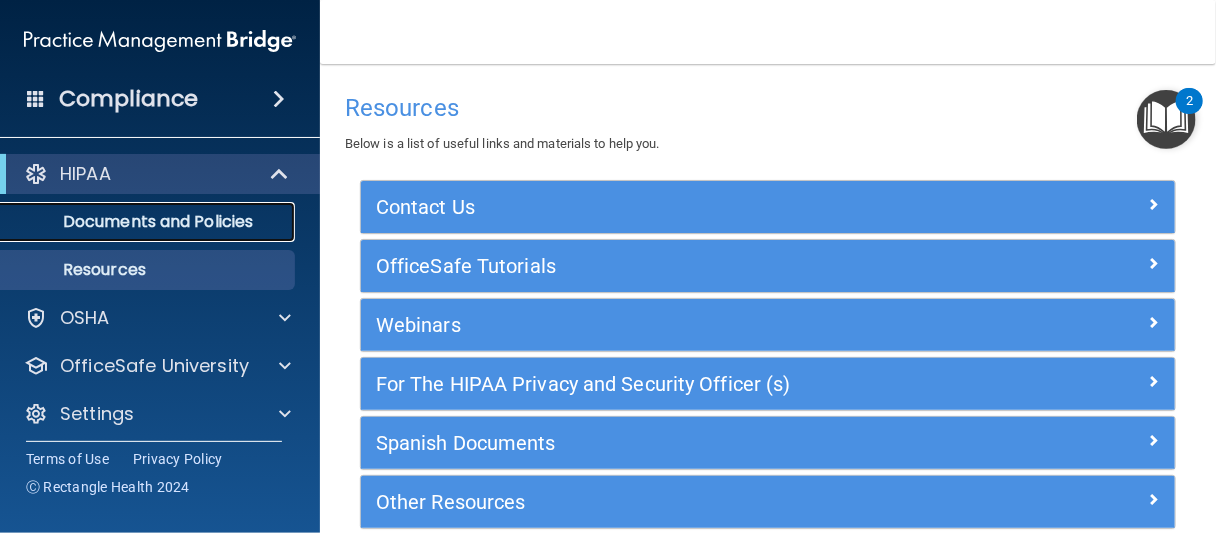 scroll, scrollTop: 0, scrollLeft: 0, axis: both 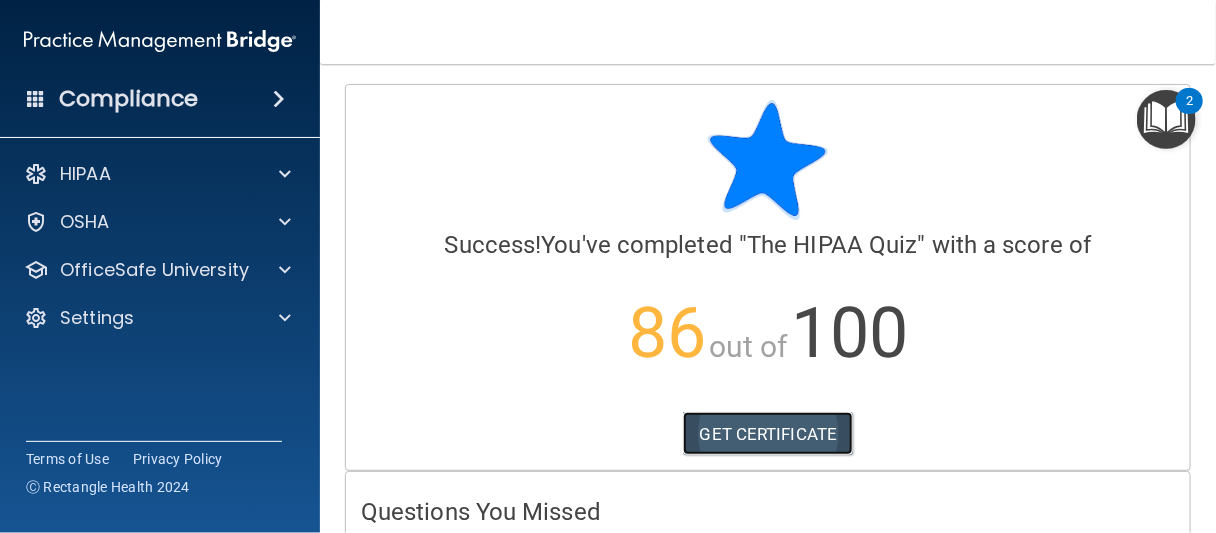 click on "GET CERTIFICATE" at bounding box center (768, 434) 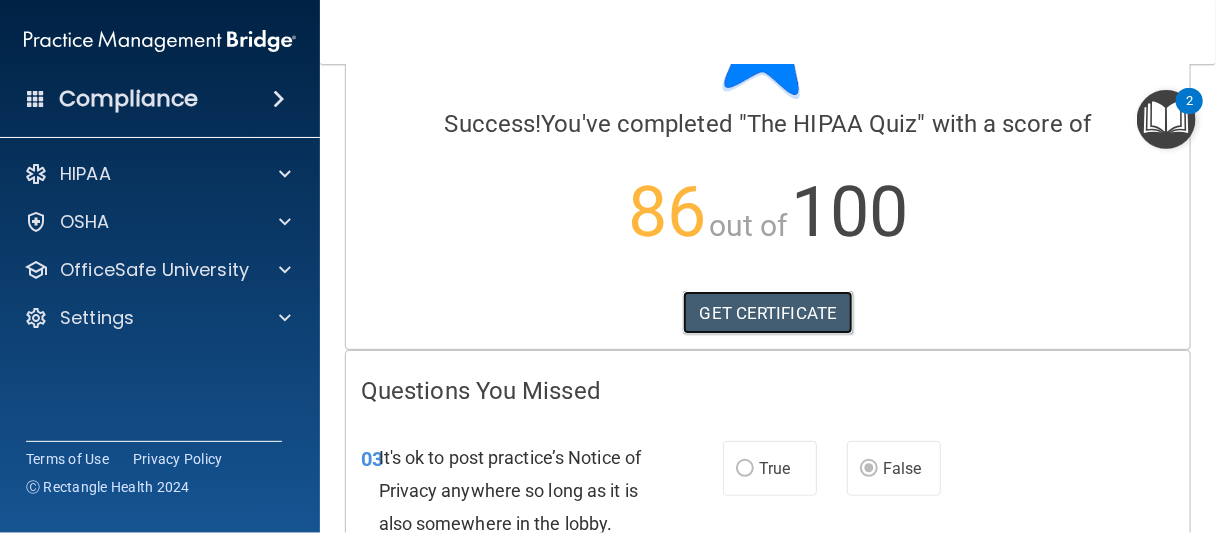 scroll, scrollTop: 0, scrollLeft: 0, axis: both 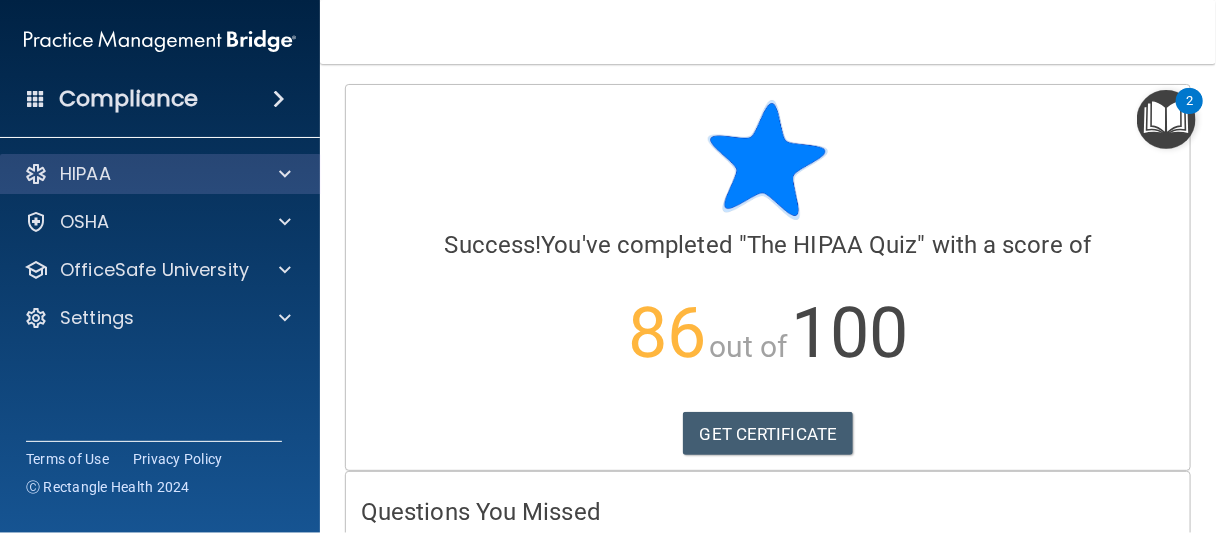 click on "HIPAA" at bounding box center (160, 174) 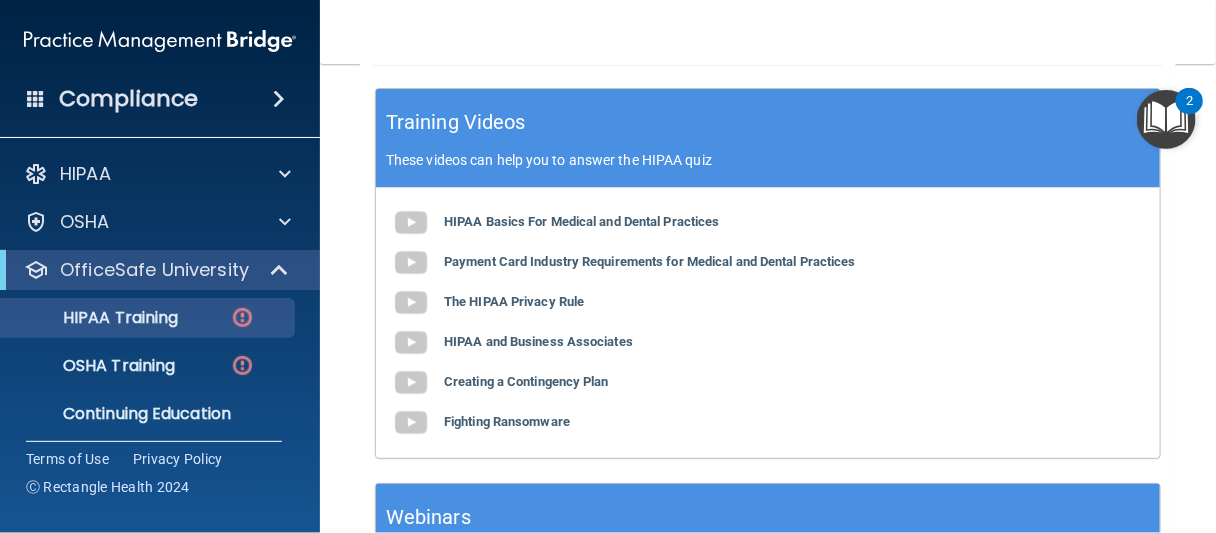 scroll, scrollTop: 705, scrollLeft: 0, axis: vertical 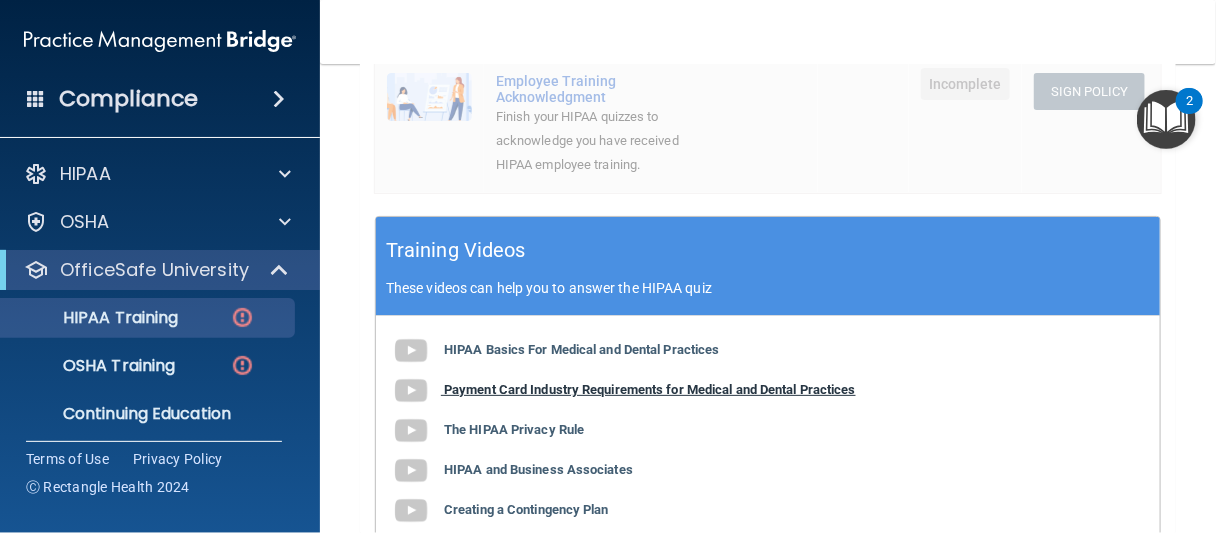 click on "Payment Card Industry Requirements for Medical and Dental Practices" at bounding box center (650, 389) 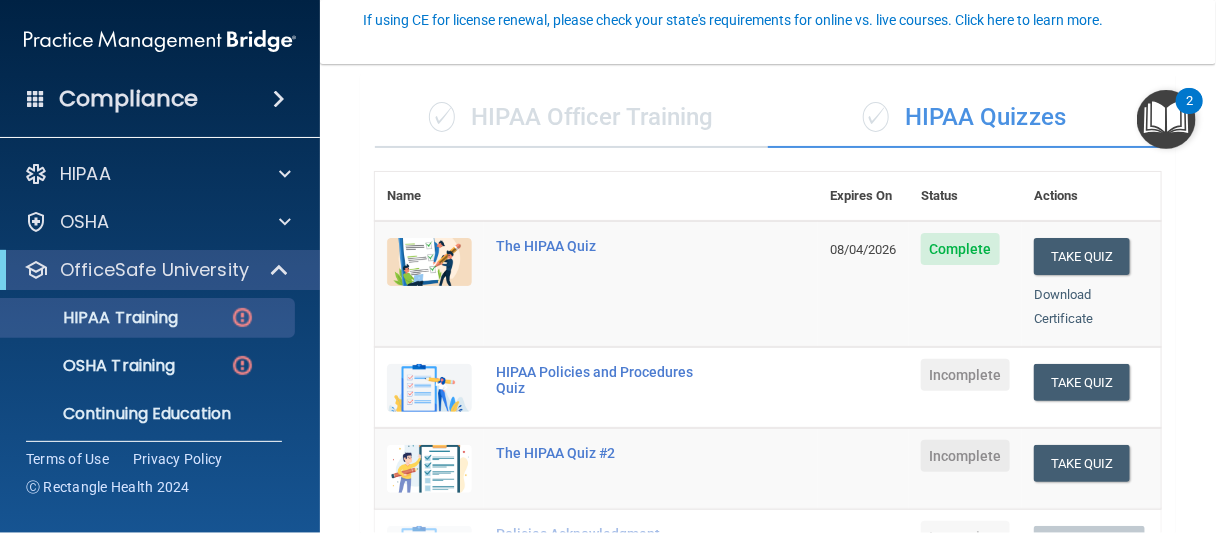 scroll, scrollTop: 200, scrollLeft: 0, axis: vertical 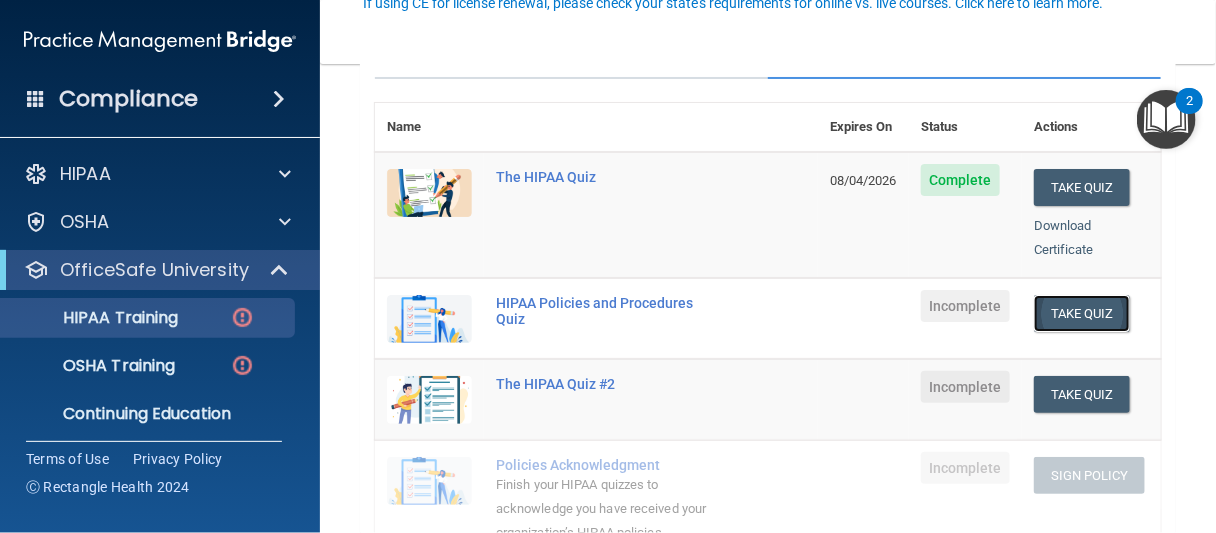 click on "Take Quiz" at bounding box center (1082, 313) 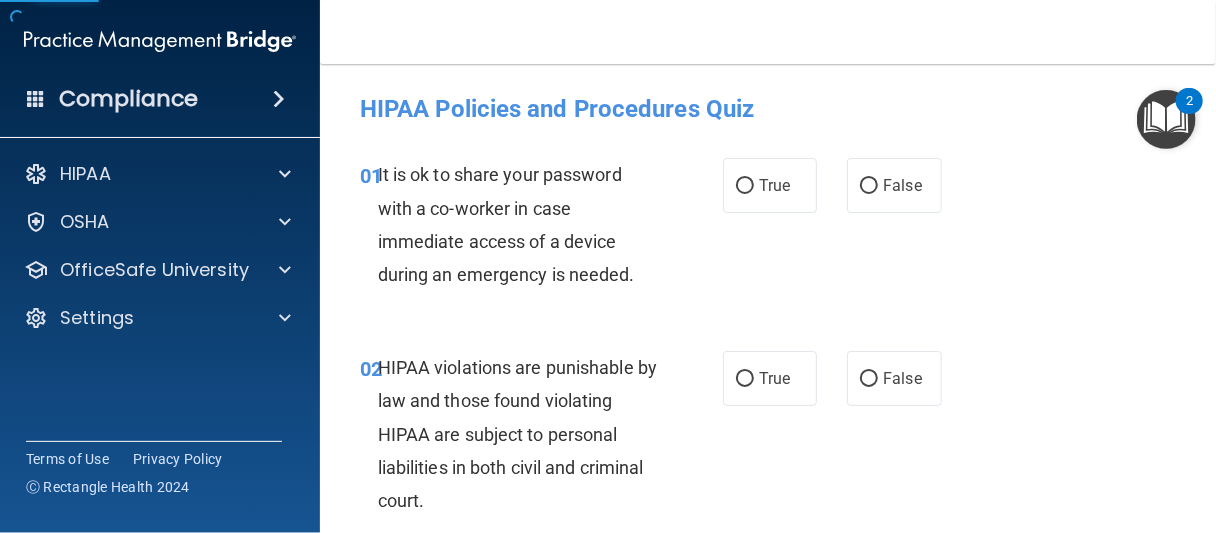 scroll, scrollTop: 0, scrollLeft: 0, axis: both 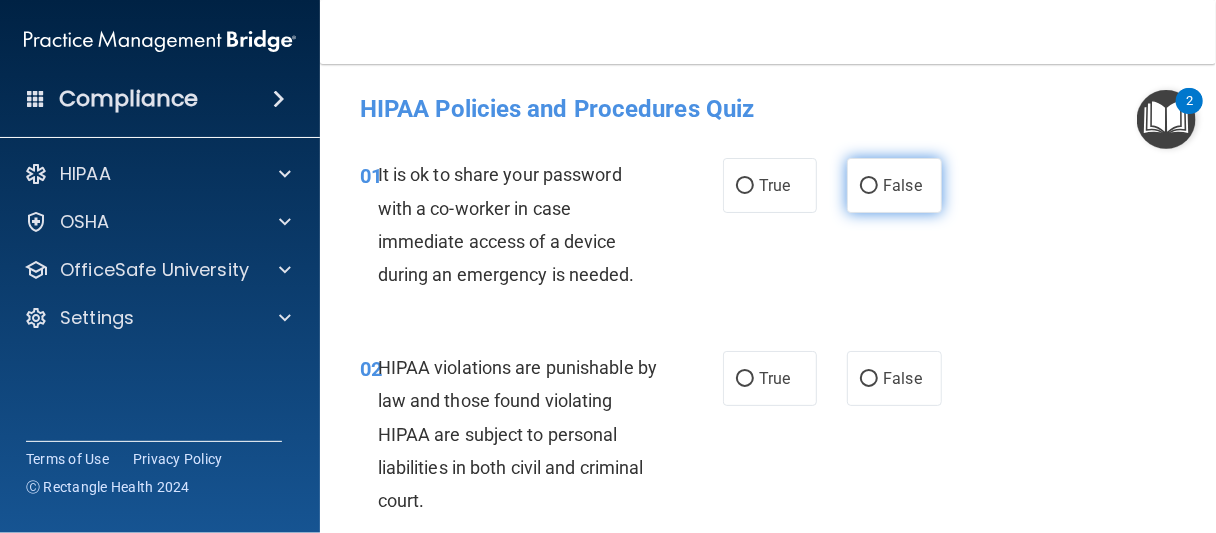 click on "False" at bounding box center [894, 185] 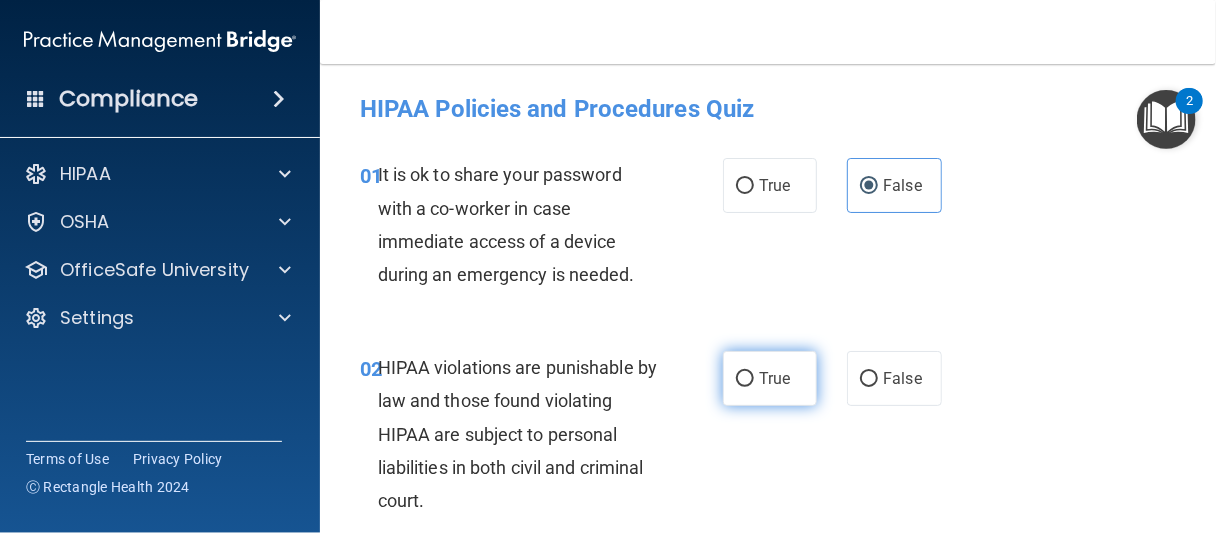 click on "True" at bounding box center [770, 378] 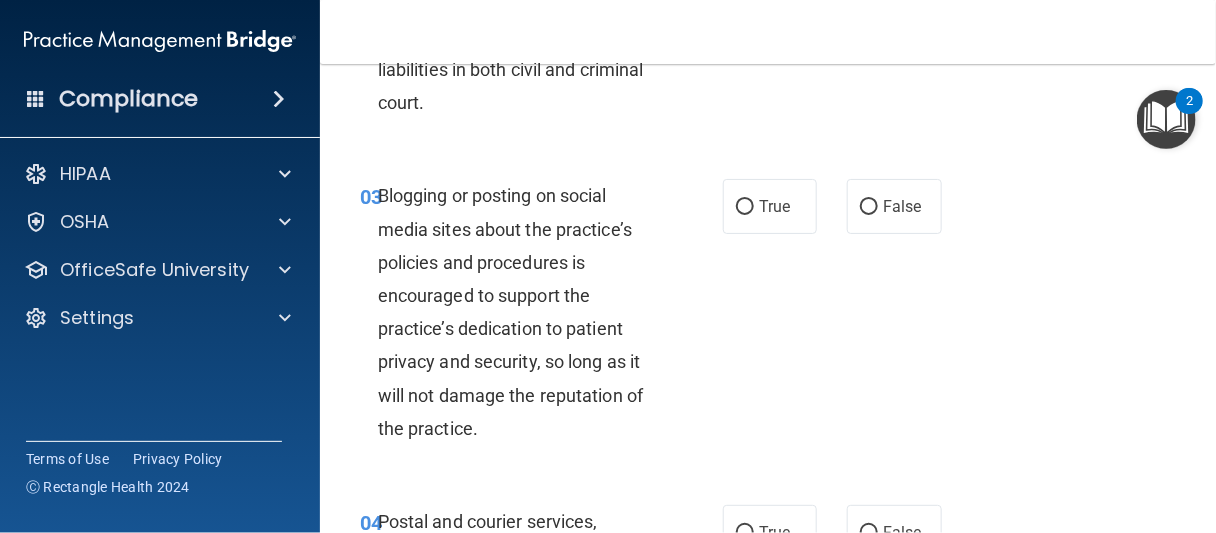scroll, scrollTop: 400, scrollLeft: 0, axis: vertical 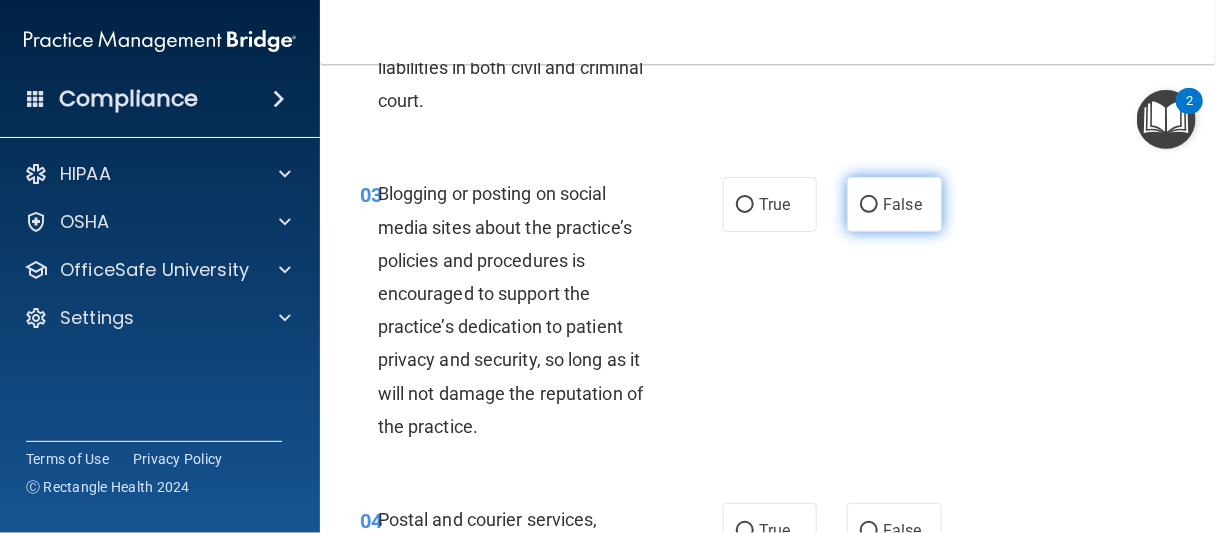 click on "False" at bounding box center [894, 204] 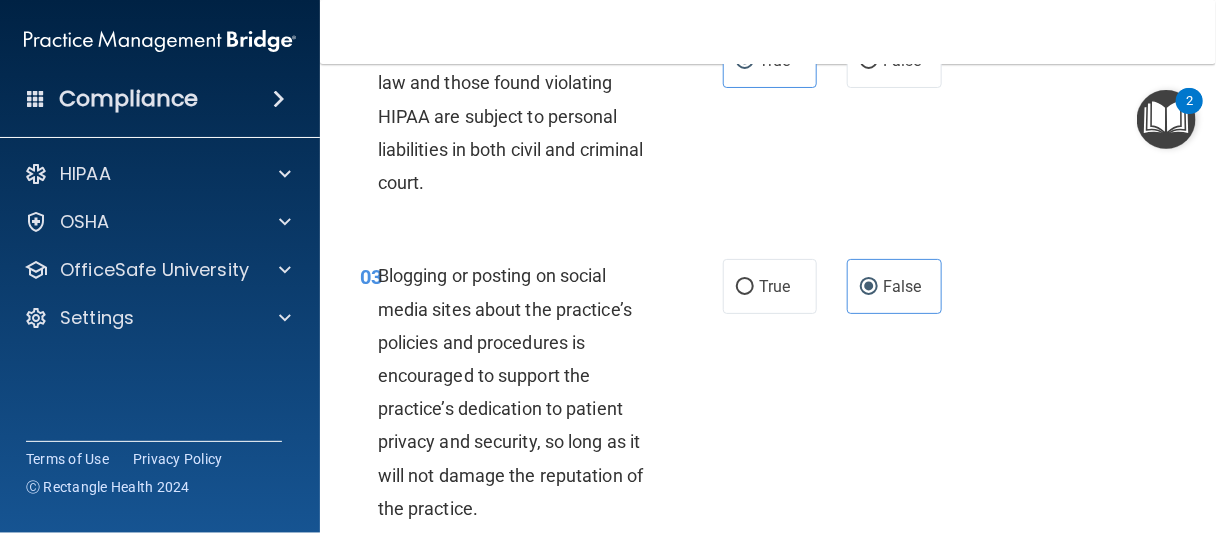 scroll, scrollTop: 300, scrollLeft: 0, axis: vertical 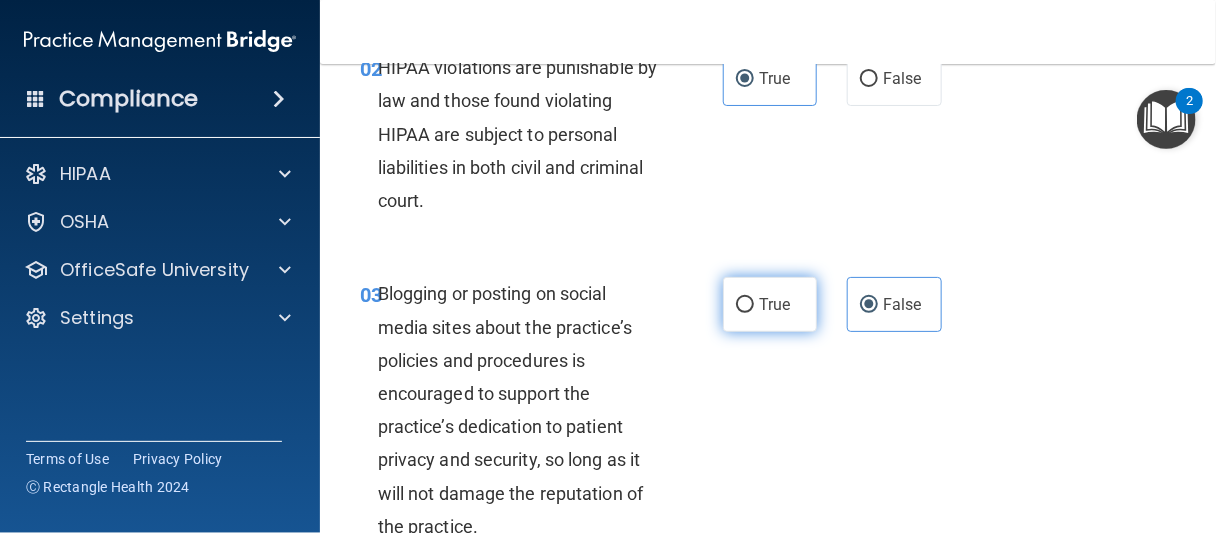 click on "True" at bounding box center [770, 304] 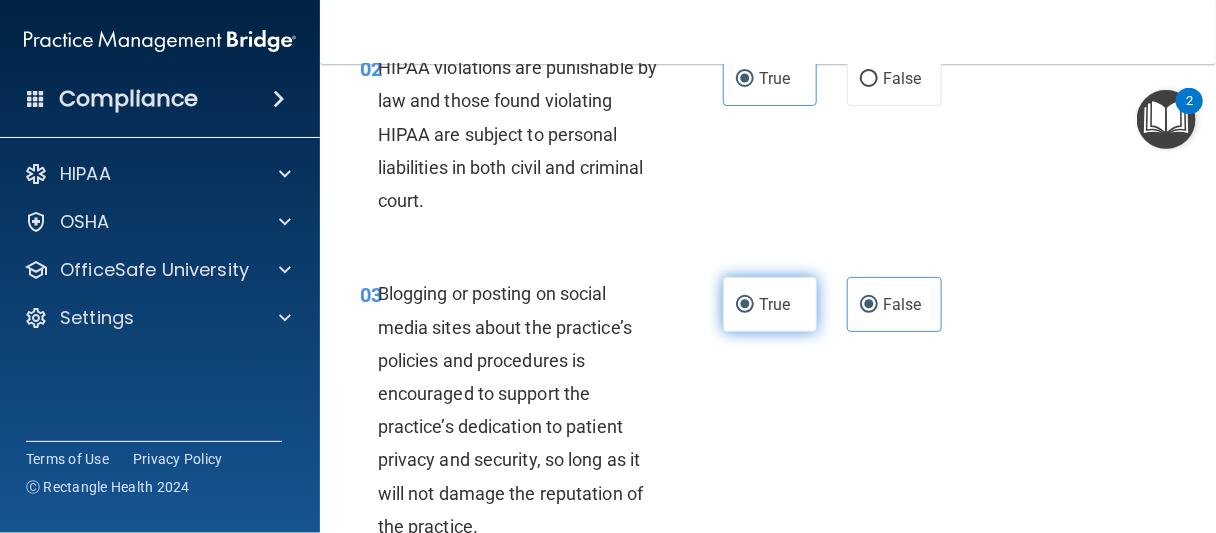 radio on "false" 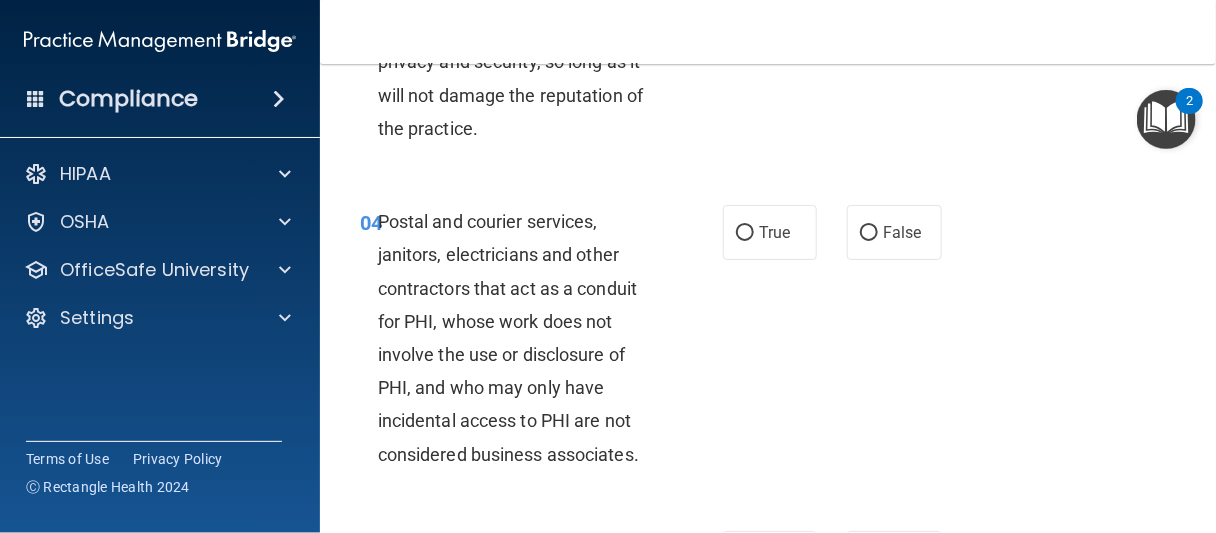scroll, scrollTop: 700, scrollLeft: 0, axis: vertical 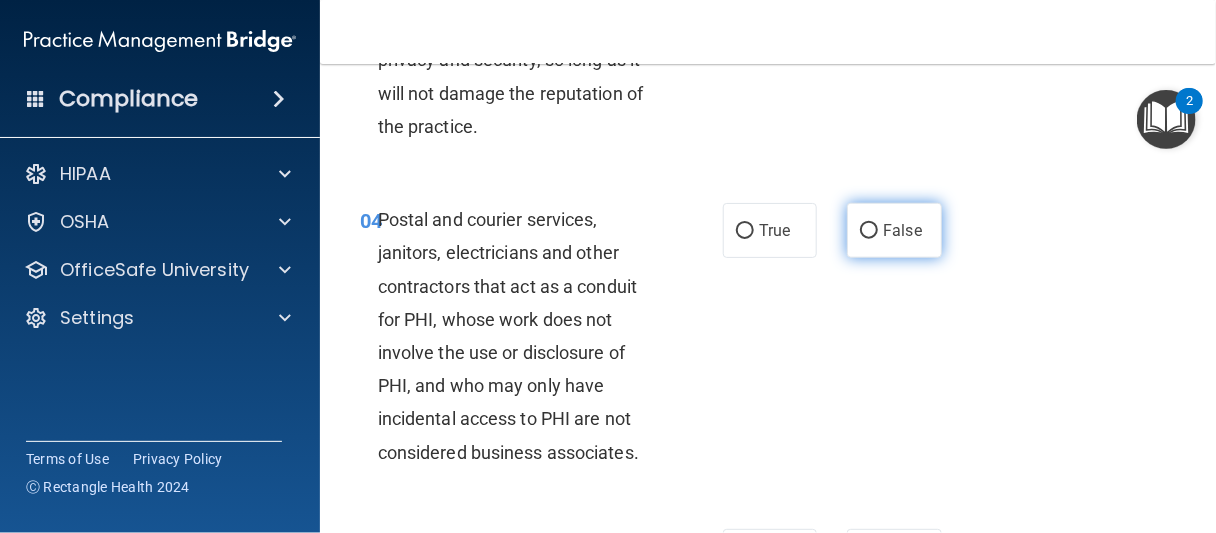 click on "False" at bounding box center (894, 230) 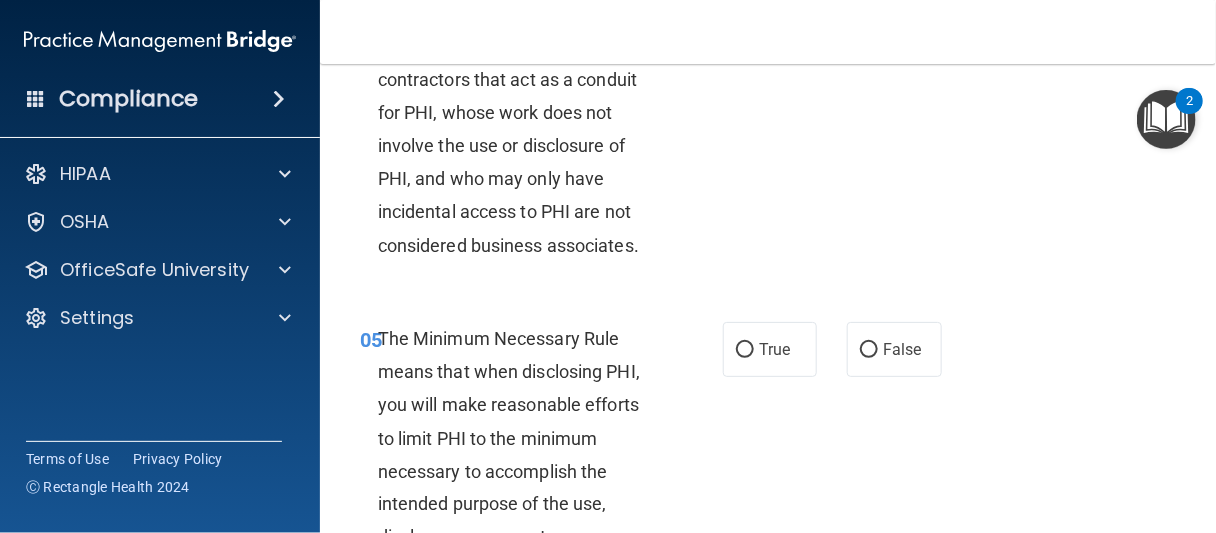 scroll, scrollTop: 1000, scrollLeft: 0, axis: vertical 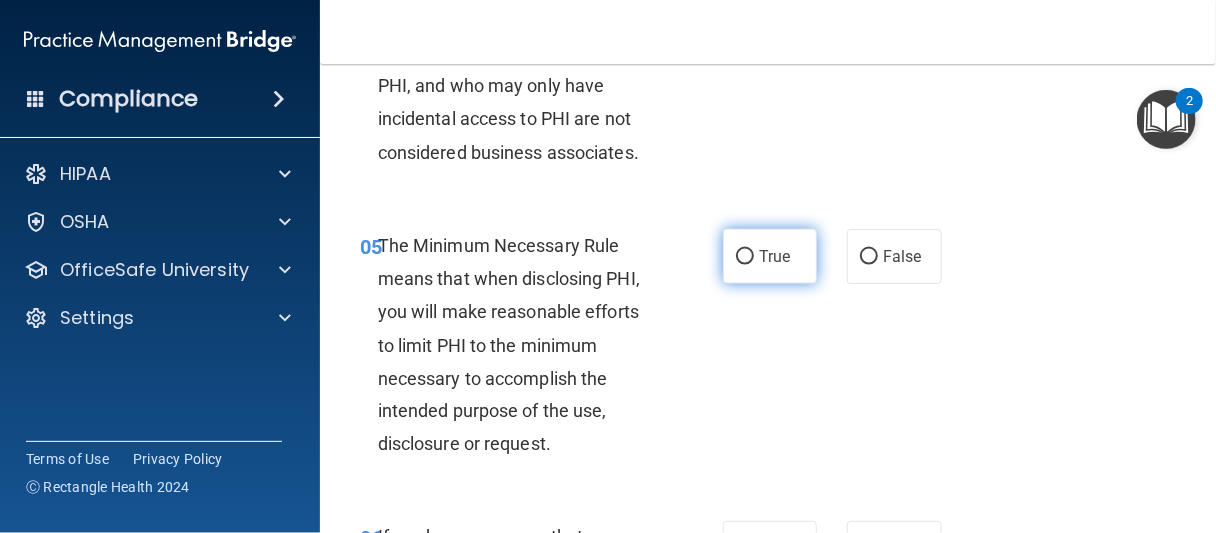 click on "True" at bounding box center [770, 256] 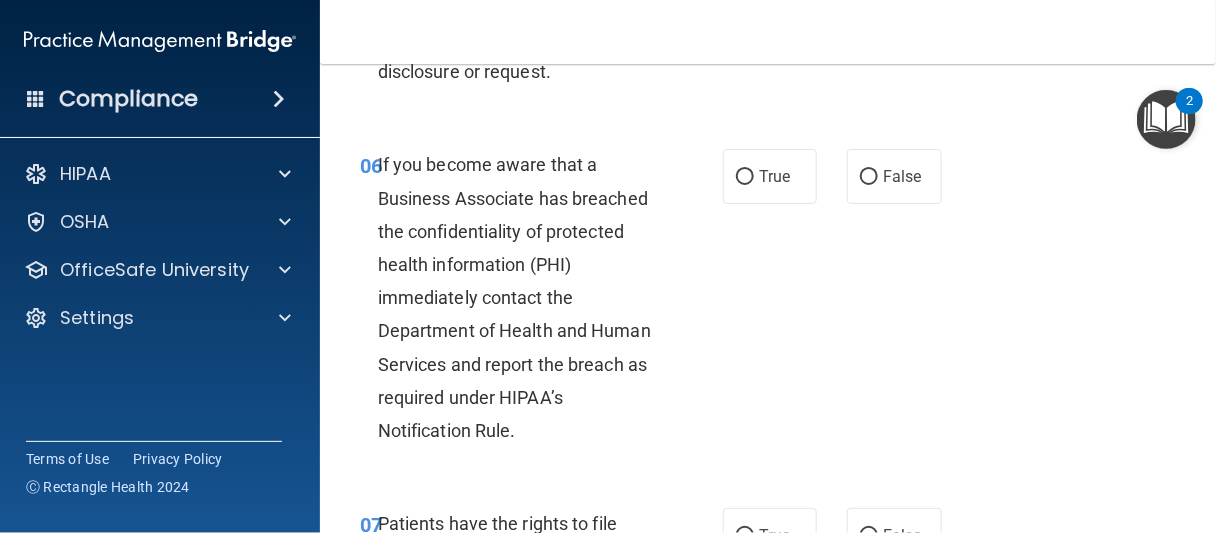 scroll, scrollTop: 1400, scrollLeft: 0, axis: vertical 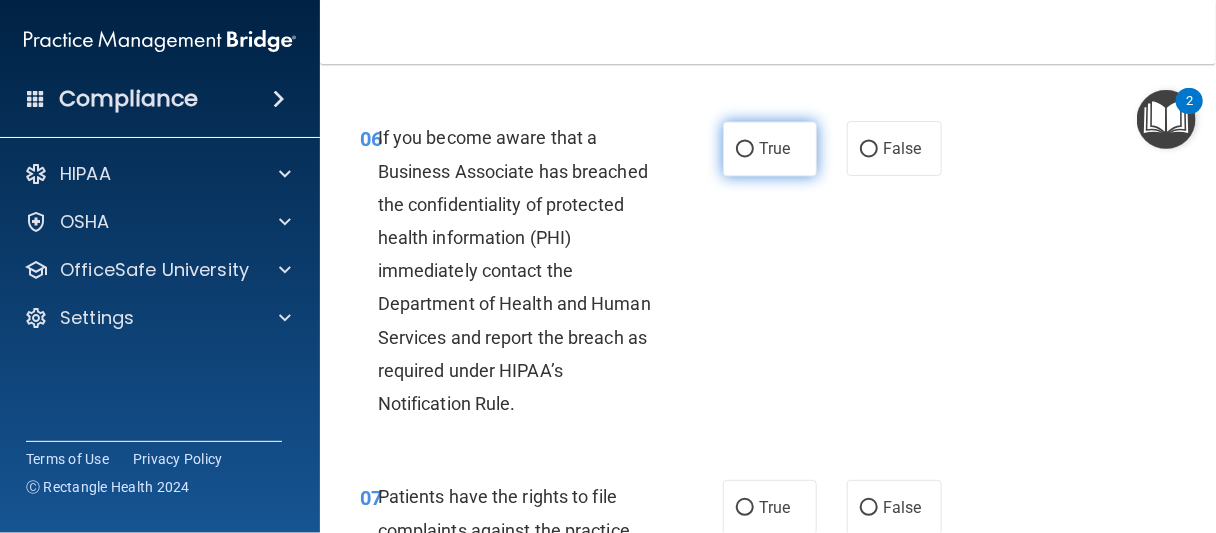 click on "True" at bounding box center [770, 148] 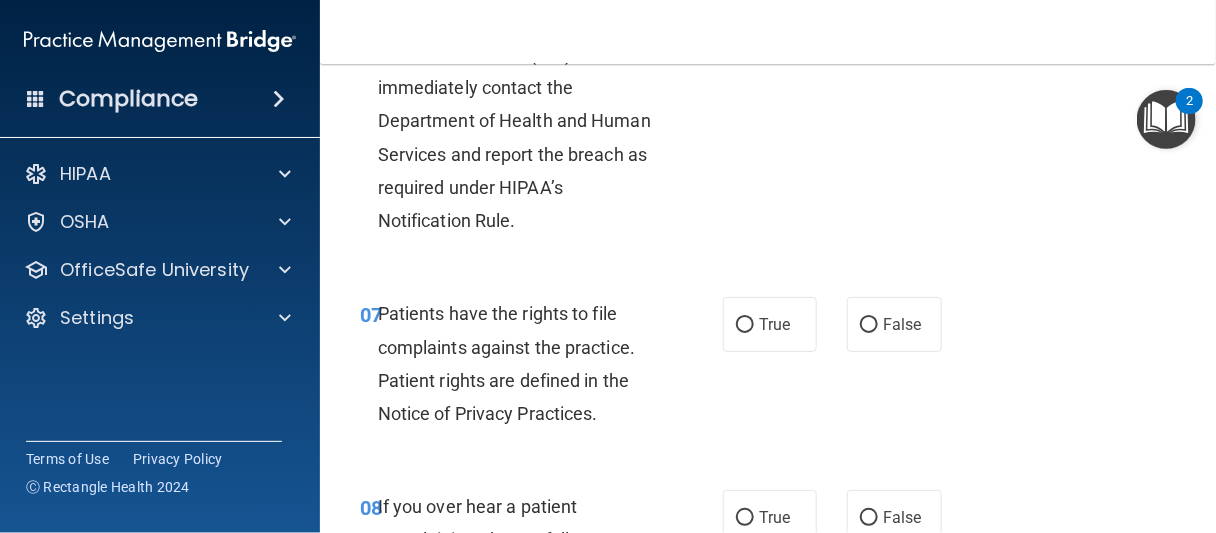scroll, scrollTop: 1600, scrollLeft: 0, axis: vertical 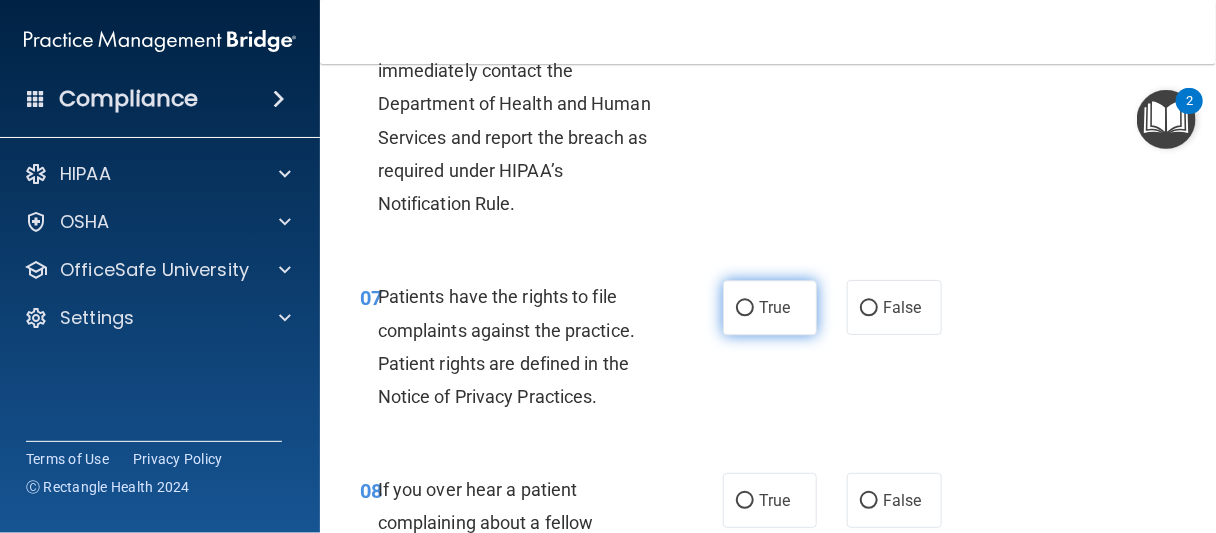 click on "True" at bounding box center [770, 307] 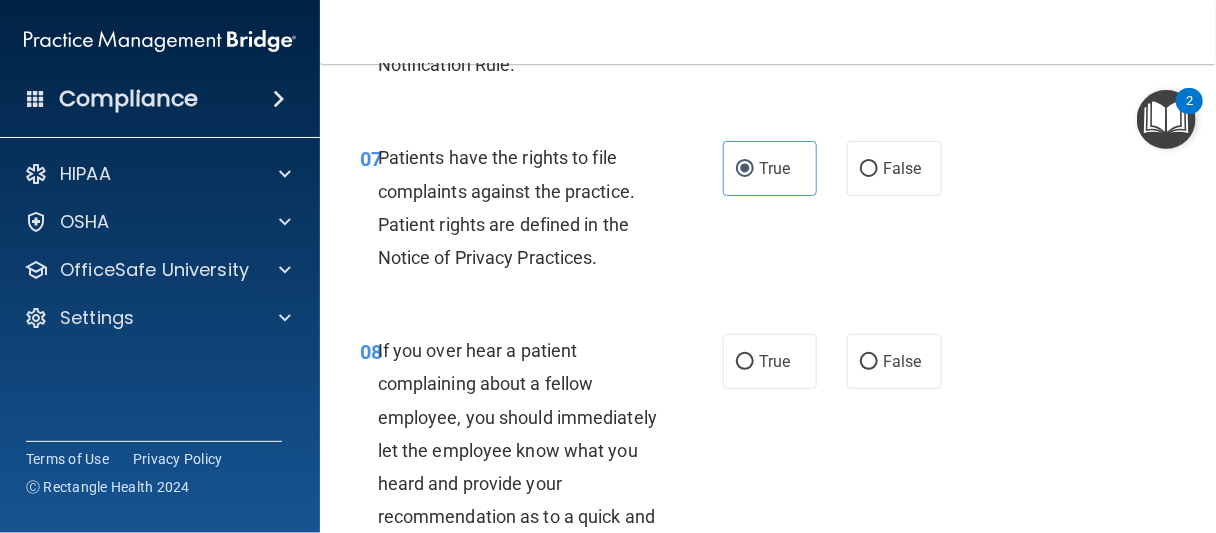 scroll, scrollTop: 1900, scrollLeft: 0, axis: vertical 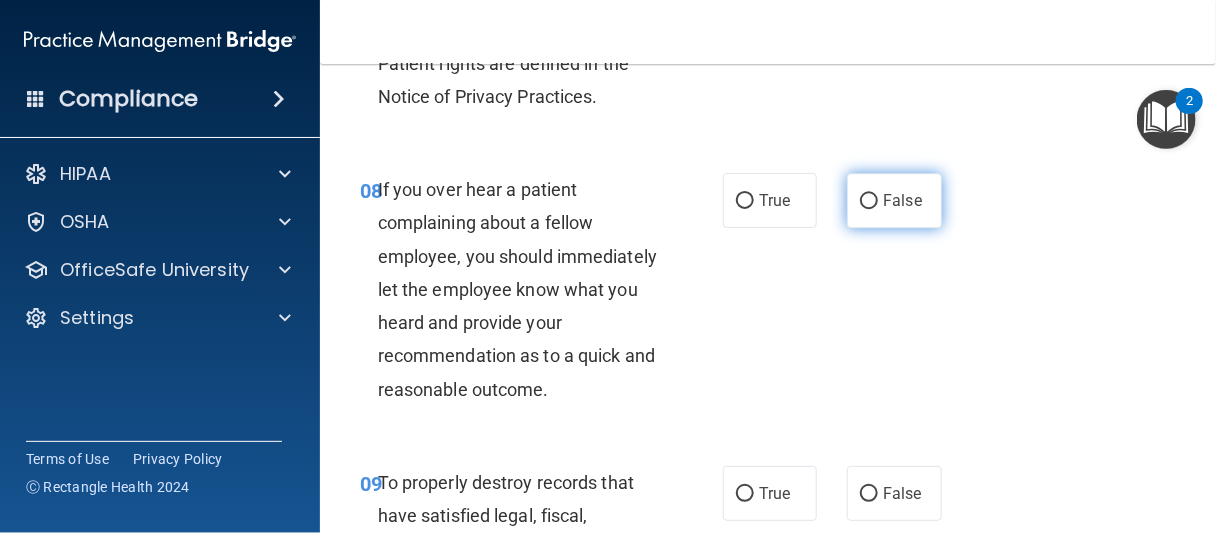 click on "False" at bounding box center (894, 200) 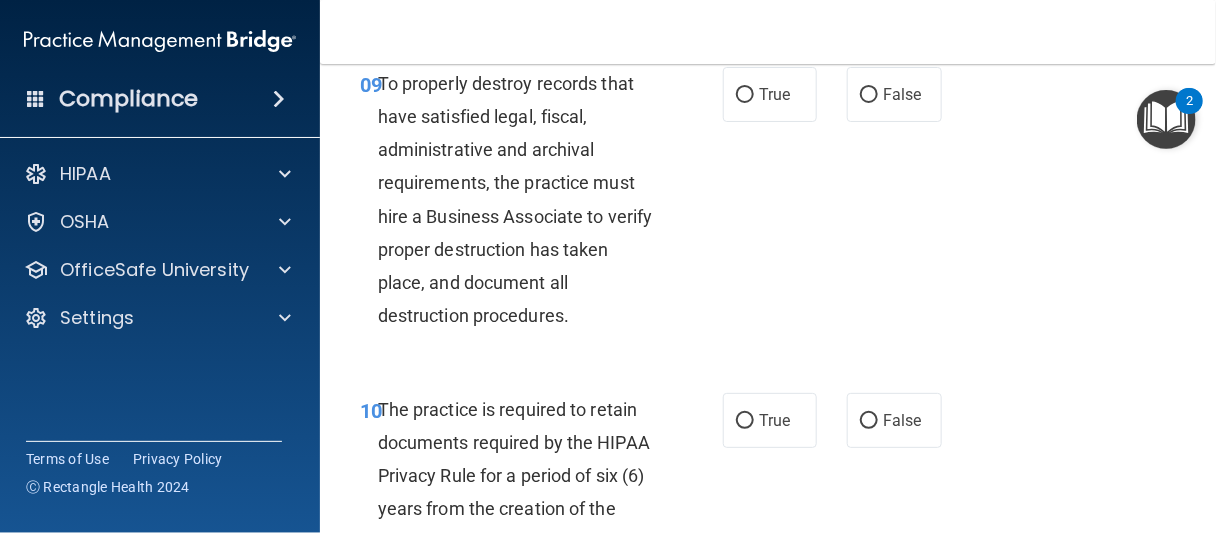 scroll, scrollTop: 2300, scrollLeft: 0, axis: vertical 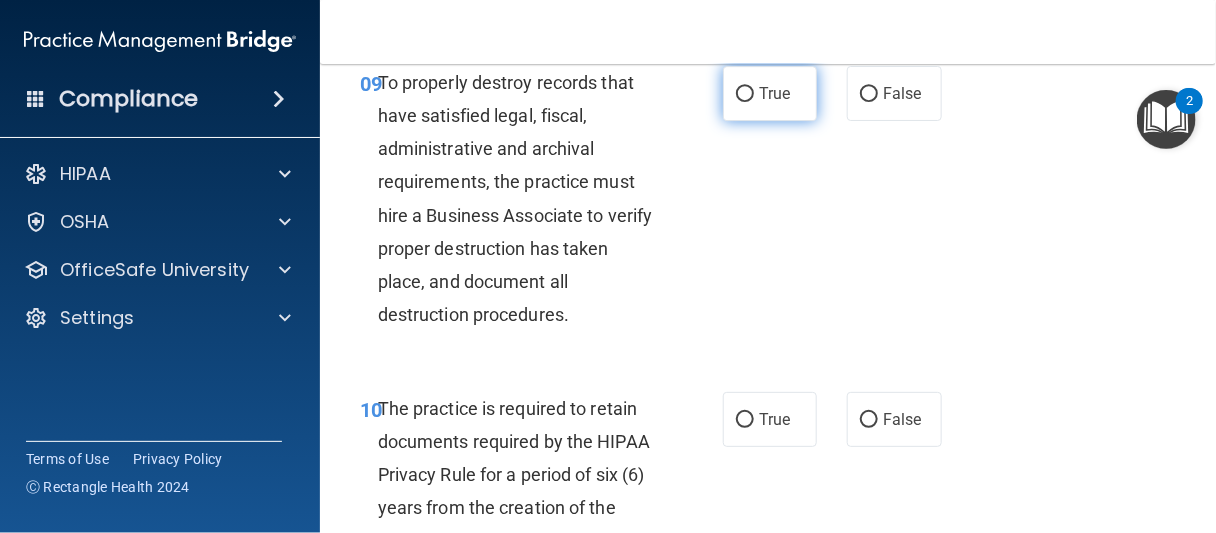 click on "True" at bounding box center [770, 93] 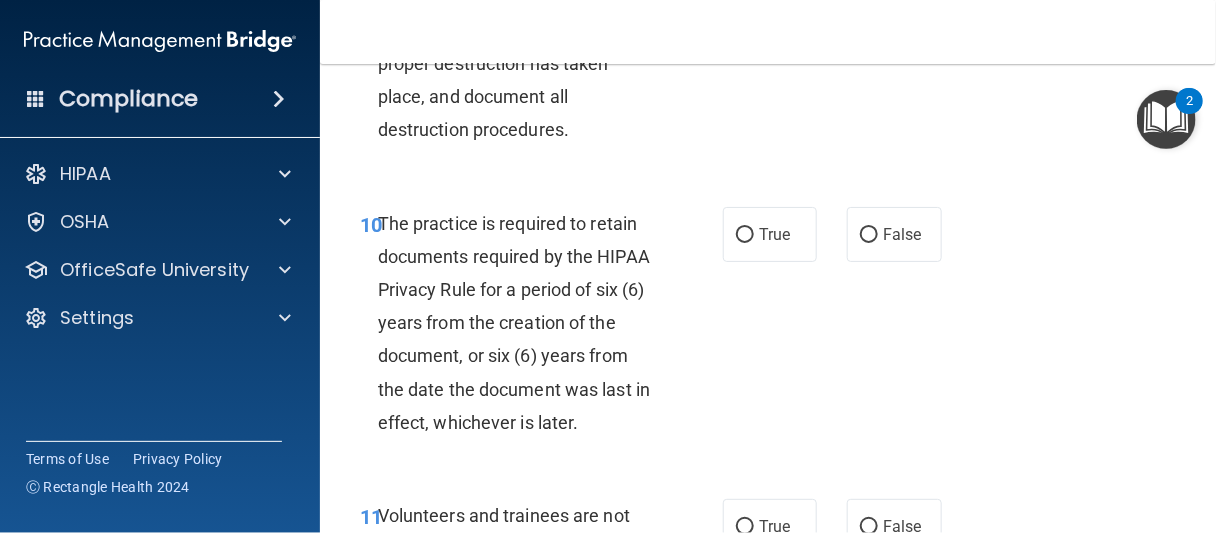 scroll, scrollTop: 2500, scrollLeft: 0, axis: vertical 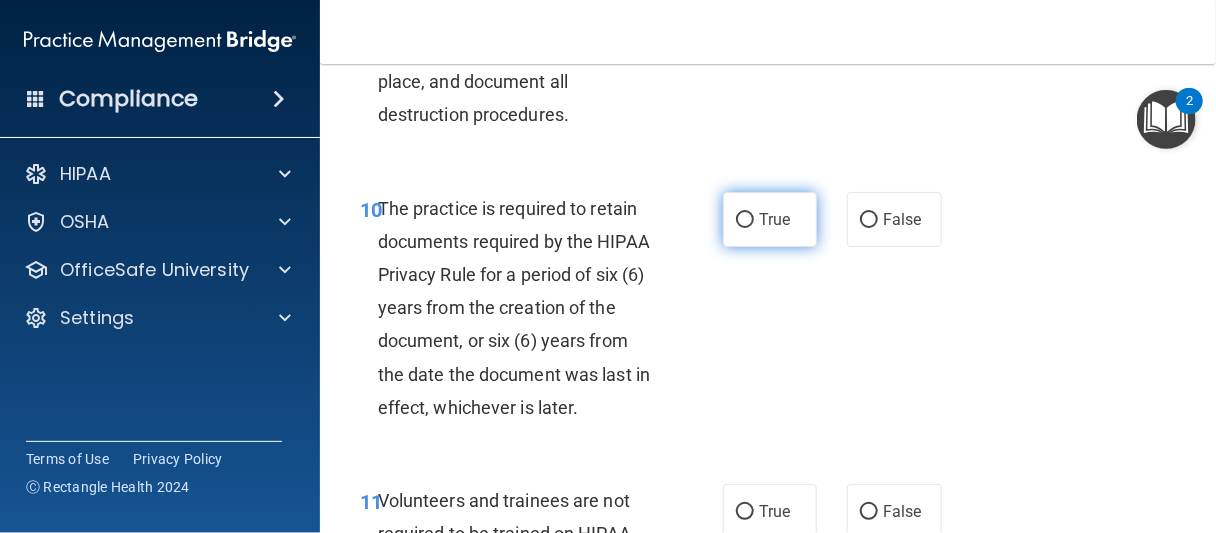 click on "True" at bounding box center (770, 219) 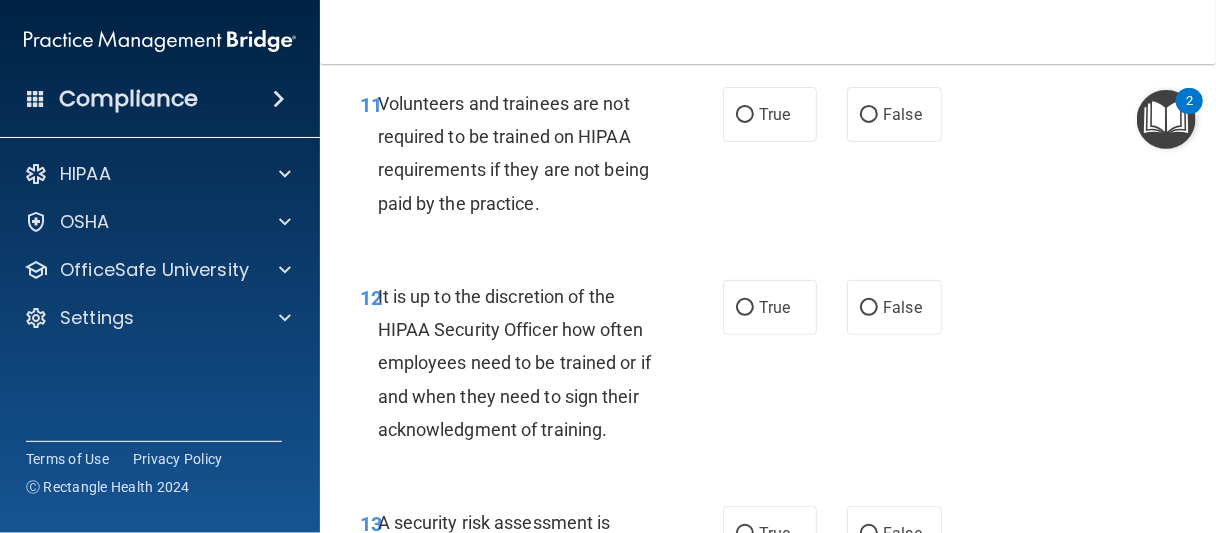 scroll, scrollTop: 2900, scrollLeft: 0, axis: vertical 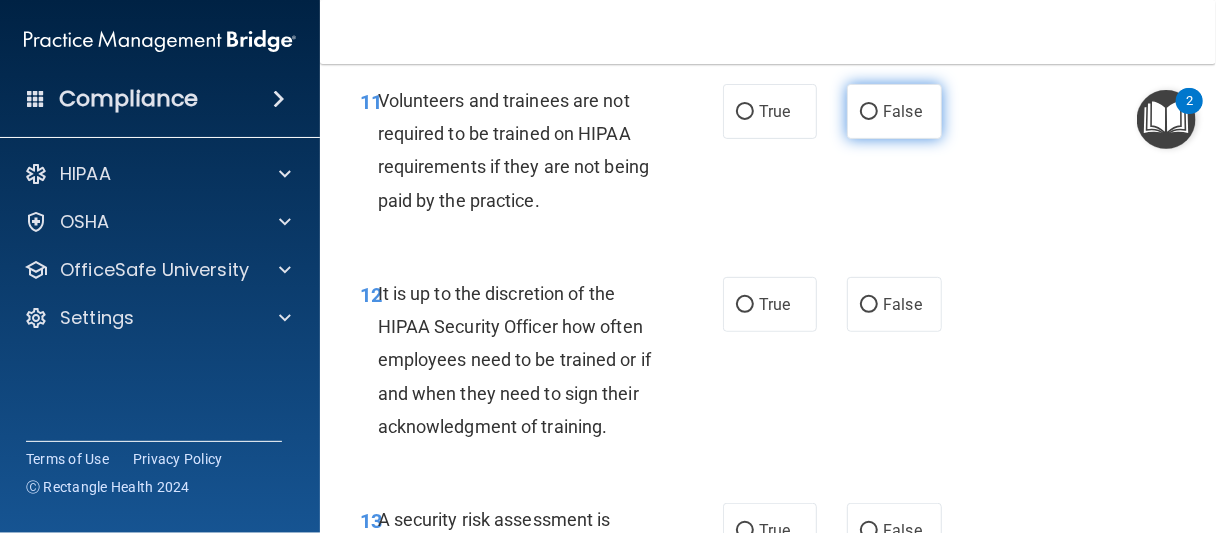 click on "False" at bounding box center [902, 111] 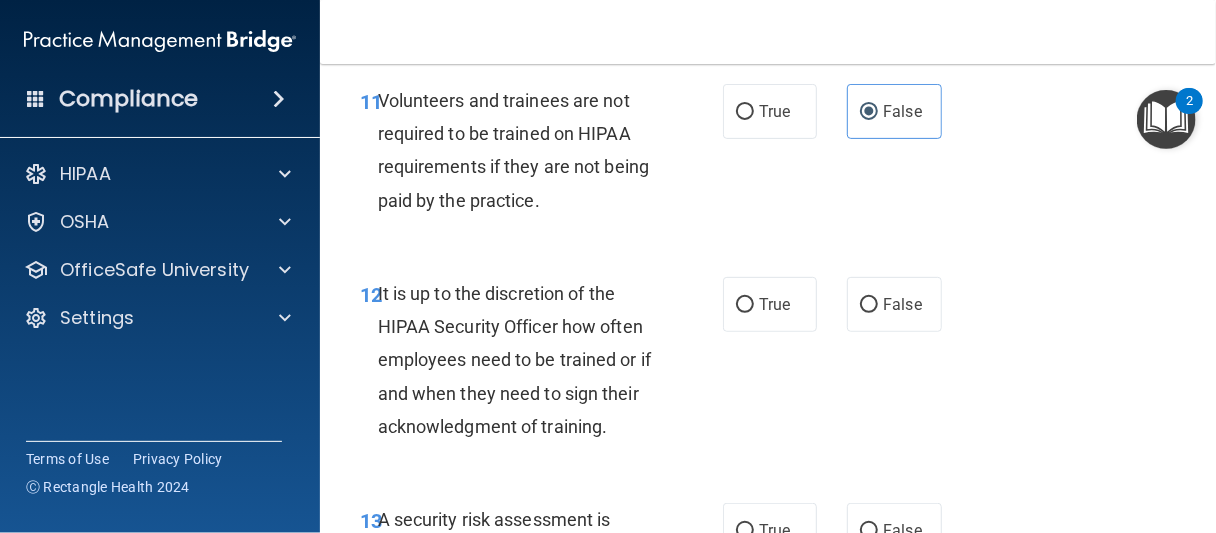 drag, startPoint x: 925, startPoint y: 321, endPoint x: 958, endPoint y: 311, distance: 34.48188 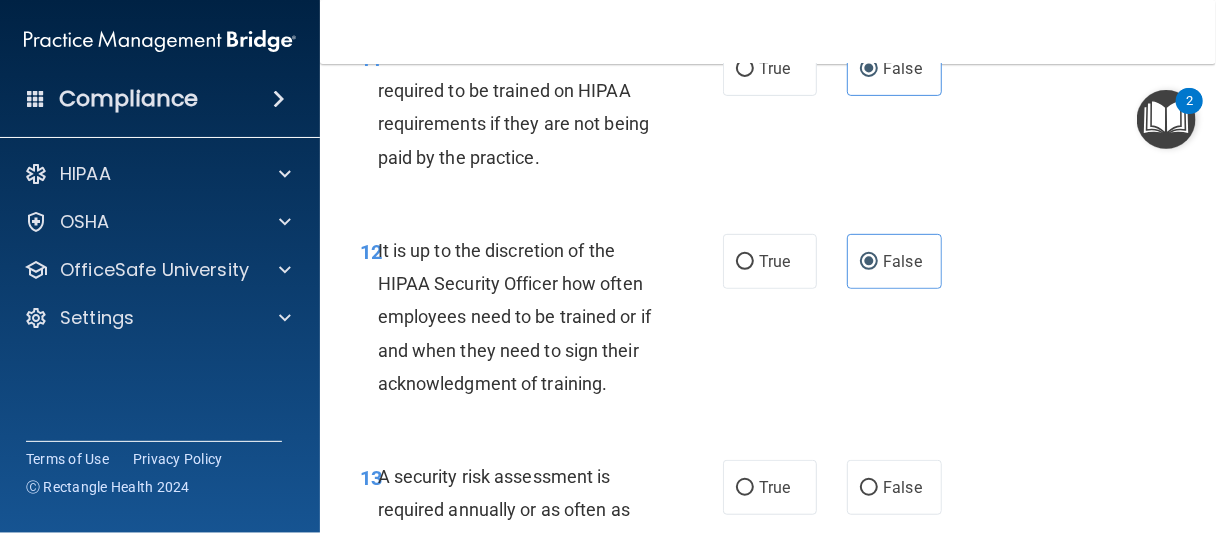 scroll, scrollTop: 3100, scrollLeft: 0, axis: vertical 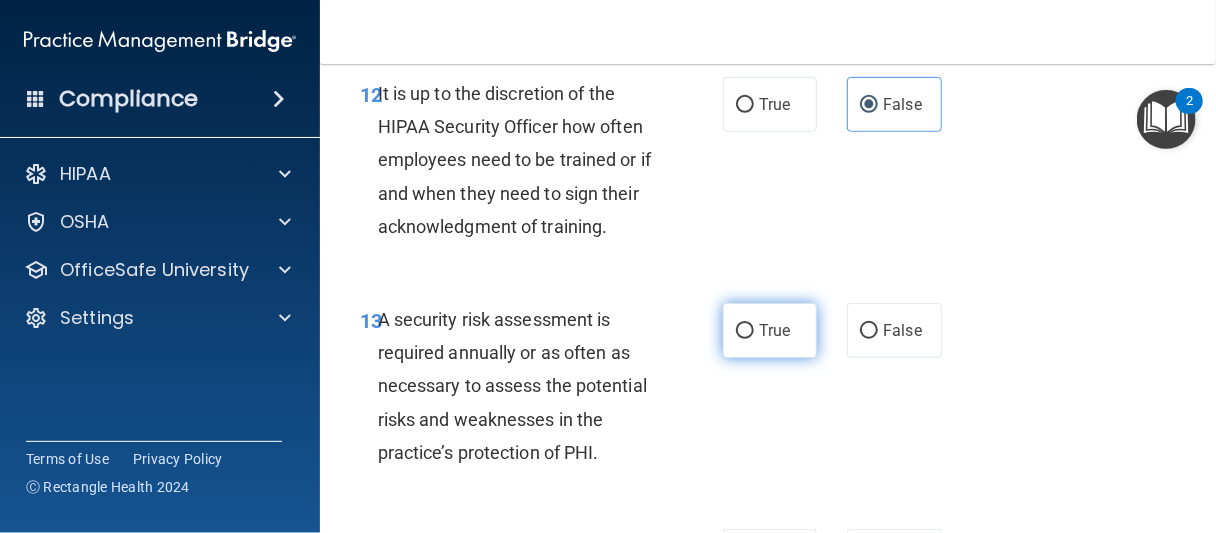 click on "True" at bounding box center (770, 330) 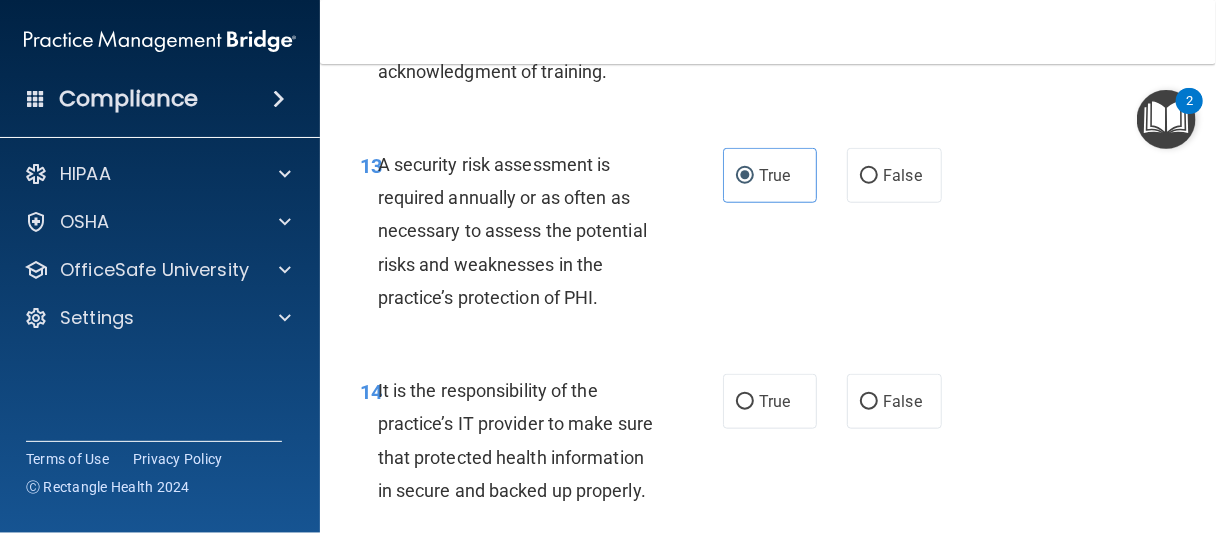 scroll, scrollTop: 3344, scrollLeft: 0, axis: vertical 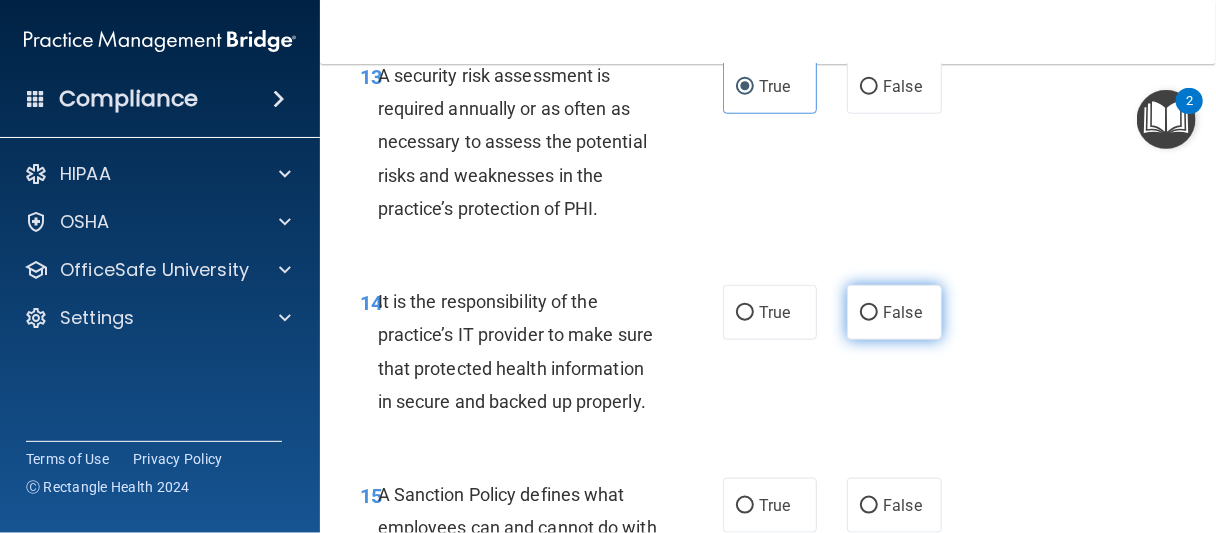 click on "False" at bounding box center [894, 312] 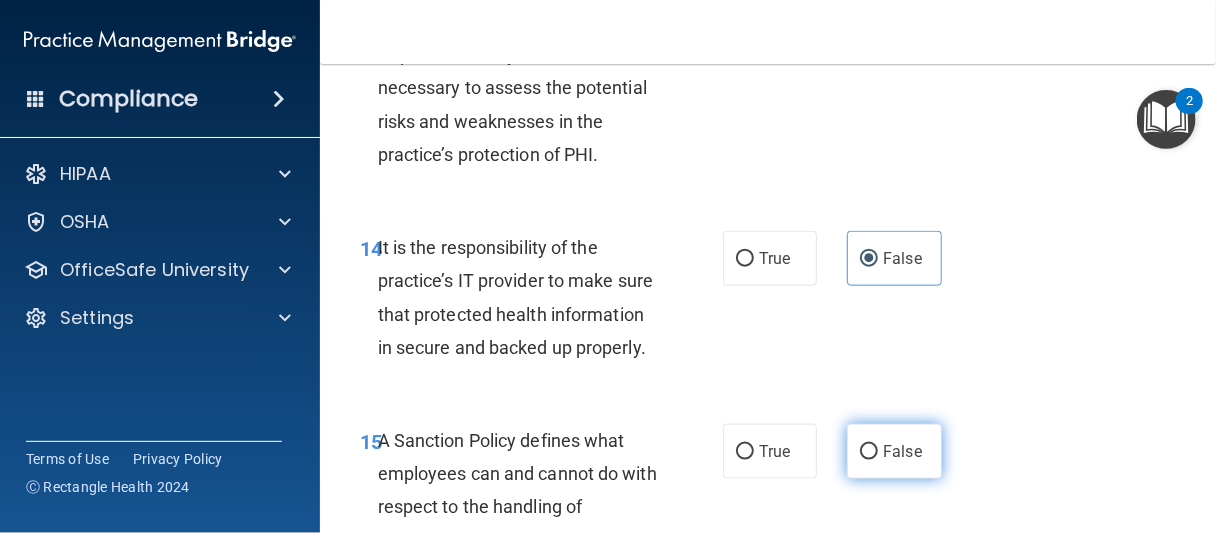 scroll, scrollTop: 3644, scrollLeft: 0, axis: vertical 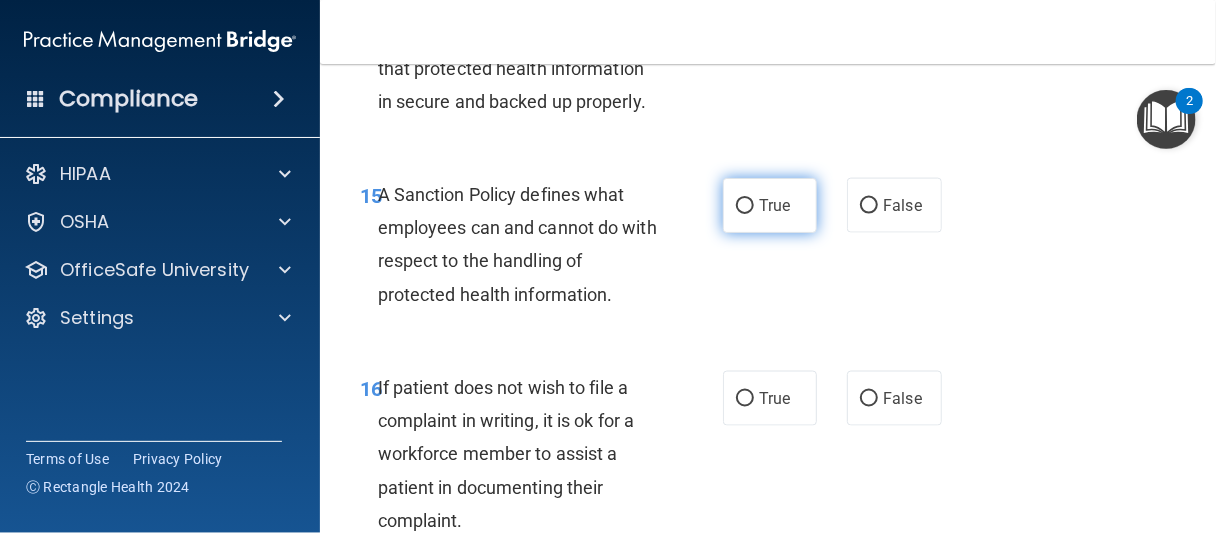 click on "True" at bounding box center (770, 205) 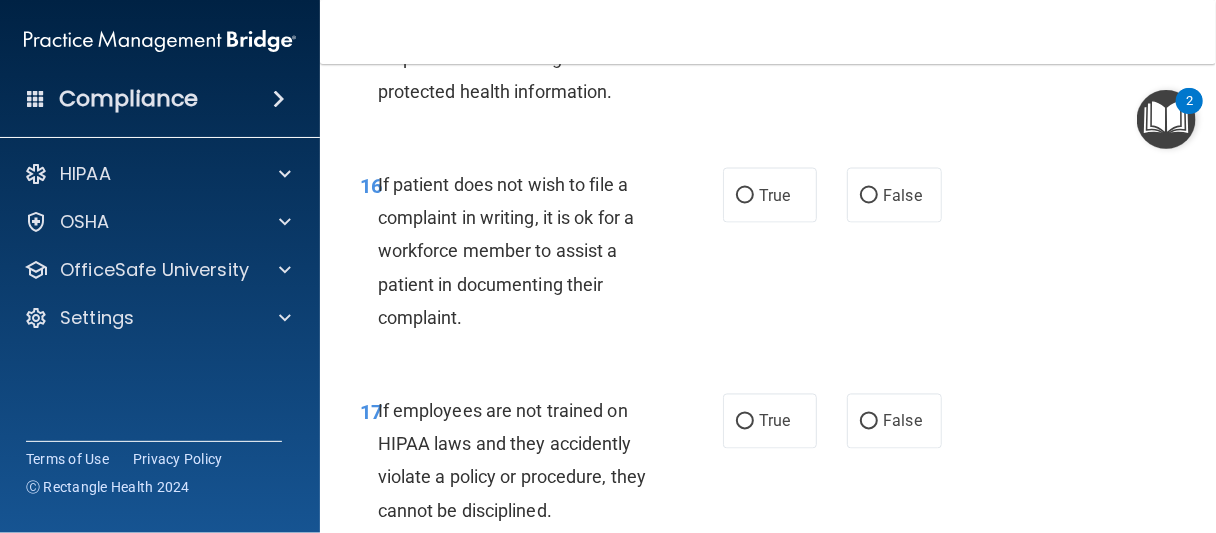 scroll, scrollTop: 3844, scrollLeft: 0, axis: vertical 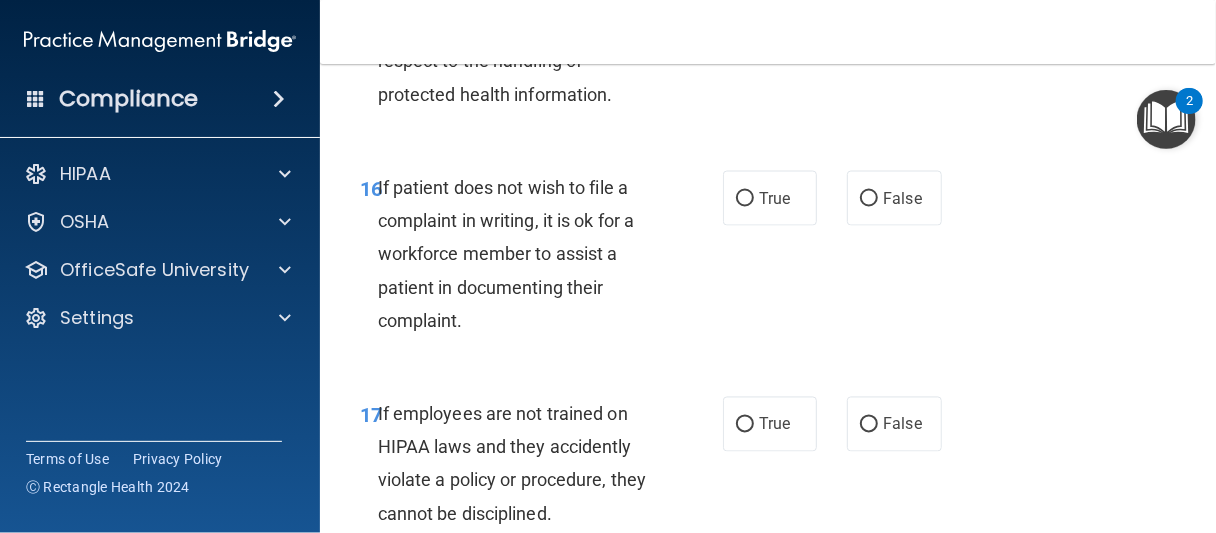 click on "True           False" at bounding box center [836, 198] 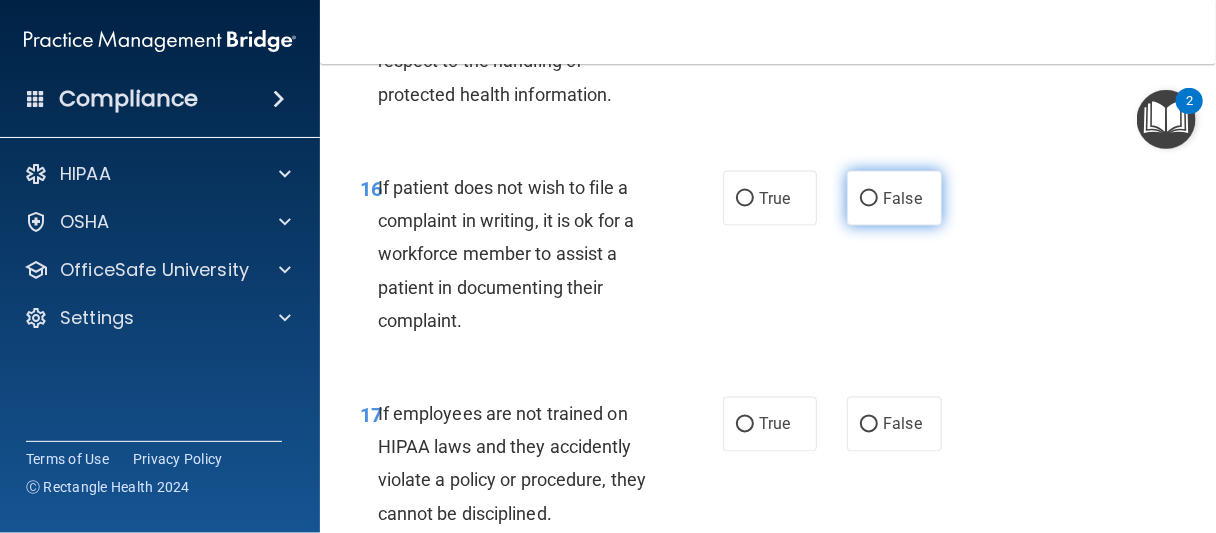click on "False" at bounding box center (869, 199) 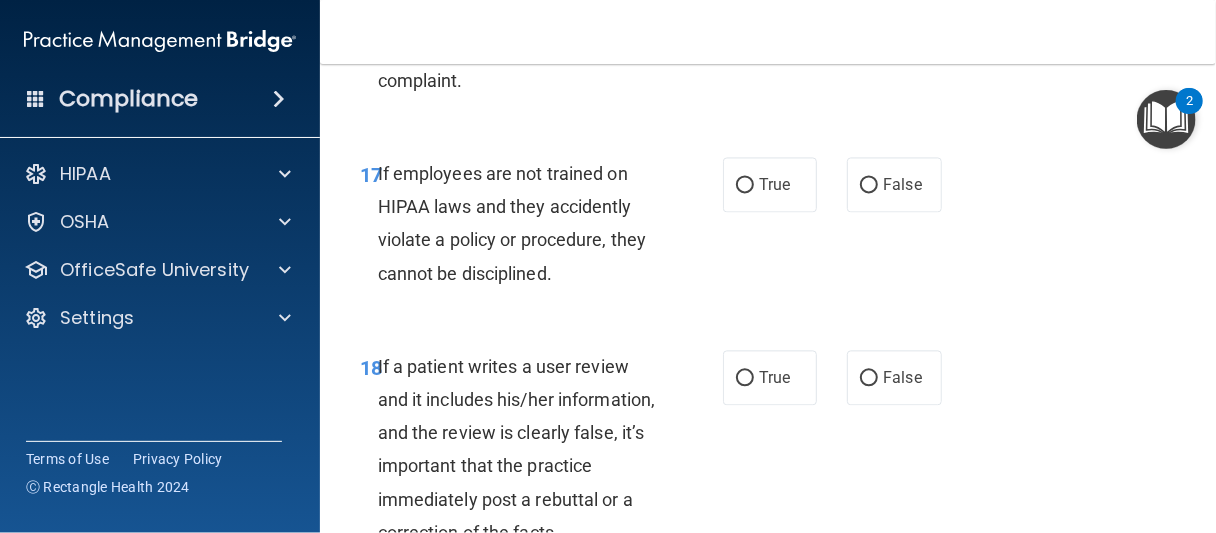 scroll, scrollTop: 4144, scrollLeft: 0, axis: vertical 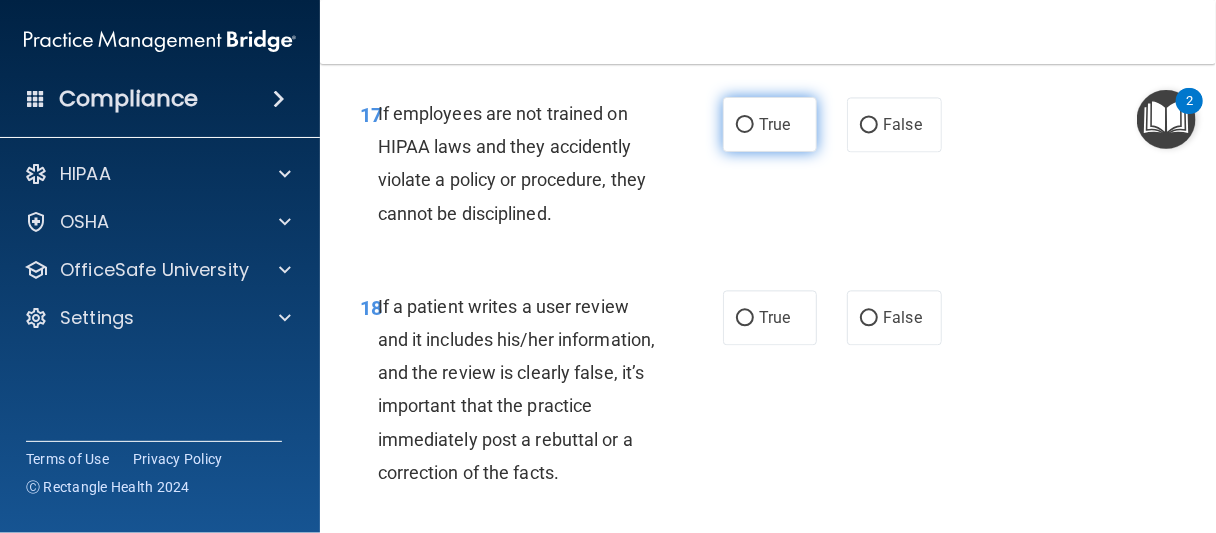 click on "True" at bounding box center [770, 124] 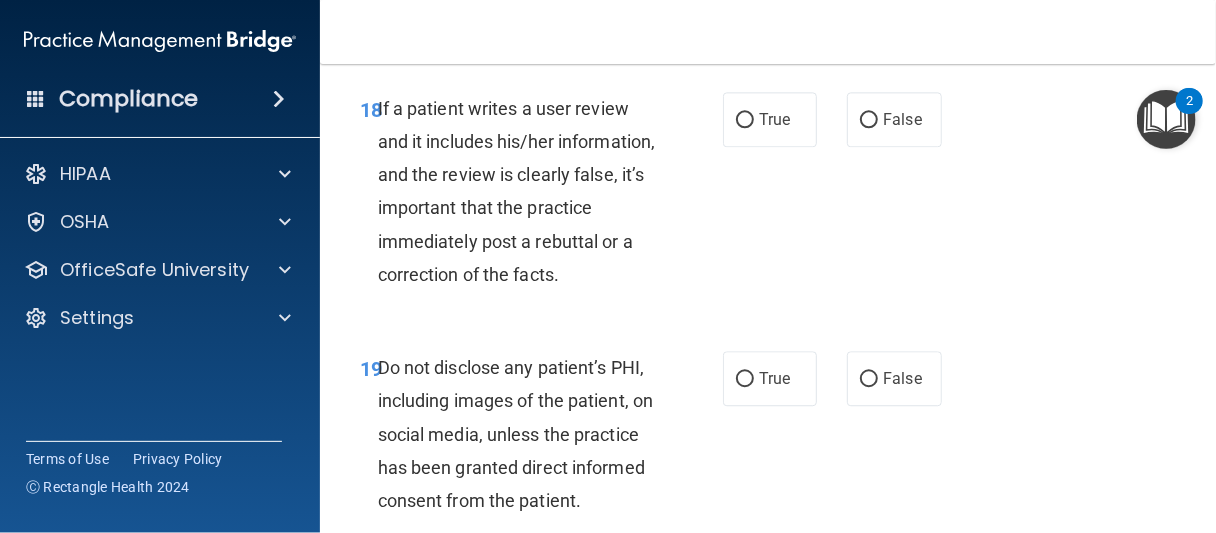 scroll, scrollTop: 4344, scrollLeft: 0, axis: vertical 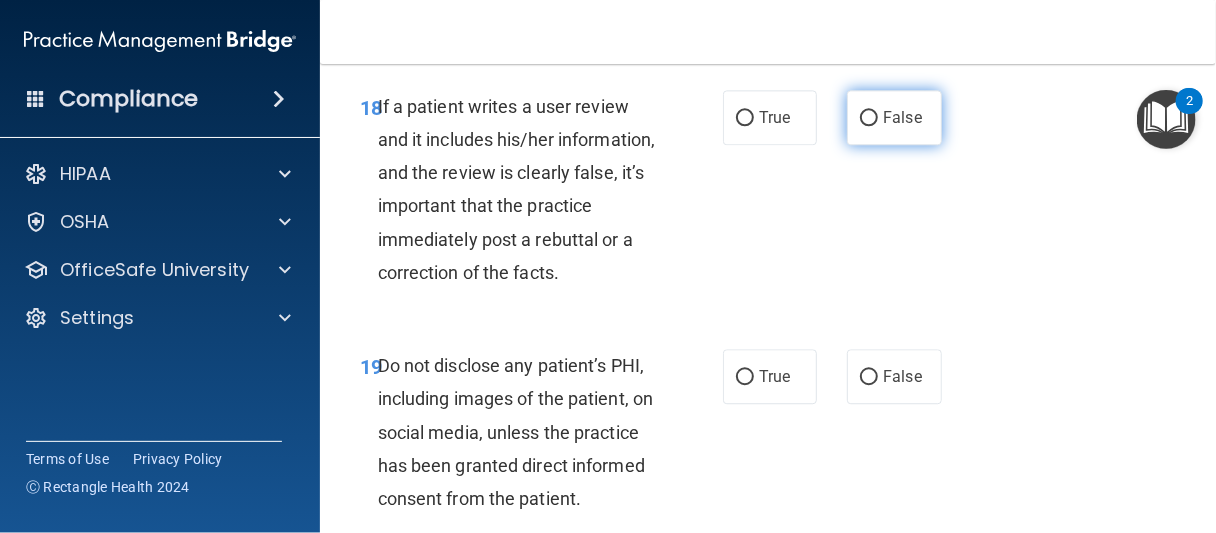 click on "False" at bounding box center (869, 118) 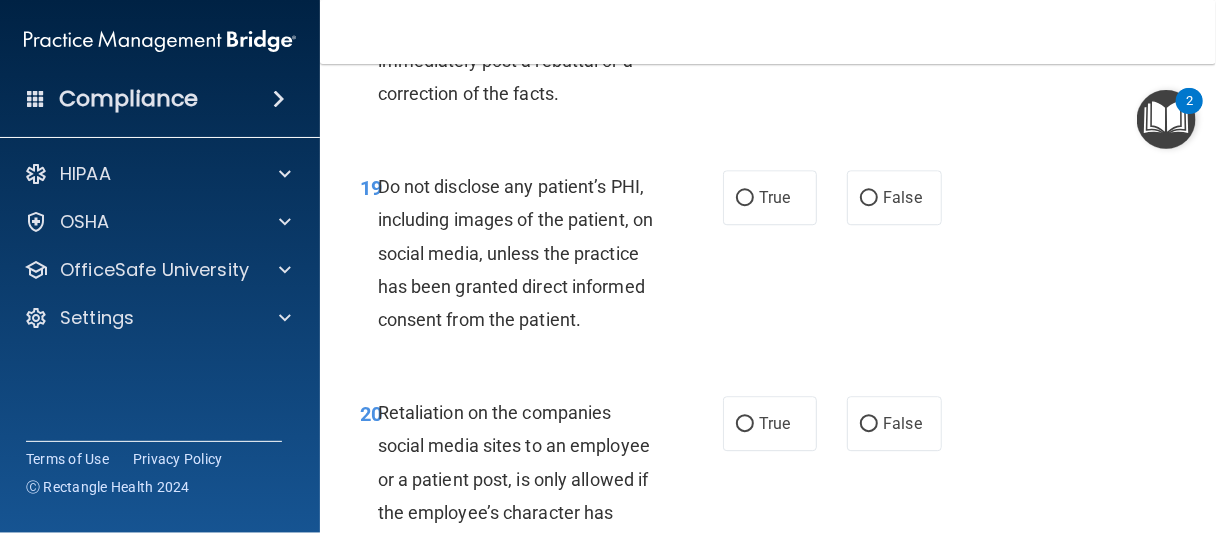 scroll, scrollTop: 4544, scrollLeft: 0, axis: vertical 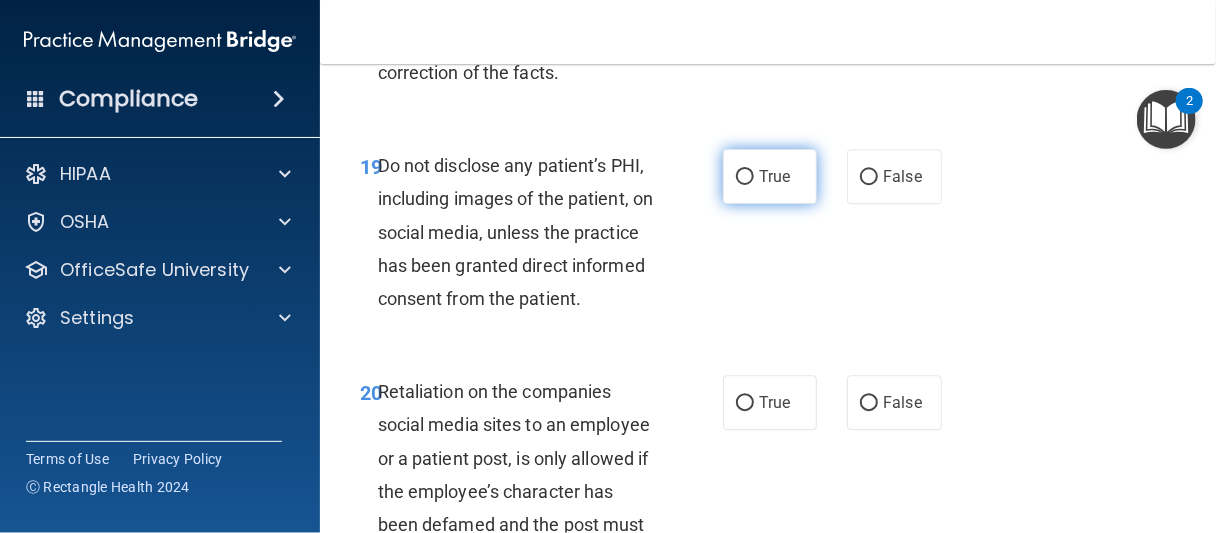 click on "True" at bounding box center [774, 176] 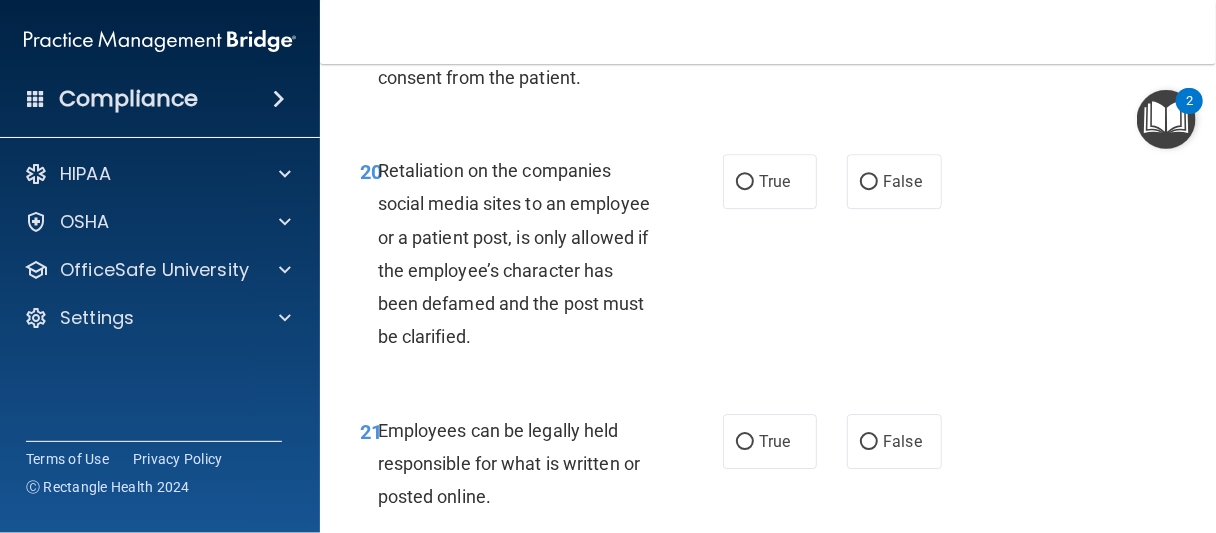 scroll, scrollTop: 4844, scrollLeft: 0, axis: vertical 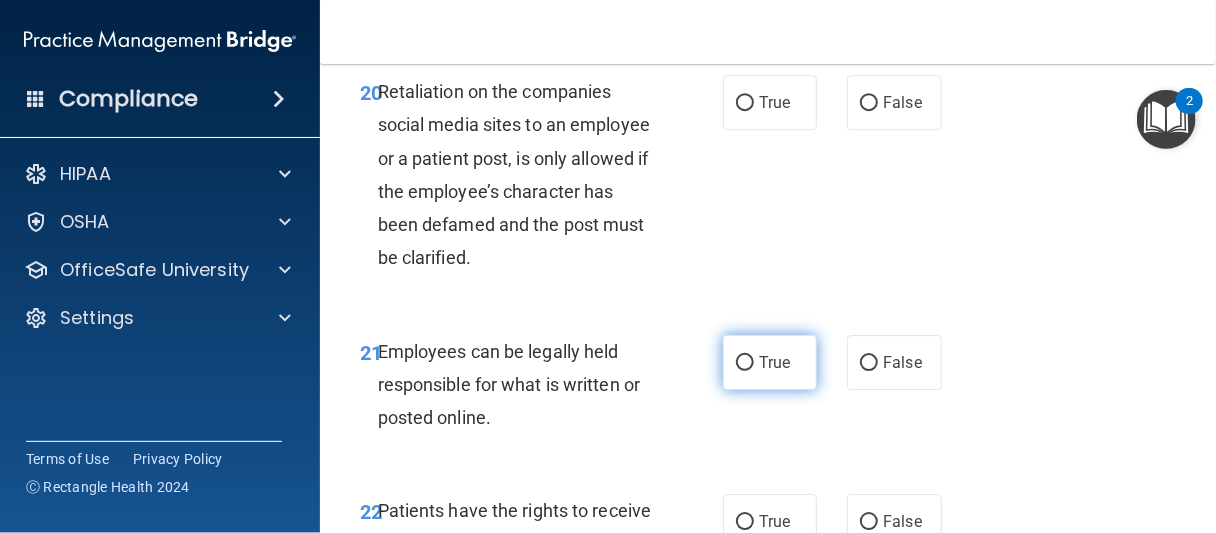 click on "True" at bounding box center (774, 362) 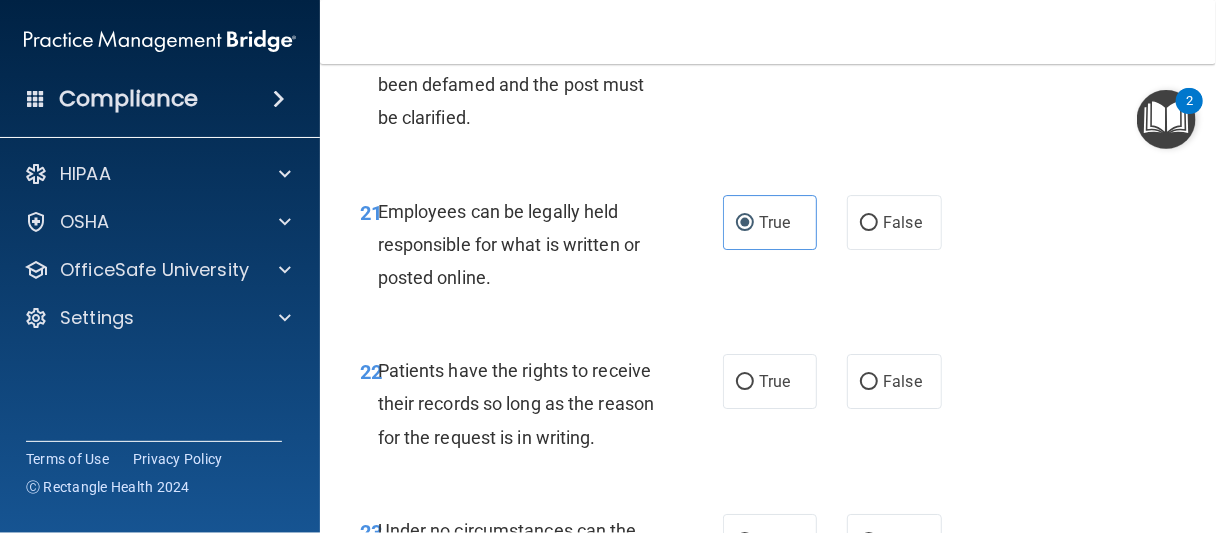 scroll, scrollTop: 5144, scrollLeft: 0, axis: vertical 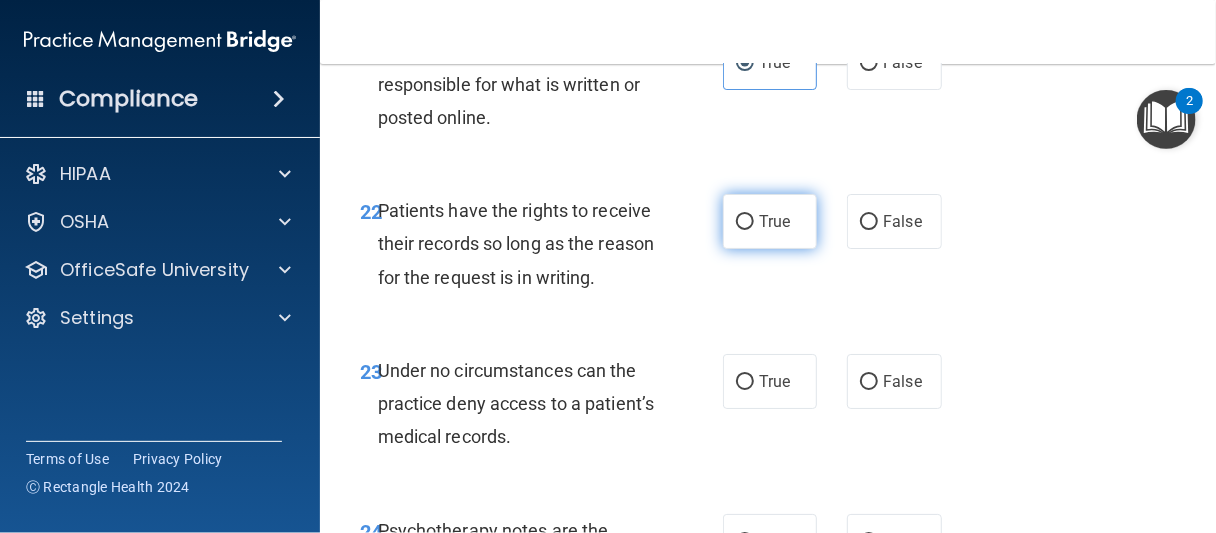 click on "True" at bounding box center [770, 221] 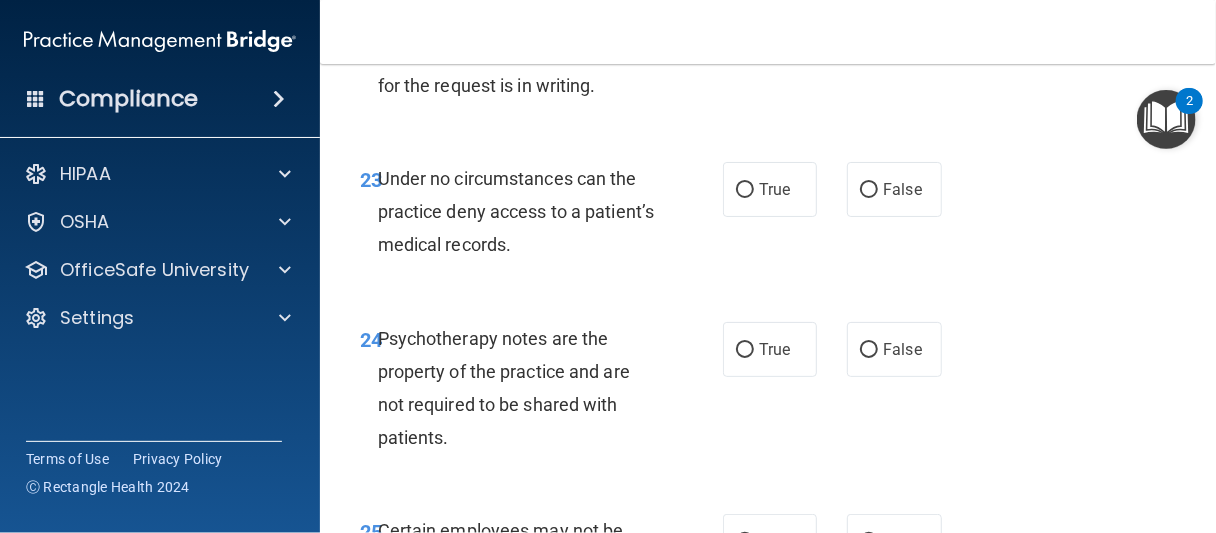 scroll, scrollTop: 5344, scrollLeft: 0, axis: vertical 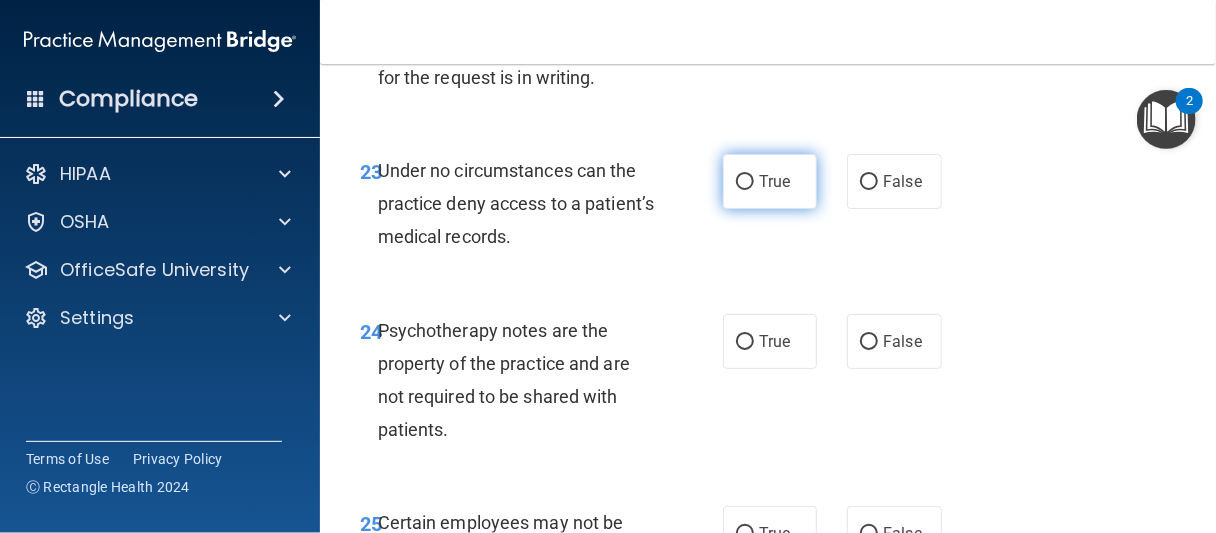click on "True" at bounding box center [770, 181] 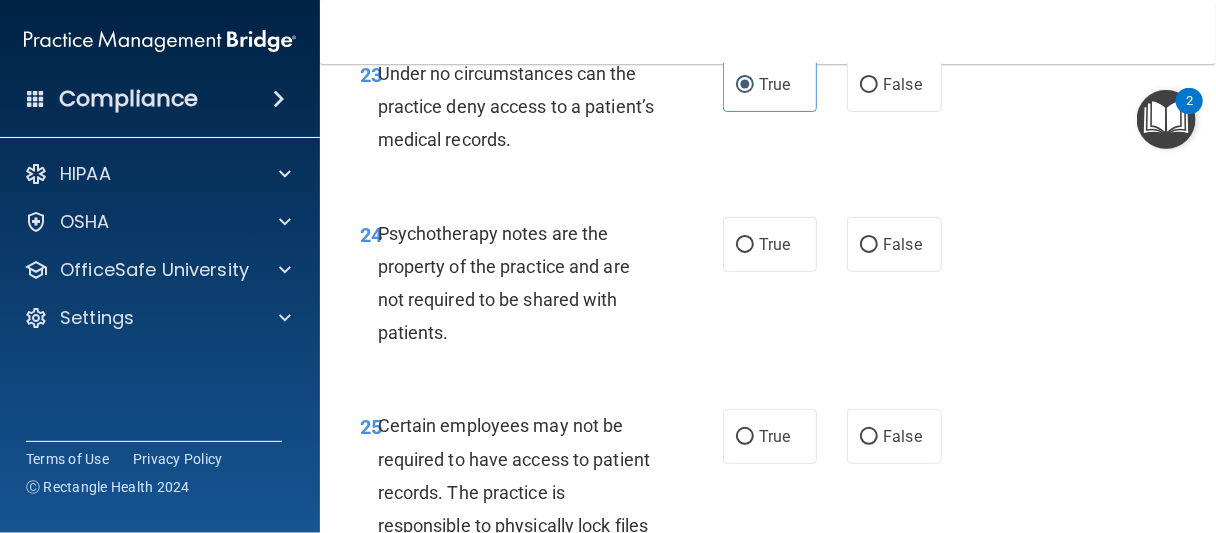 scroll, scrollTop: 5444, scrollLeft: 0, axis: vertical 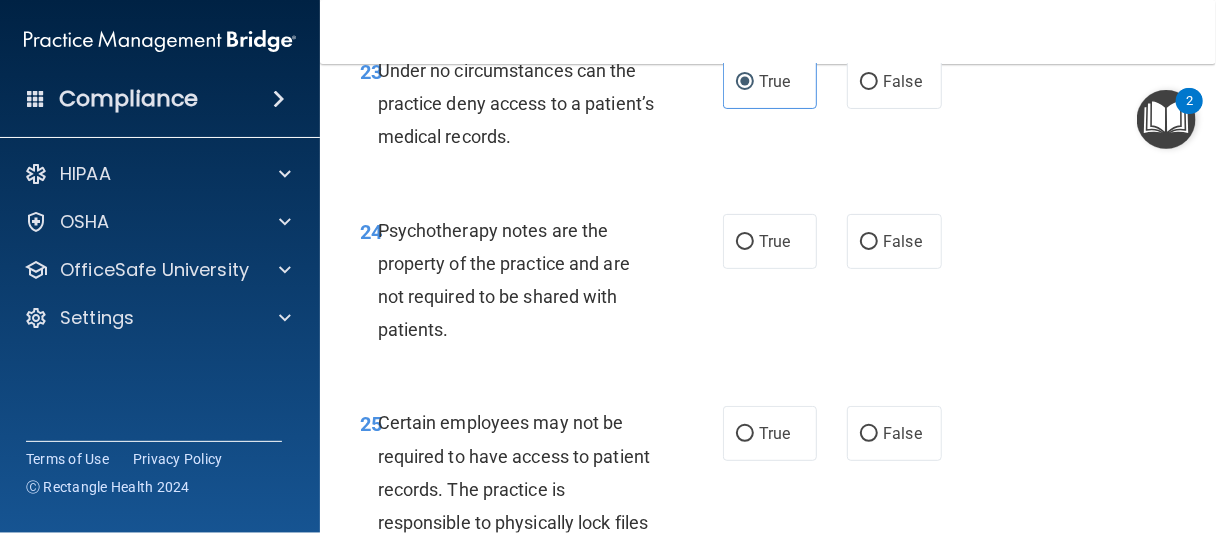 click on "24       Psychotherapy notes are the property of the practice and are not required to be shared with patients." at bounding box center (541, 285) 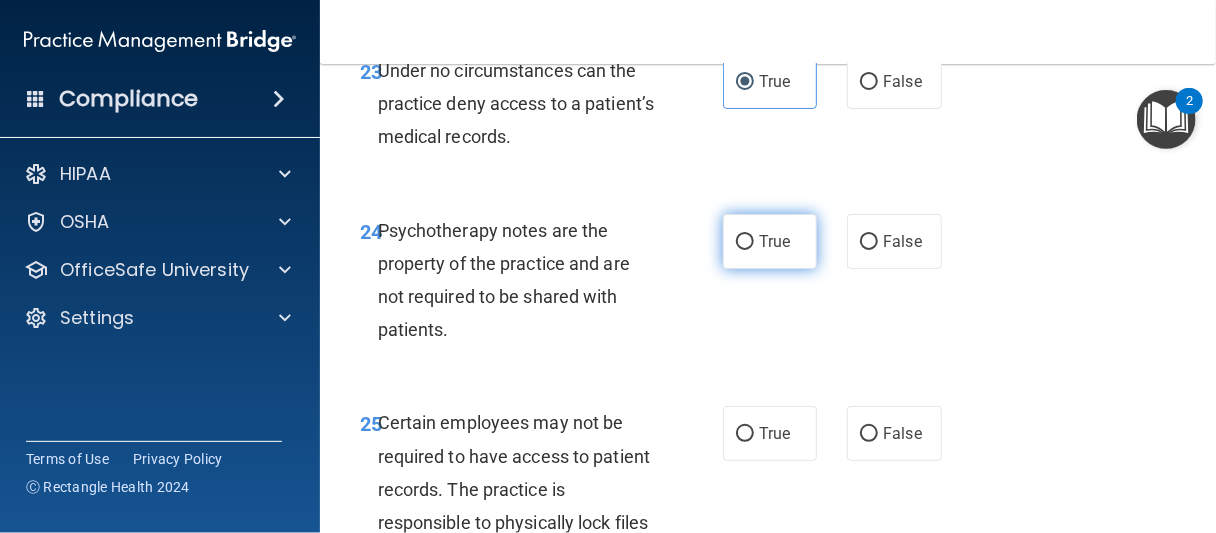 click on "True" at bounding box center [770, 241] 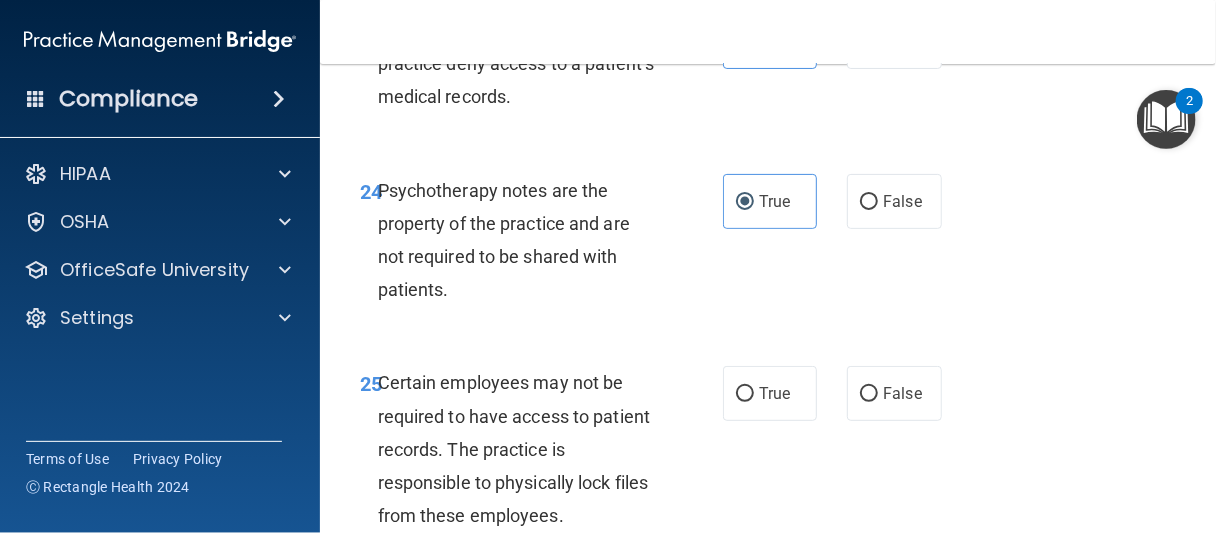 scroll, scrollTop: 5644, scrollLeft: 0, axis: vertical 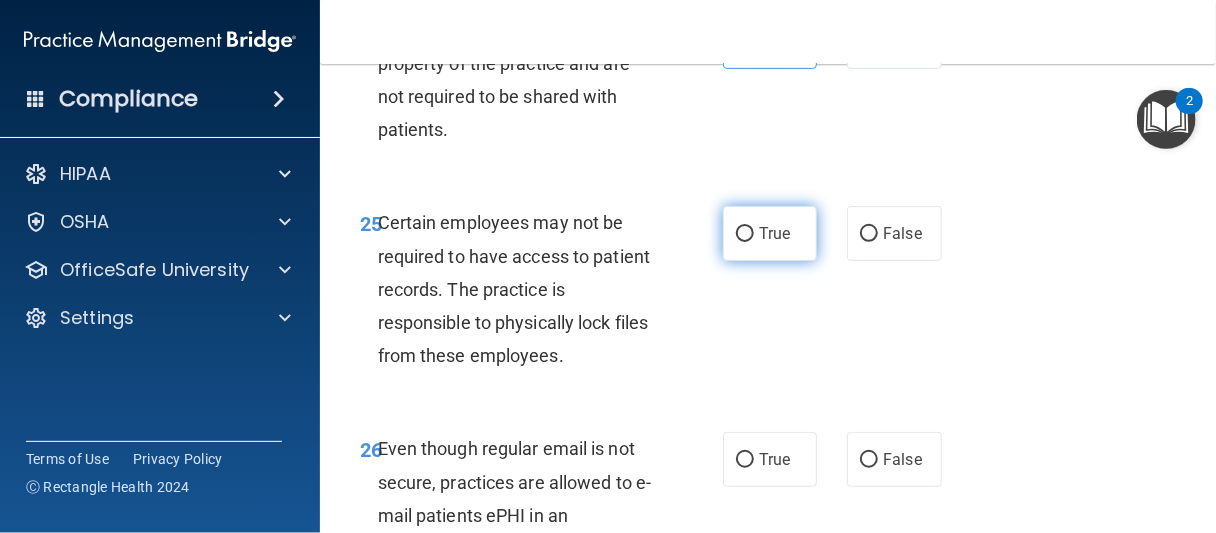 click on "True" at bounding box center (770, 233) 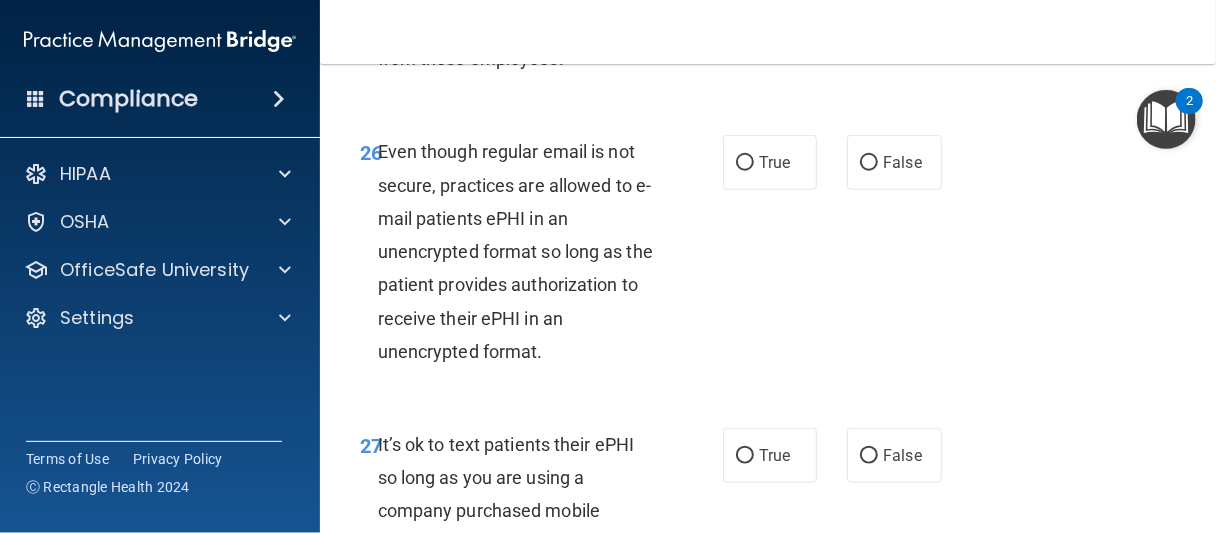 scroll, scrollTop: 5944, scrollLeft: 0, axis: vertical 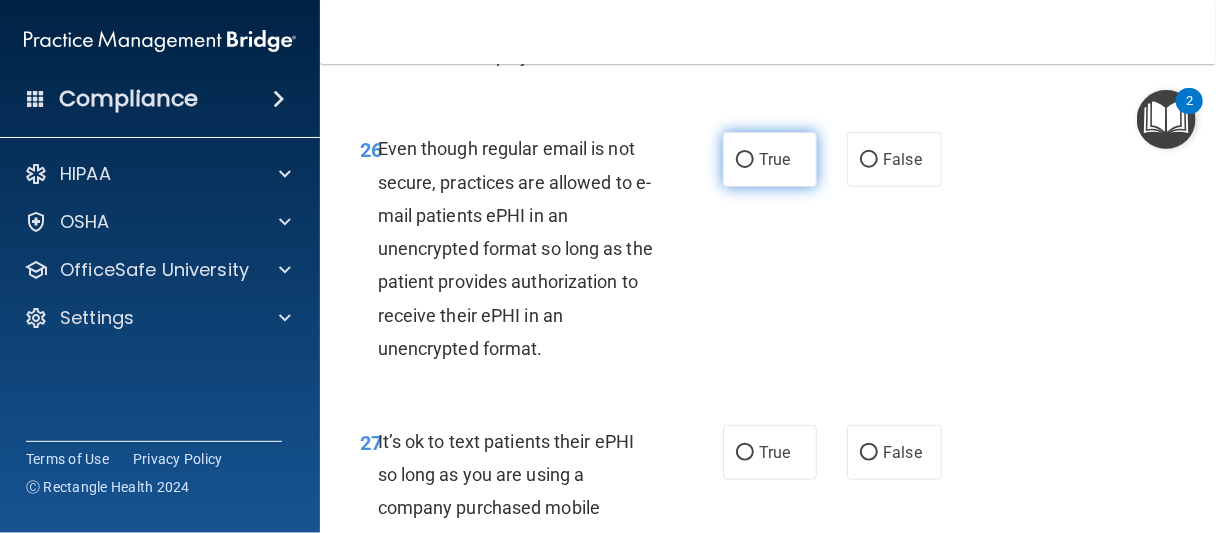 click on "True" at bounding box center (770, 159) 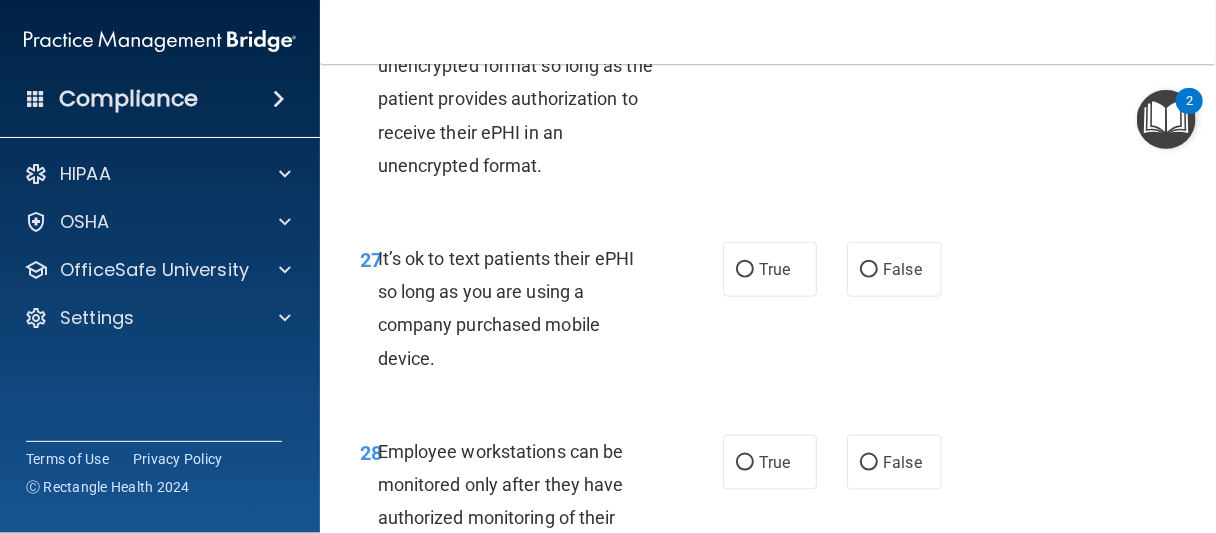 scroll, scrollTop: 6144, scrollLeft: 0, axis: vertical 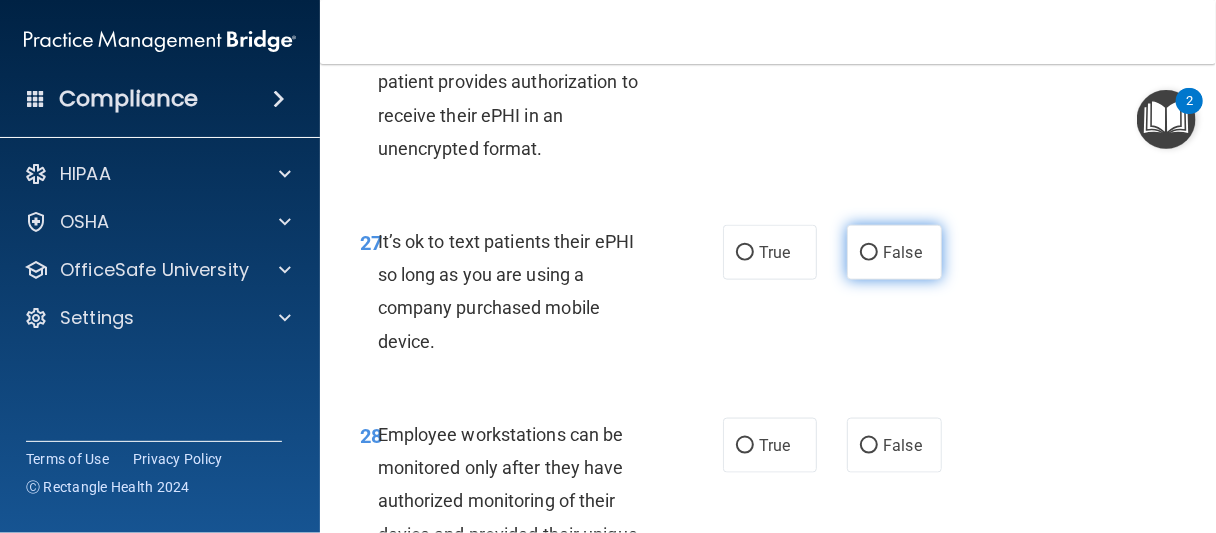 click on "False" at bounding box center (894, 252) 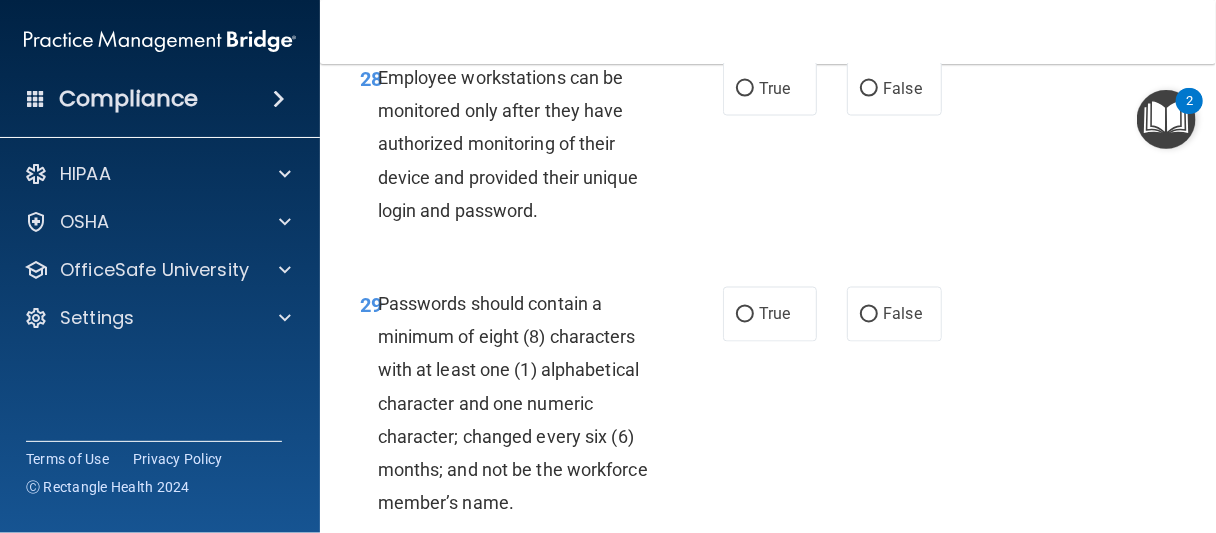 scroll, scrollTop: 6544, scrollLeft: 0, axis: vertical 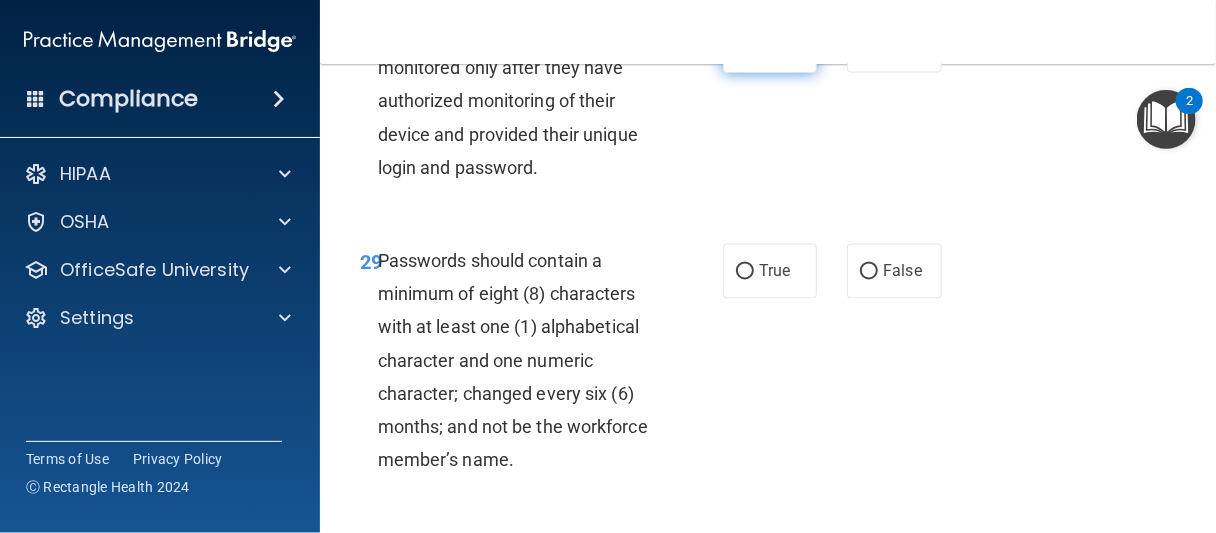 click on "True" at bounding box center [774, 45] 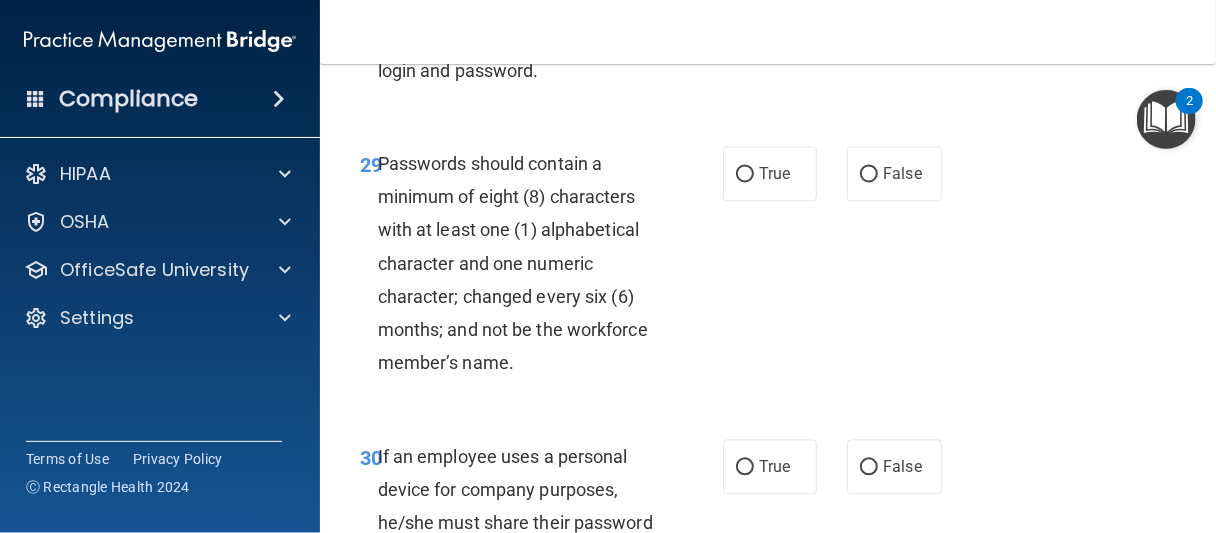 scroll, scrollTop: 6644, scrollLeft: 0, axis: vertical 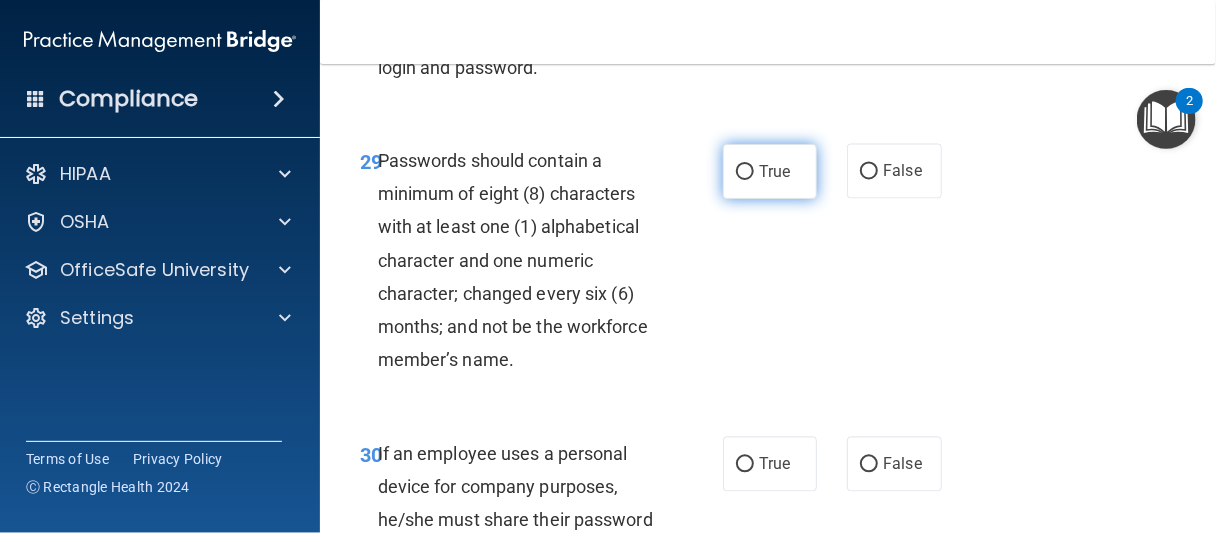 click on "True" at bounding box center [770, 171] 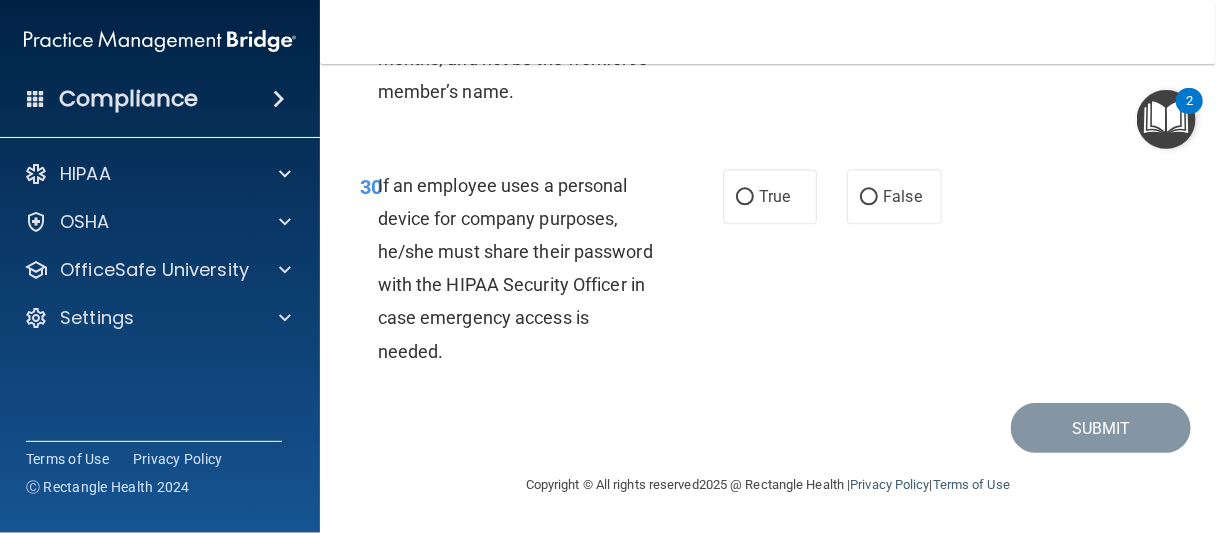 scroll, scrollTop: 7044, scrollLeft: 0, axis: vertical 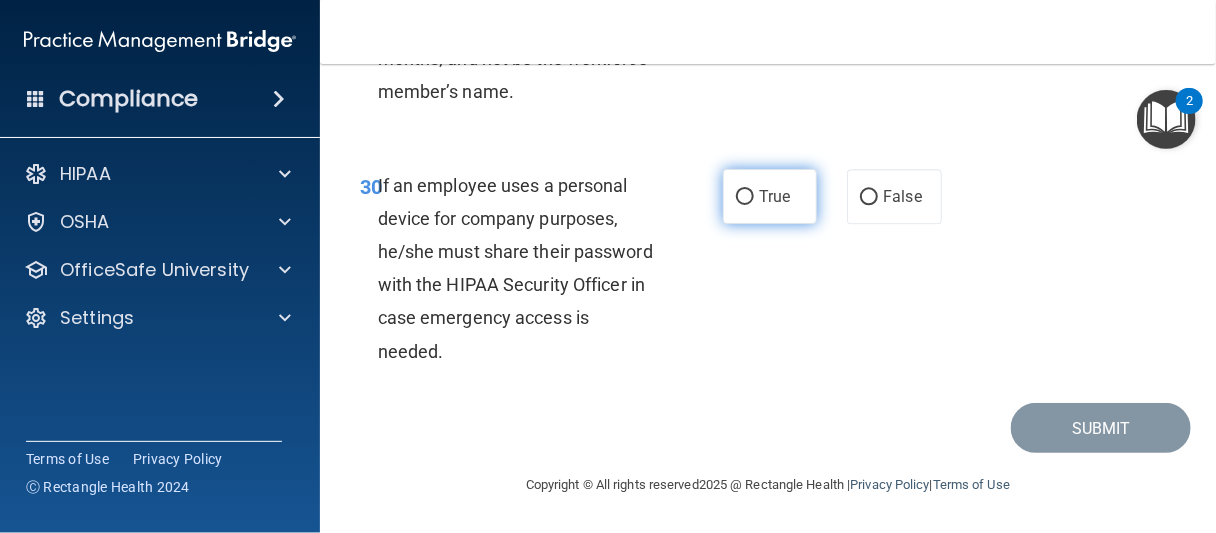 click on "True" at bounding box center [770, 196] 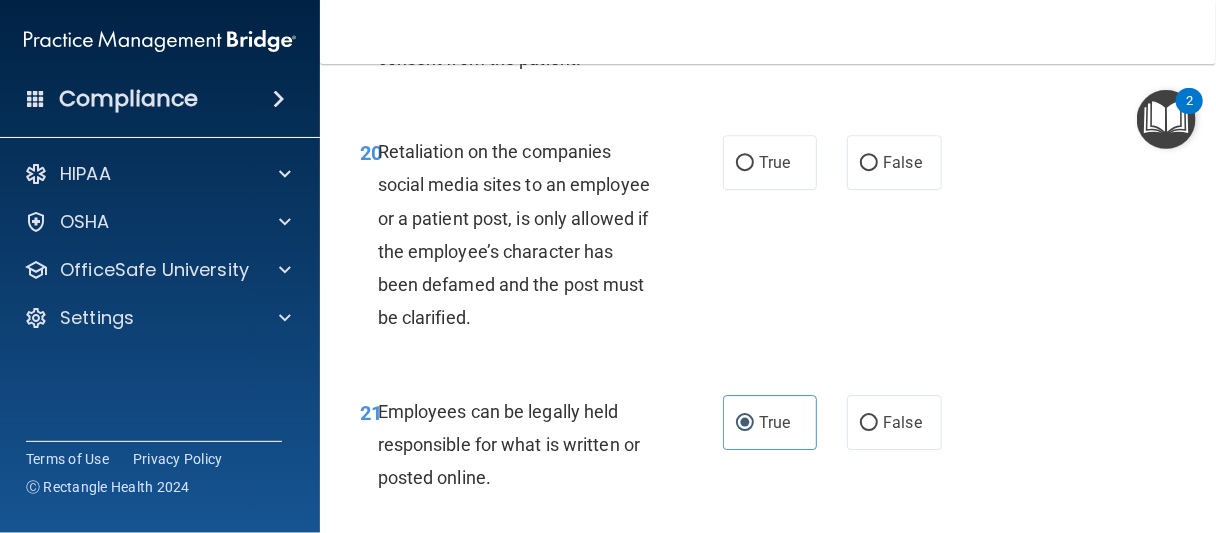scroll, scrollTop: 4844, scrollLeft: 0, axis: vertical 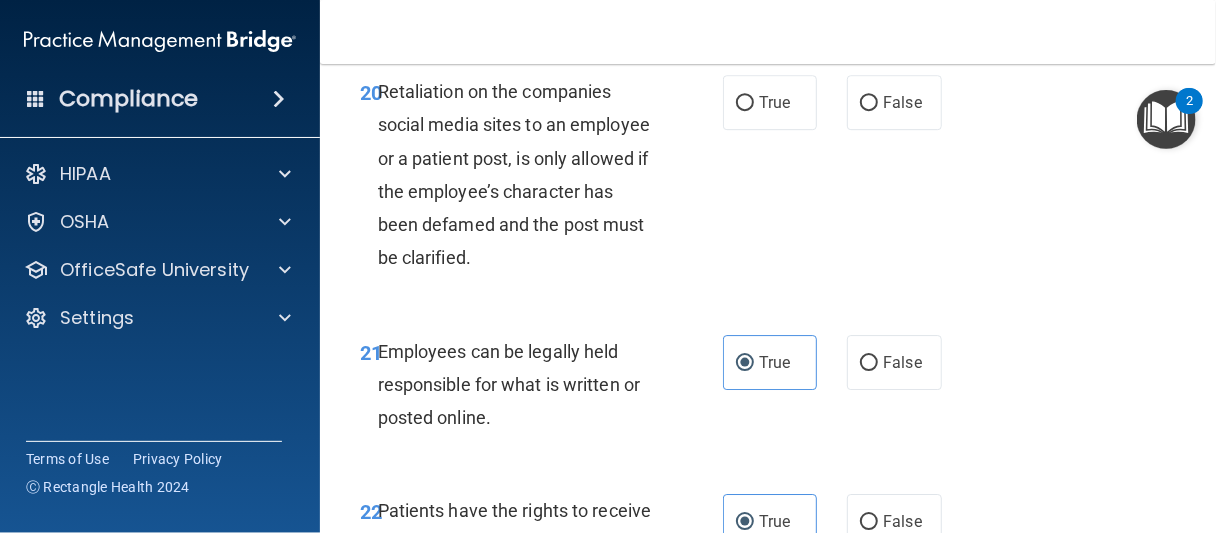 click on "20       Retaliation on the companies social media sites to an employee or a patient post, is only allowed if the employee’s character has been defamed and the post must be clarified.                  True           False" at bounding box center [768, 179] 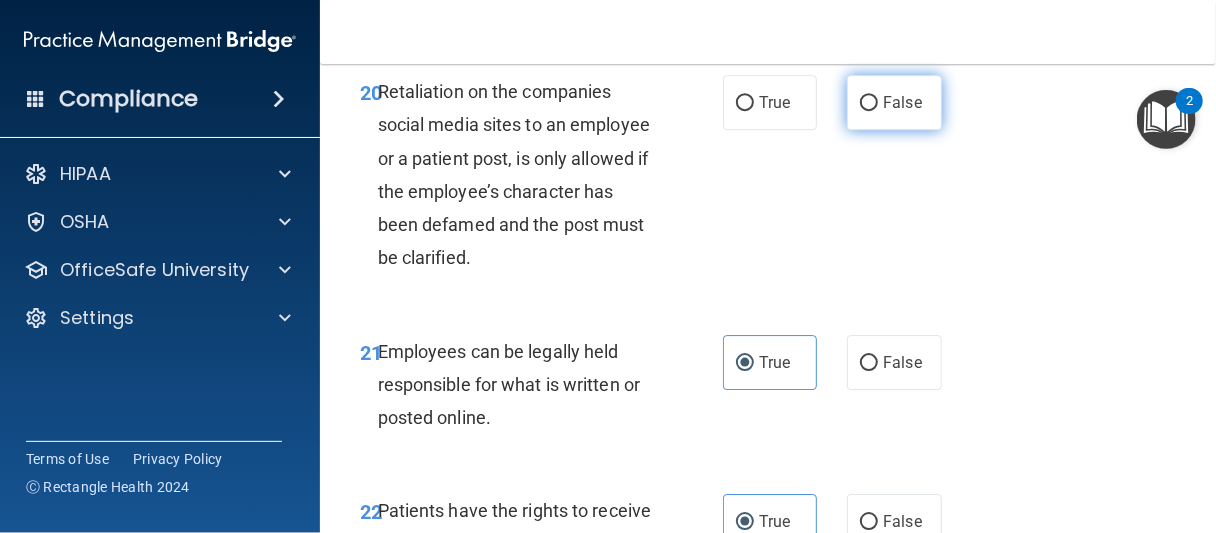click on "False" at bounding box center (902, 102) 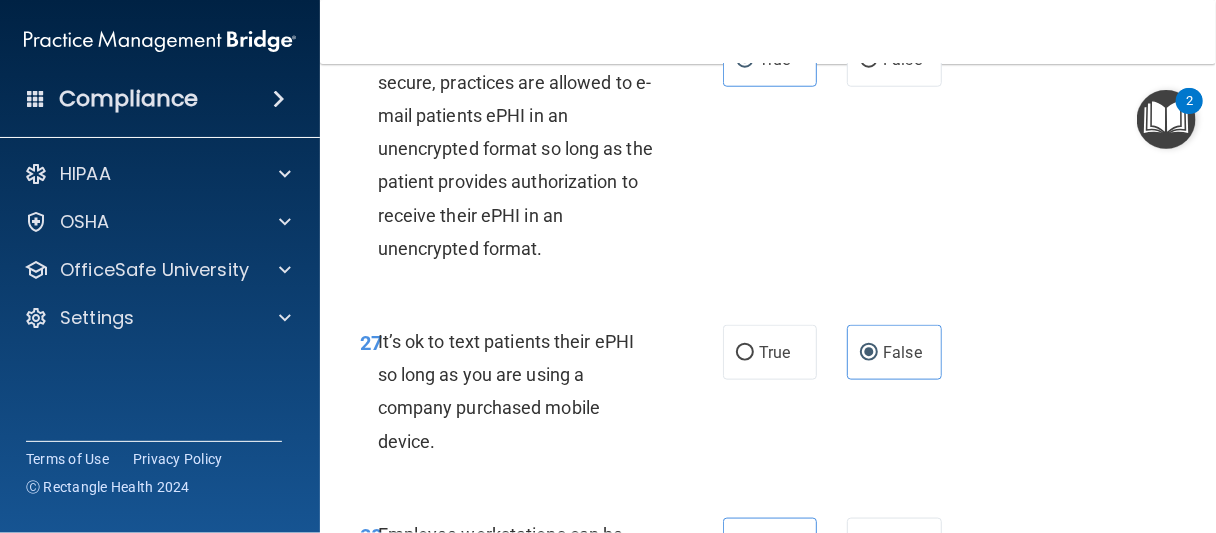 scroll, scrollTop: 7044, scrollLeft: 0, axis: vertical 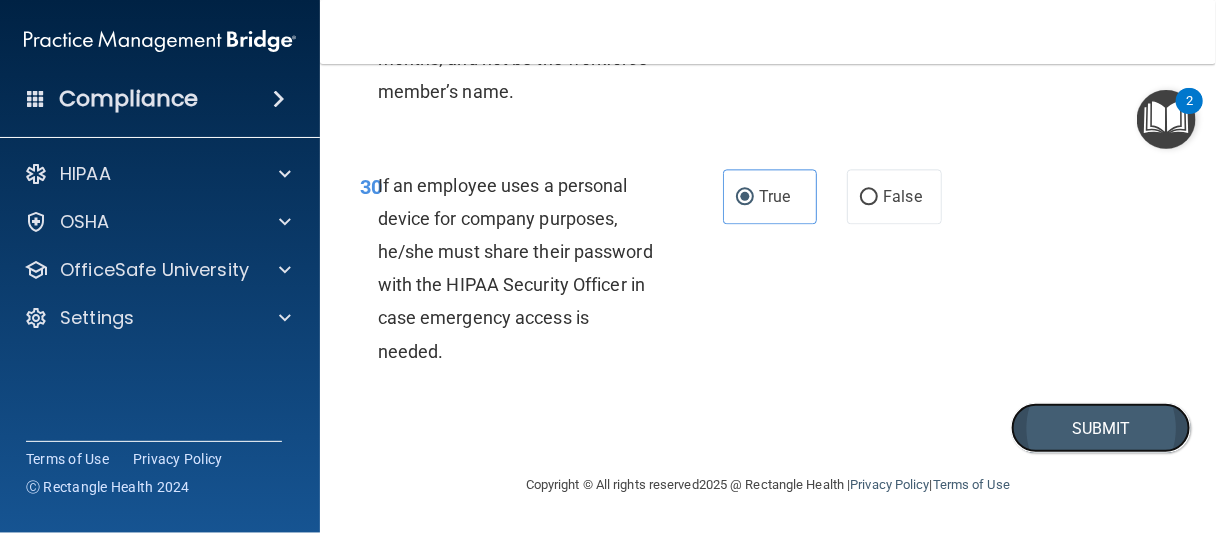 click on "Submit" at bounding box center [1101, 428] 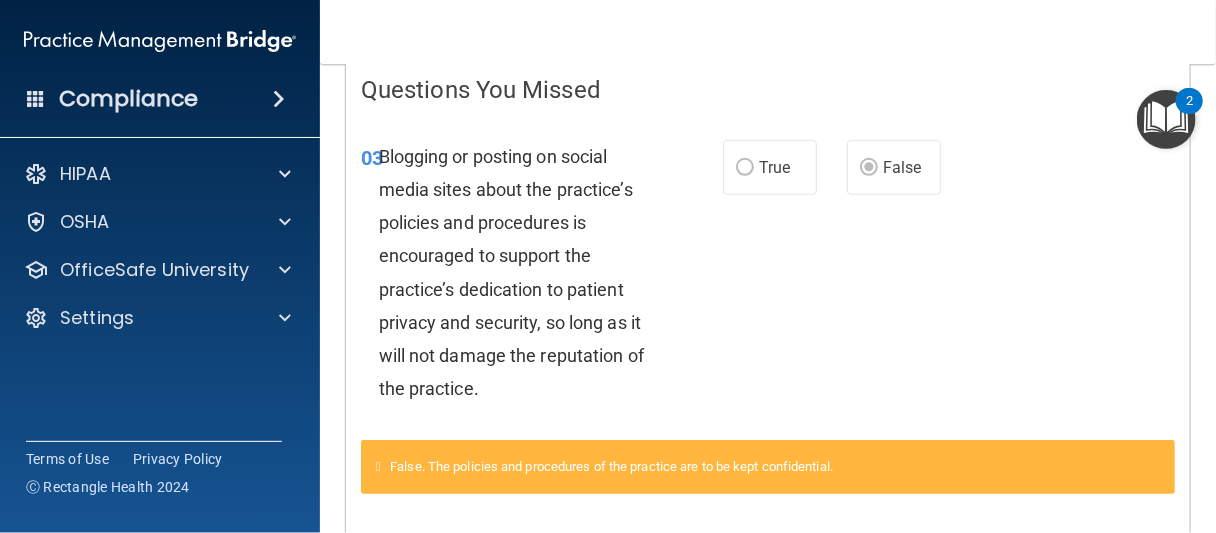 scroll, scrollTop: 0, scrollLeft: 0, axis: both 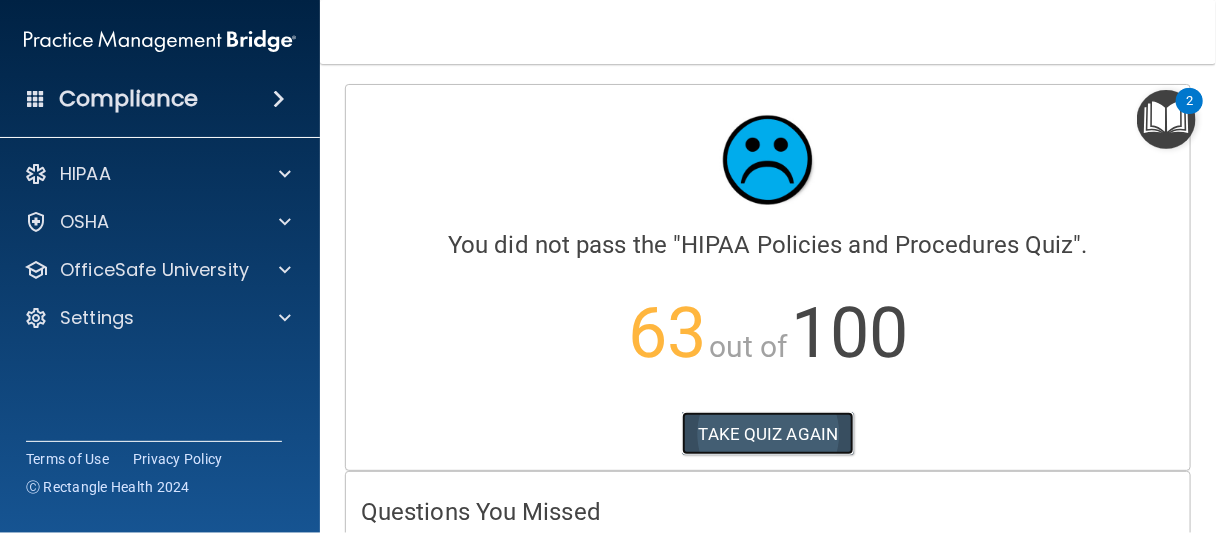 click on "TAKE QUIZ AGAIN" at bounding box center (768, 434) 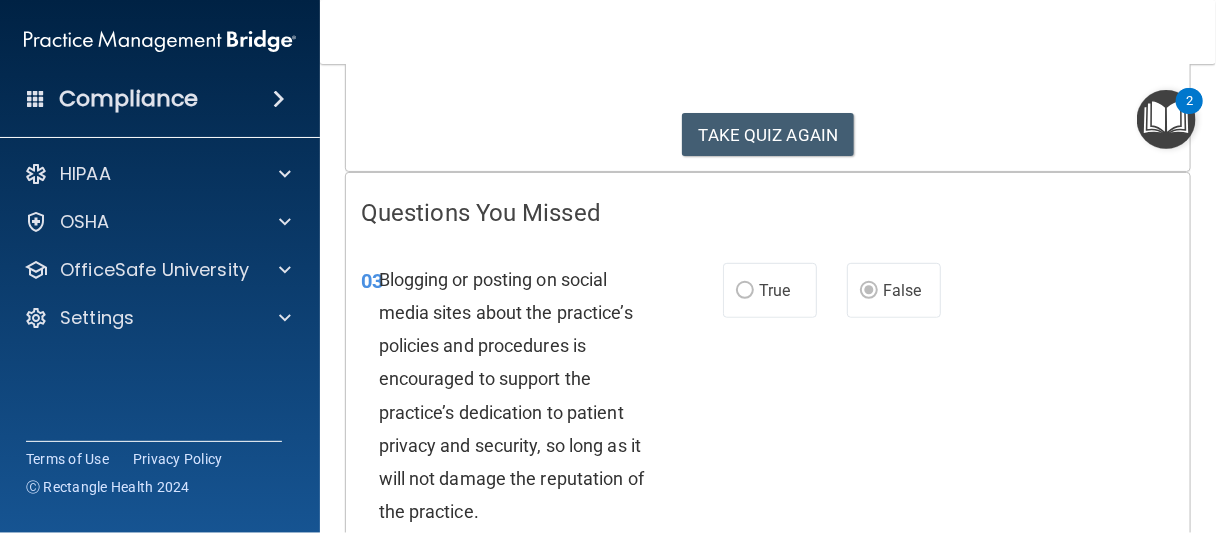 scroll, scrollTop: 300, scrollLeft: 0, axis: vertical 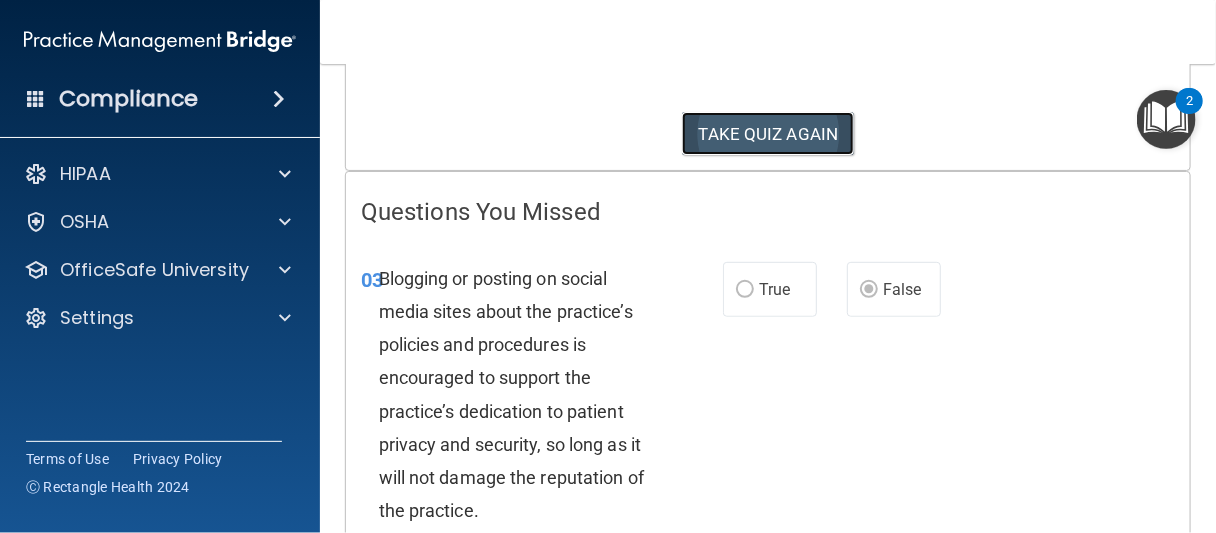 click on "TAKE QUIZ AGAIN" at bounding box center (768, 134) 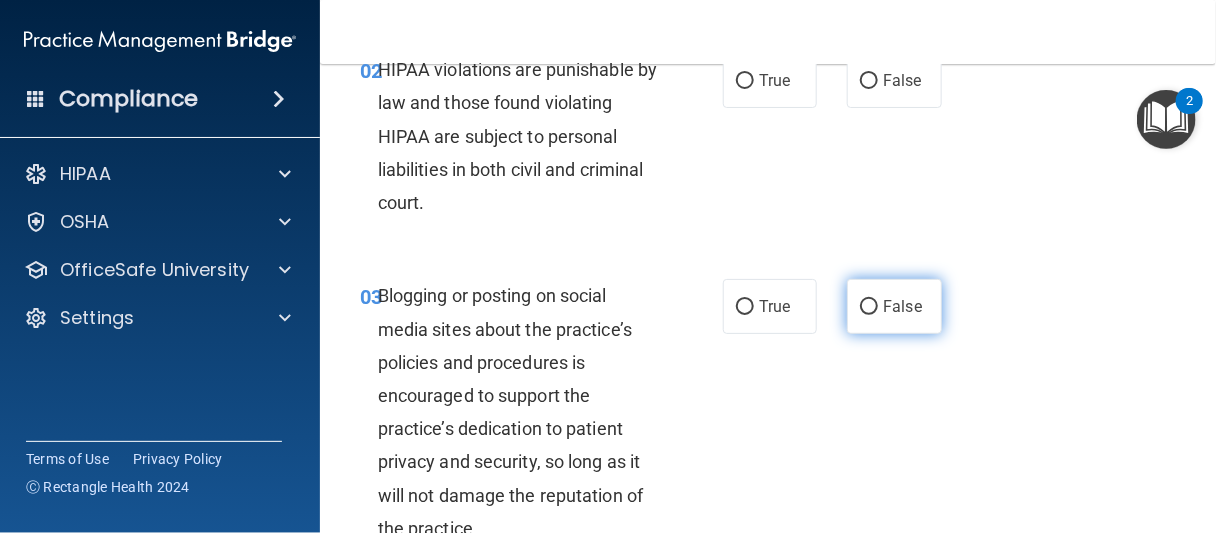 scroll, scrollTop: 300, scrollLeft: 0, axis: vertical 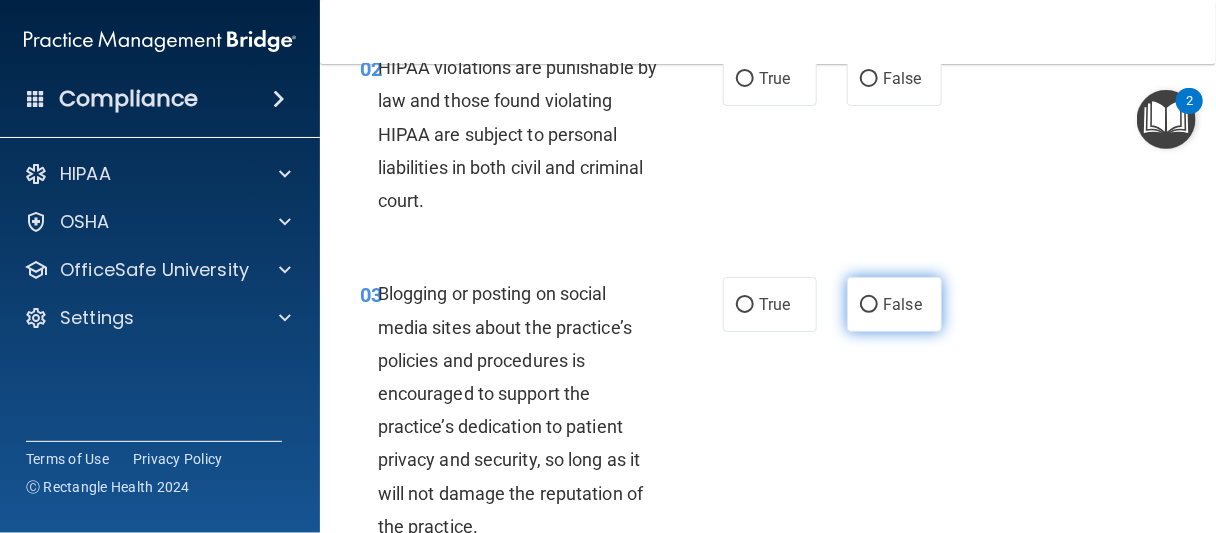 click on "False" at bounding box center (894, 304) 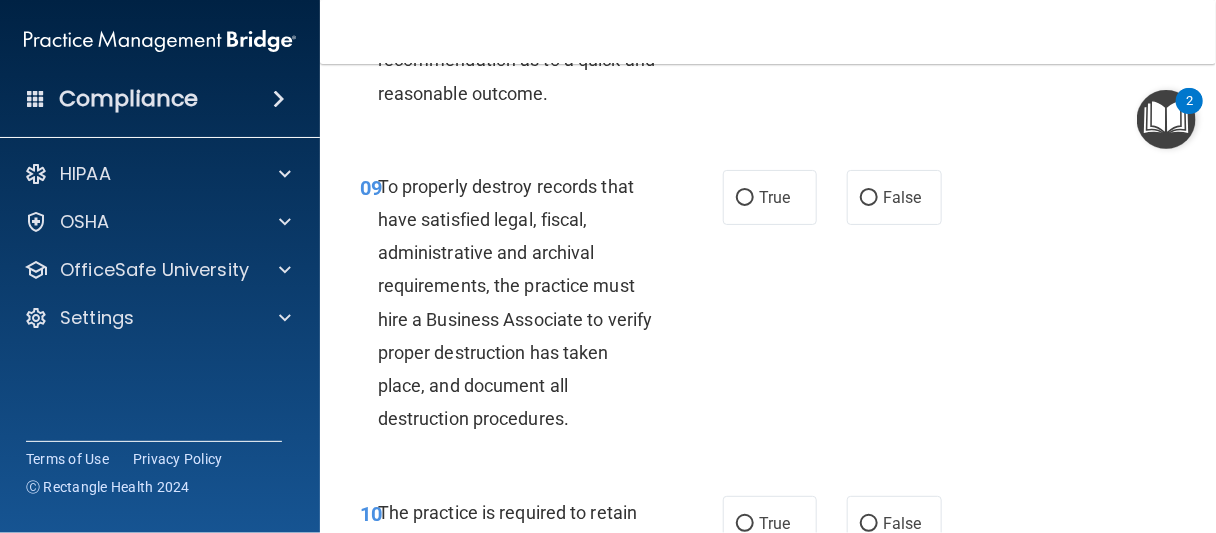 scroll, scrollTop: 2200, scrollLeft: 0, axis: vertical 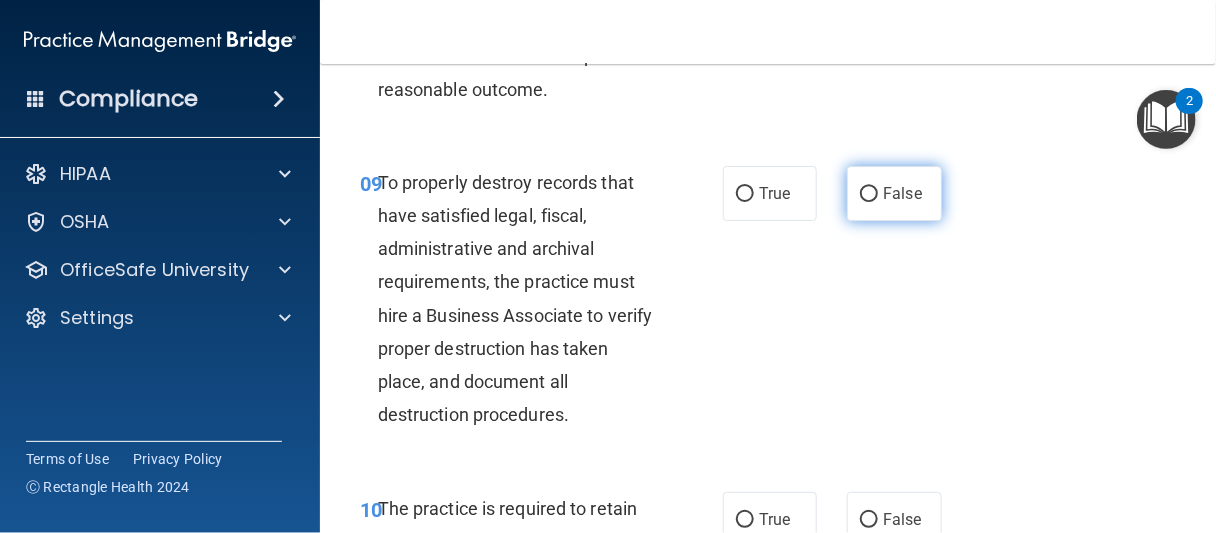 click on "False" at bounding box center (894, 193) 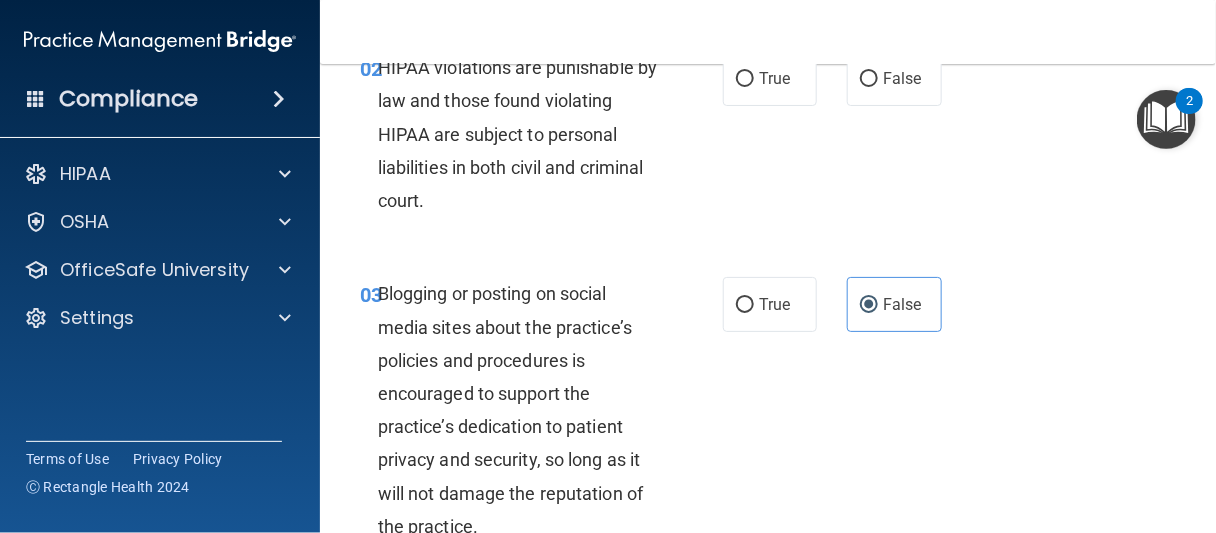 scroll, scrollTop: 0, scrollLeft: 0, axis: both 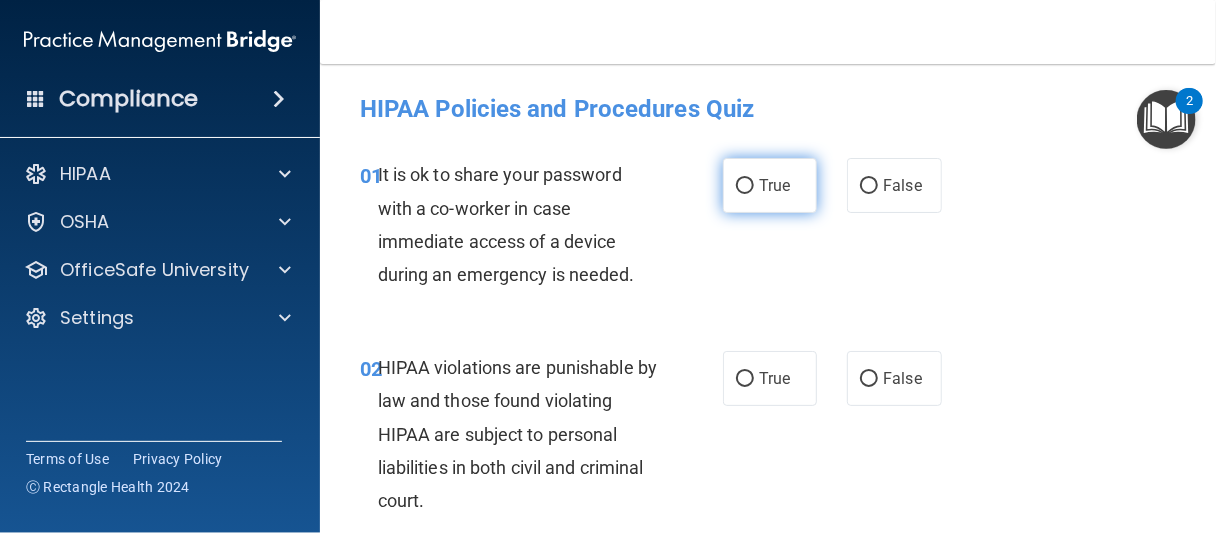 click on "True" at bounding box center [770, 185] 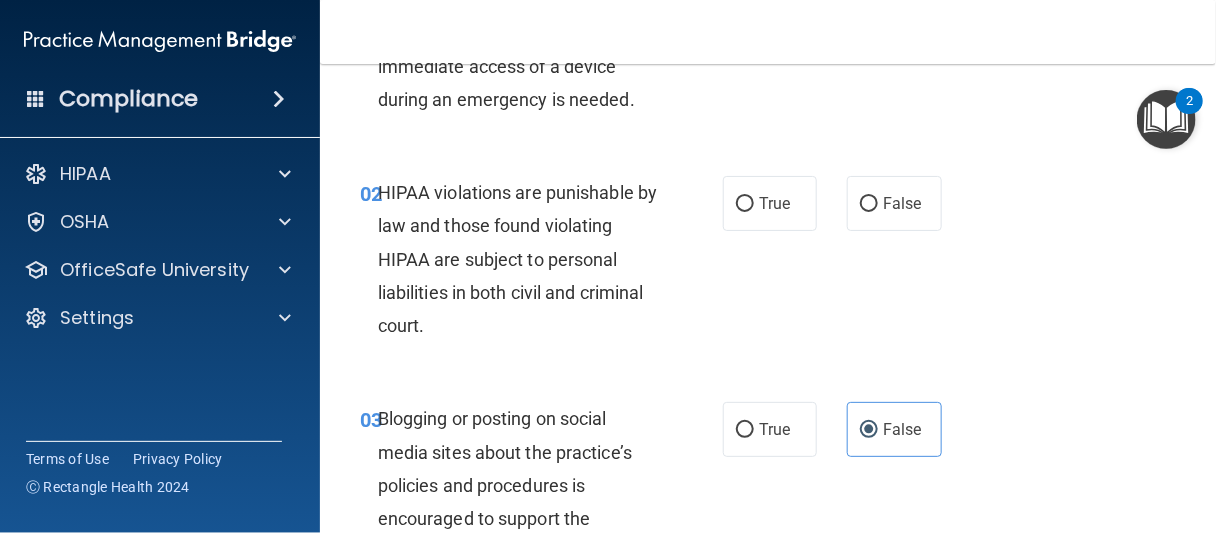 scroll, scrollTop: 200, scrollLeft: 0, axis: vertical 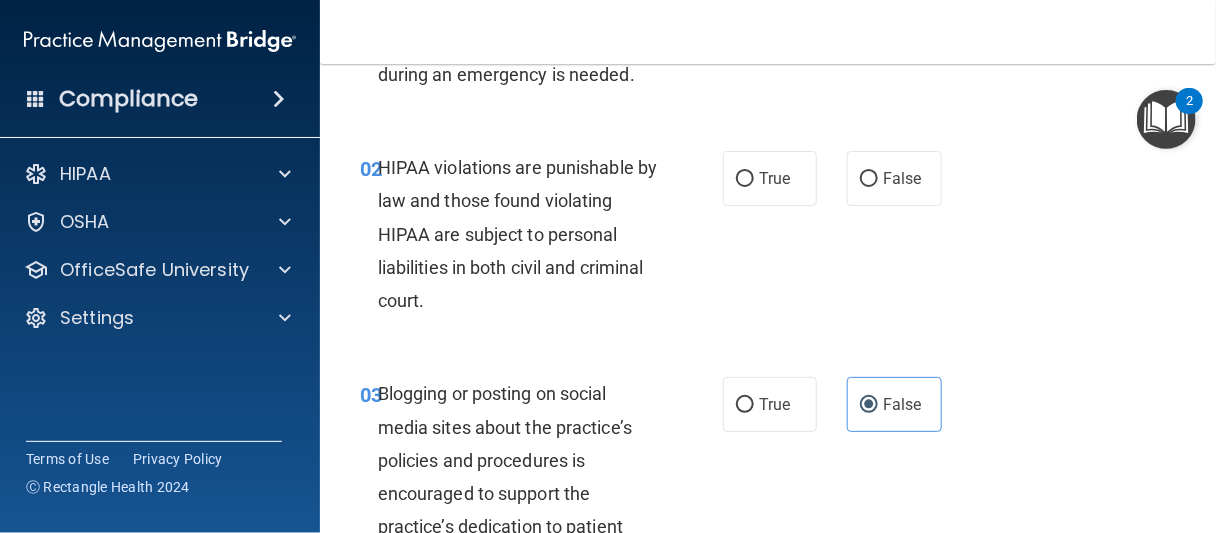 click on "02       HIPAA violations are punishable by law and those found violating HIPAA are subject to personal liabilities in both civil and criminal court." at bounding box center (541, 239) 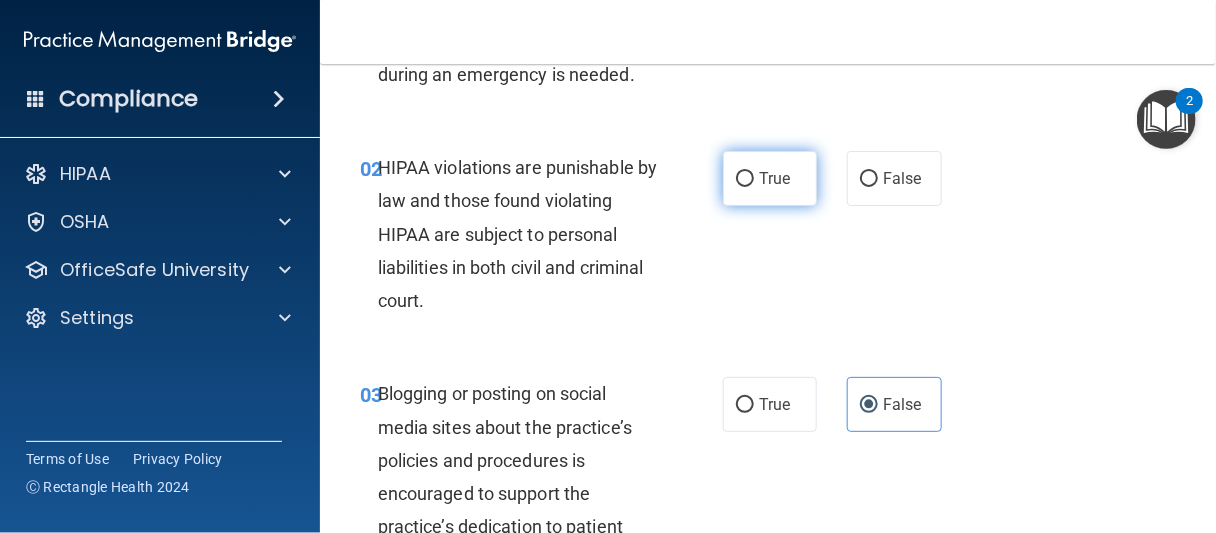 click on "True" at bounding box center (774, 178) 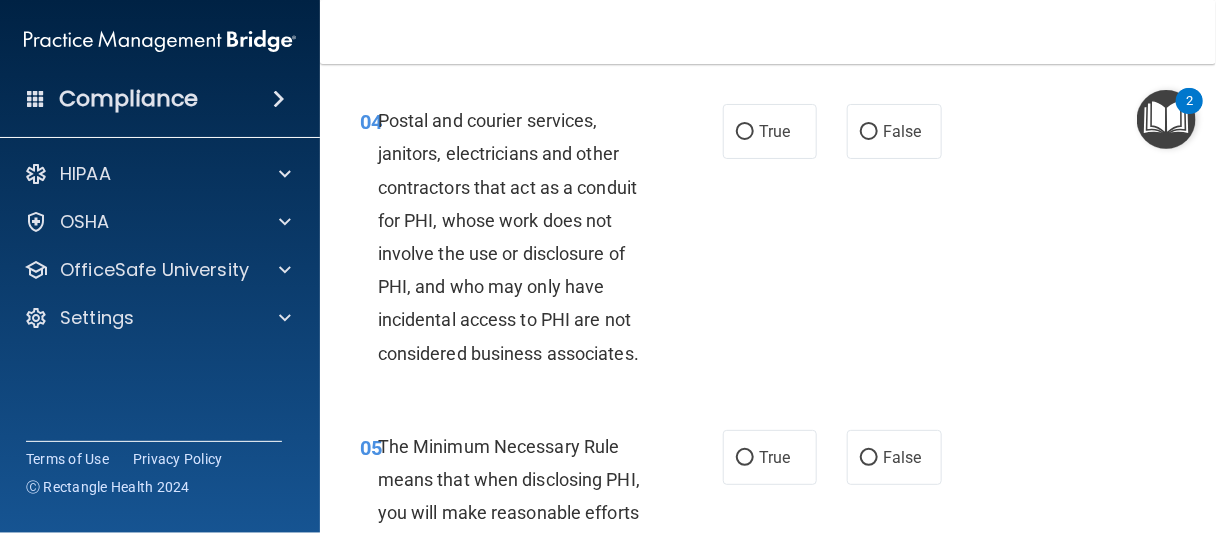 scroll, scrollTop: 800, scrollLeft: 0, axis: vertical 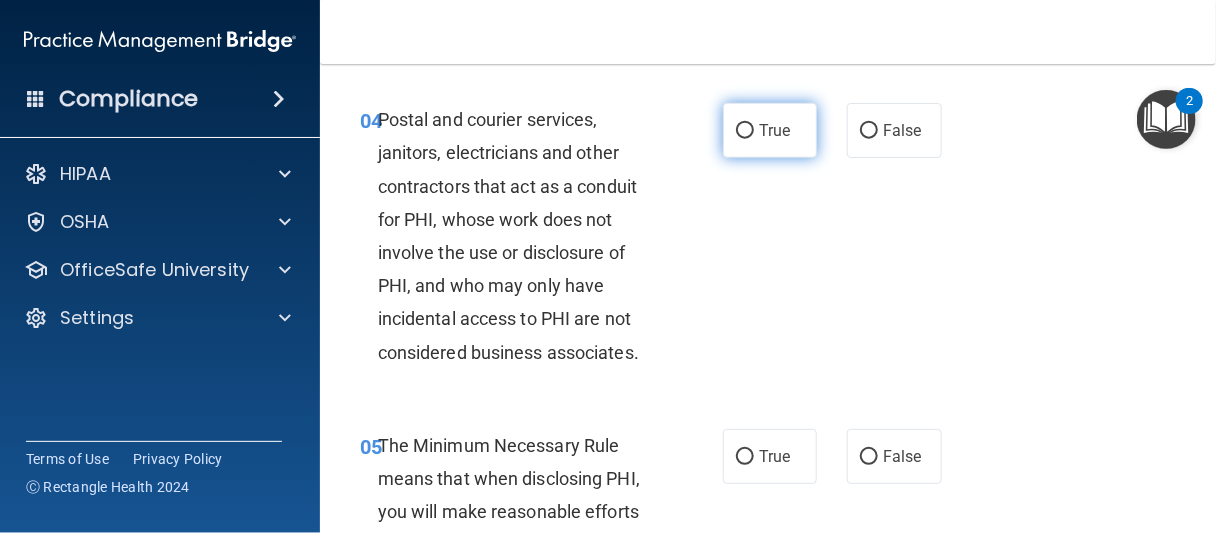 click on "True" at bounding box center [770, 130] 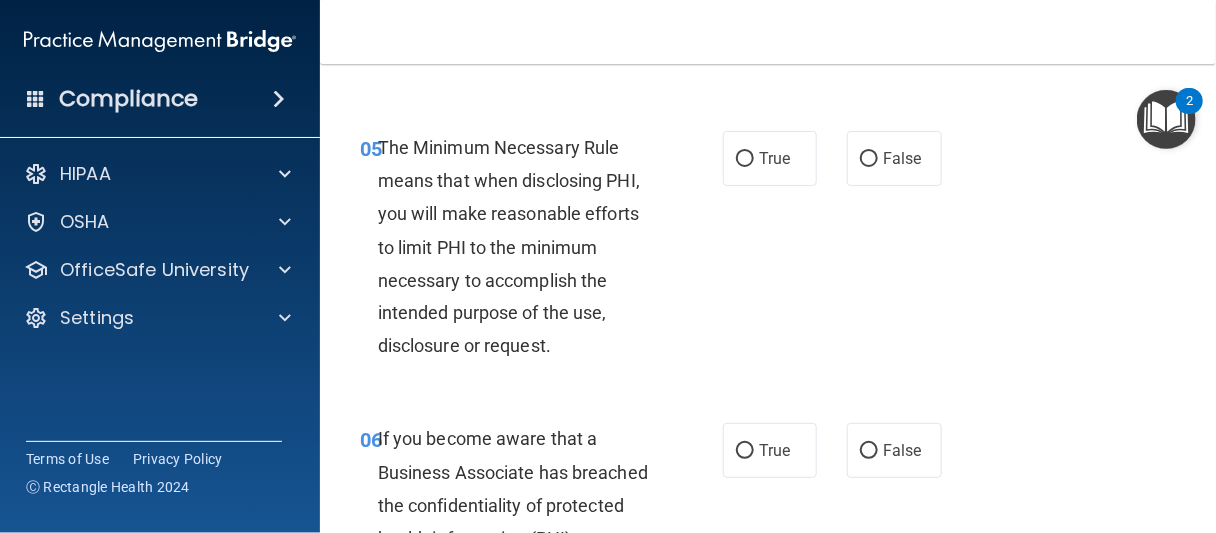 scroll, scrollTop: 1100, scrollLeft: 0, axis: vertical 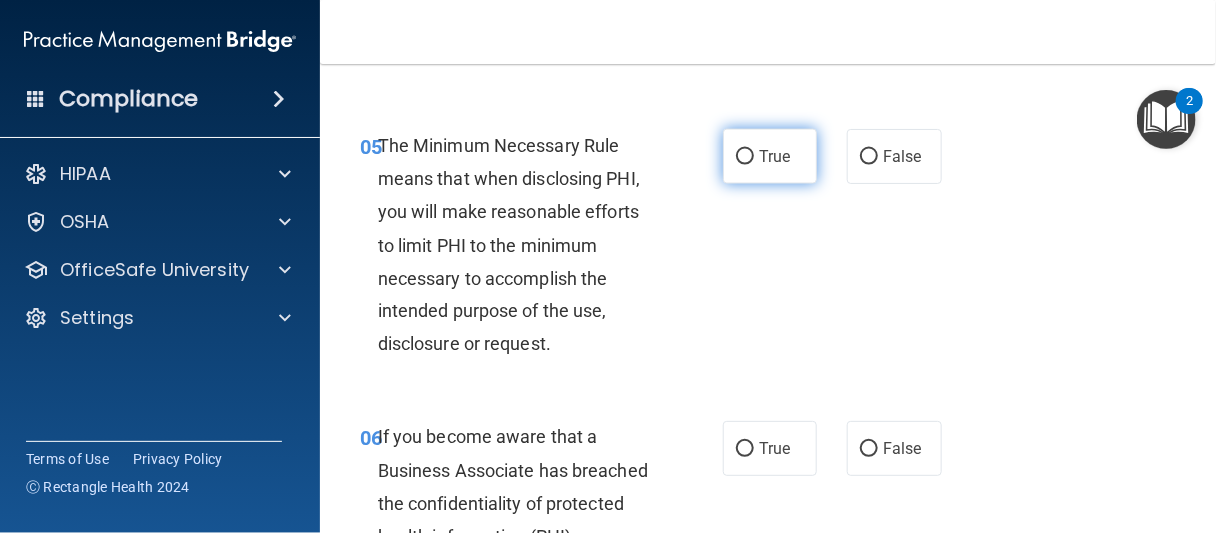 click on "True" at bounding box center [774, 156] 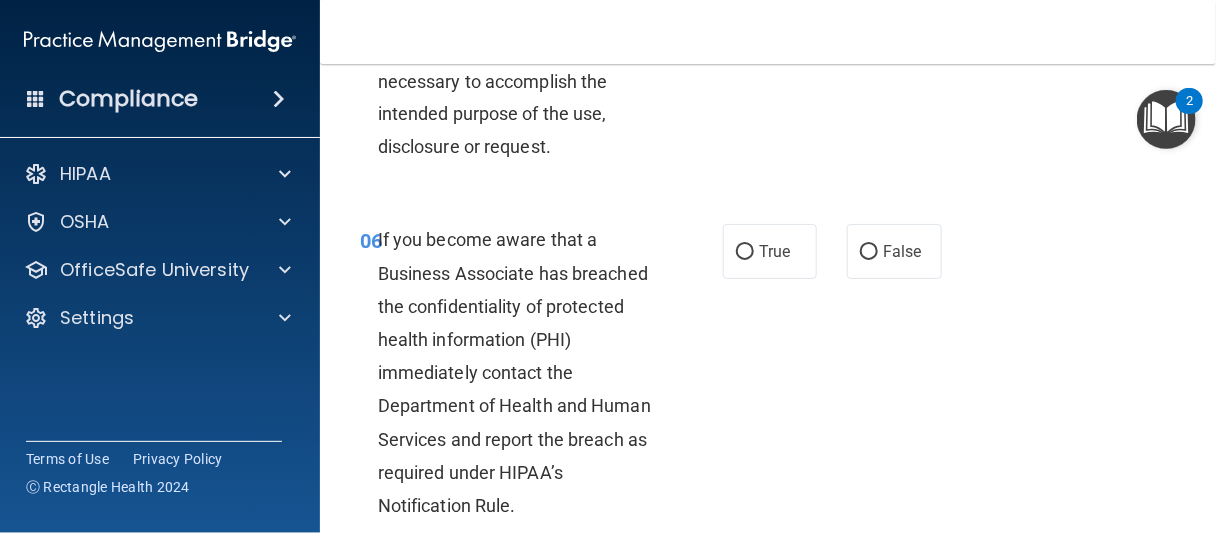 scroll, scrollTop: 1300, scrollLeft: 0, axis: vertical 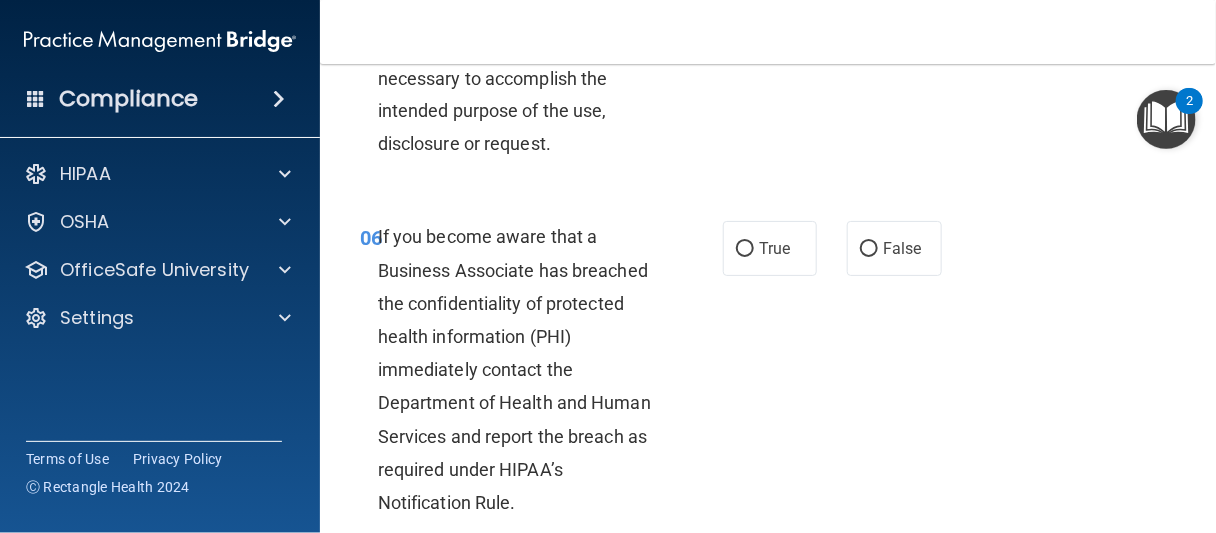 click on "06       If you become aware that a Business Associate has breached the confidentiality of protected health information (PHI) immediately contact the Department of Health and Human Services and report the breach as required under HIPAA’s Notification Rule.                  True           False" at bounding box center (768, 375) 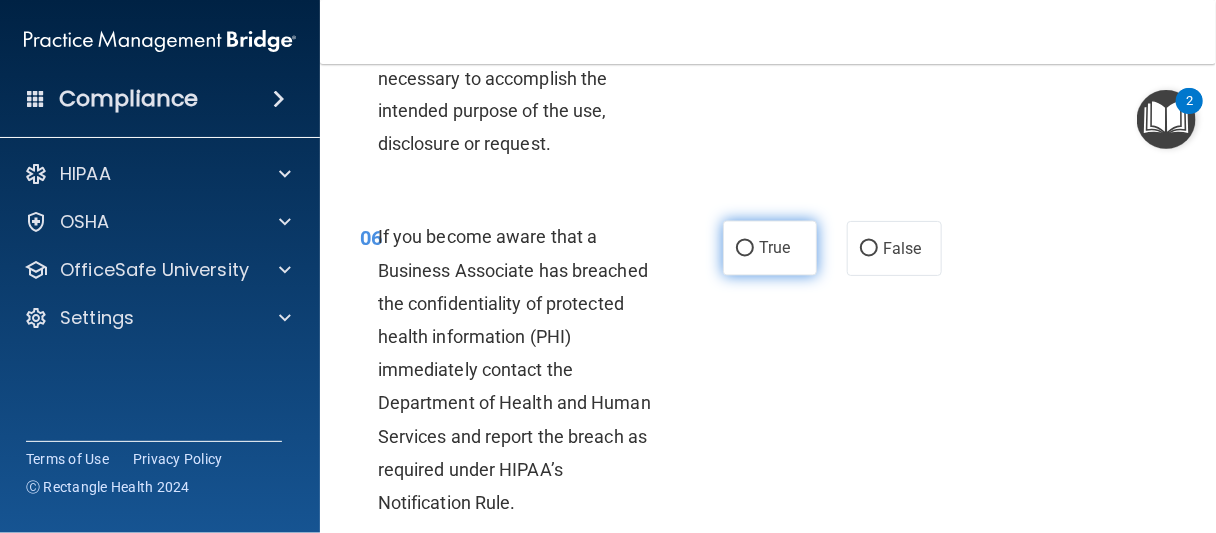 click on "True" at bounding box center [774, 248] 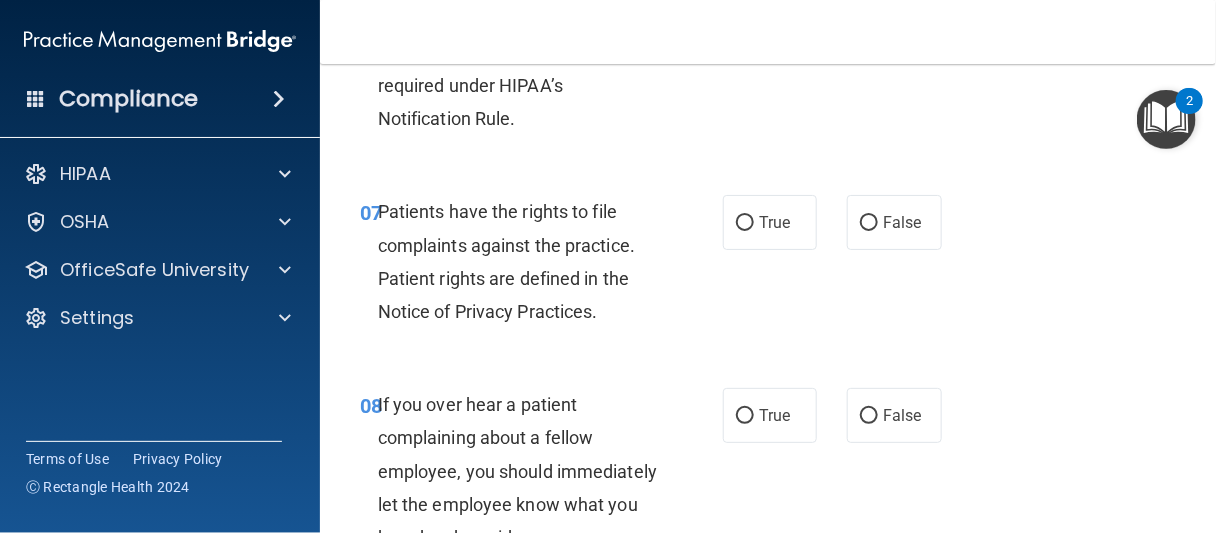 scroll, scrollTop: 1700, scrollLeft: 0, axis: vertical 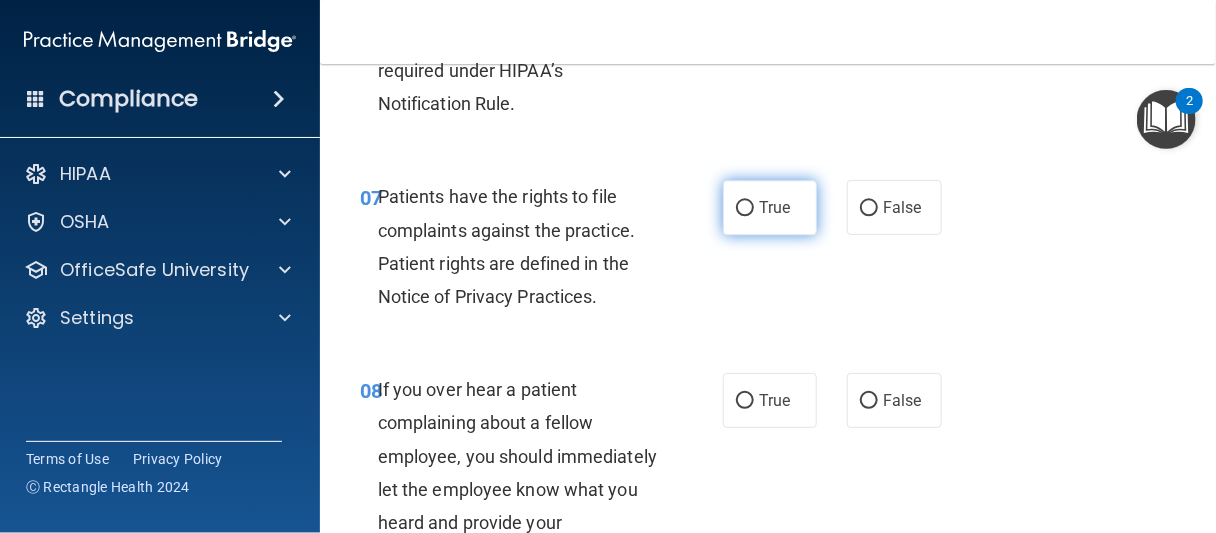 click on "True" at bounding box center [770, 207] 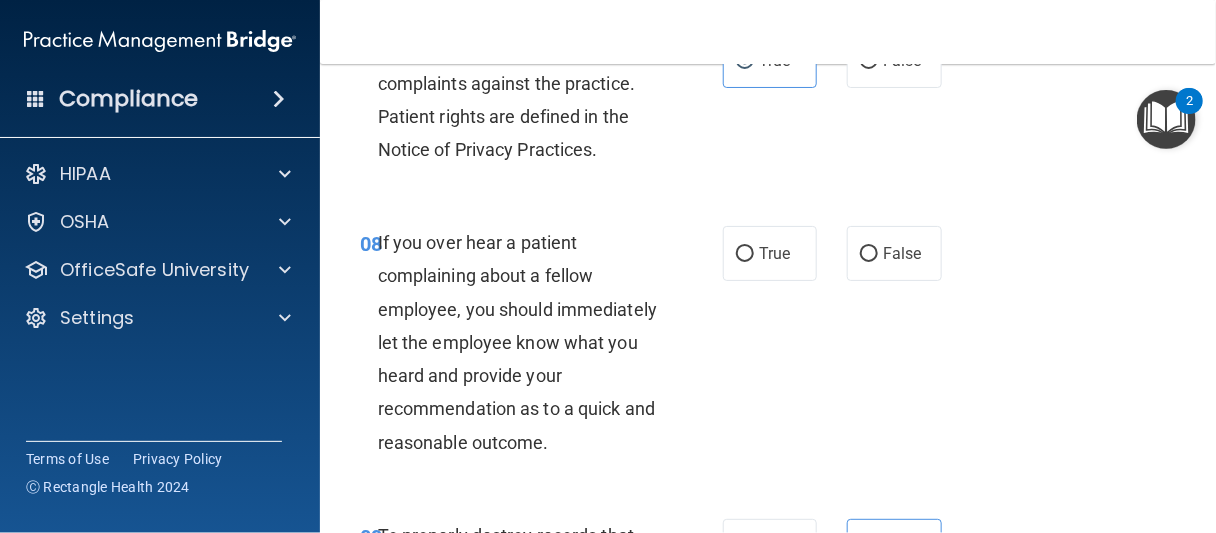 scroll, scrollTop: 1900, scrollLeft: 0, axis: vertical 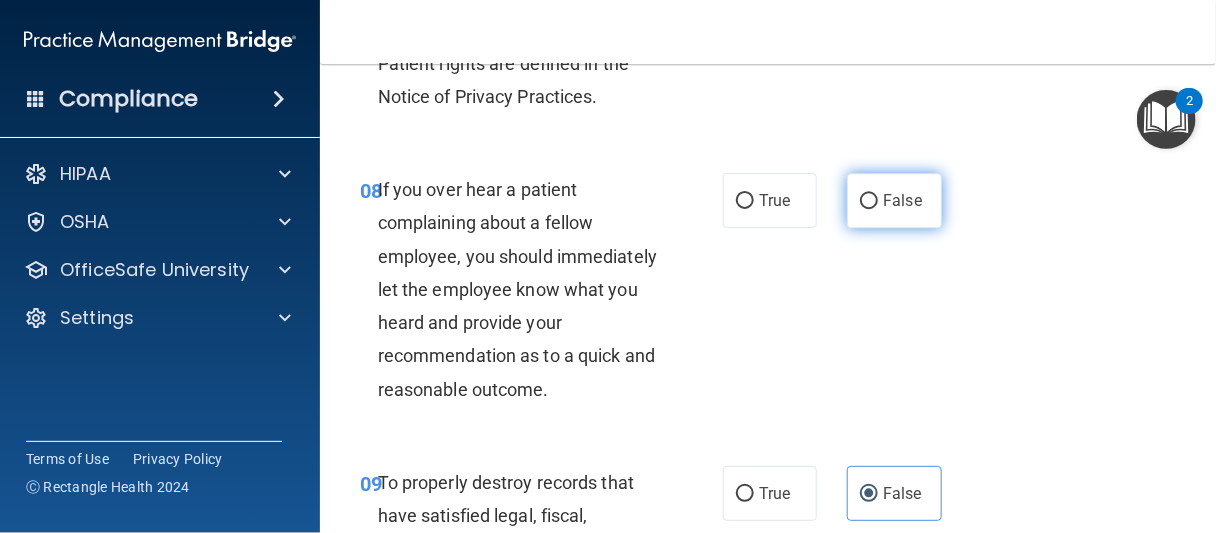 click on "False" at bounding box center (902, 200) 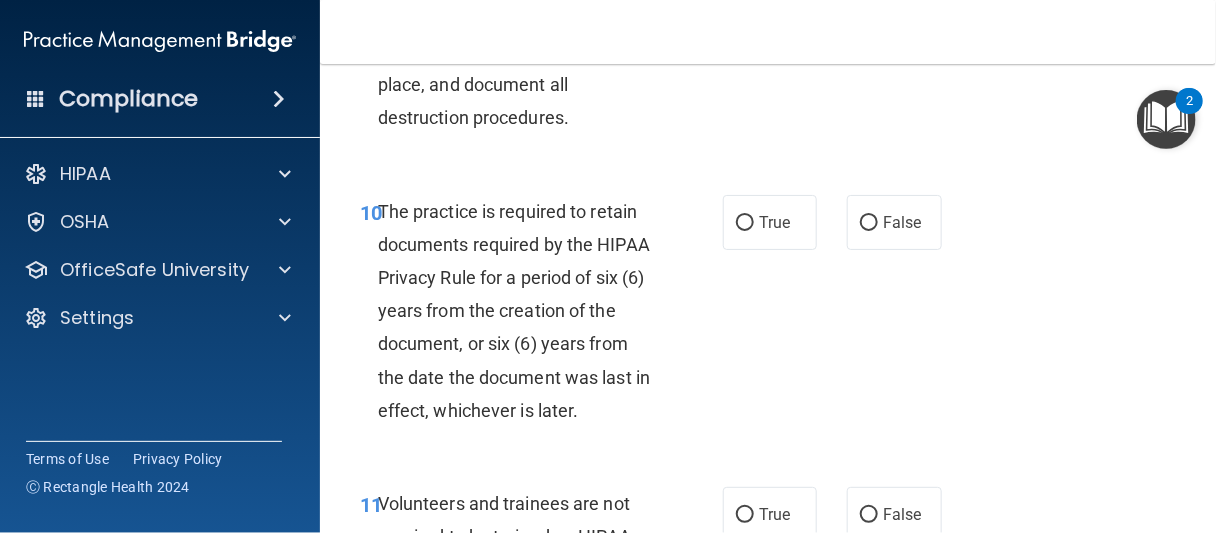 scroll, scrollTop: 2500, scrollLeft: 0, axis: vertical 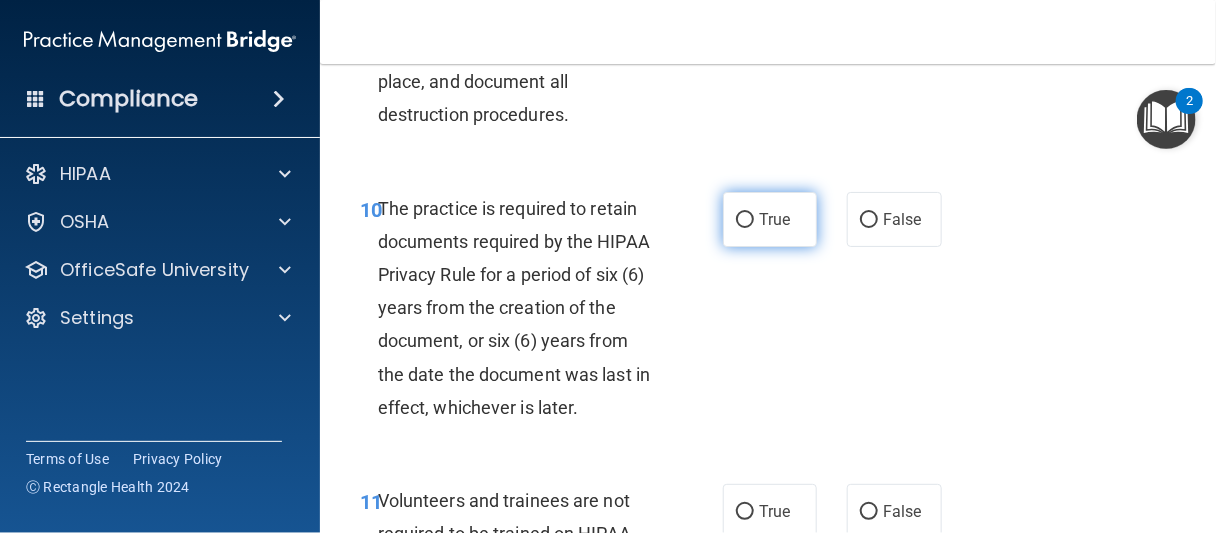 click on "True" at bounding box center [774, 219] 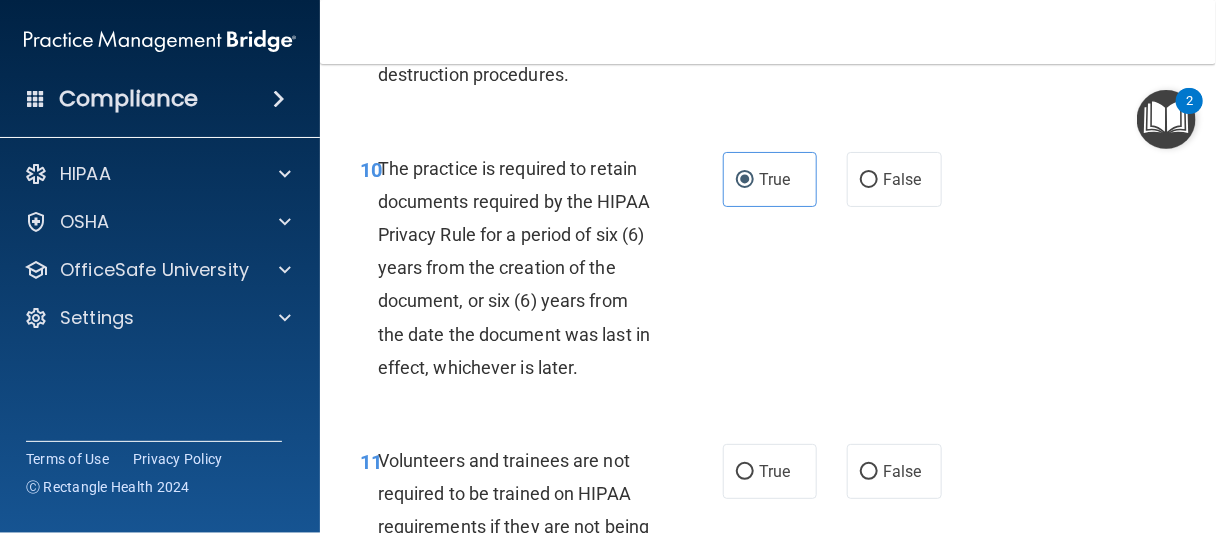 scroll, scrollTop: 2700, scrollLeft: 0, axis: vertical 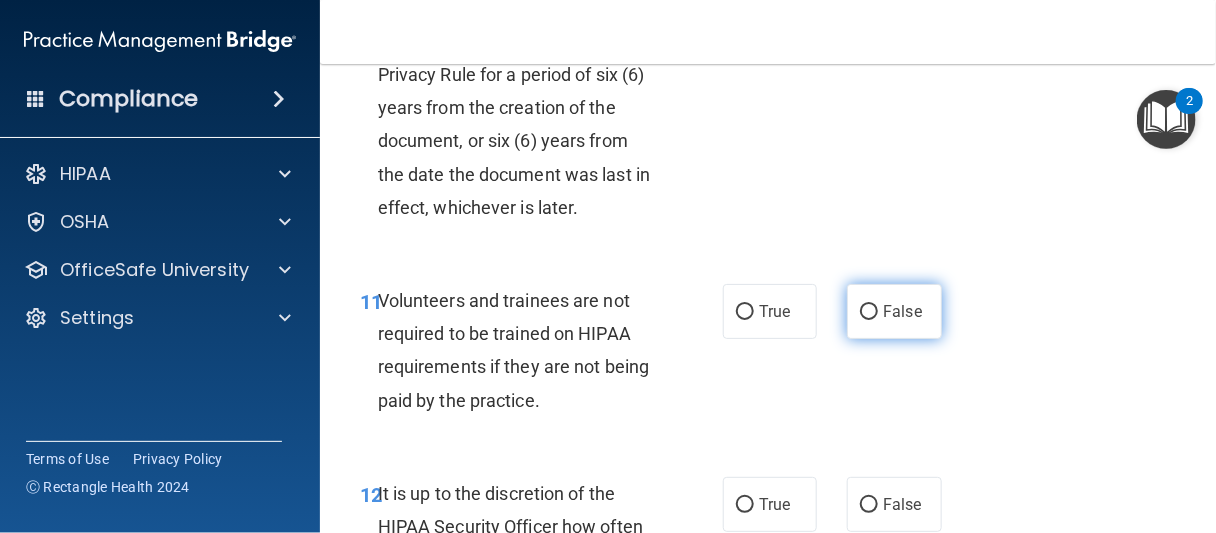 click on "False" at bounding box center (869, 312) 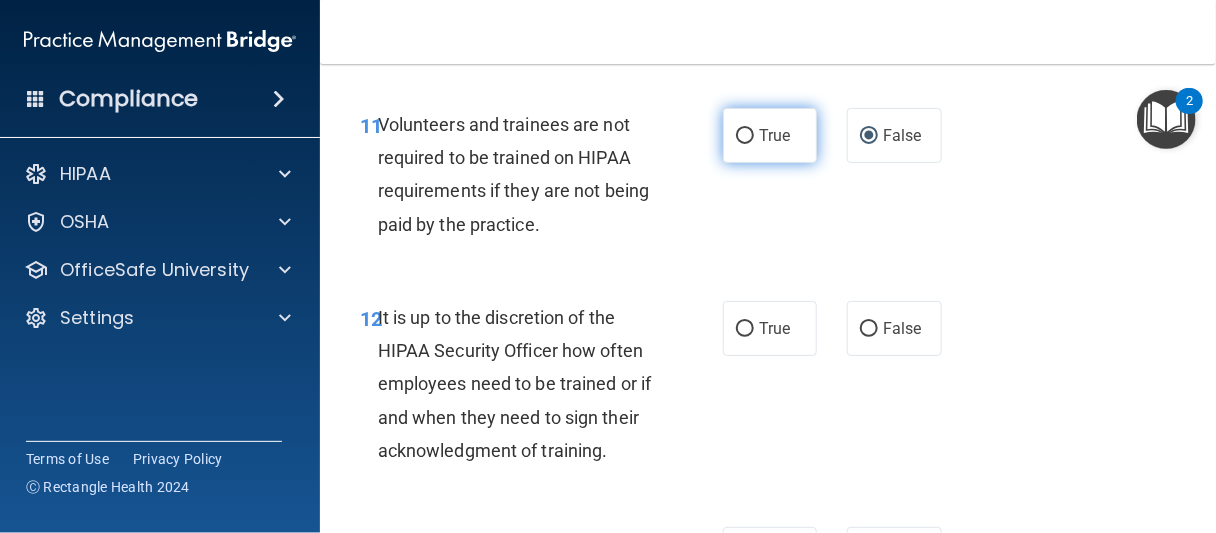 scroll, scrollTop: 2900, scrollLeft: 0, axis: vertical 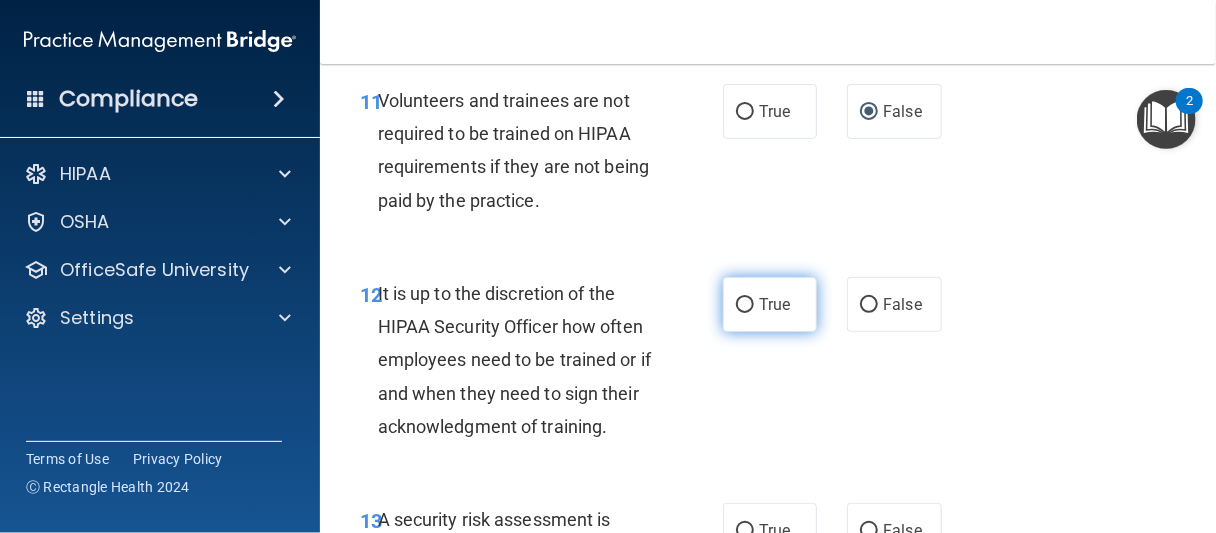 click on "True" at bounding box center (774, 304) 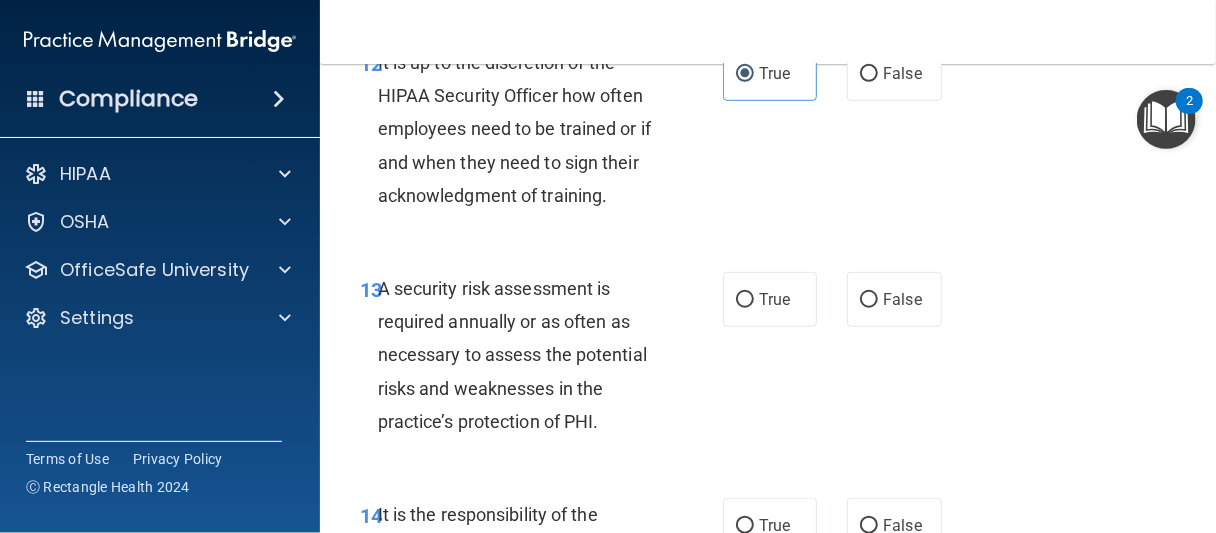 scroll, scrollTop: 3200, scrollLeft: 0, axis: vertical 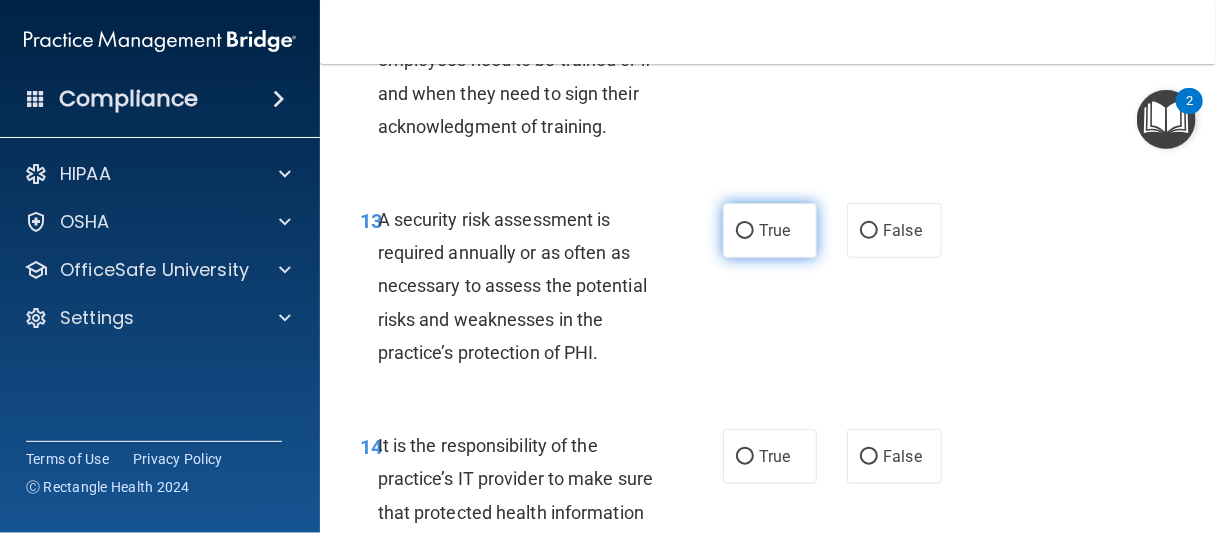 click on "True" at bounding box center [770, 230] 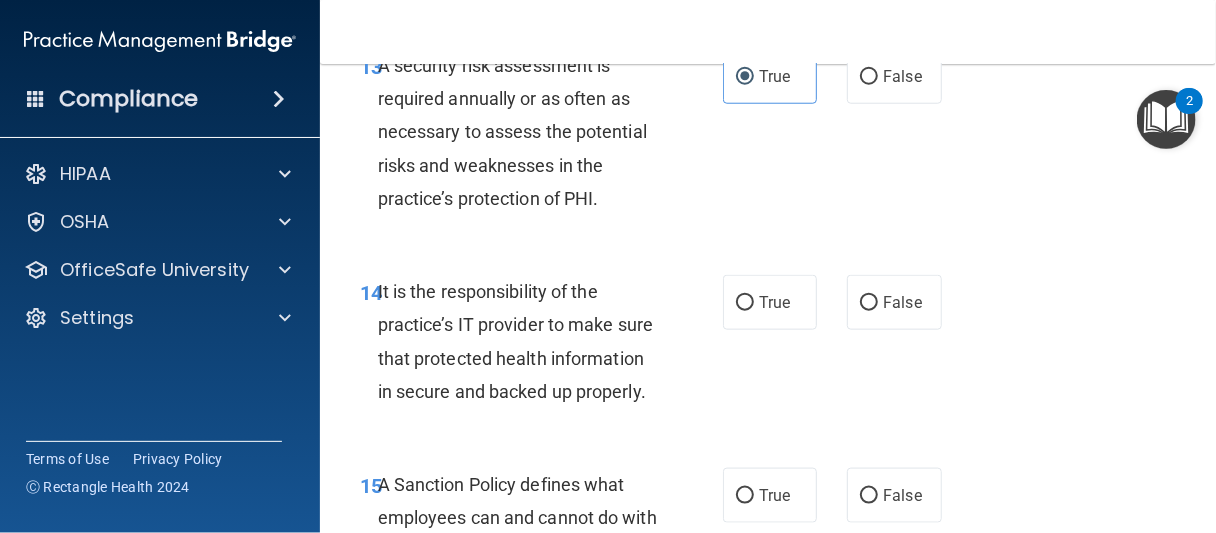 scroll, scrollTop: 3400, scrollLeft: 0, axis: vertical 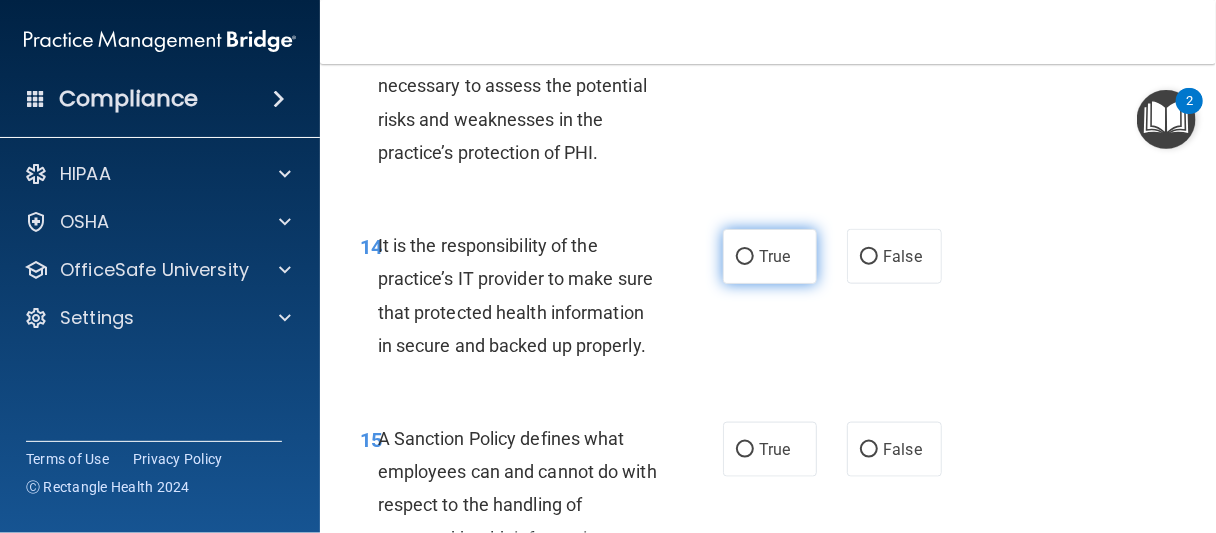 click on "True" at bounding box center [774, 256] 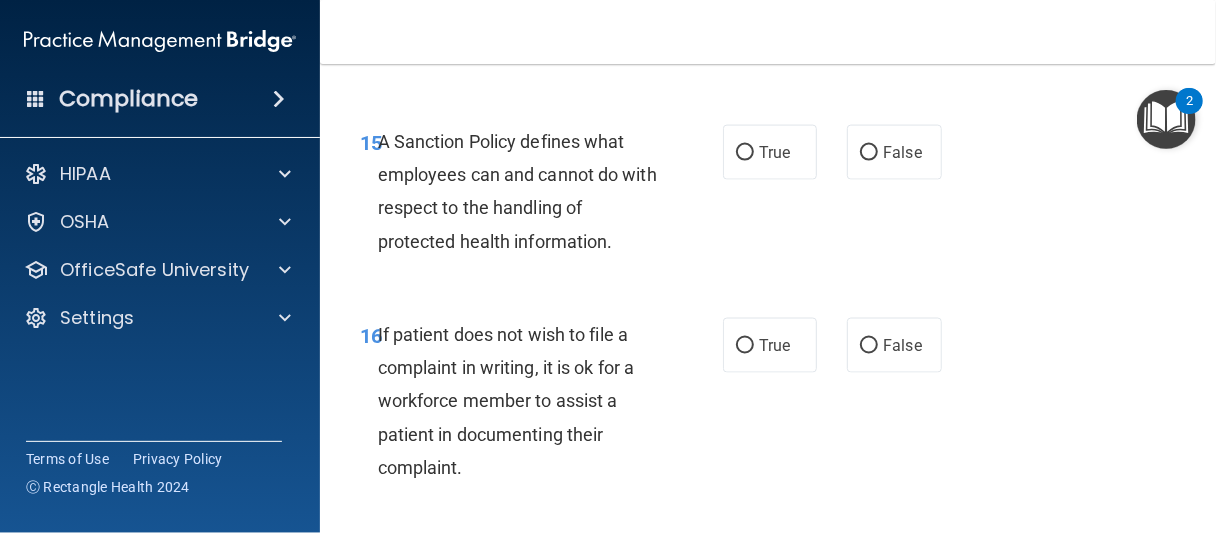 scroll, scrollTop: 3700, scrollLeft: 0, axis: vertical 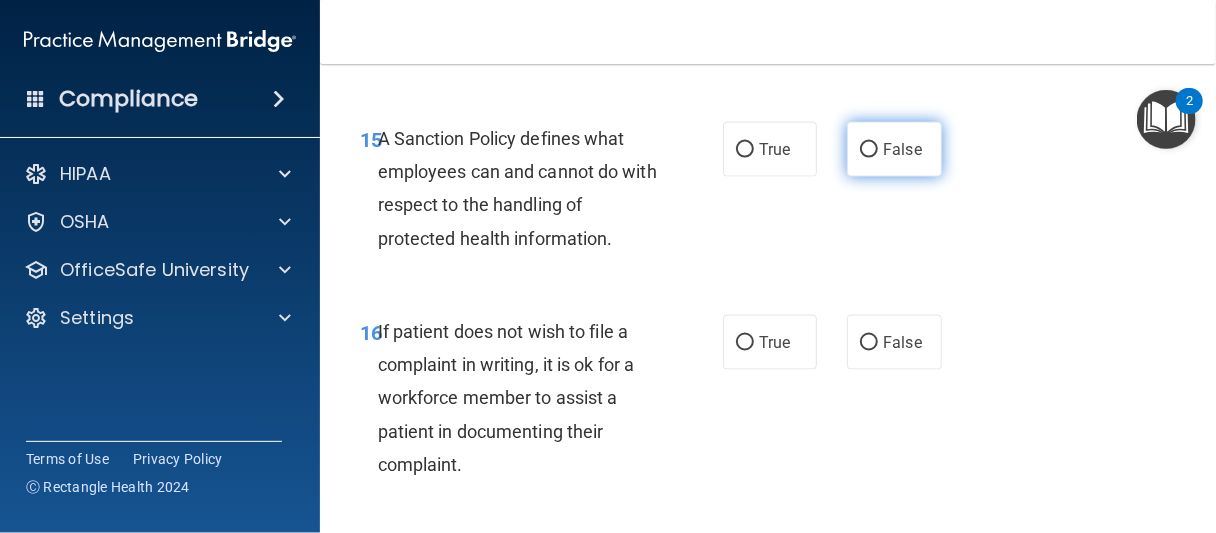 click on "False" at bounding box center [894, 149] 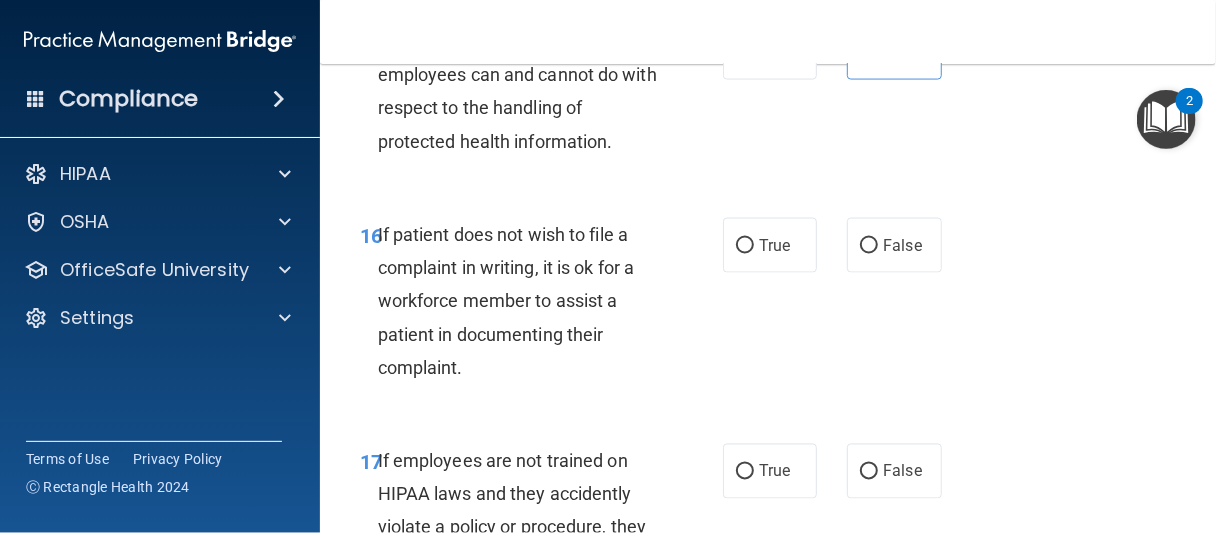 scroll, scrollTop: 3800, scrollLeft: 0, axis: vertical 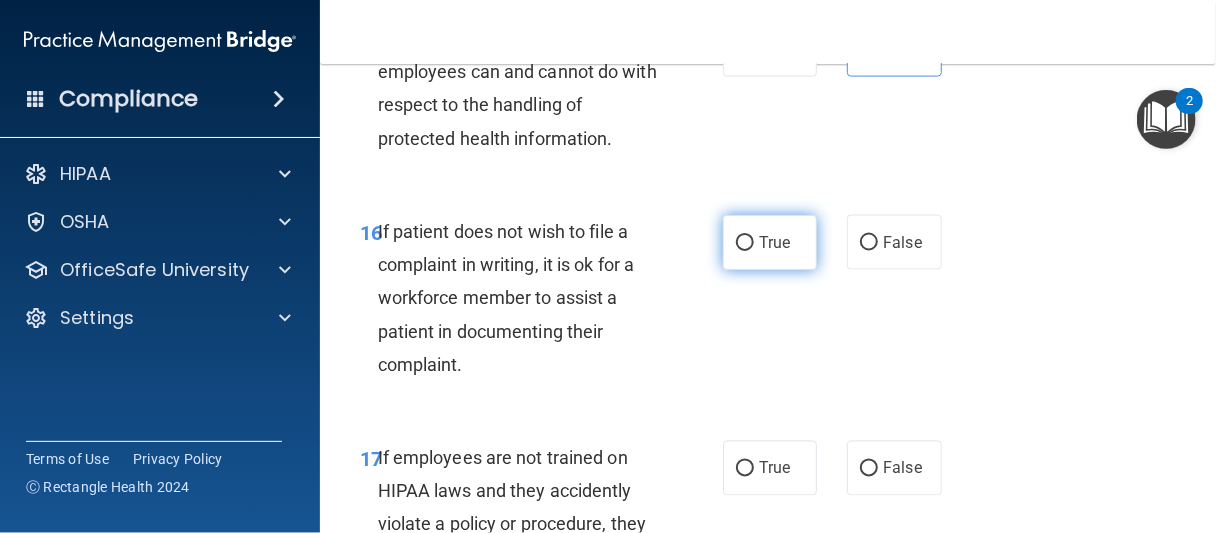click on "True" at bounding box center [770, 242] 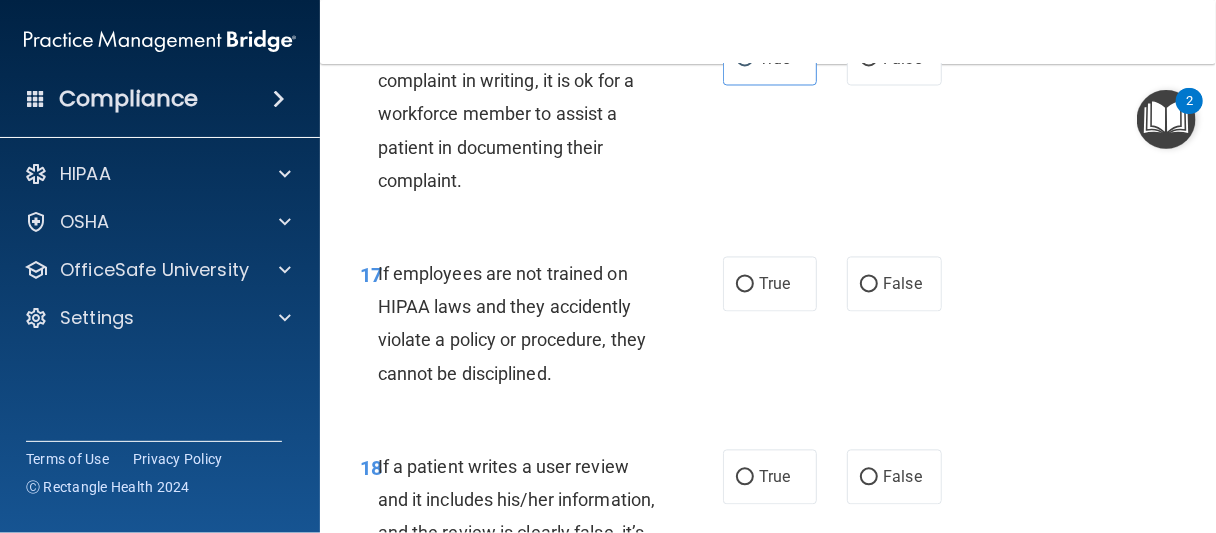 scroll, scrollTop: 4000, scrollLeft: 0, axis: vertical 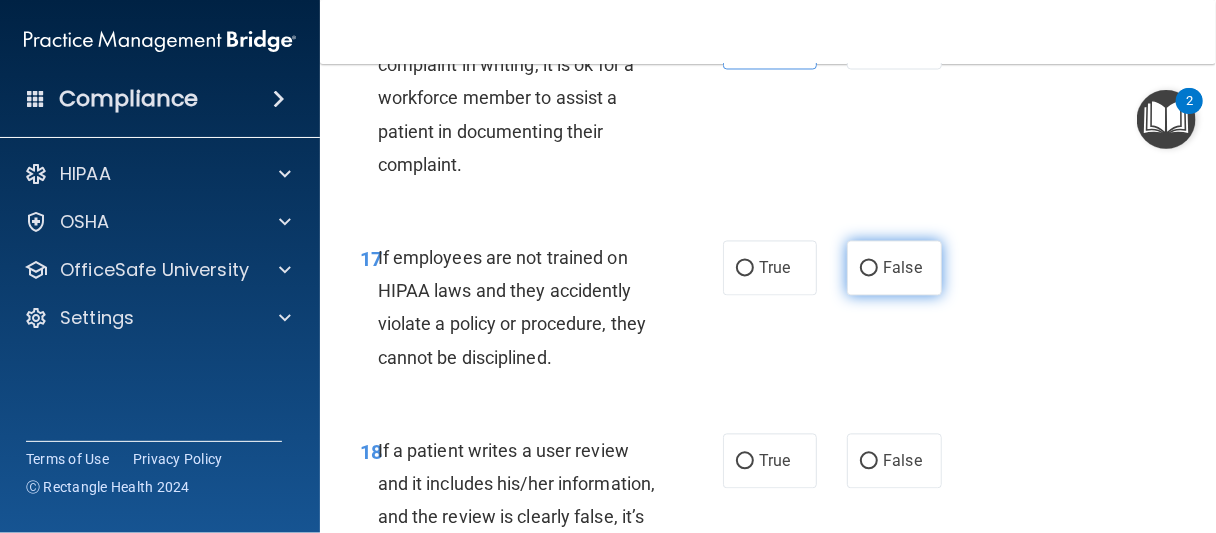 click on "False" at bounding box center (869, 269) 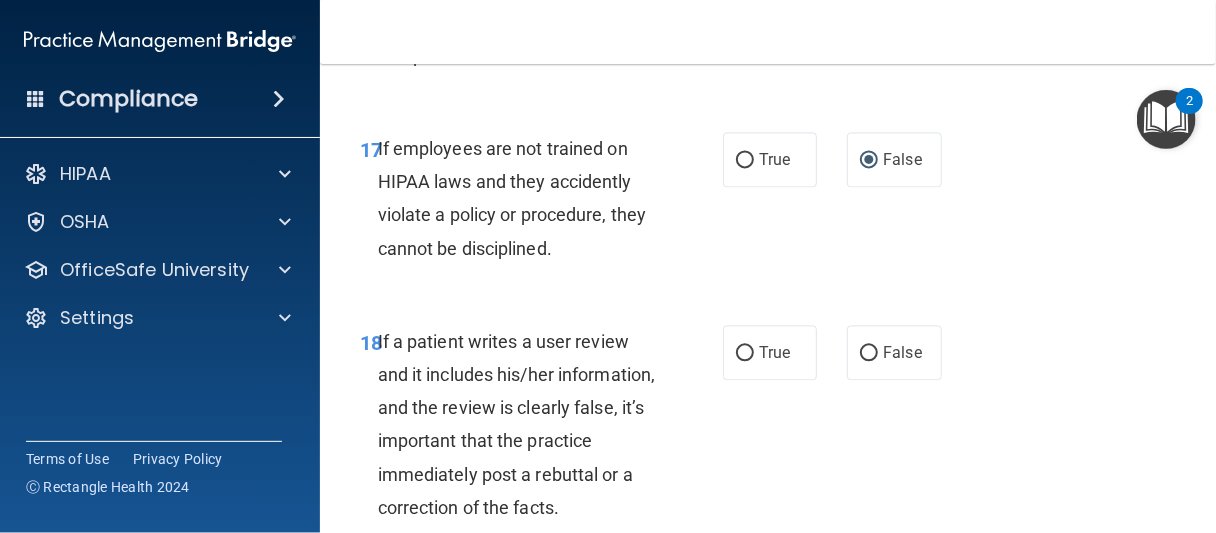 scroll, scrollTop: 4200, scrollLeft: 0, axis: vertical 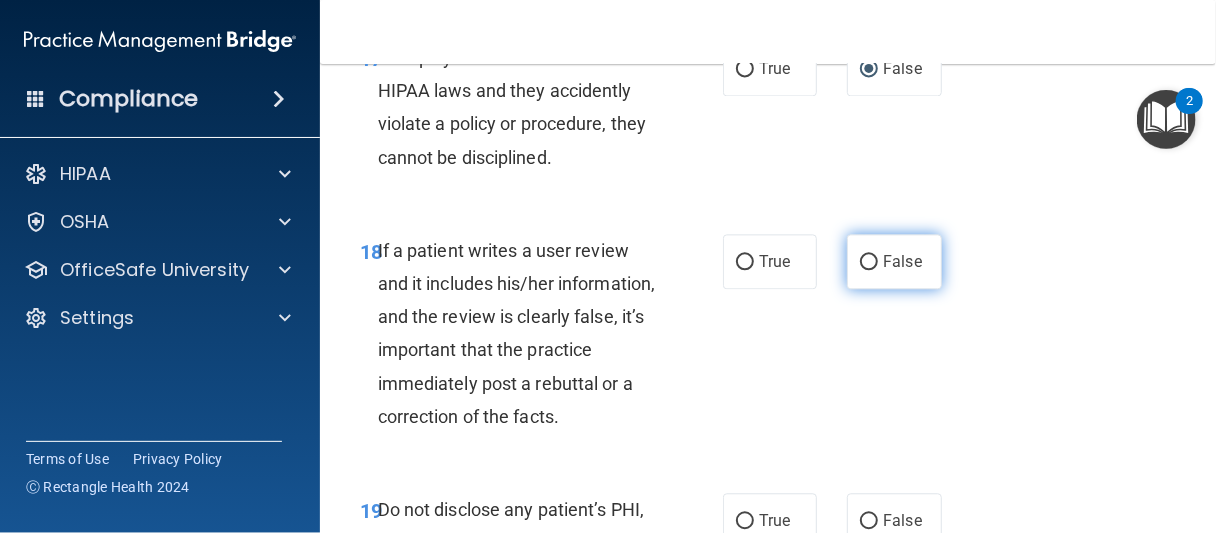 click on "False" at bounding box center (902, 261) 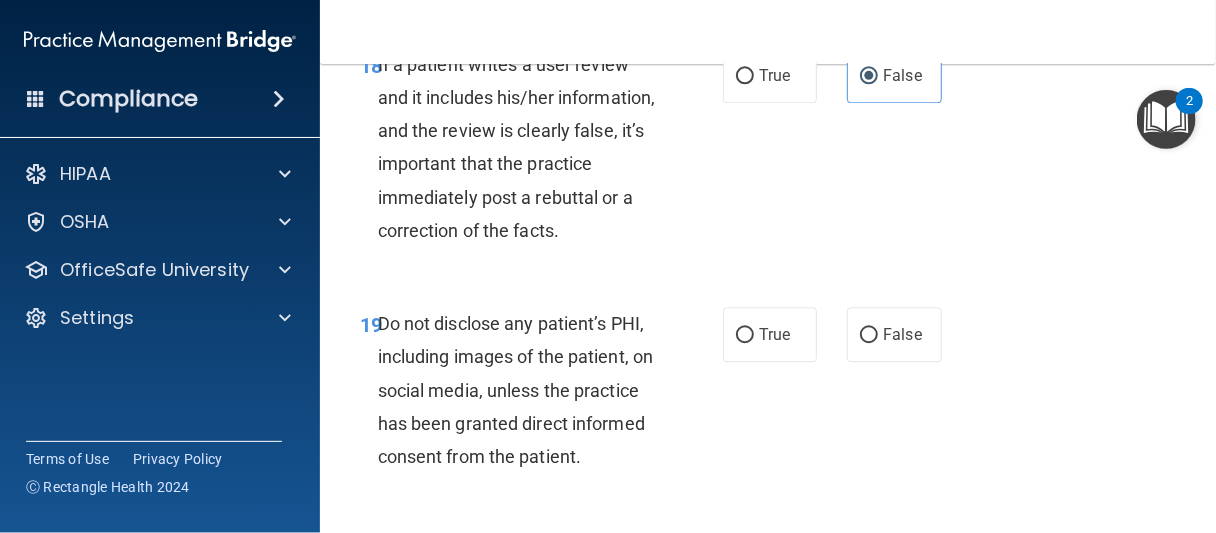 scroll, scrollTop: 4500, scrollLeft: 0, axis: vertical 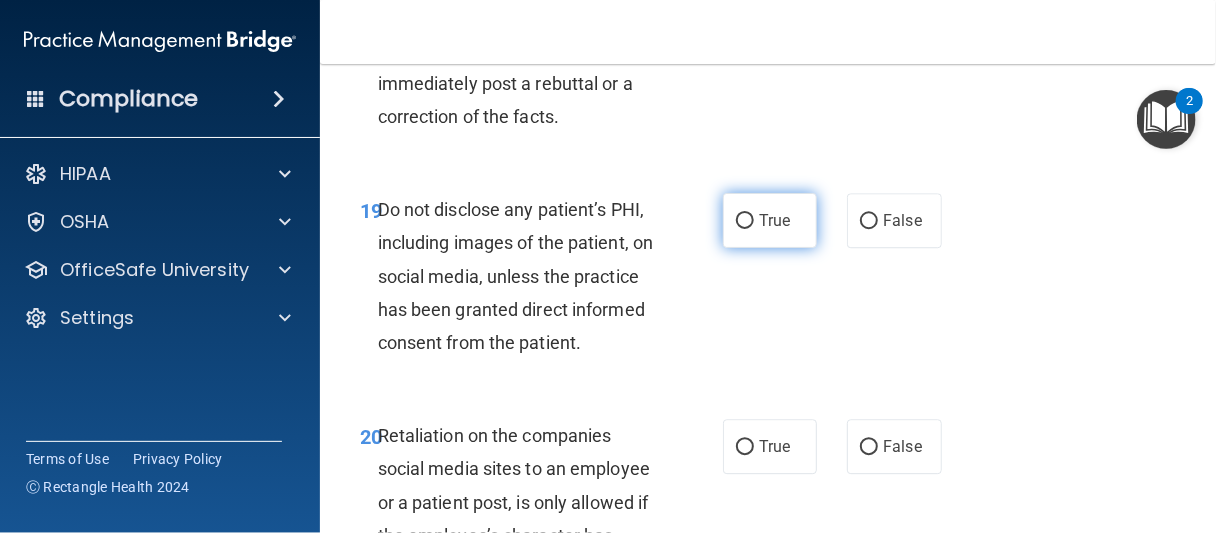 click on "True" at bounding box center (770, 220) 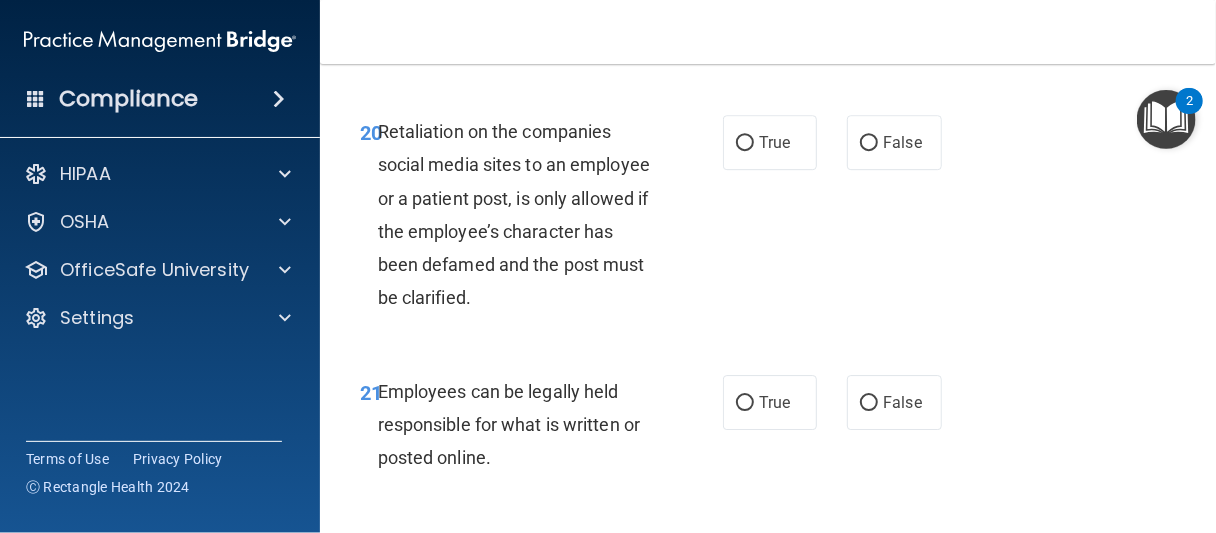 scroll, scrollTop: 4900, scrollLeft: 0, axis: vertical 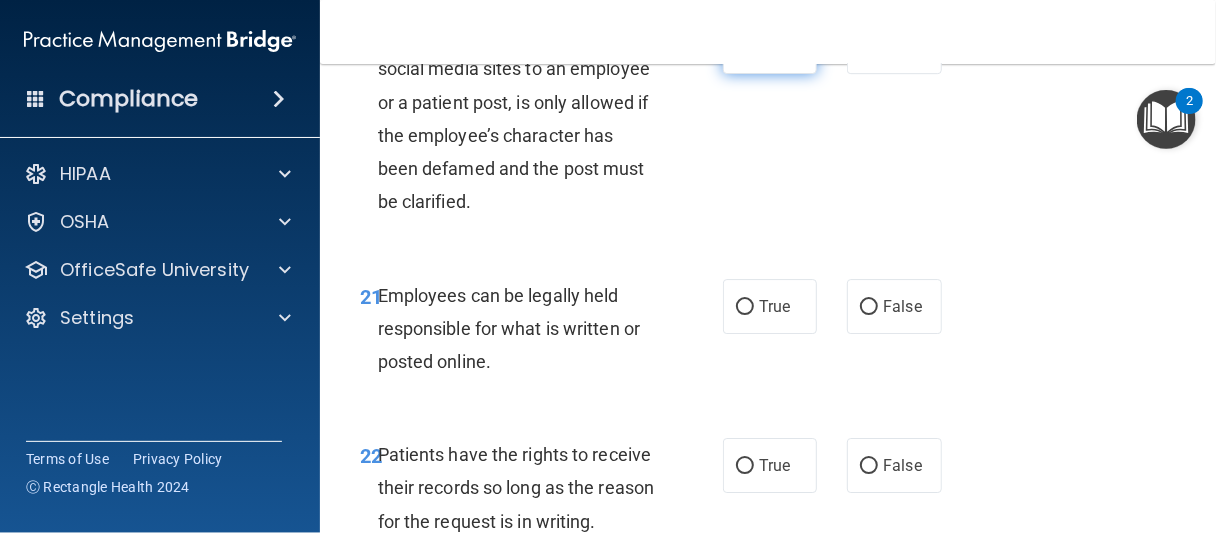 click on "True" at bounding box center [770, 46] 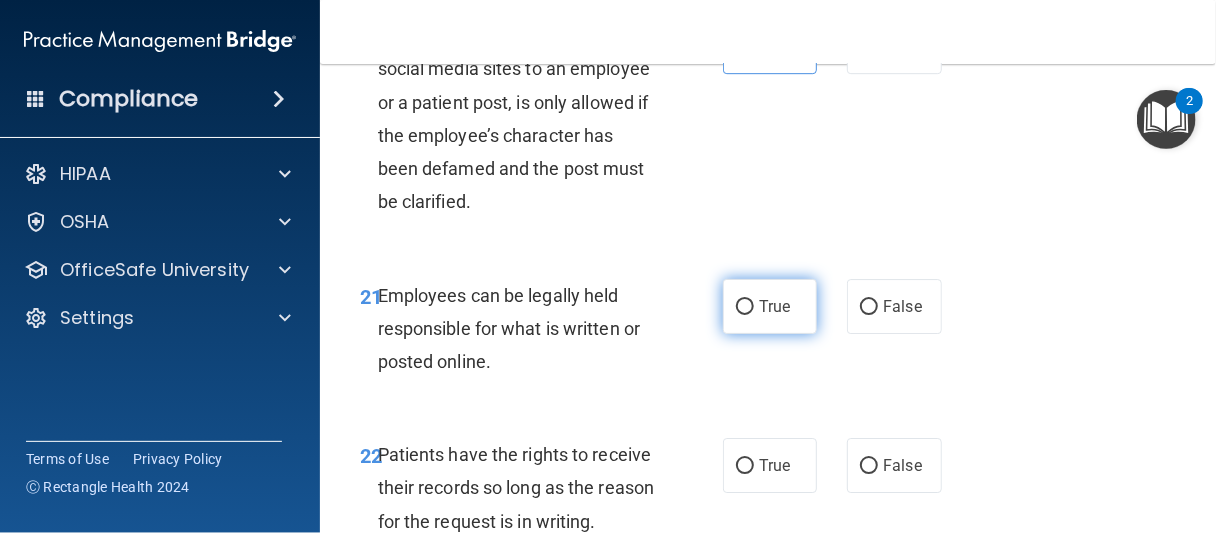 click on "True" at bounding box center (770, 306) 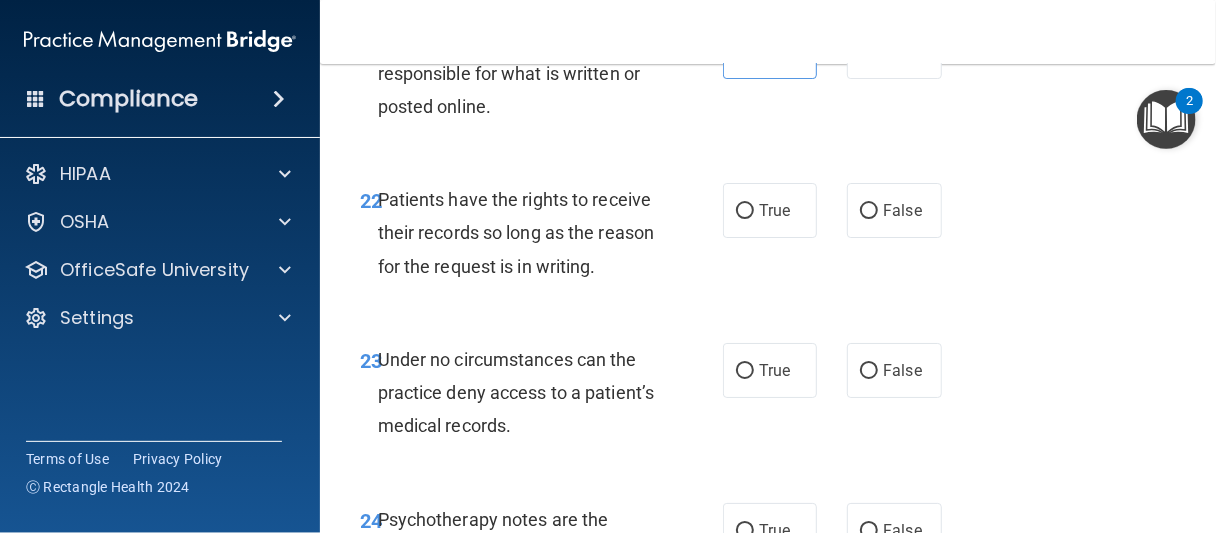scroll, scrollTop: 5200, scrollLeft: 0, axis: vertical 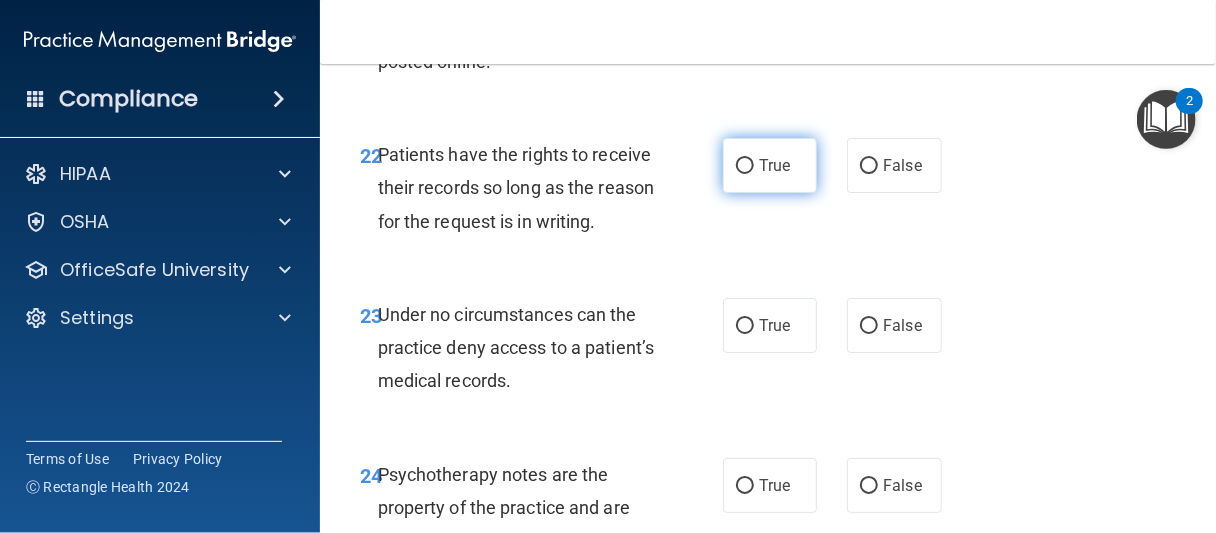 click on "True" at bounding box center (774, 165) 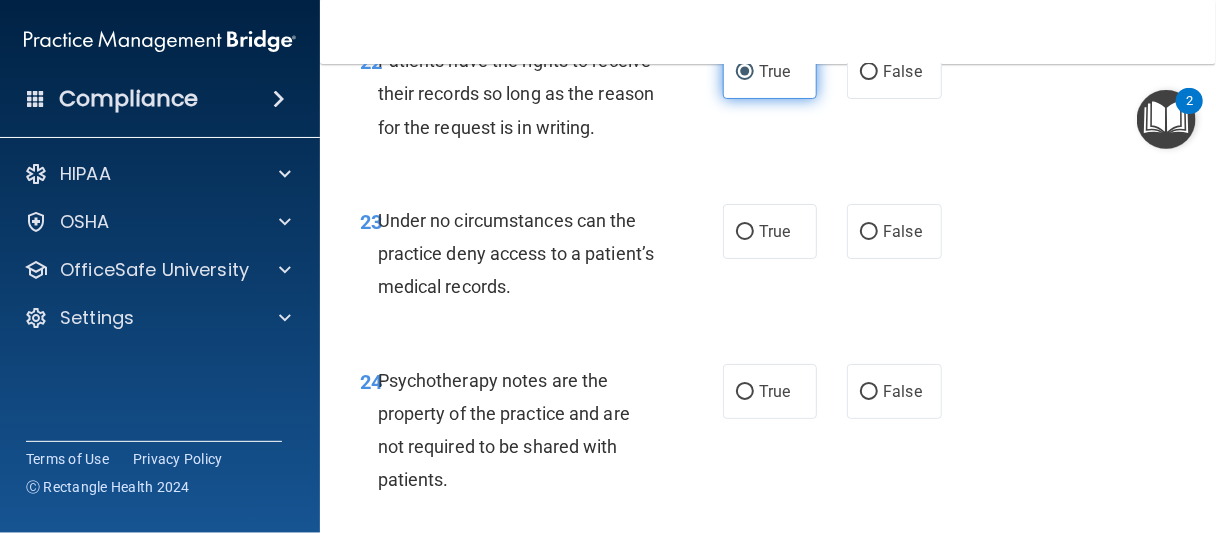 scroll, scrollTop: 5300, scrollLeft: 0, axis: vertical 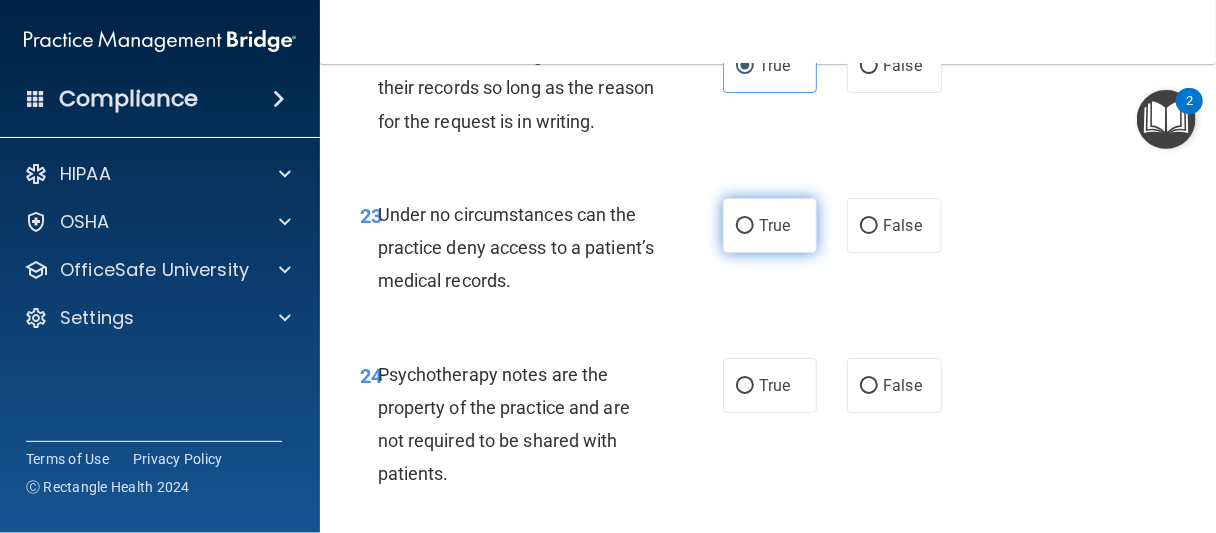 click on "True" at bounding box center [770, 225] 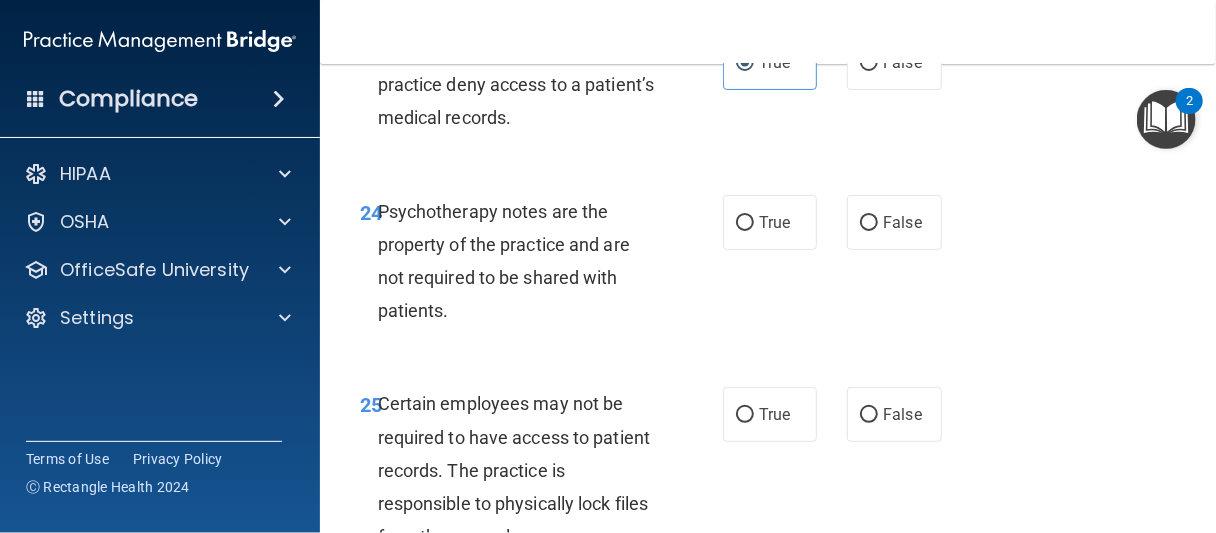 scroll, scrollTop: 5500, scrollLeft: 0, axis: vertical 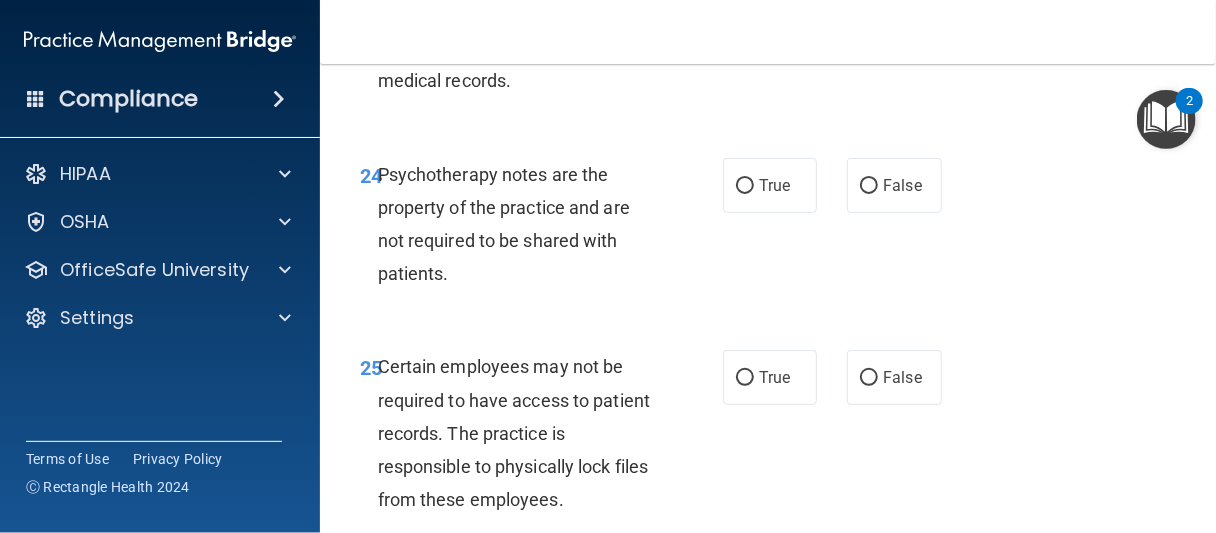 click on "24       Psychotherapy notes are the property of the practice and are not required to be shared with patients.                  True           False" at bounding box center [768, 229] 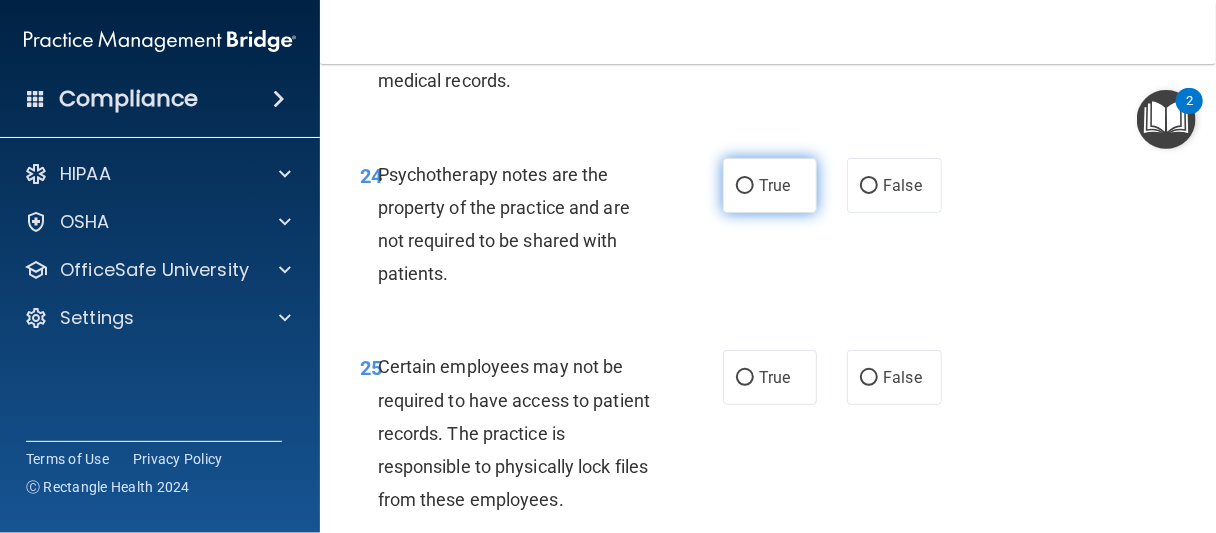 click on "True" at bounding box center [774, 185] 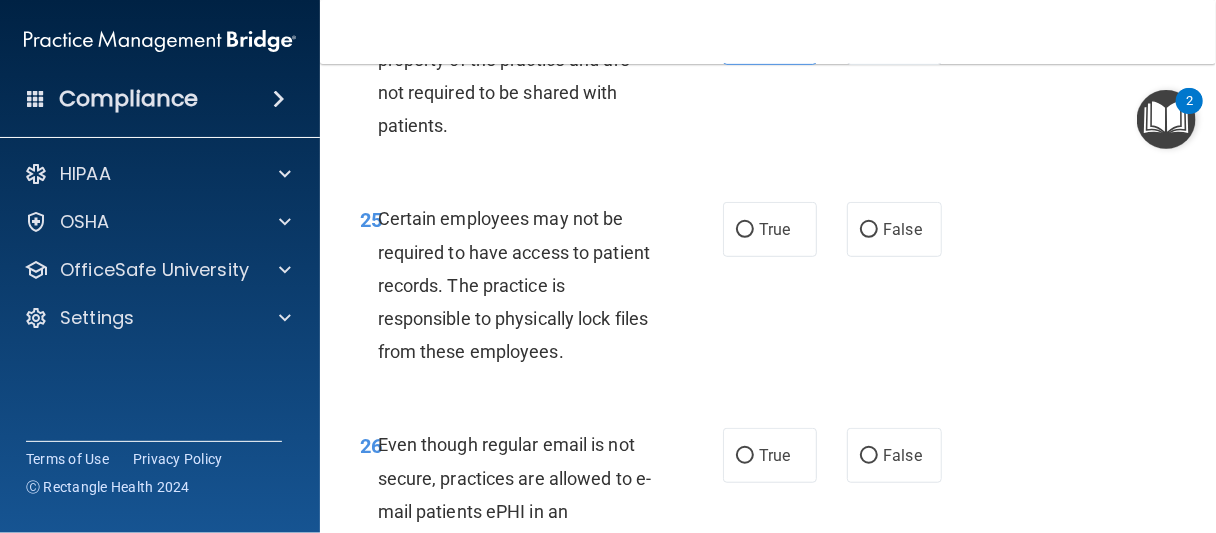 scroll, scrollTop: 5700, scrollLeft: 0, axis: vertical 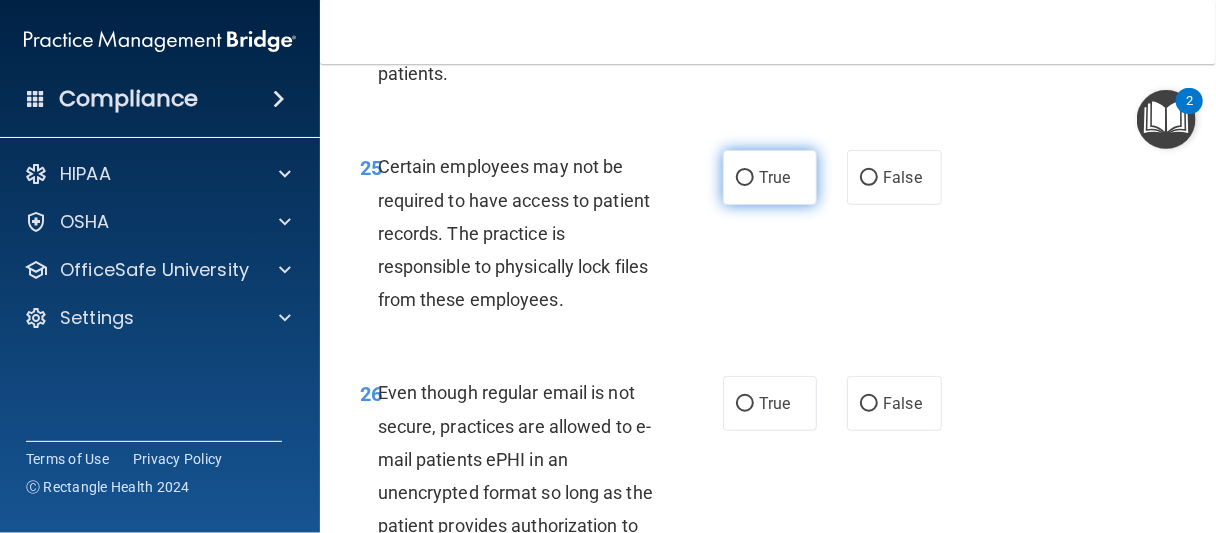 click on "True" at bounding box center [770, 177] 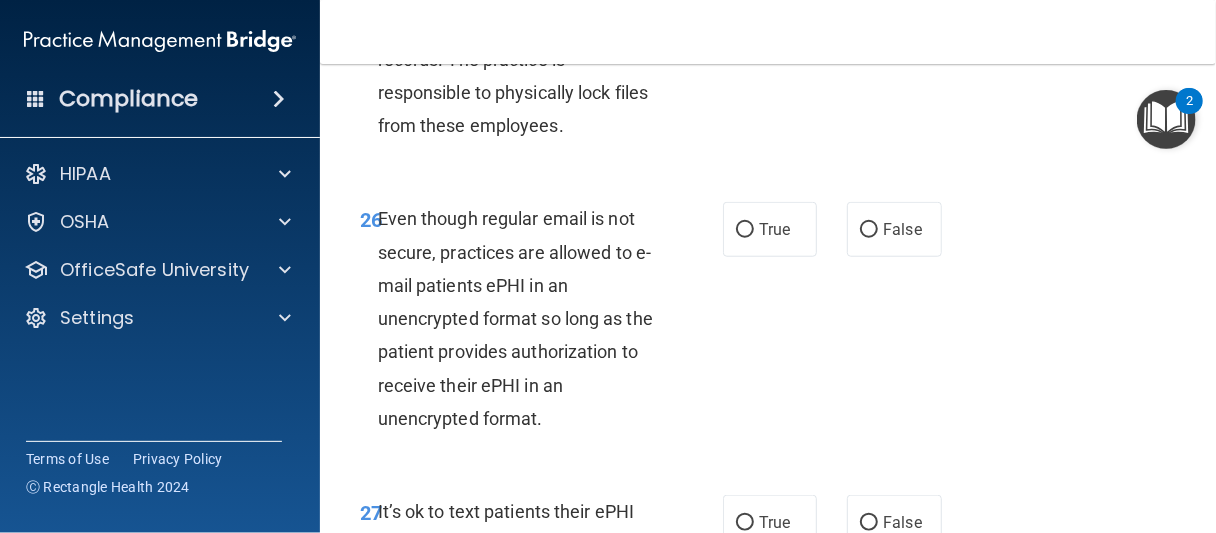 scroll, scrollTop: 5900, scrollLeft: 0, axis: vertical 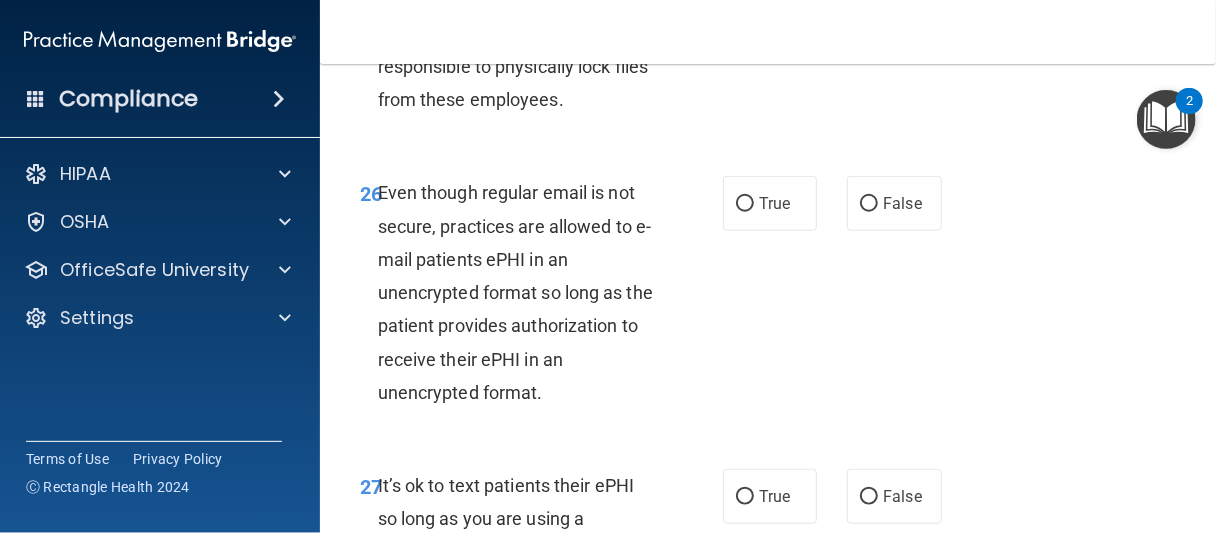 click on "True" at bounding box center (770, 203) 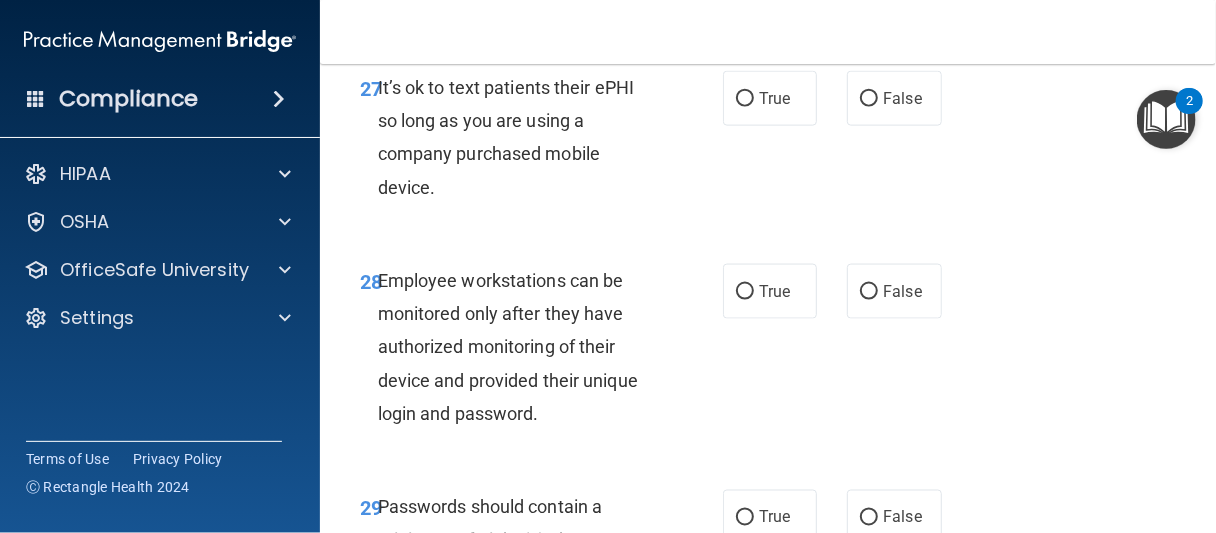 scroll, scrollTop: 6300, scrollLeft: 0, axis: vertical 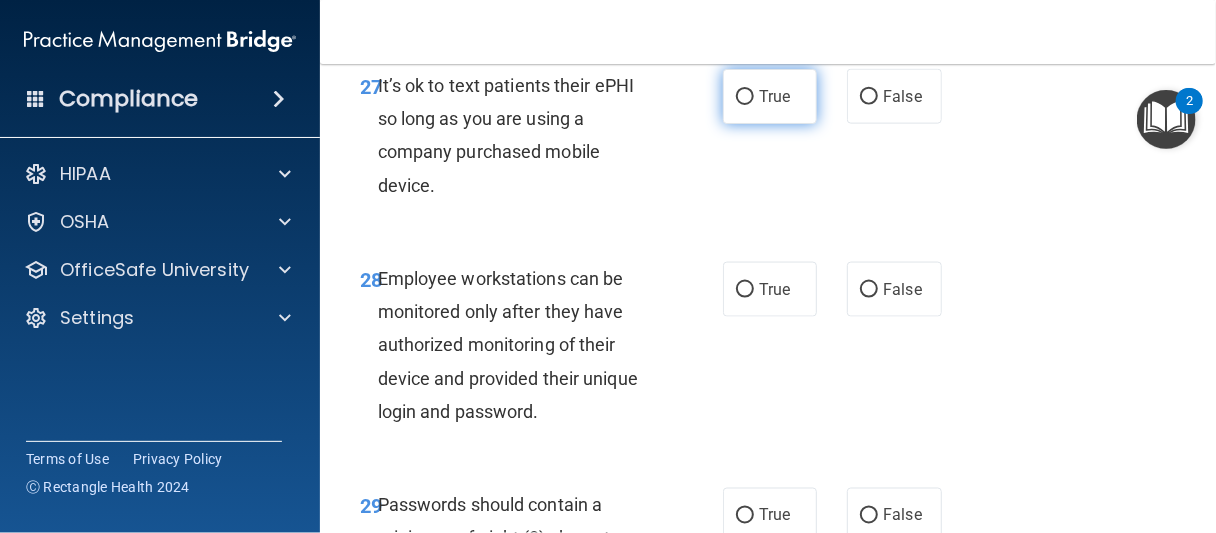 click on "True" at bounding box center (770, 96) 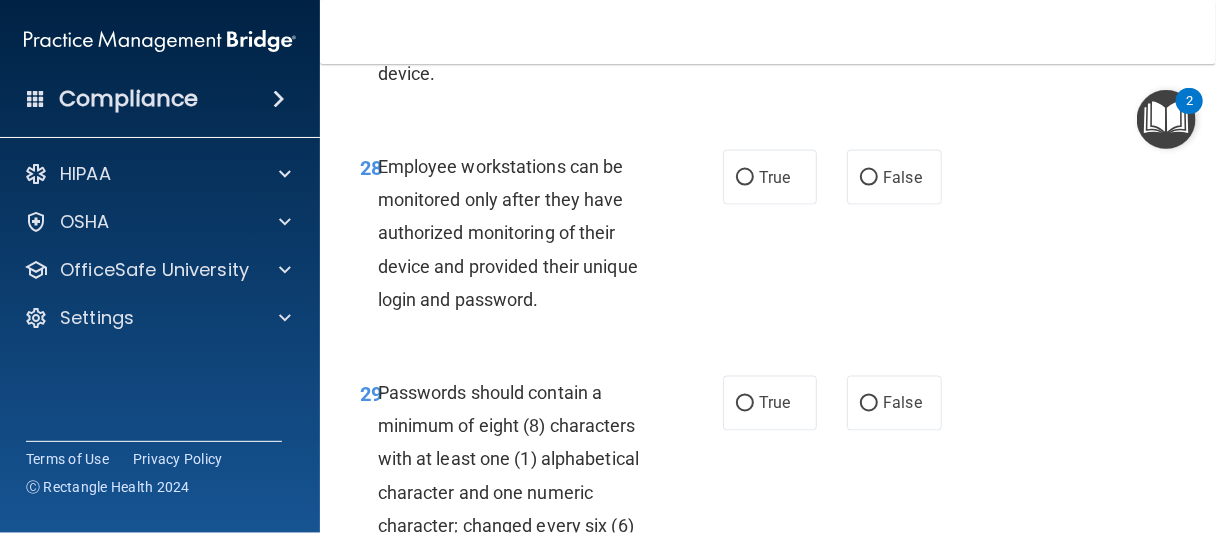 scroll, scrollTop: 6500, scrollLeft: 0, axis: vertical 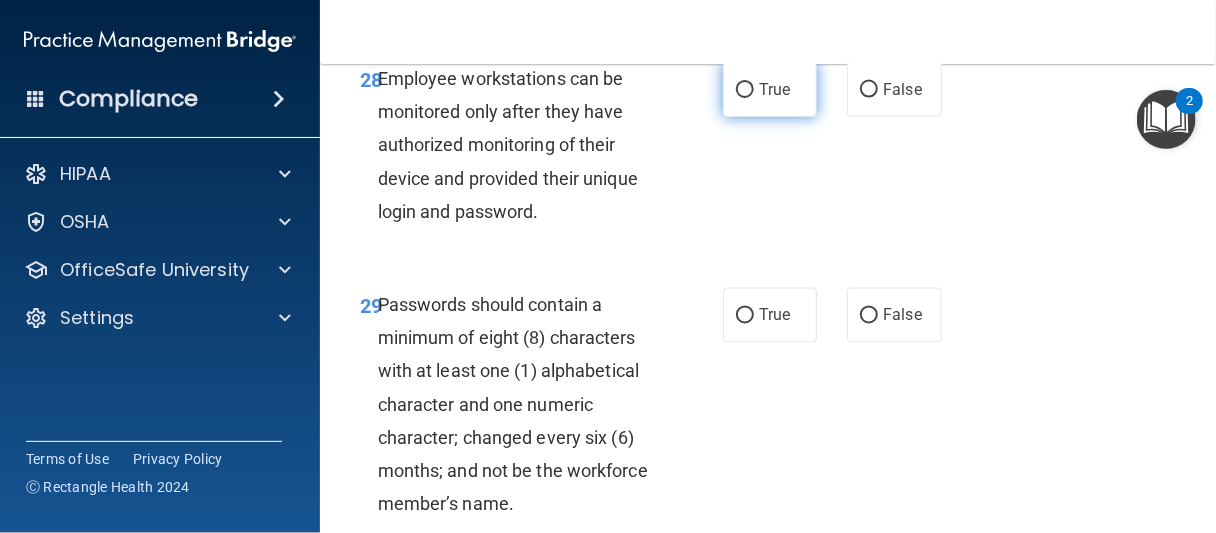 click on "True" at bounding box center (770, 89) 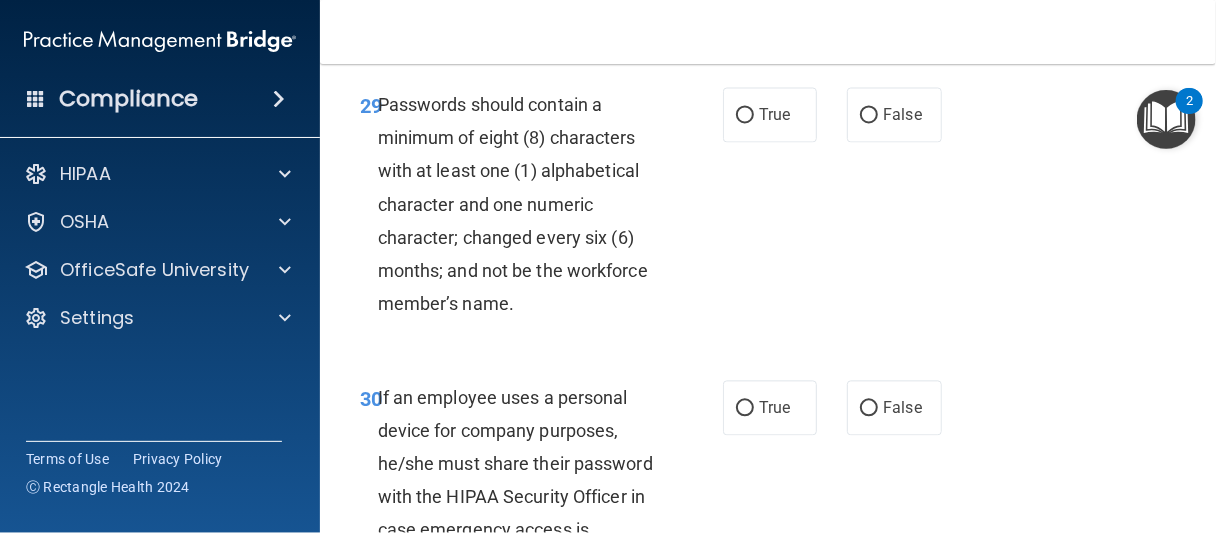 click on "True" at bounding box center (770, 115) 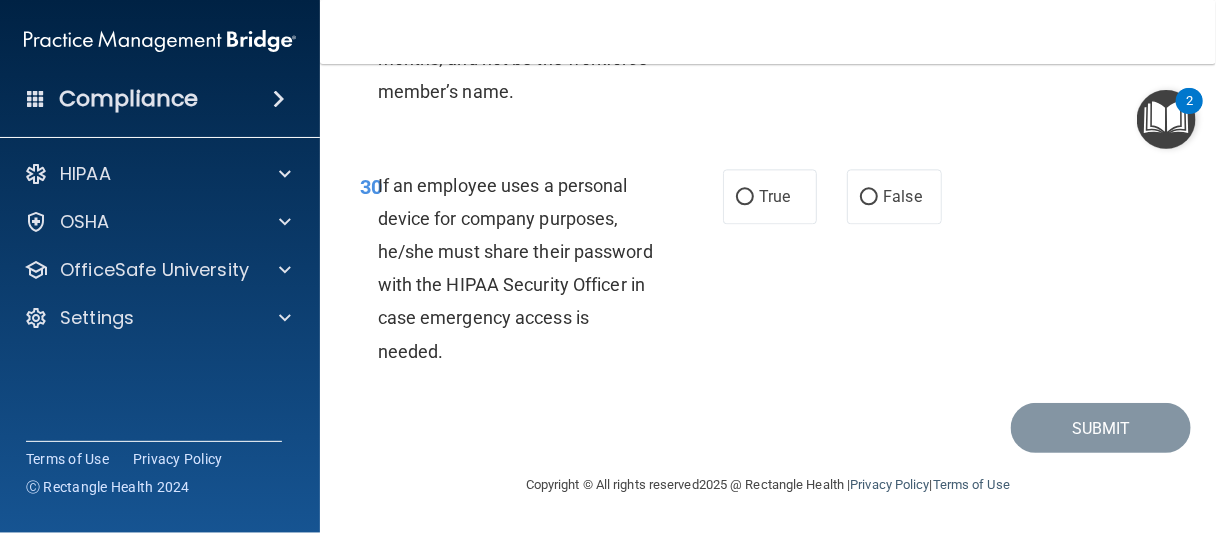 scroll, scrollTop: 7044, scrollLeft: 0, axis: vertical 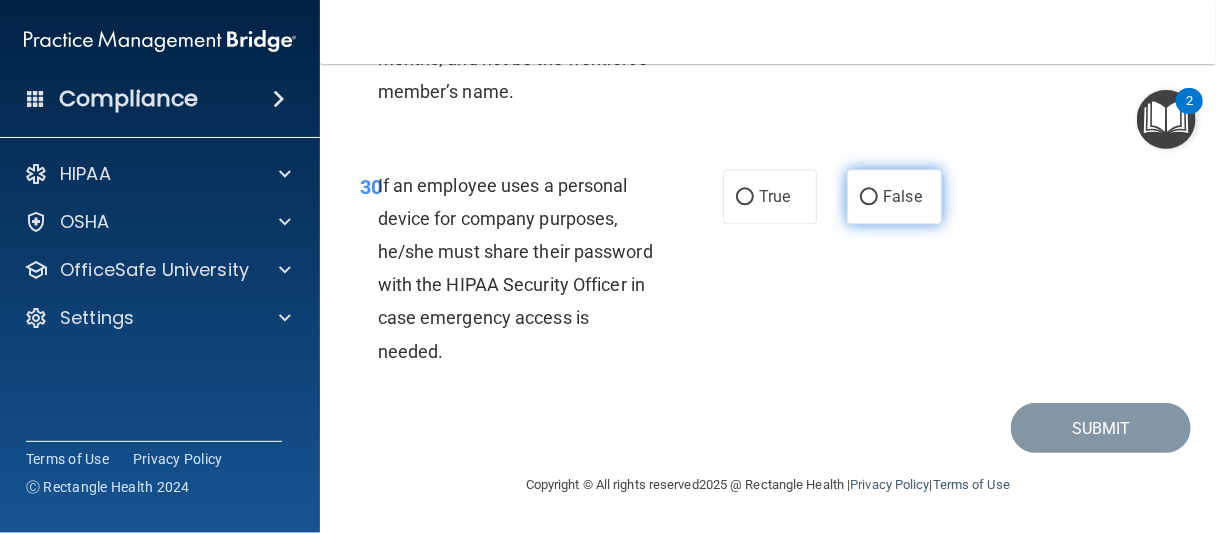 click on "False" at bounding box center (894, 196) 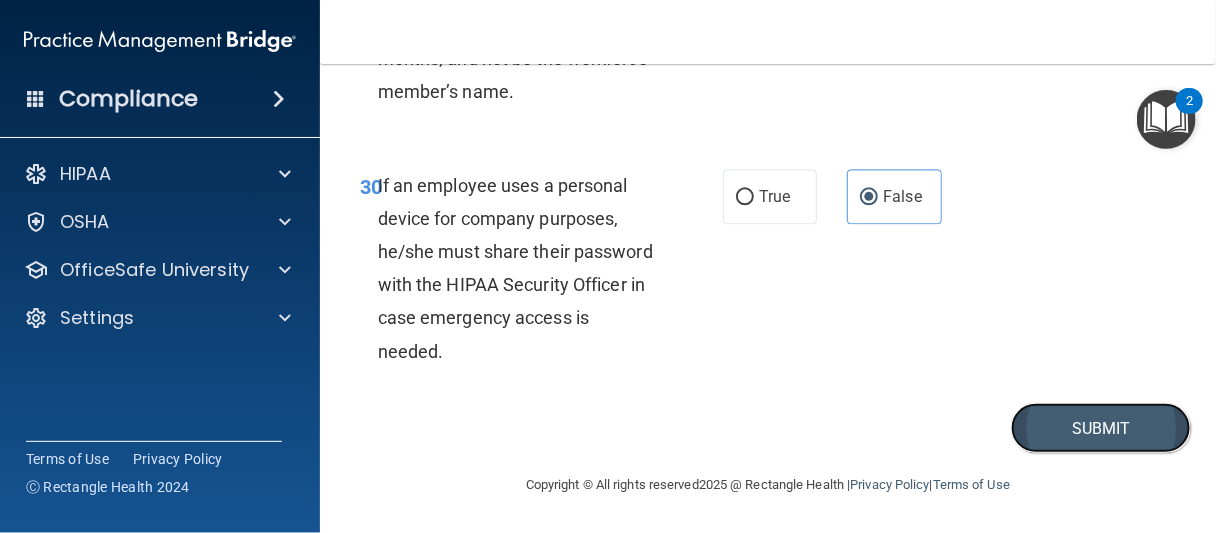 click on "Submit" at bounding box center [1101, 428] 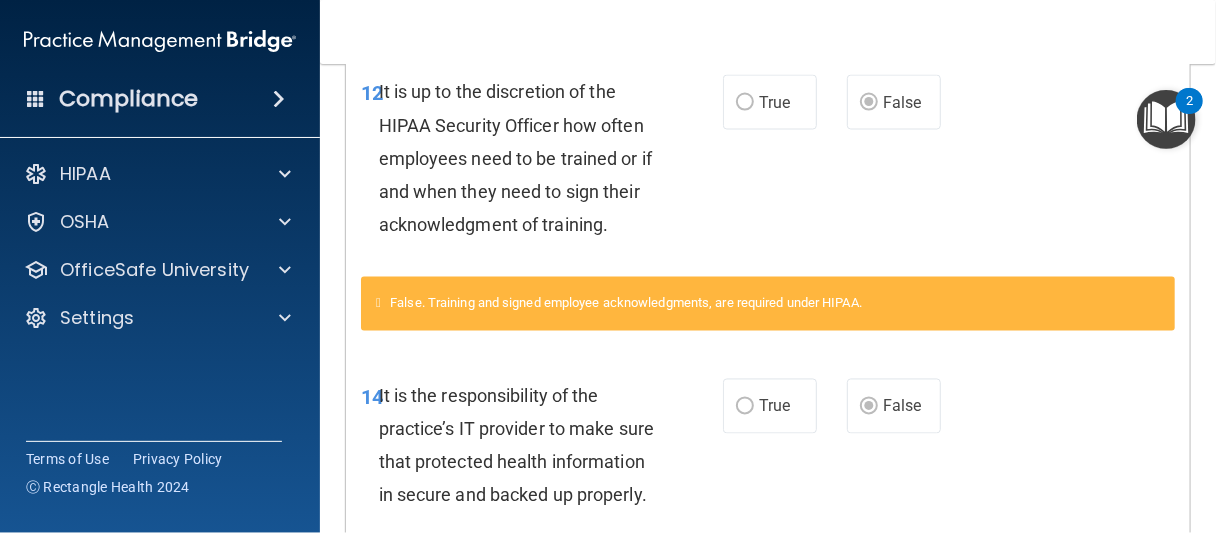 scroll, scrollTop: 1200, scrollLeft: 0, axis: vertical 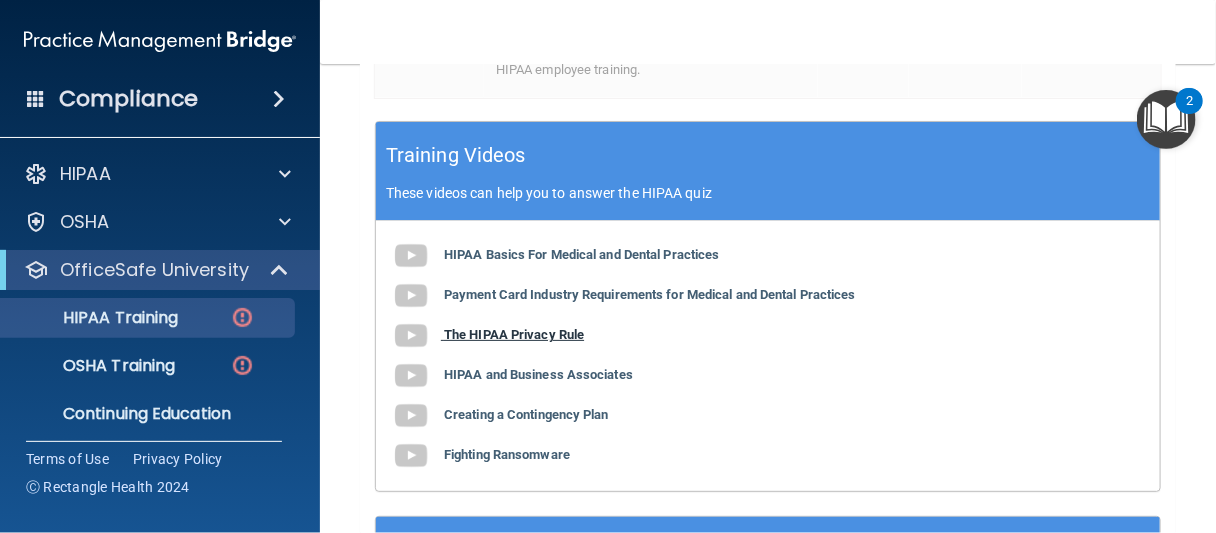 click on "The HIPAA Privacy Rule" at bounding box center [514, 334] 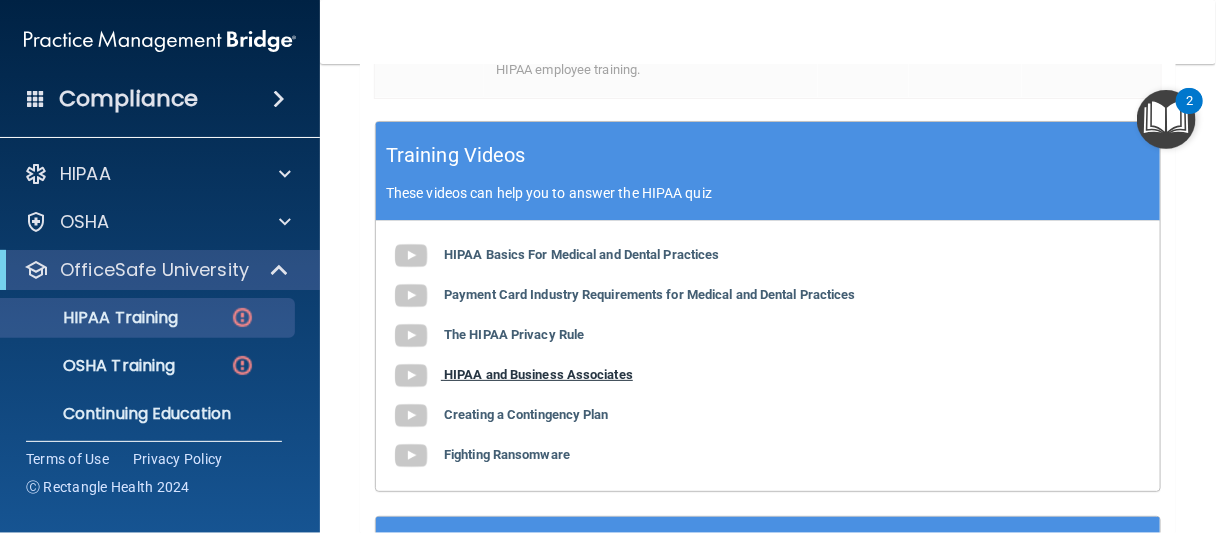 click on "HIPAA and Business Associates" at bounding box center [538, 374] 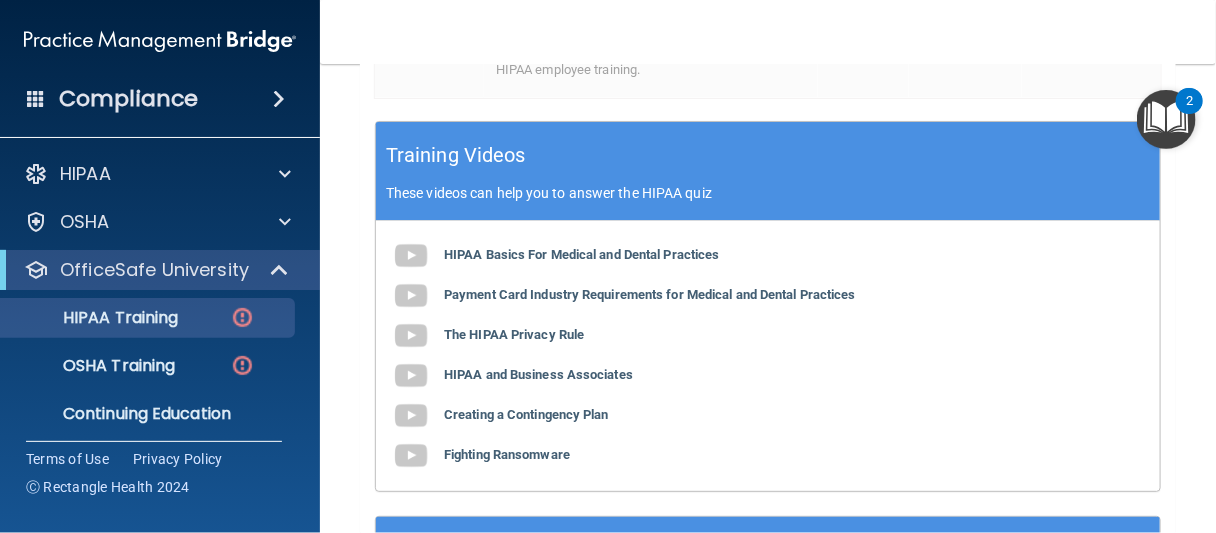 click on "HIPAA Basics For Medical and Dental Practices                     Payment Card Industry Requirements for Medical and Dental Practices                     The HIPAA Privacy Rule                     HIPAA and Business Associates                     Creating a Contingency Plan                     Fighting Ransomware" at bounding box center (768, 356) 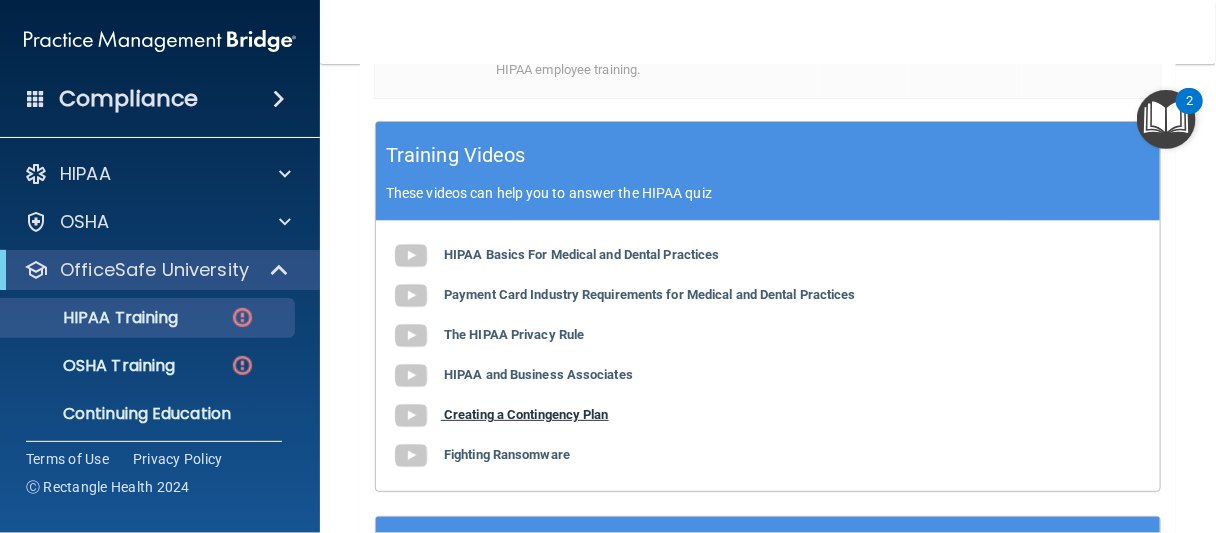 click on "Creating a Contingency Plan" at bounding box center [526, 414] 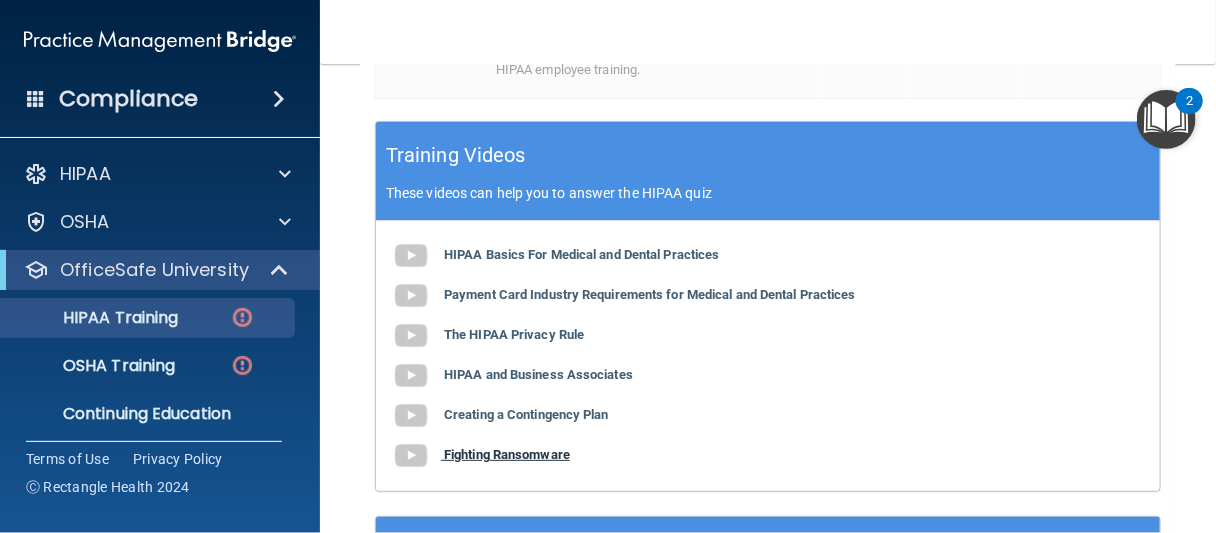 click on "Fighting Ransomware" at bounding box center (507, 454) 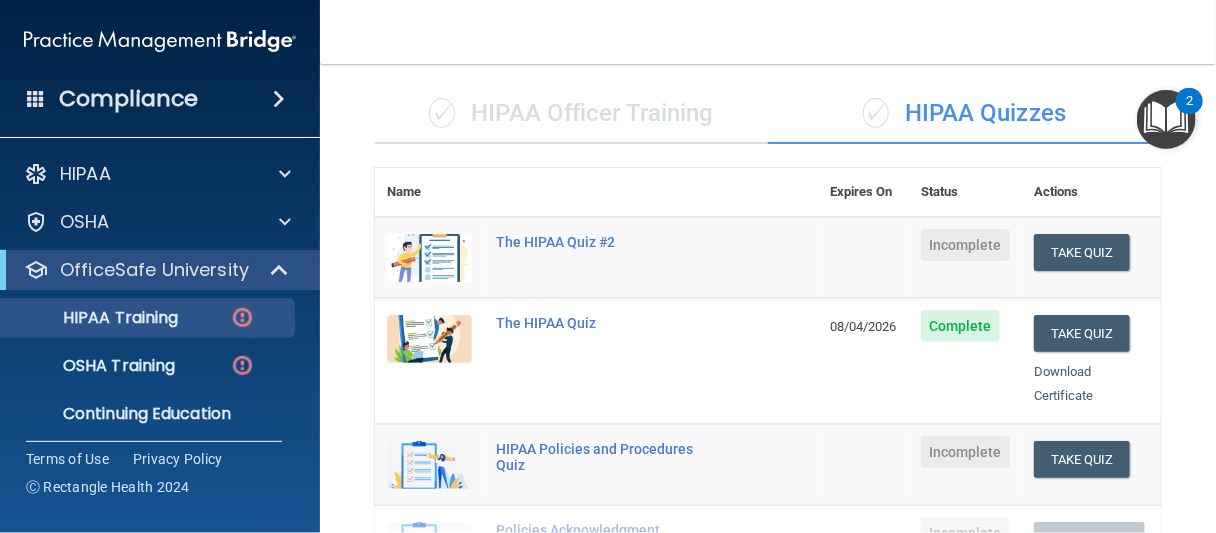 scroll, scrollTop: 105, scrollLeft: 0, axis: vertical 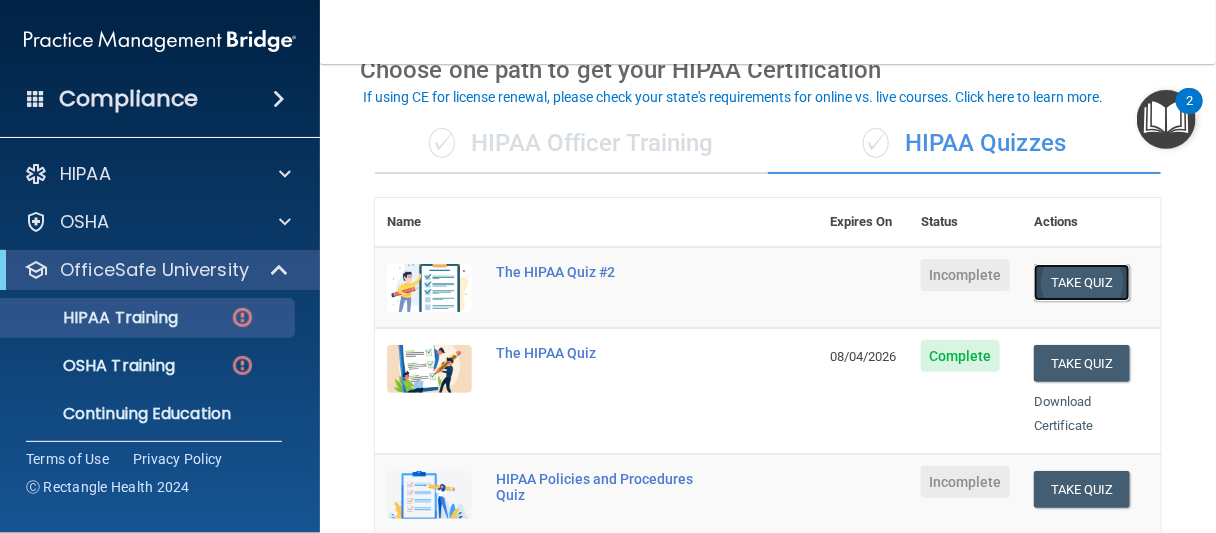 click on "Take Quiz" at bounding box center [1082, 282] 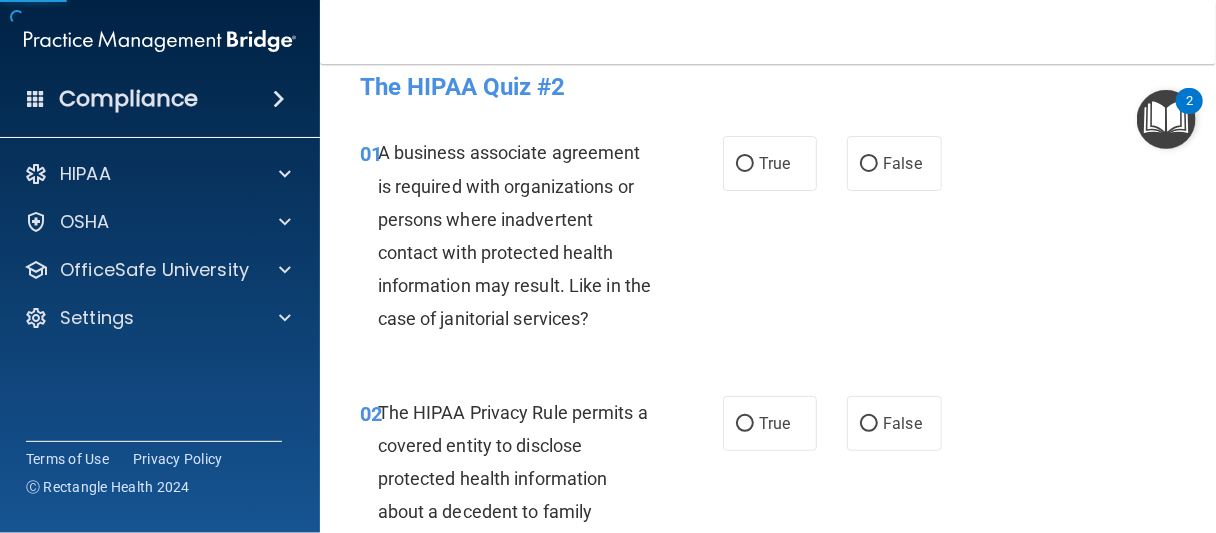 scroll, scrollTop: 0, scrollLeft: 0, axis: both 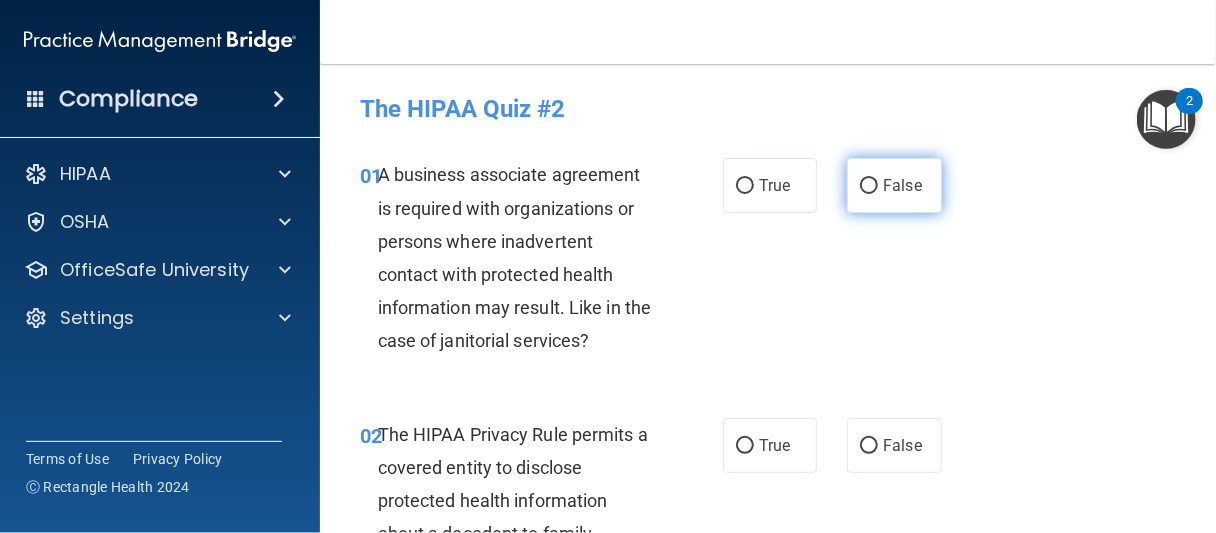 click on "False" at bounding box center (894, 185) 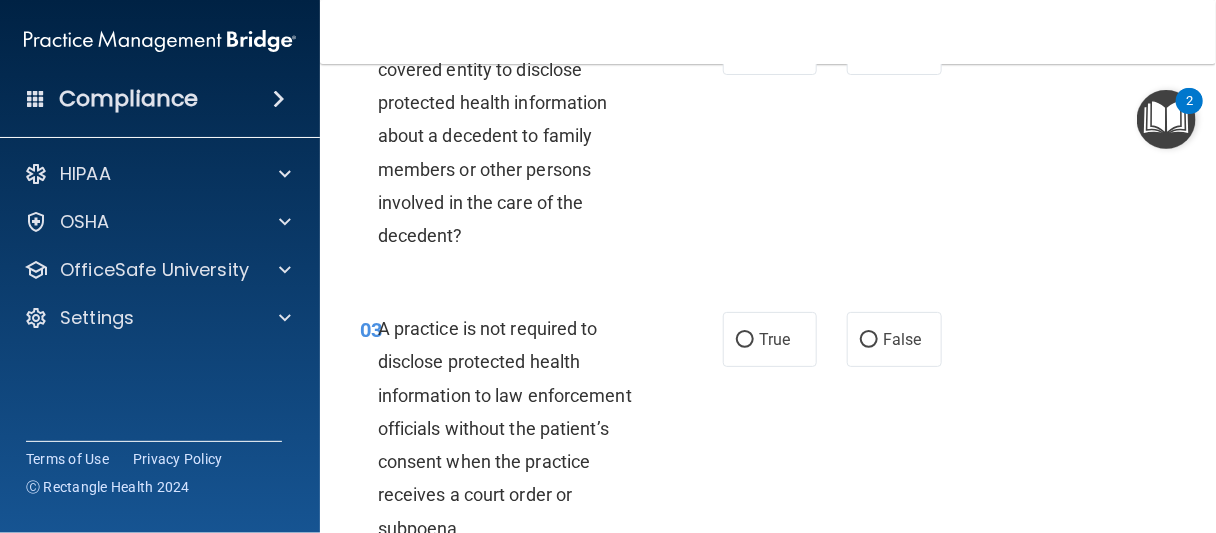 scroll, scrollTop: 400, scrollLeft: 0, axis: vertical 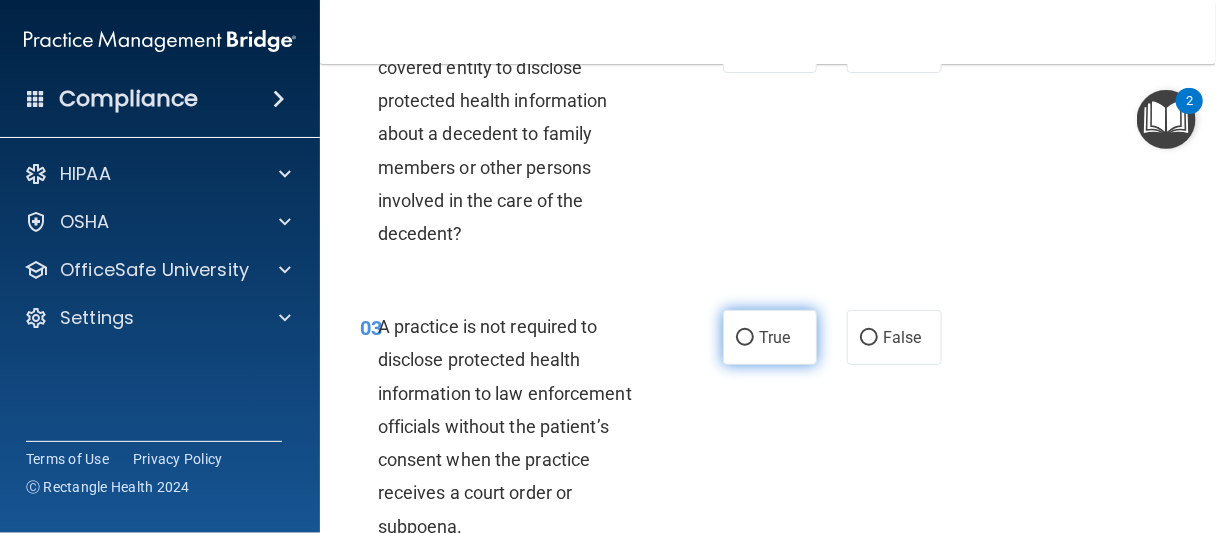click on "True" at bounding box center [774, 337] 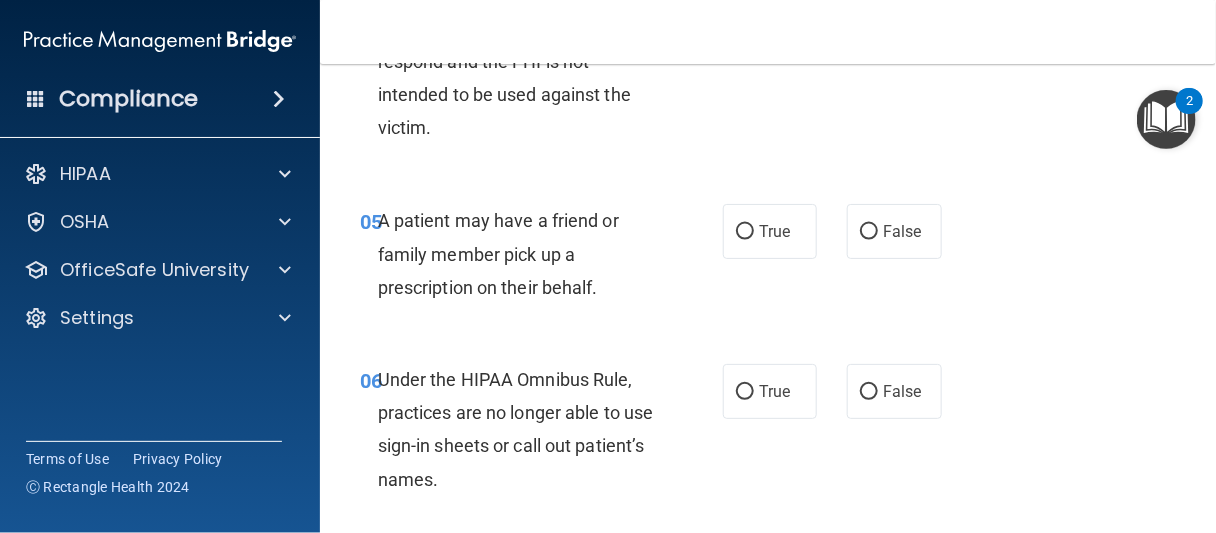scroll, scrollTop: 1100, scrollLeft: 0, axis: vertical 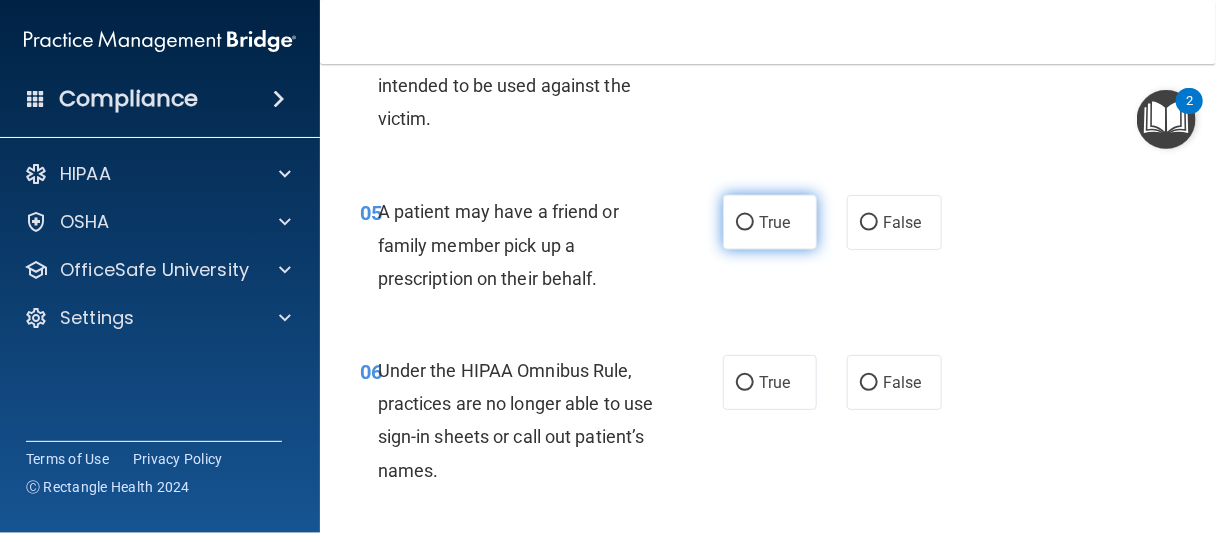 click on "True" at bounding box center [770, 222] 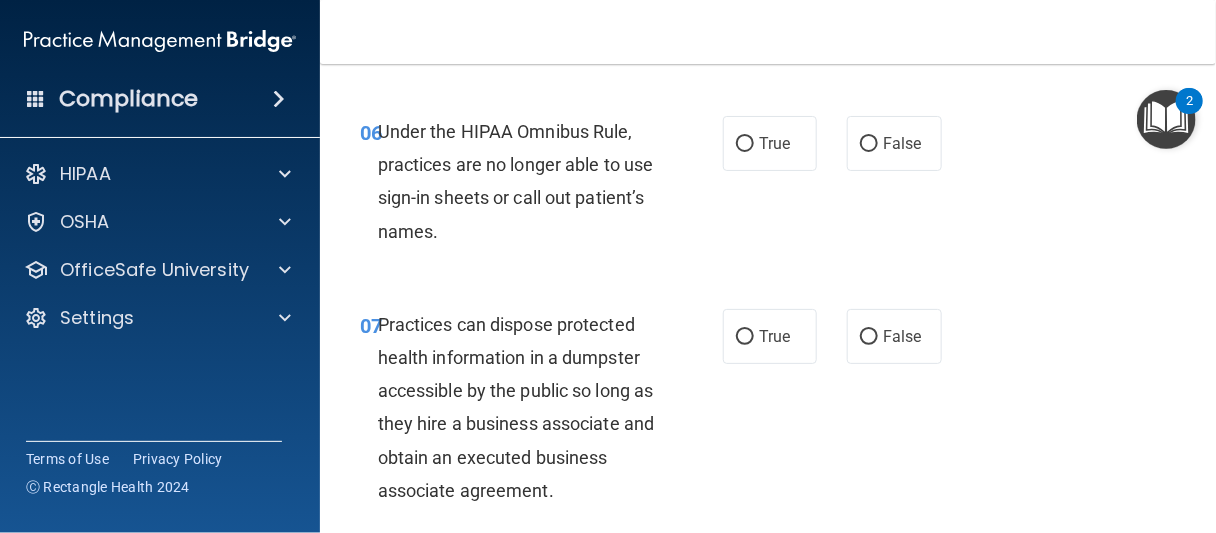 scroll, scrollTop: 1400, scrollLeft: 0, axis: vertical 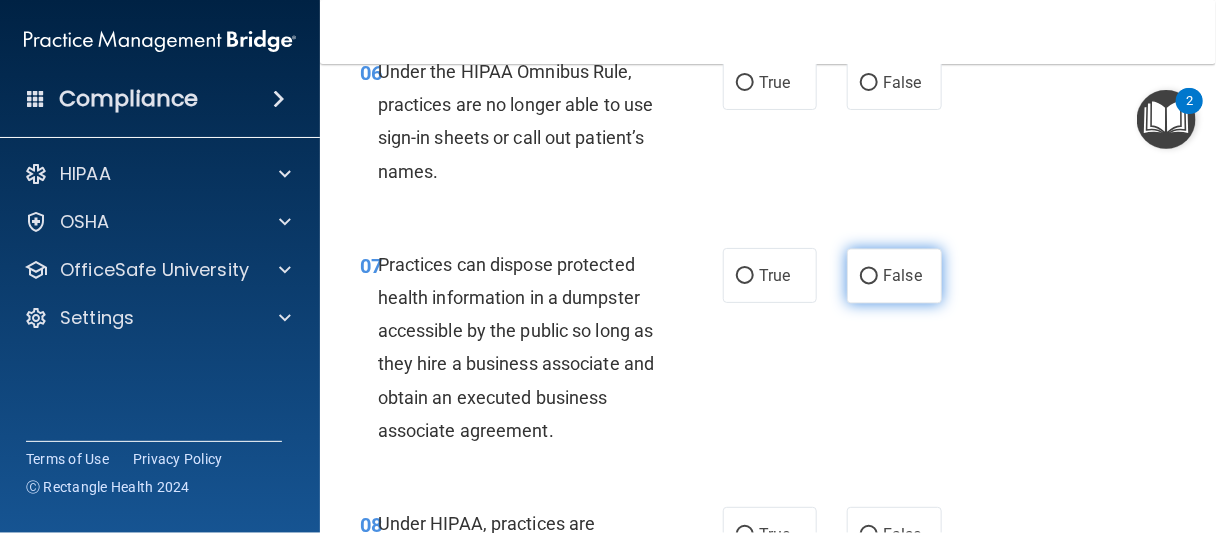 click on "False" at bounding box center [894, 275] 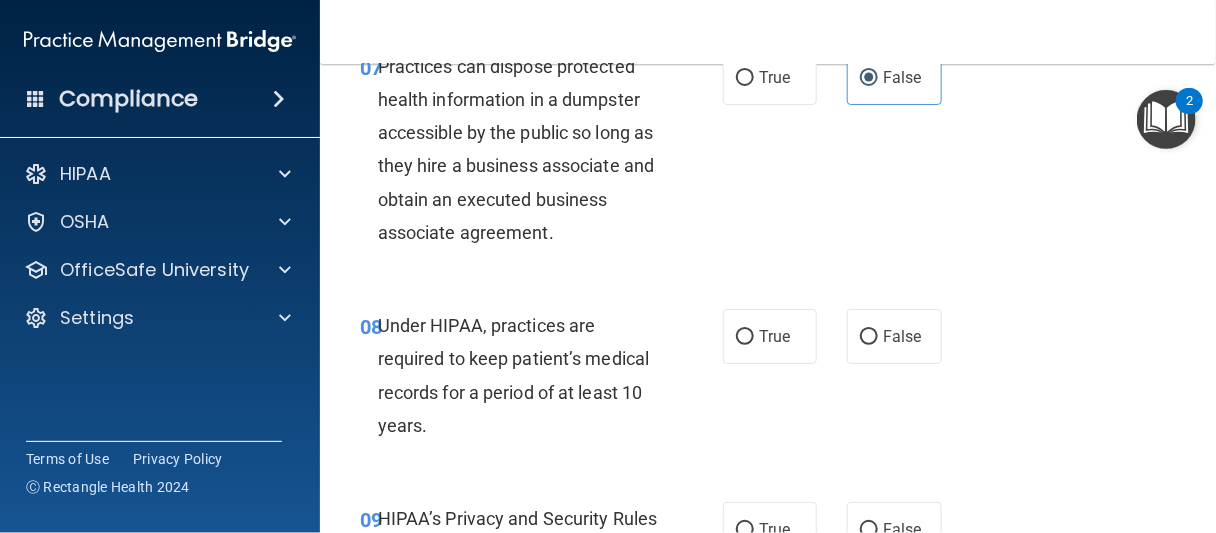 scroll, scrollTop: 1600, scrollLeft: 0, axis: vertical 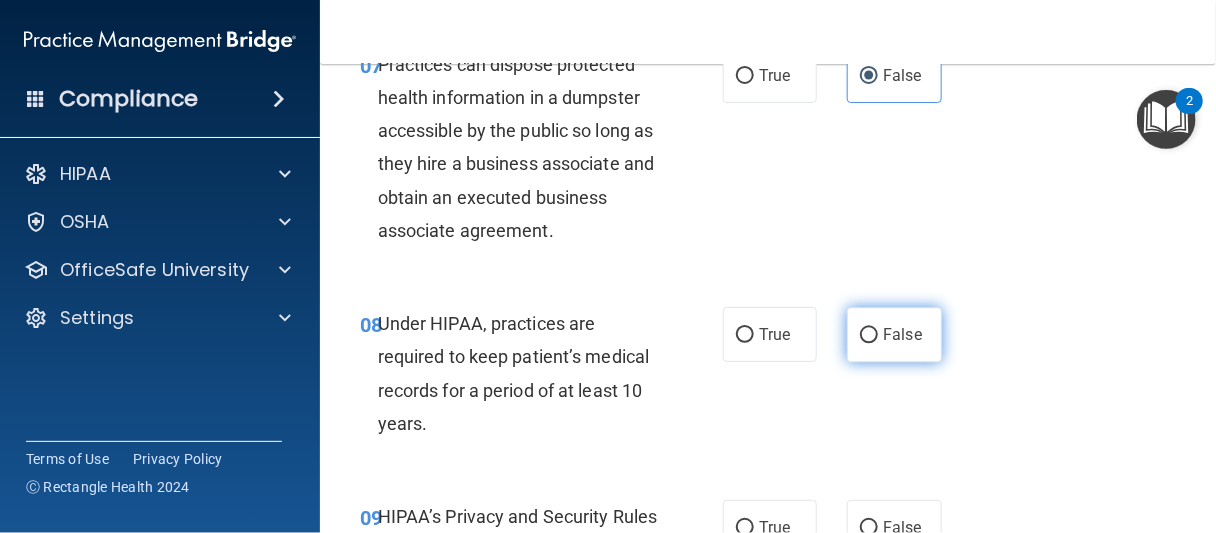 click on "False" at bounding box center (894, 334) 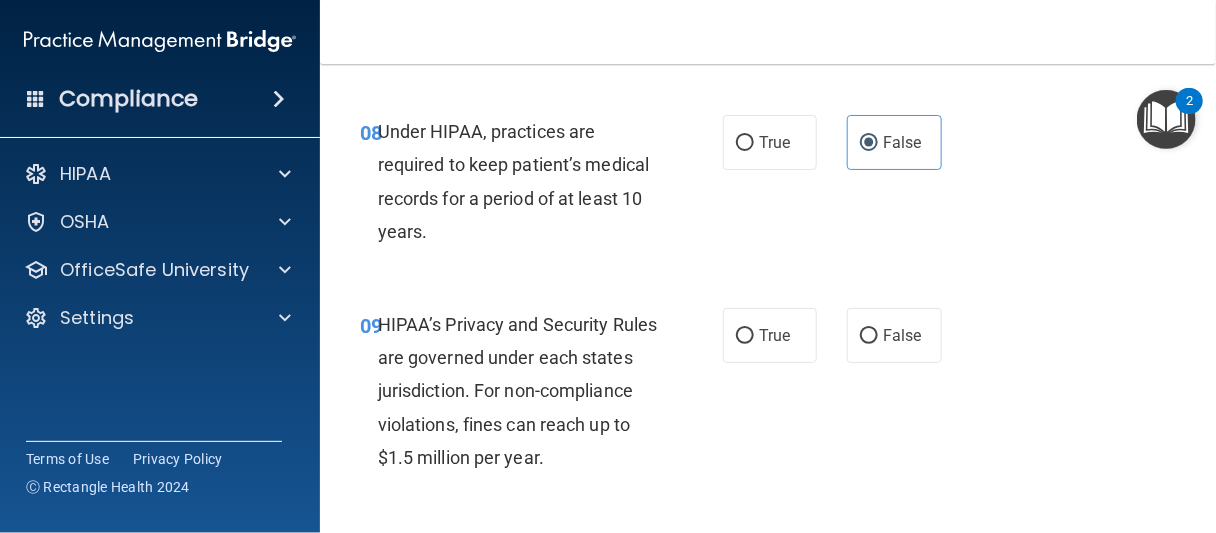 scroll, scrollTop: 1900, scrollLeft: 0, axis: vertical 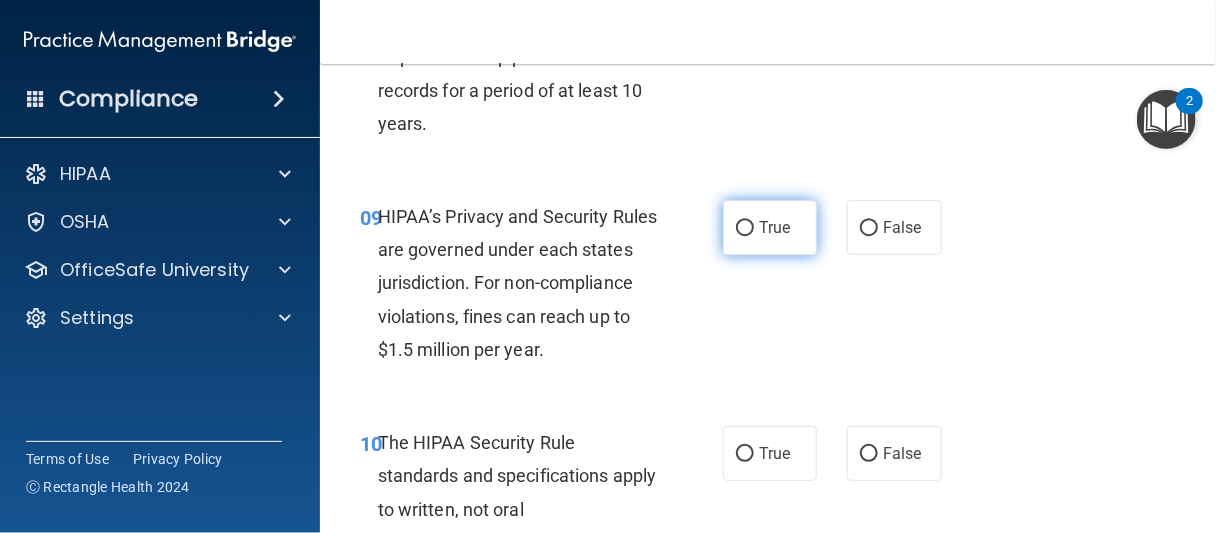 click on "True" at bounding box center [770, 227] 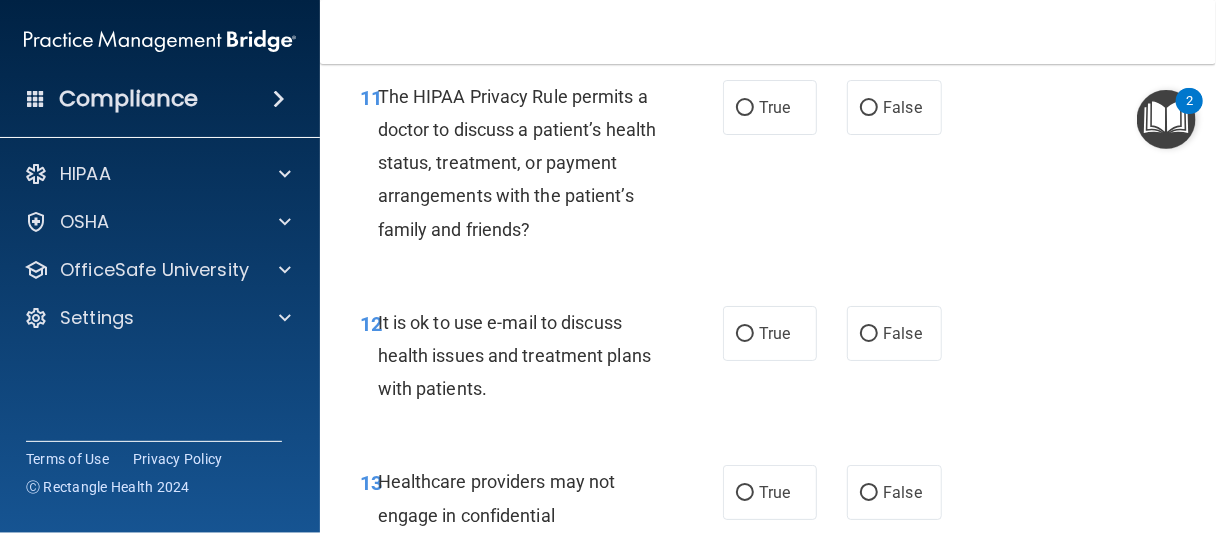 scroll, scrollTop: 2600, scrollLeft: 0, axis: vertical 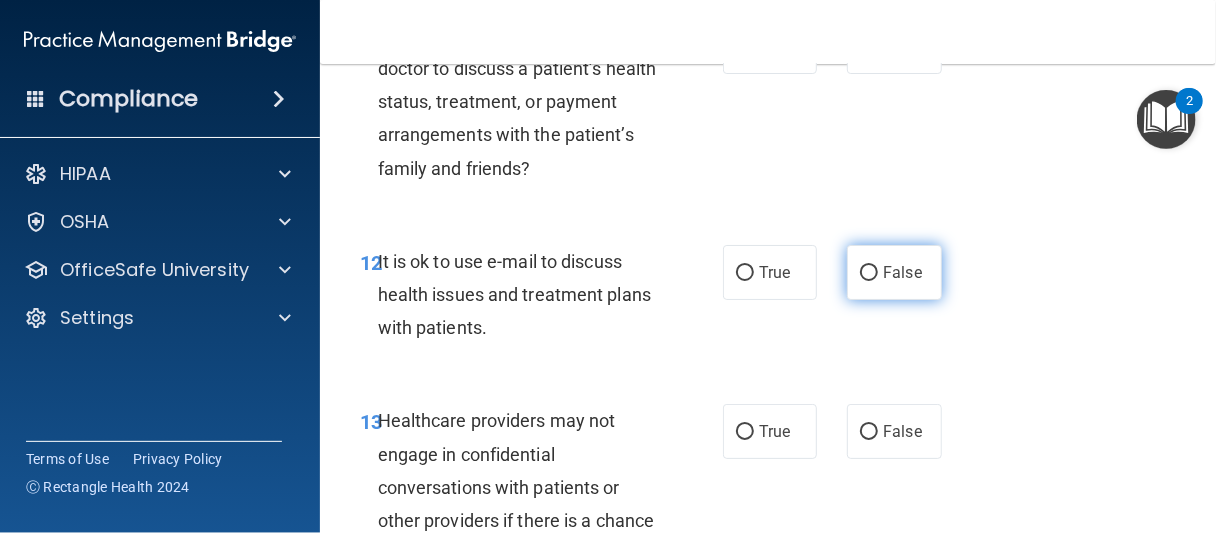 click on "False" at bounding box center [902, 272] 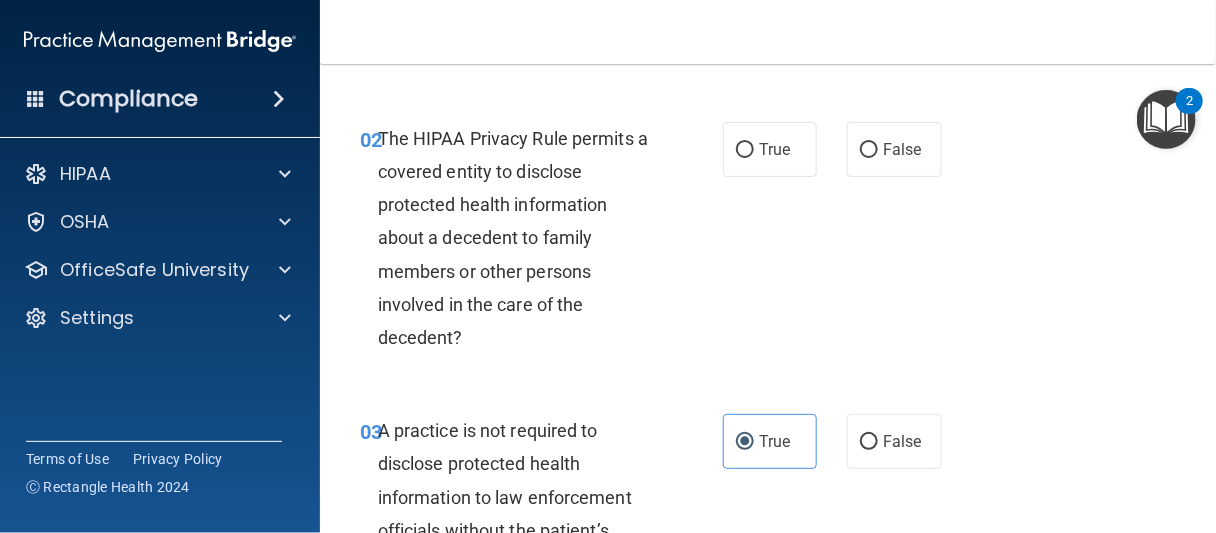 scroll, scrollTop: 300, scrollLeft: 0, axis: vertical 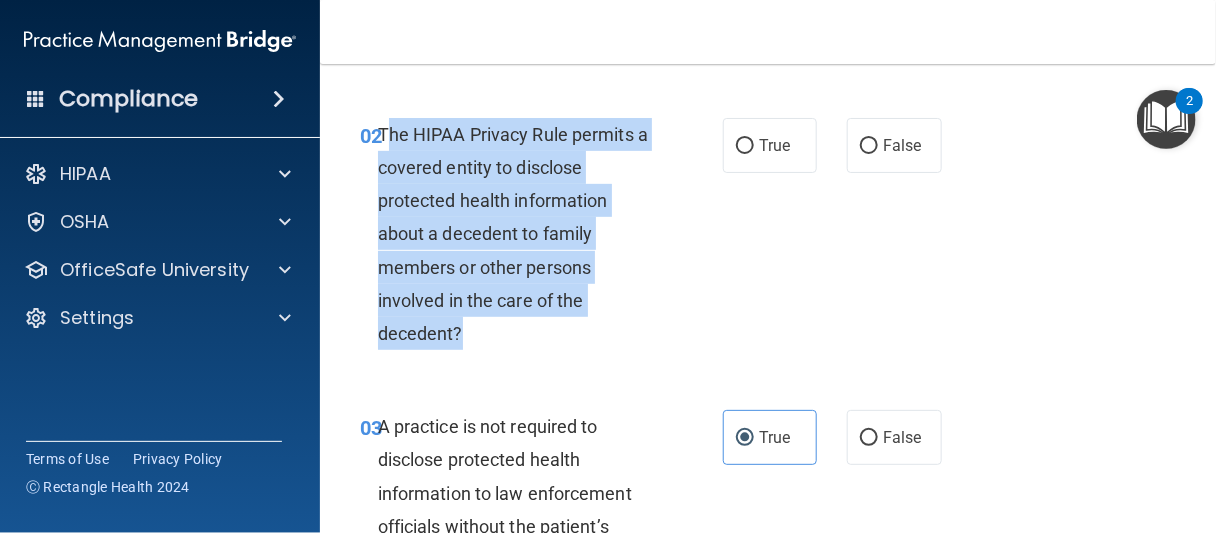 drag, startPoint x: 382, startPoint y: 127, endPoint x: 476, endPoint y: 327, distance: 220.9887 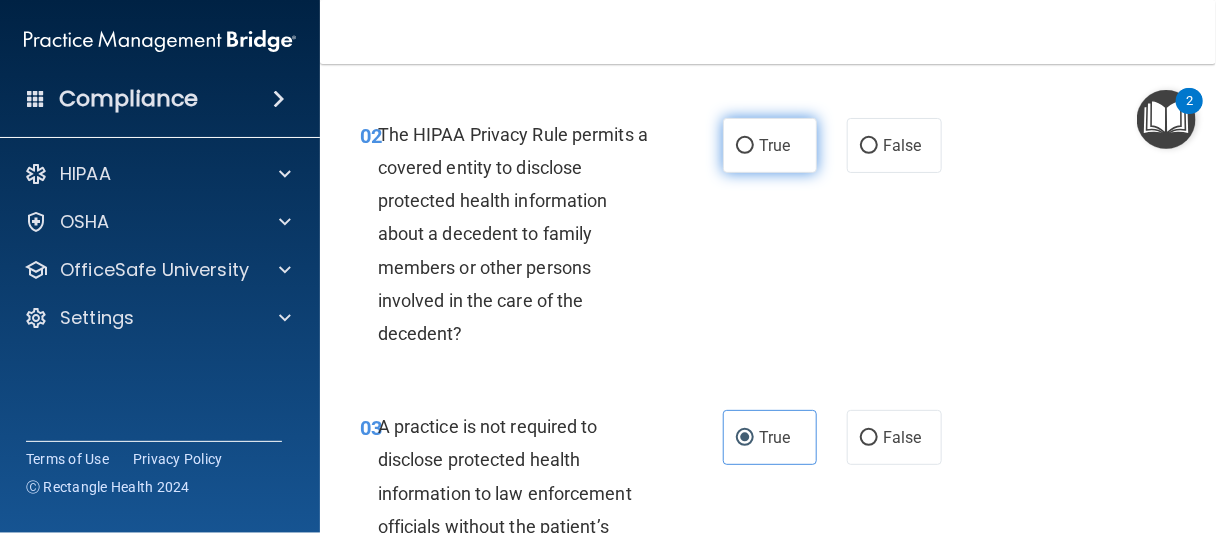 click on "True" at bounding box center (774, 145) 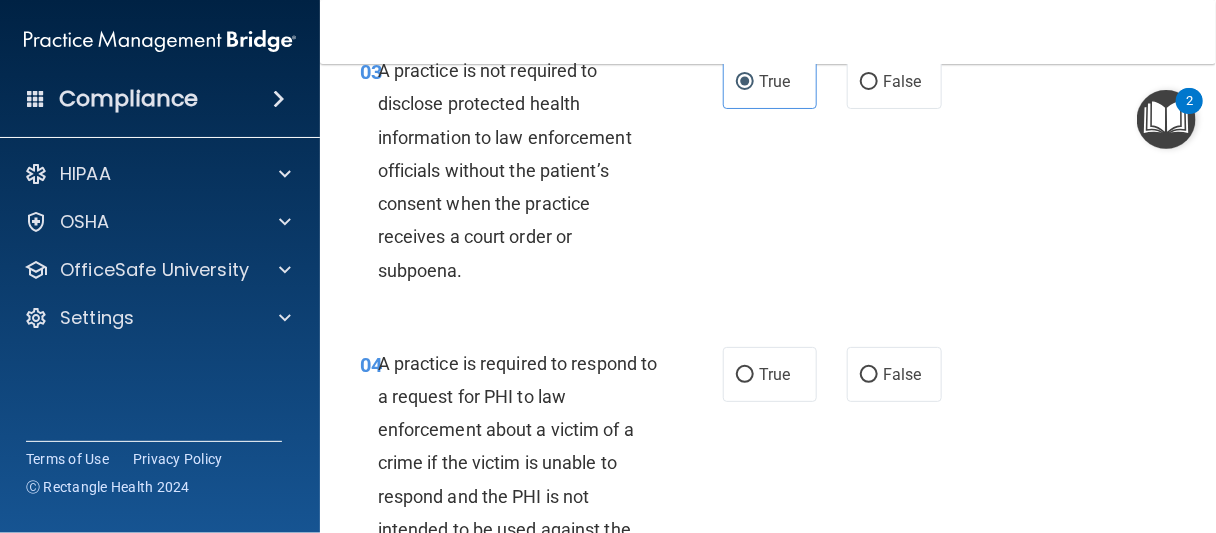 scroll, scrollTop: 800, scrollLeft: 0, axis: vertical 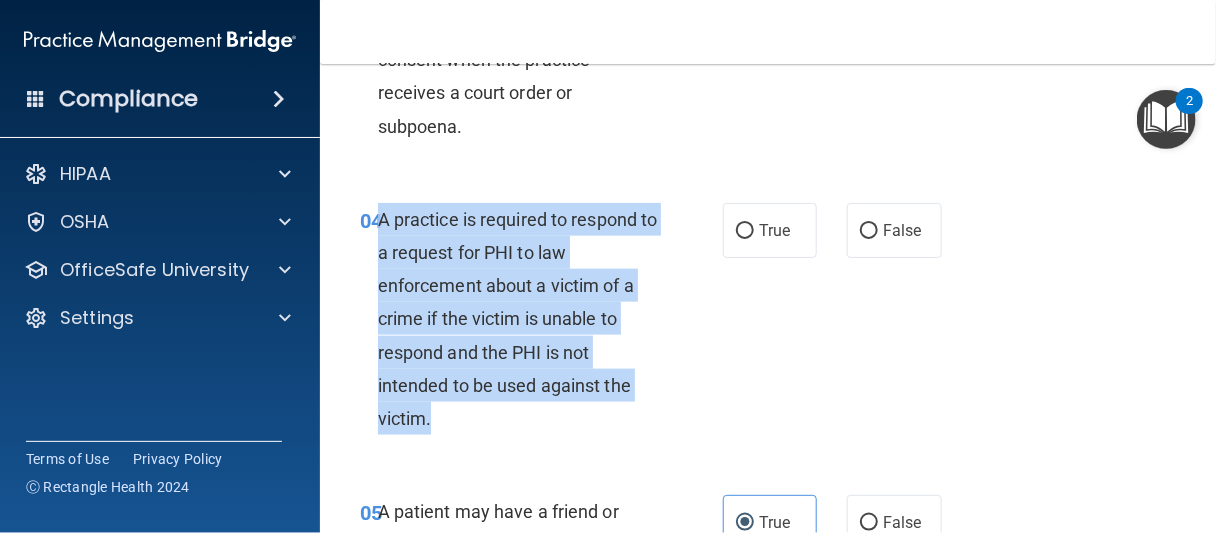 drag, startPoint x: 382, startPoint y: 215, endPoint x: 475, endPoint y: 413, distance: 218.75328 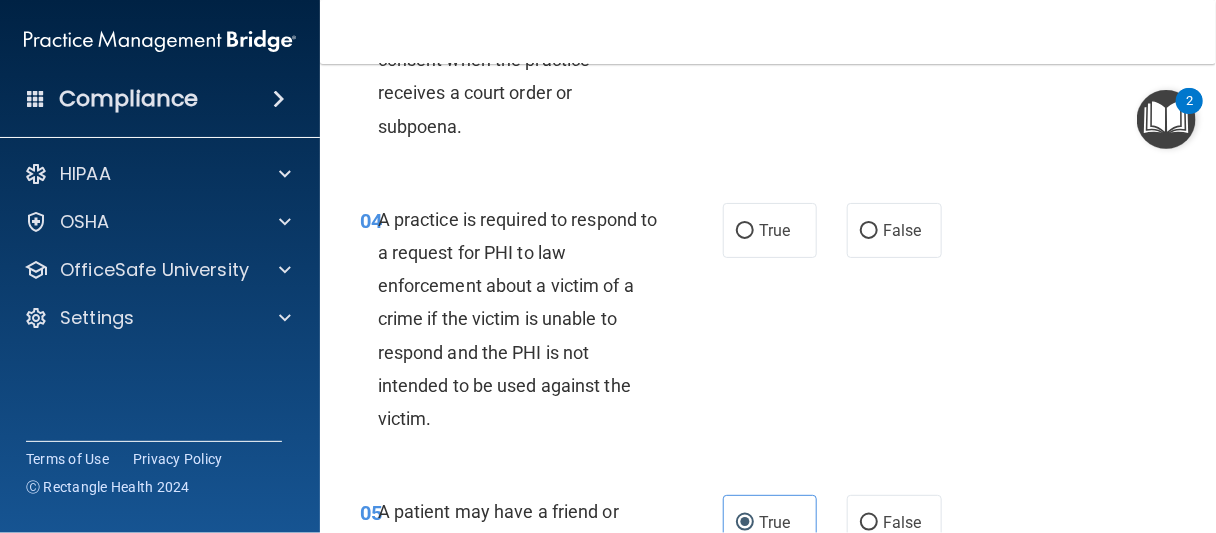 click on "04       A practice is required to respond to a request for PHI to law enforcement about a victim of a crime if the victim is unable to respond and the PHI is not intended to be used against the victim.                 True           False" at bounding box center (768, 324) 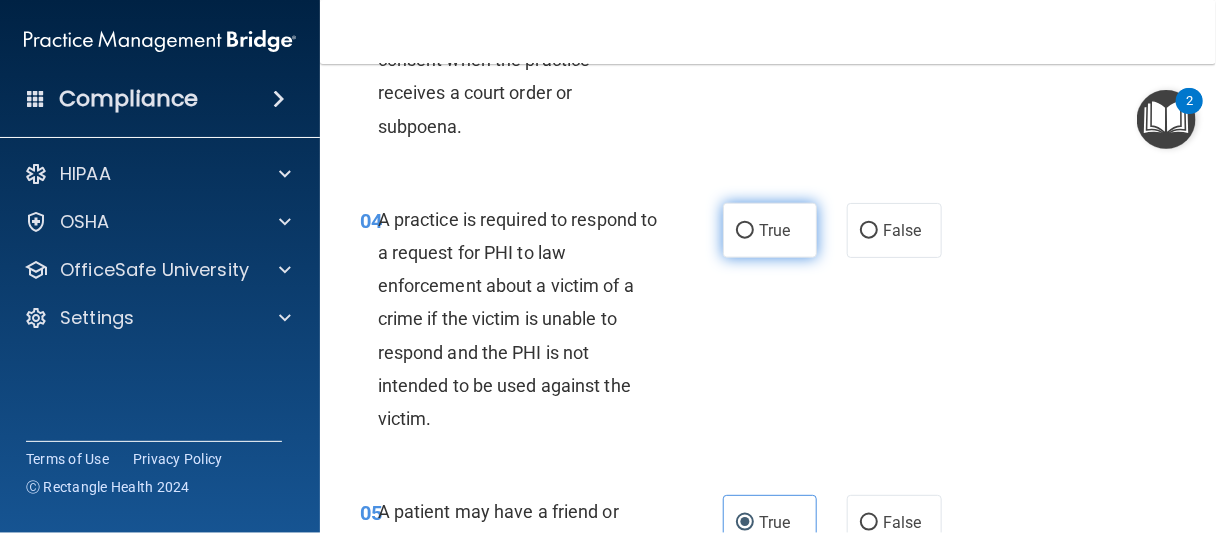 click on "True" at bounding box center (770, 230) 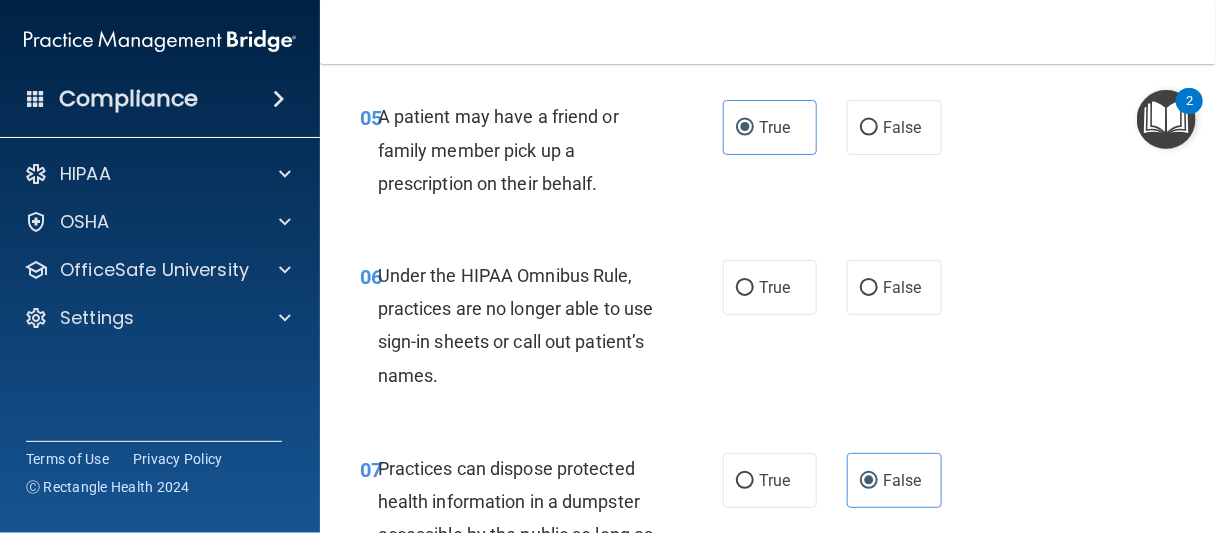 scroll, scrollTop: 1200, scrollLeft: 0, axis: vertical 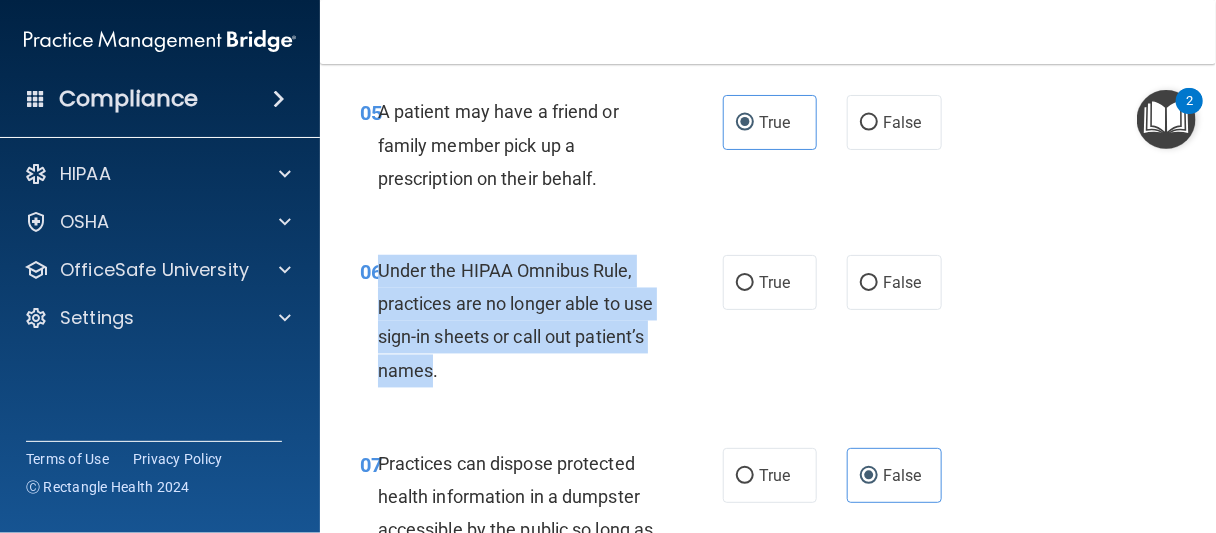 drag, startPoint x: 381, startPoint y: 271, endPoint x: 506, endPoint y: 395, distance: 176.07101 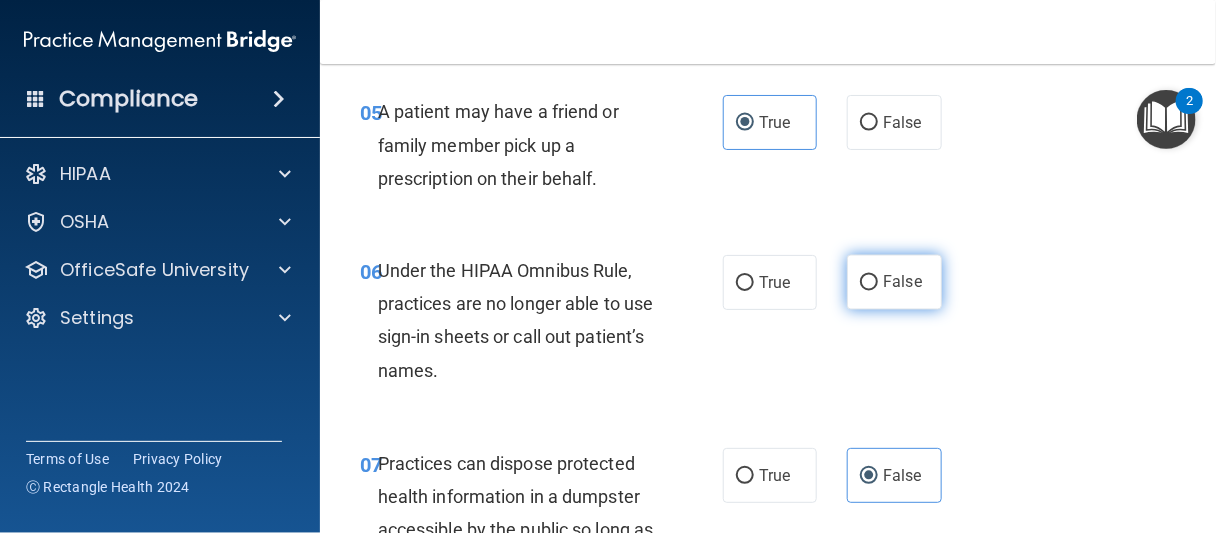 click on "False" at bounding box center (894, 282) 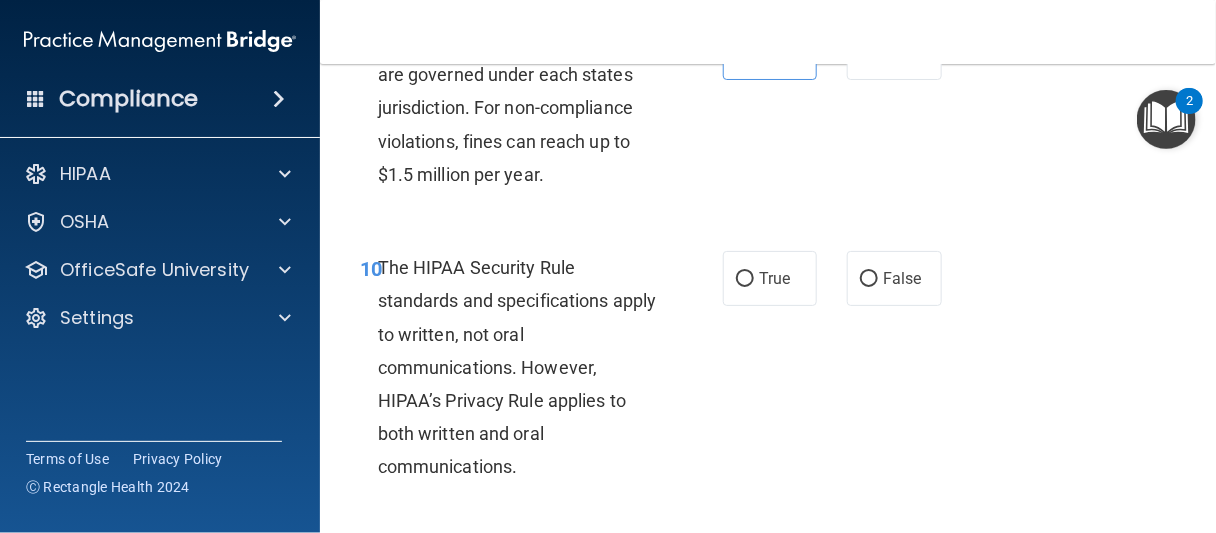 scroll, scrollTop: 2100, scrollLeft: 0, axis: vertical 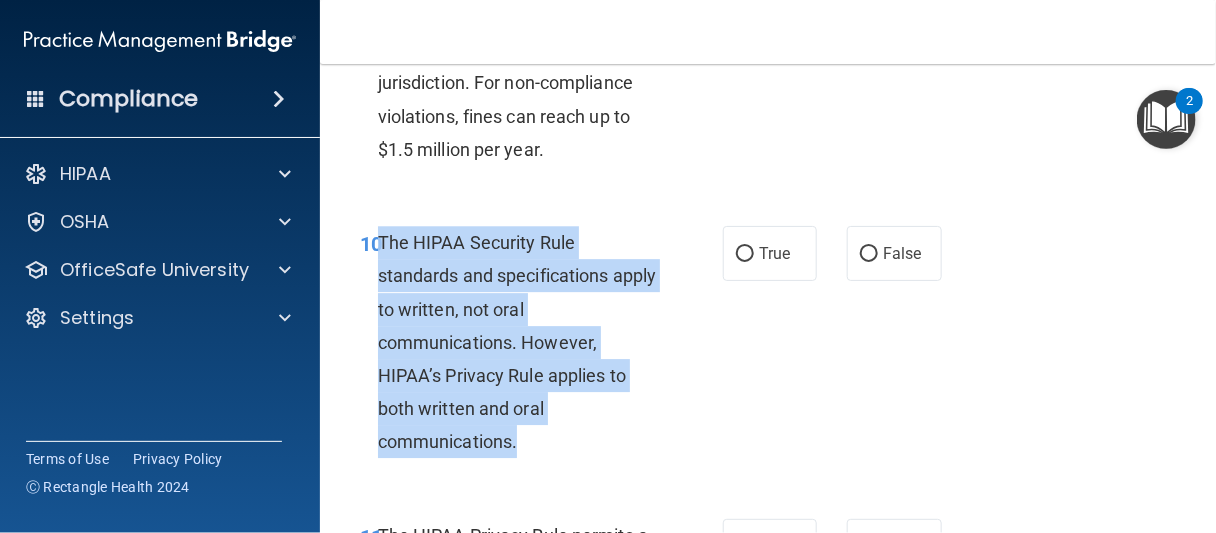drag, startPoint x: 381, startPoint y: 237, endPoint x: 518, endPoint y: 466, distance: 266.85202 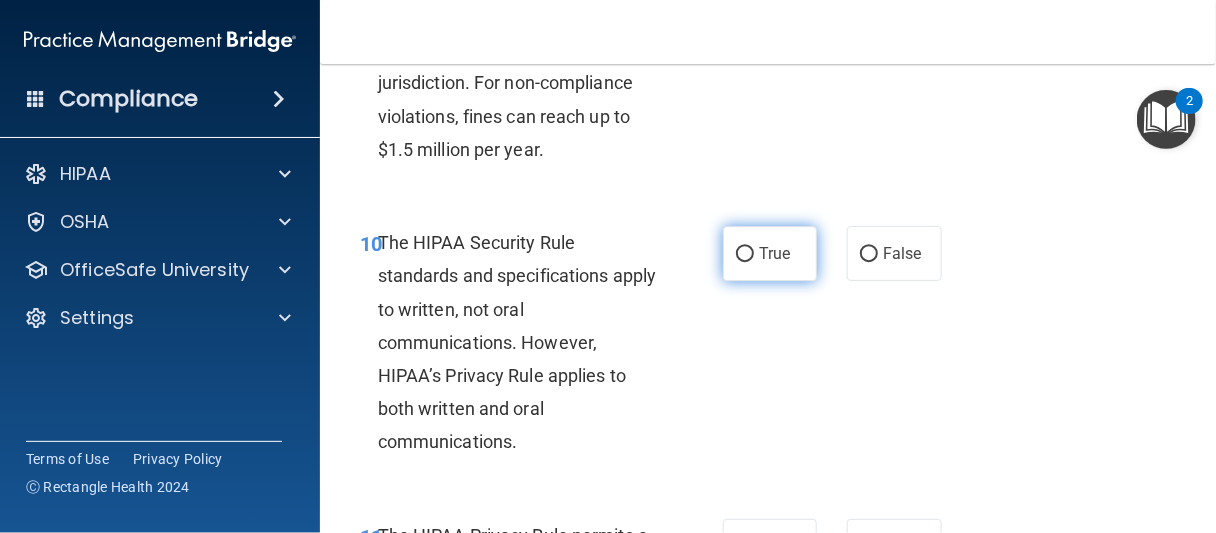 click on "True" at bounding box center [770, 253] 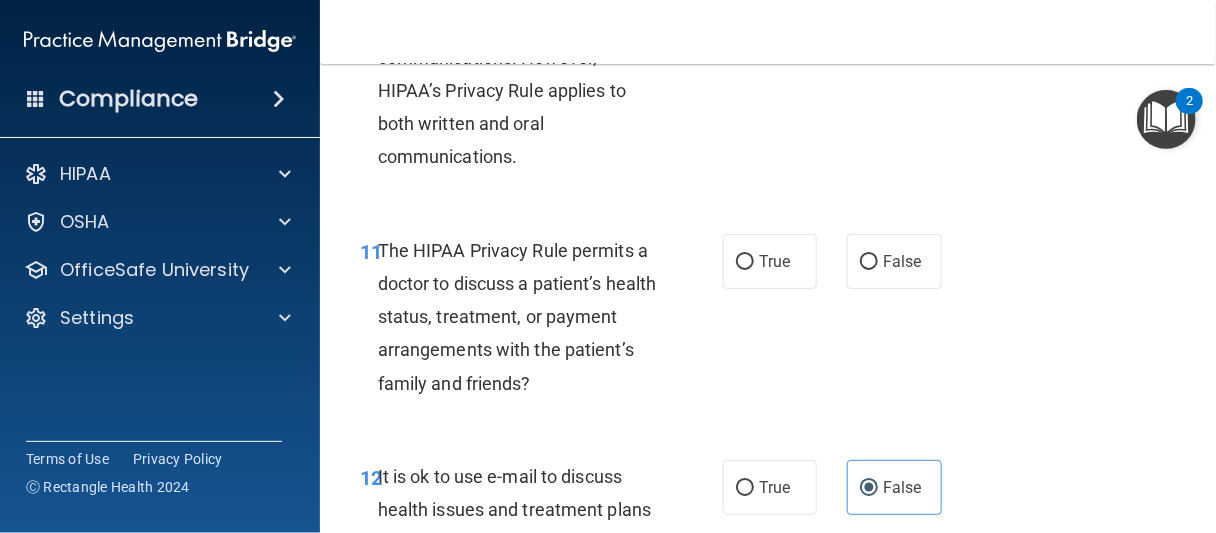 scroll, scrollTop: 2500, scrollLeft: 0, axis: vertical 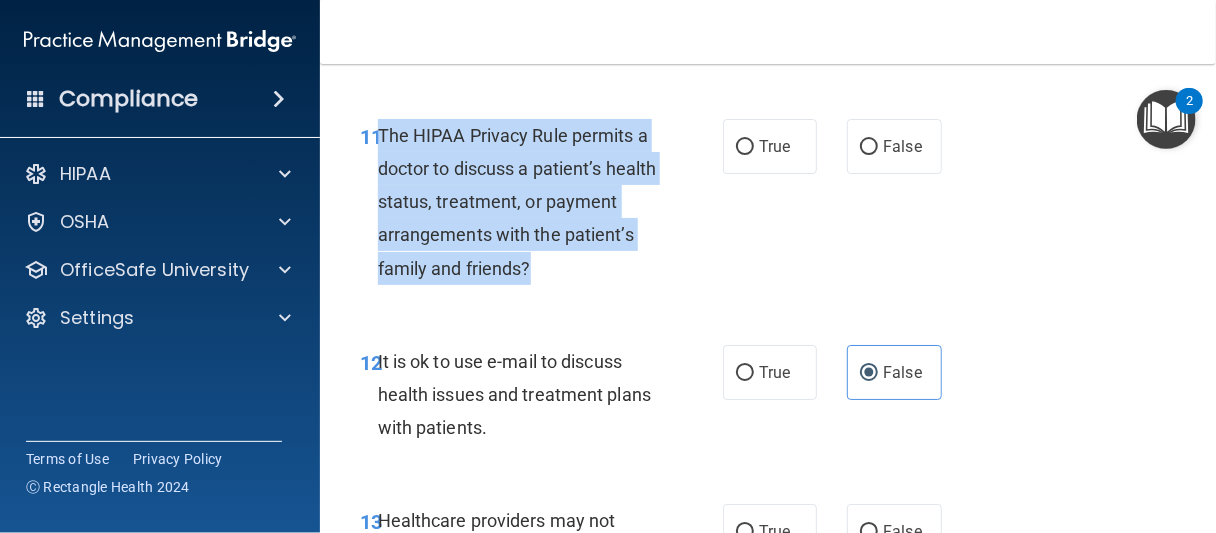 drag, startPoint x: 380, startPoint y: 135, endPoint x: 608, endPoint y: 280, distance: 270.20178 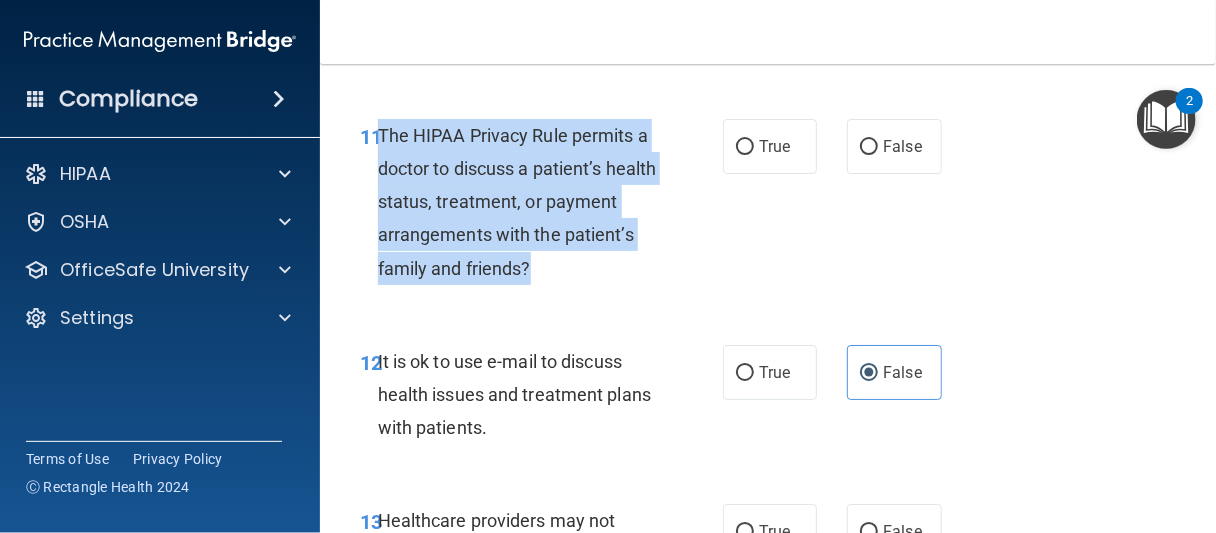 copy on "The HIPAA Privacy Rule permits a doctor to discuss a patient’s health status, treatment, or payment arrangements with the patient’s family and friends?" 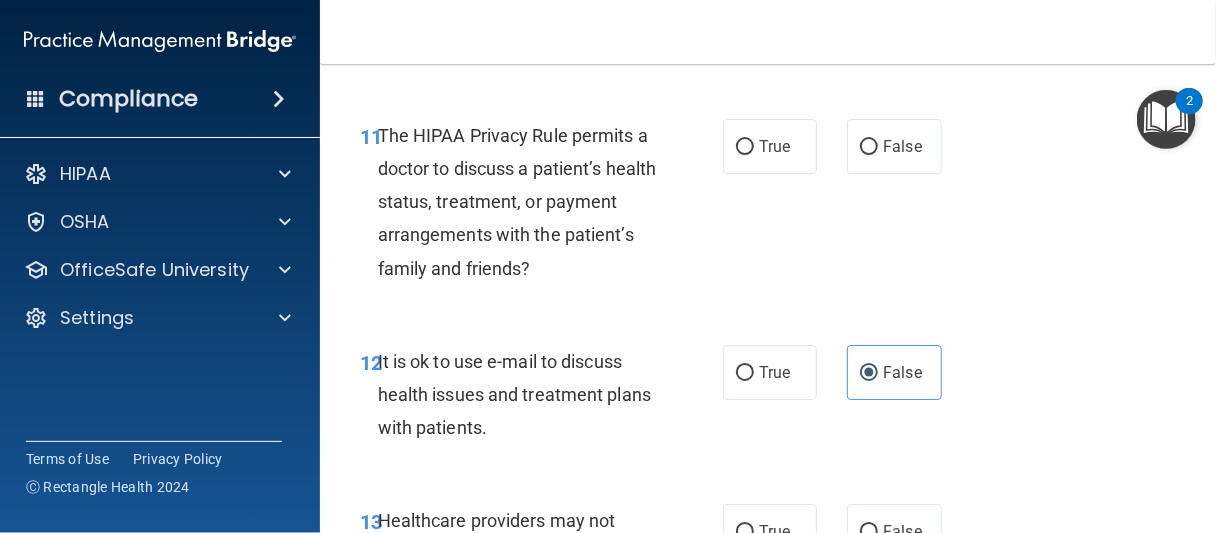 click on "11       The HIPAA Privacy Rule permits a doctor to discuss a patient’s health status, treatment, or payment arrangements with the patient’s family and friends?                 True           False" at bounding box center [768, 207] 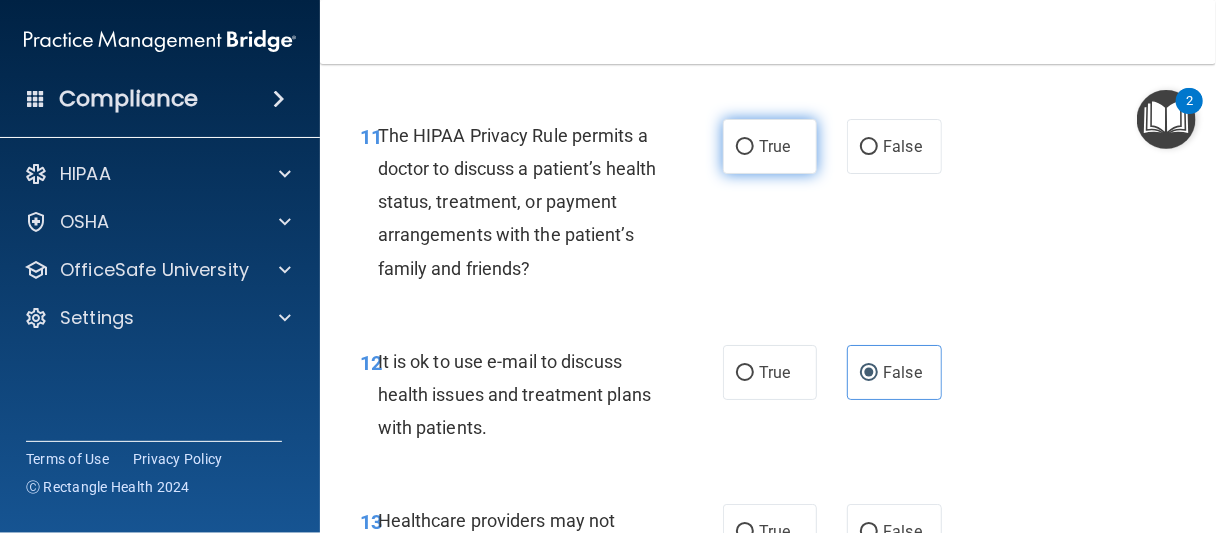 click on "True" at bounding box center (774, 146) 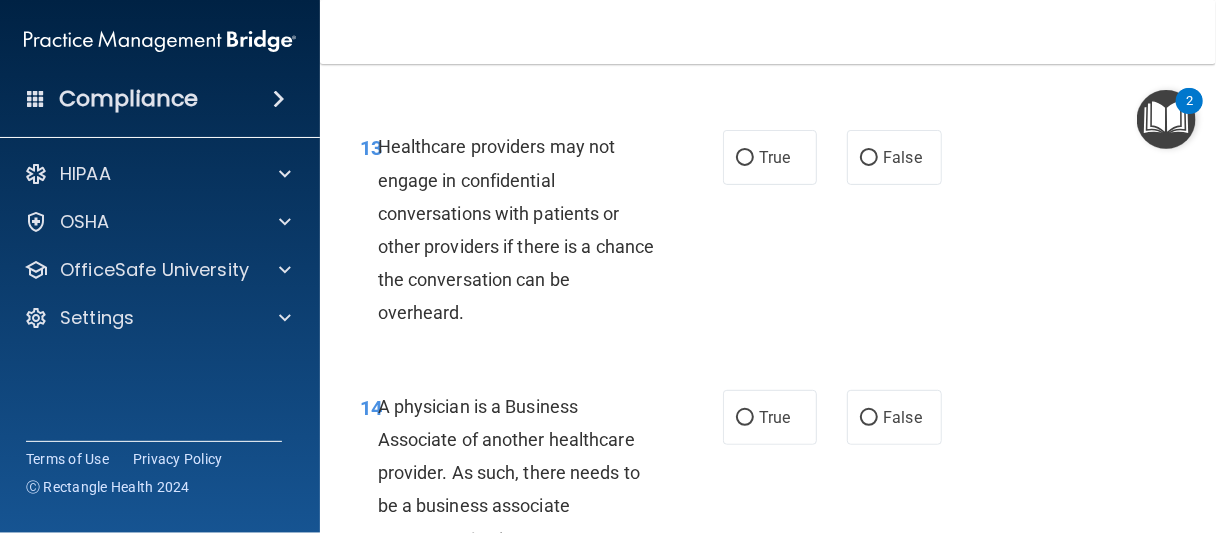 scroll, scrollTop: 2900, scrollLeft: 0, axis: vertical 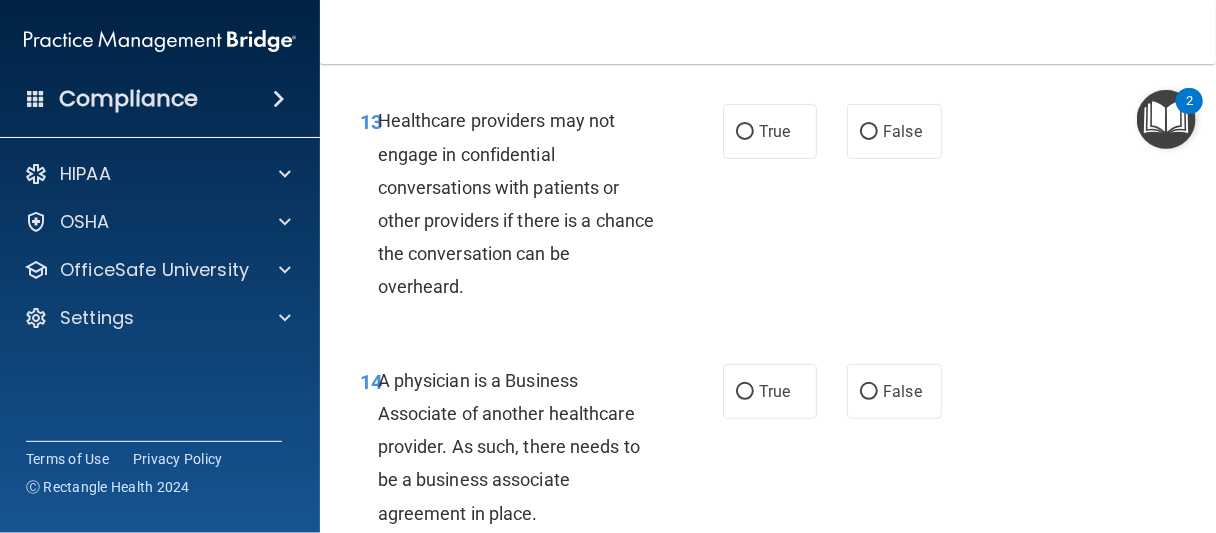 click on "13       Healthcare providers may not engage in confidential conversations with patients or other providers if there is a chance the conversation can be overheard." at bounding box center [541, 208] 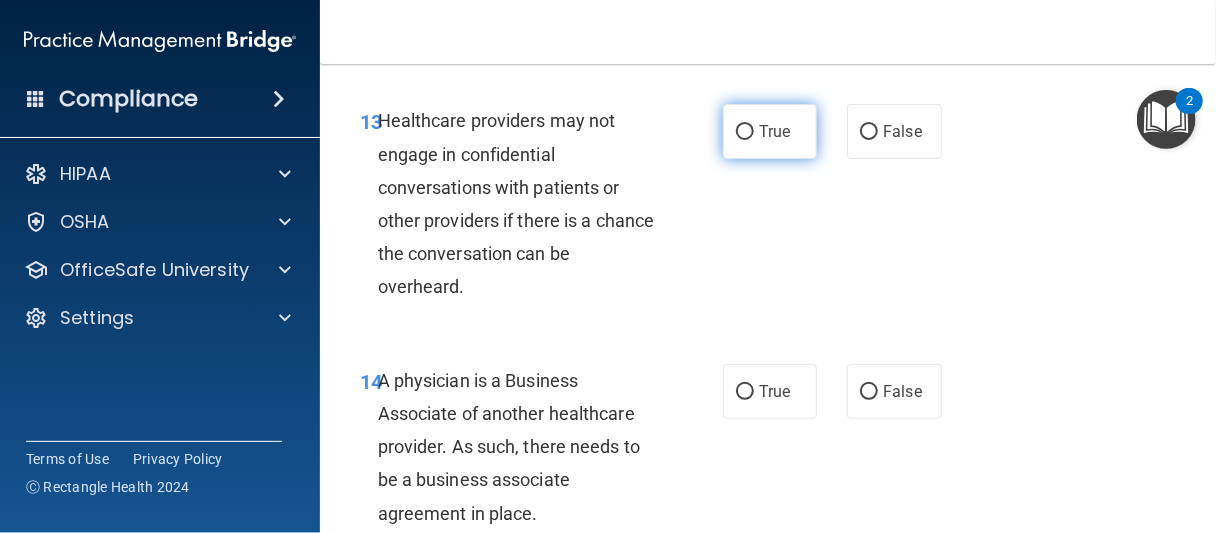 click on "True" at bounding box center [774, 131] 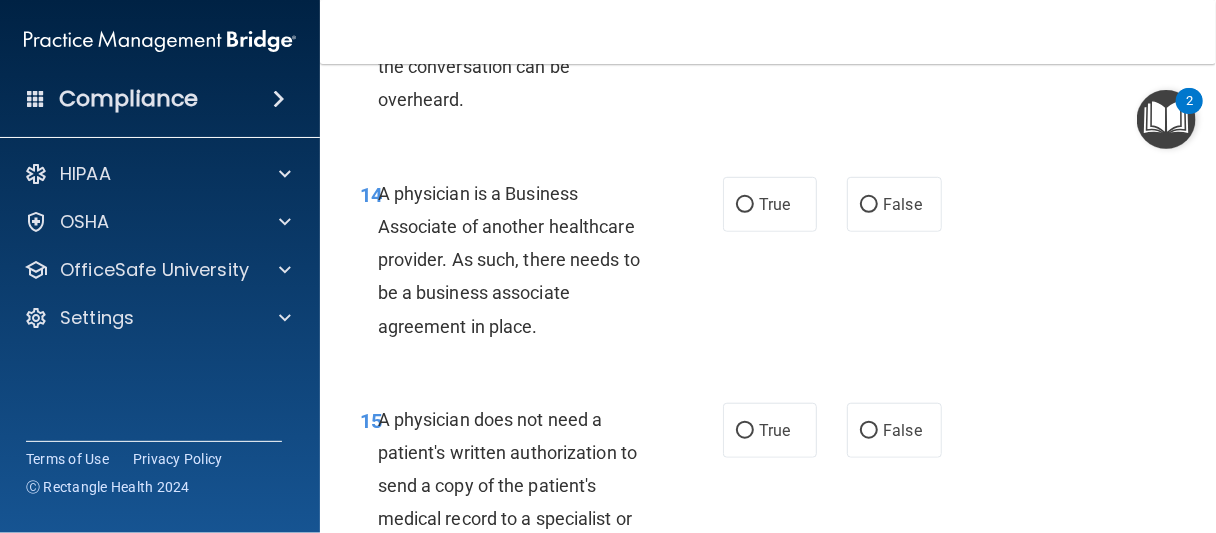 scroll, scrollTop: 3100, scrollLeft: 0, axis: vertical 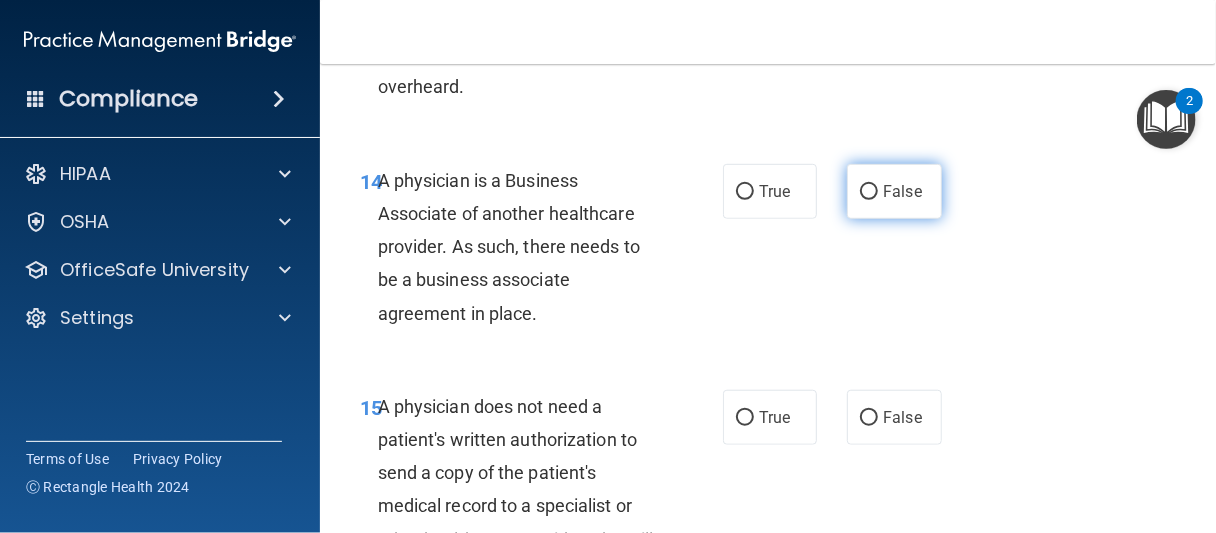 click on "False" at bounding box center [894, 191] 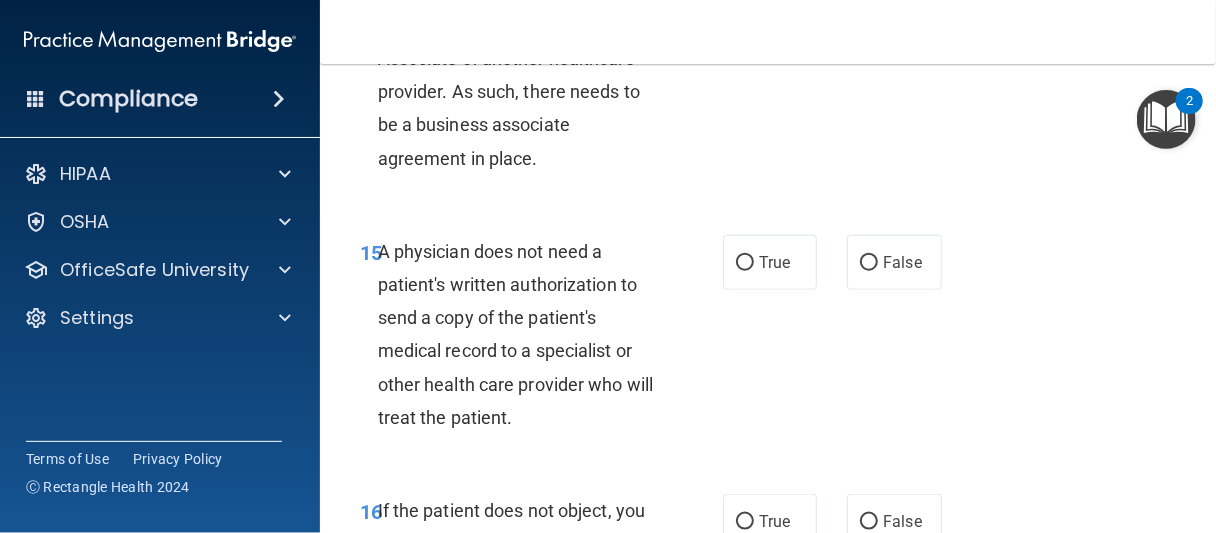 scroll, scrollTop: 3300, scrollLeft: 0, axis: vertical 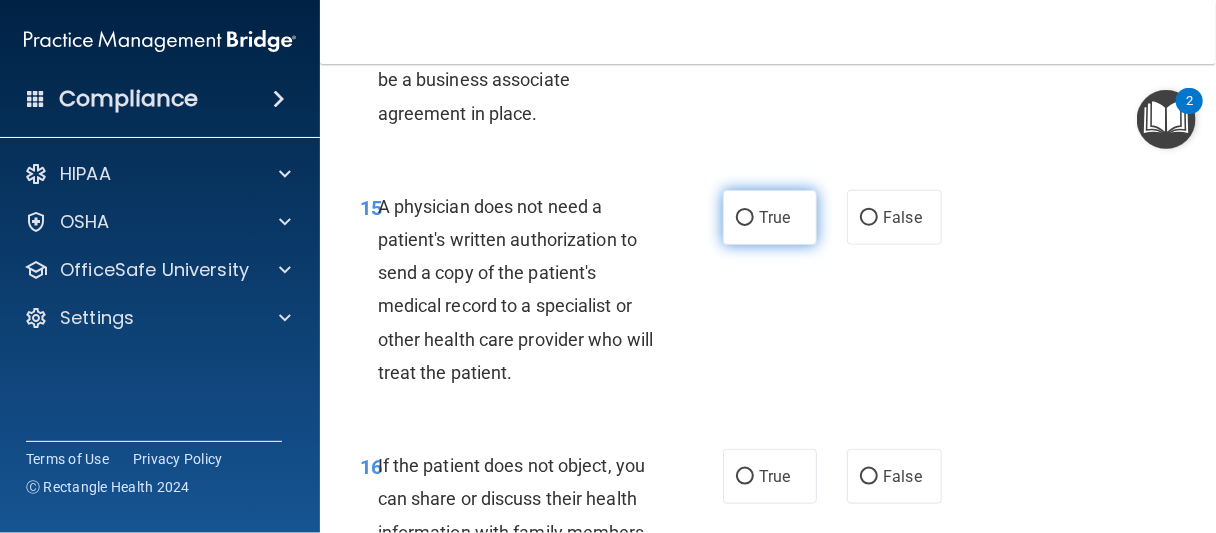 click on "True" at bounding box center [770, 217] 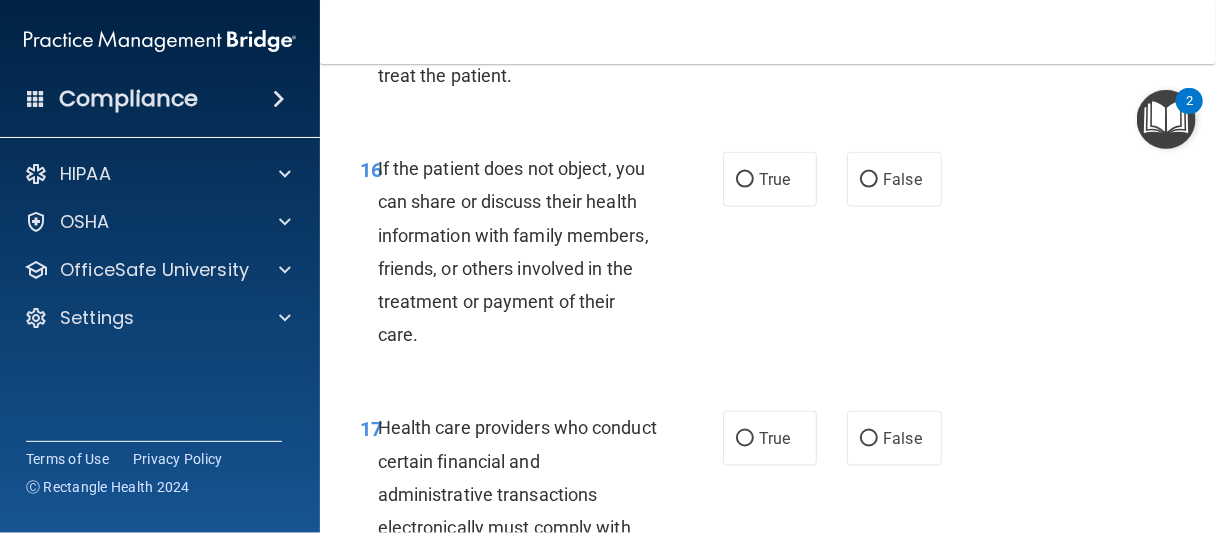 scroll, scrollTop: 3600, scrollLeft: 0, axis: vertical 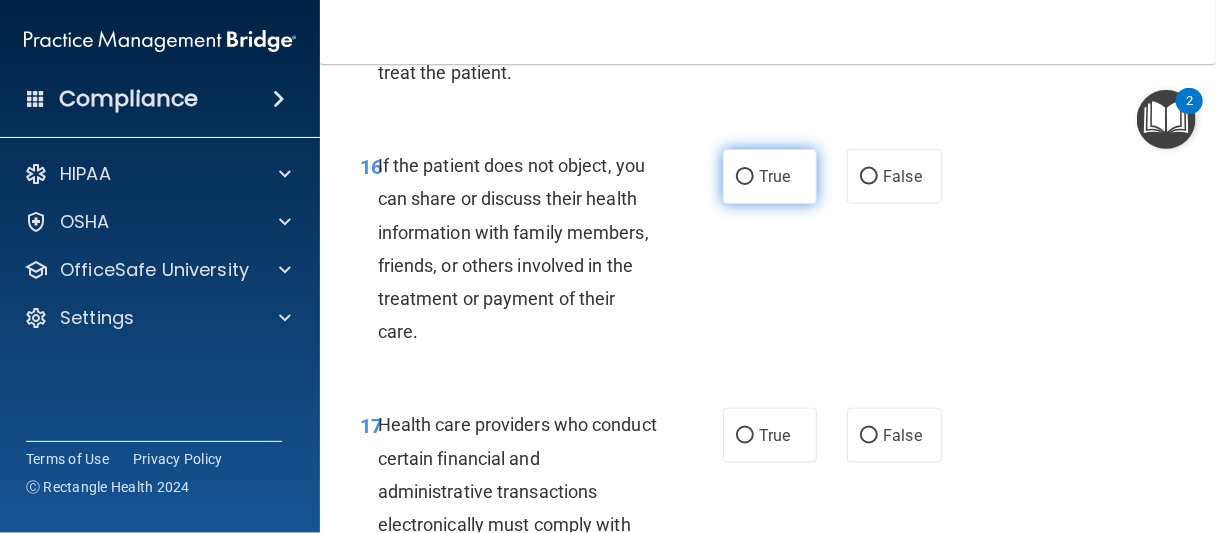 click on "True" at bounding box center (770, 176) 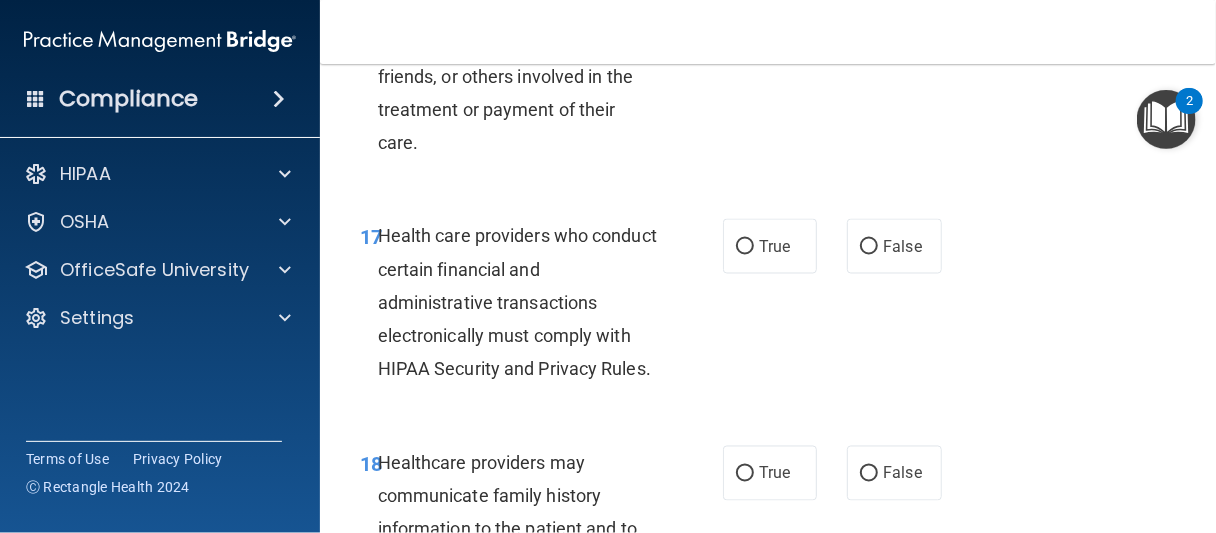 scroll, scrollTop: 3900, scrollLeft: 0, axis: vertical 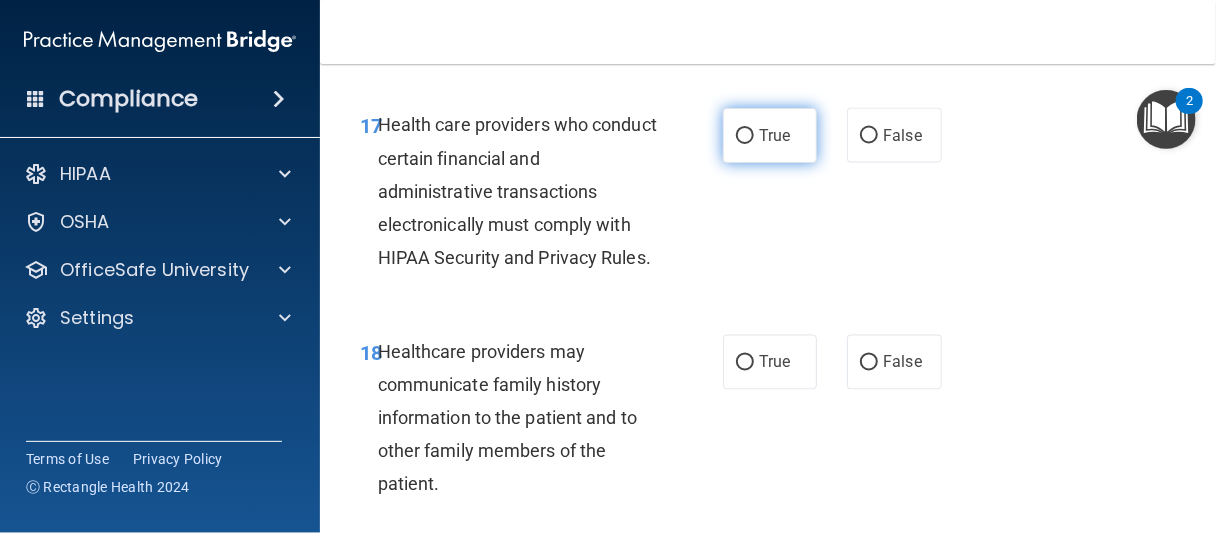 click on "True" at bounding box center (770, 135) 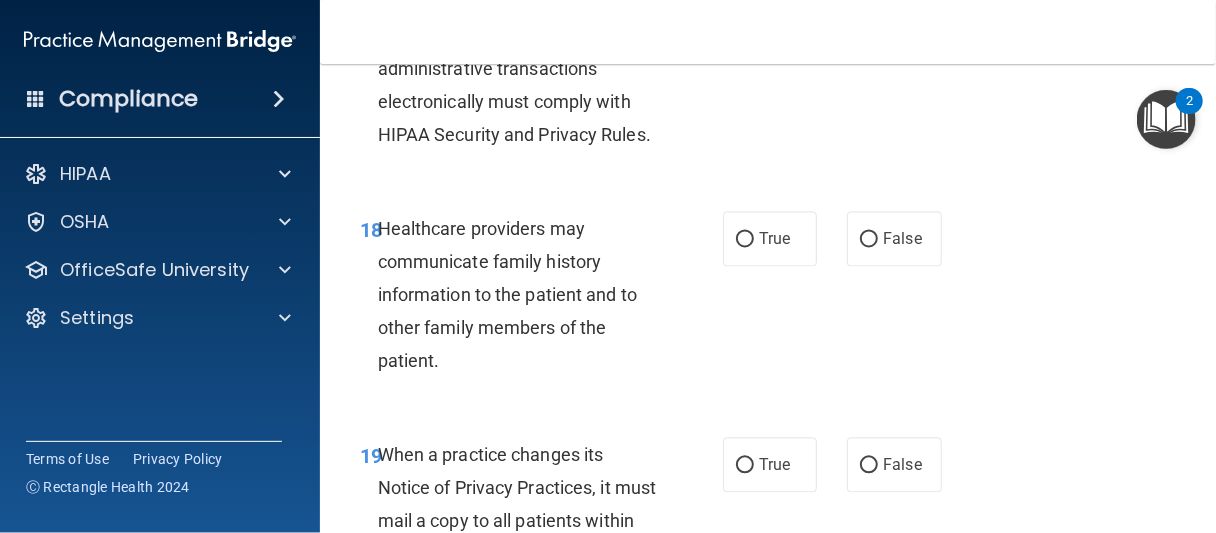 scroll, scrollTop: 4100, scrollLeft: 0, axis: vertical 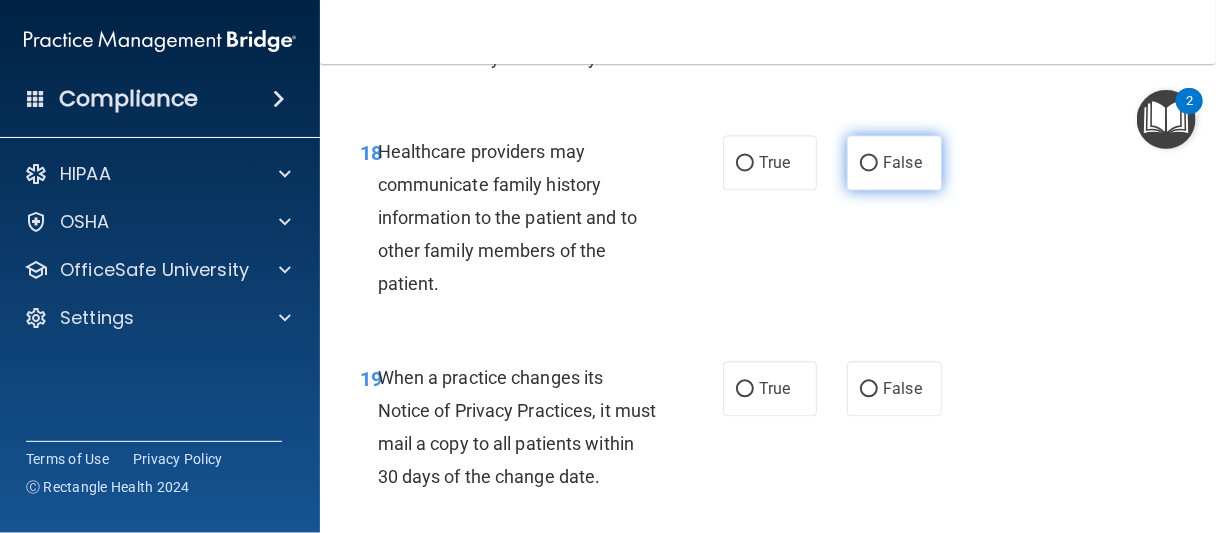 click on "False" at bounding box center [894, 162] 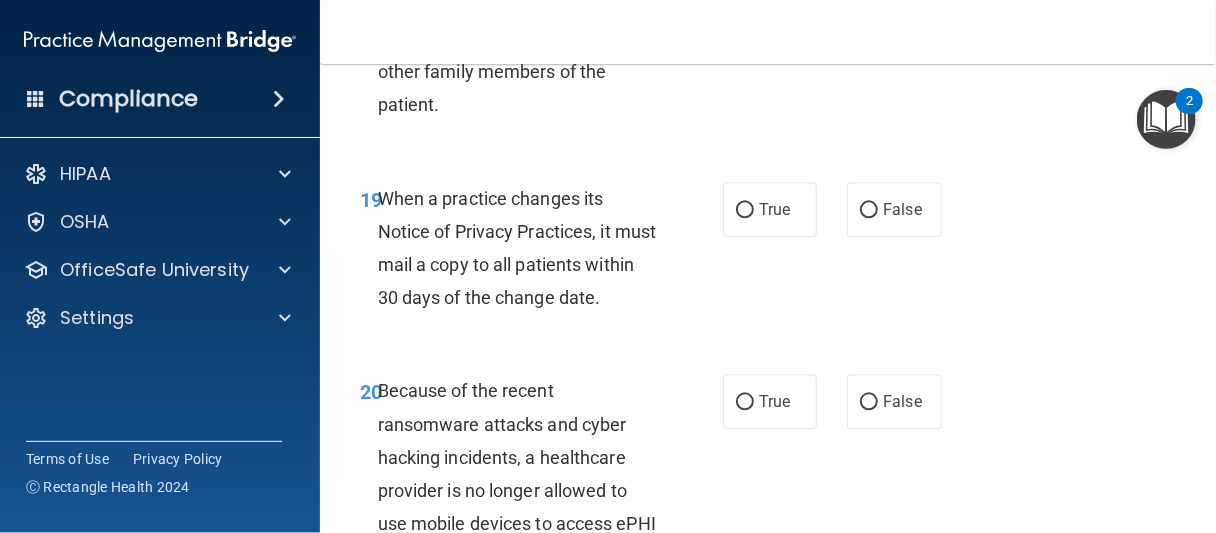 scroll, scrollTop: 4300, scrollLeft: 0, axis: vertical 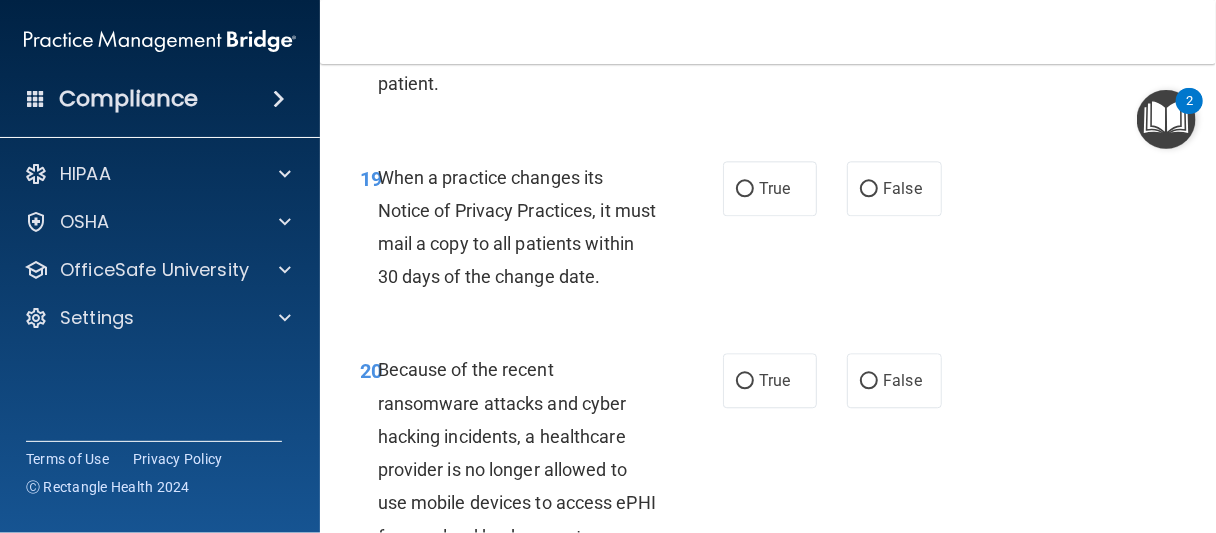 click on "True" at bounding box center [770, 188] 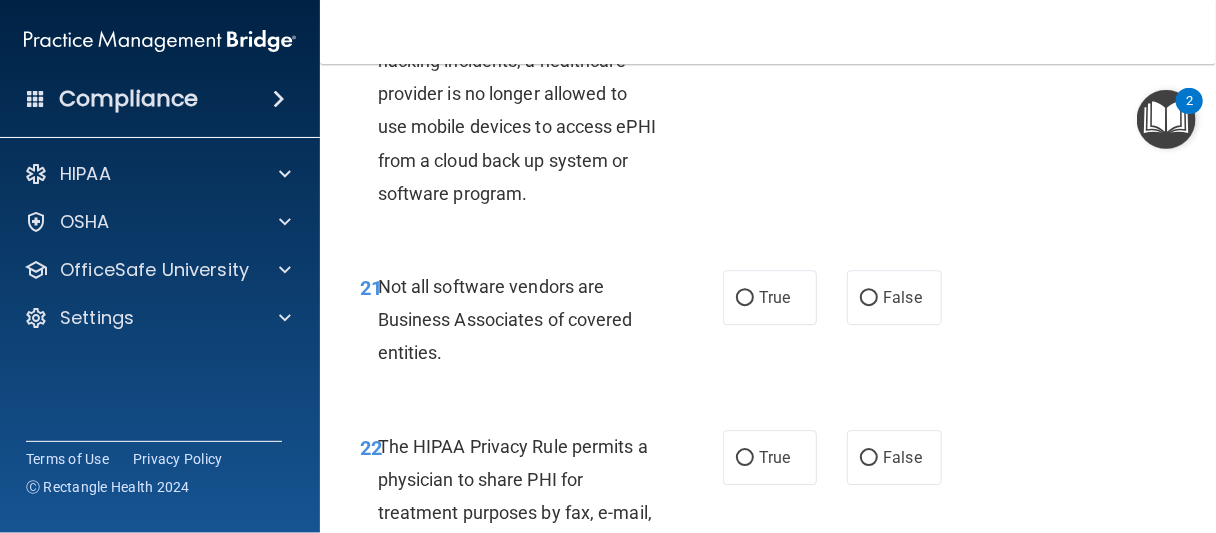 scroll, scrollTop: 4600, scrollLeft: 0, axis: vertical 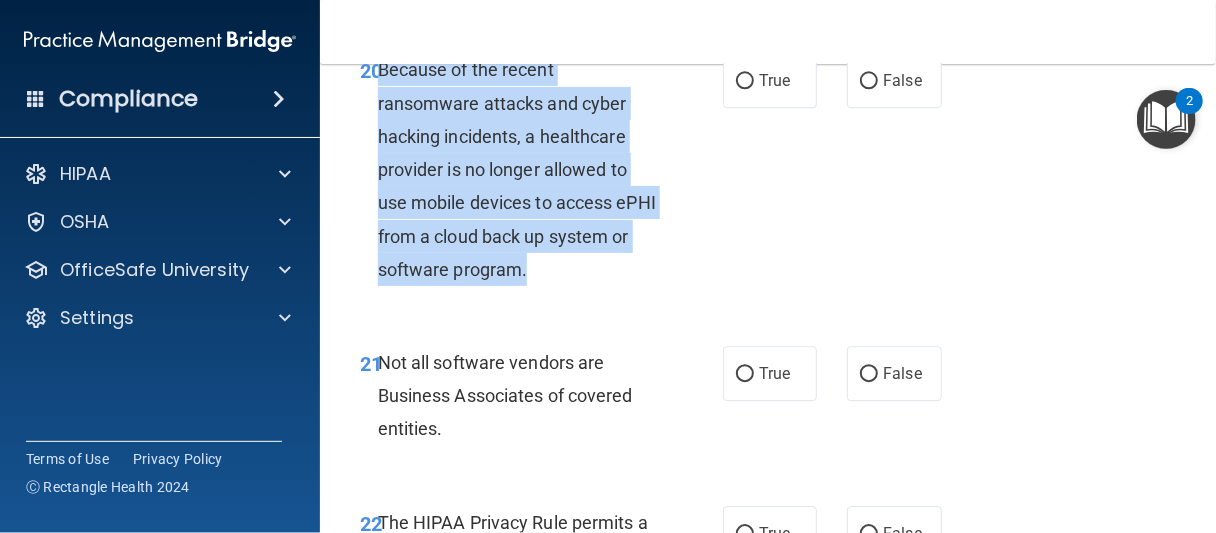 drag, startPoint x: 381, startPoint y: 97, endPoint x: 616, endPoint y: 308, distance: 315.8259 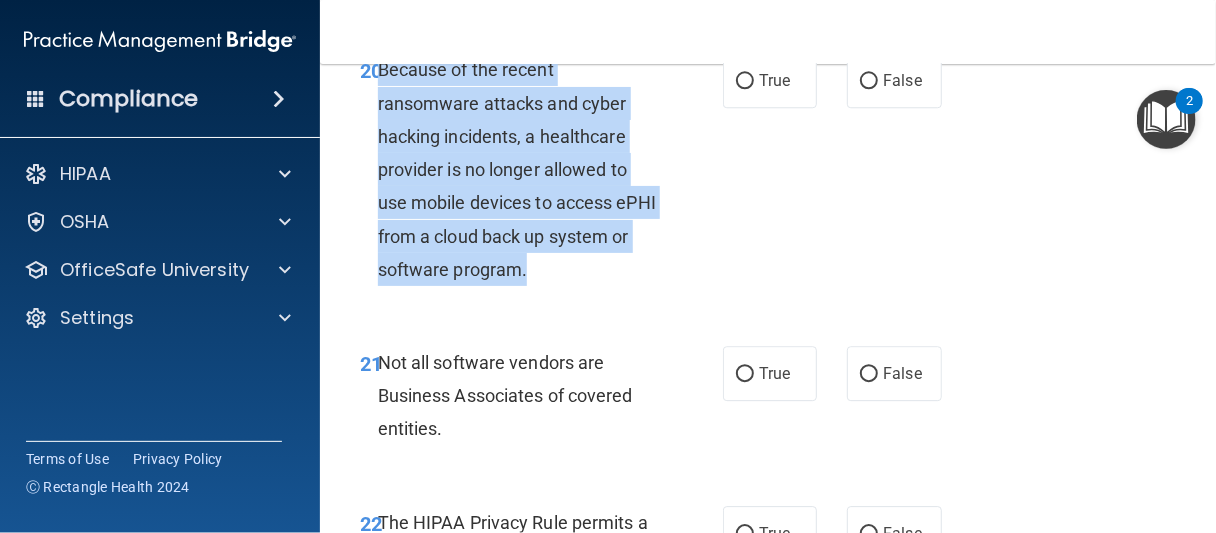 copy on "Because of the recent ransomware attacks and cyber hacking incidents, a healthcare provider is no longer allowed to use mobile devices to access ePHI from a cloud back up system or software program." 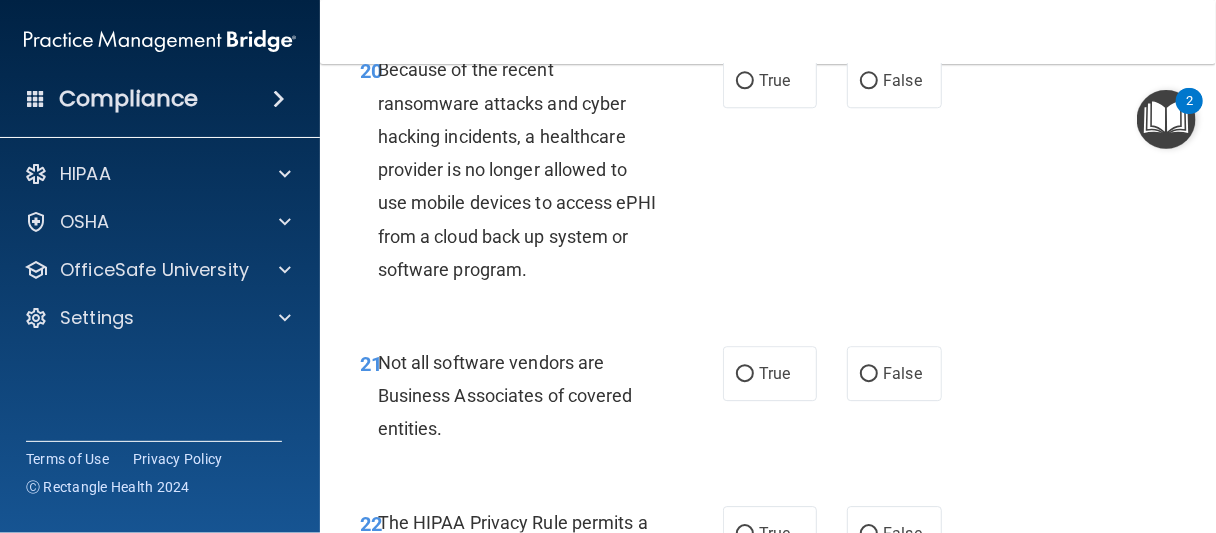 click on "20       Because of the recent ransomware attacks and cyber hacking incidents, a healthcare provider is no longer allowed to use mobile devices to access ePHI from a cloud back up system or software program.                 True           False" at bounding box center [768, 174] 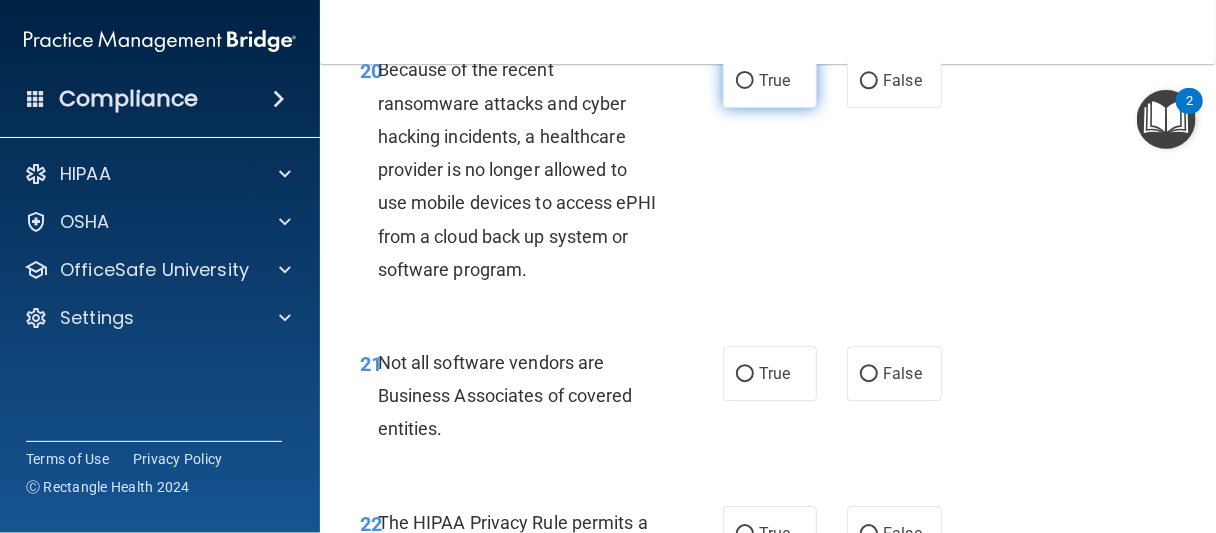 click on "True" at bounding box center (770, 80) 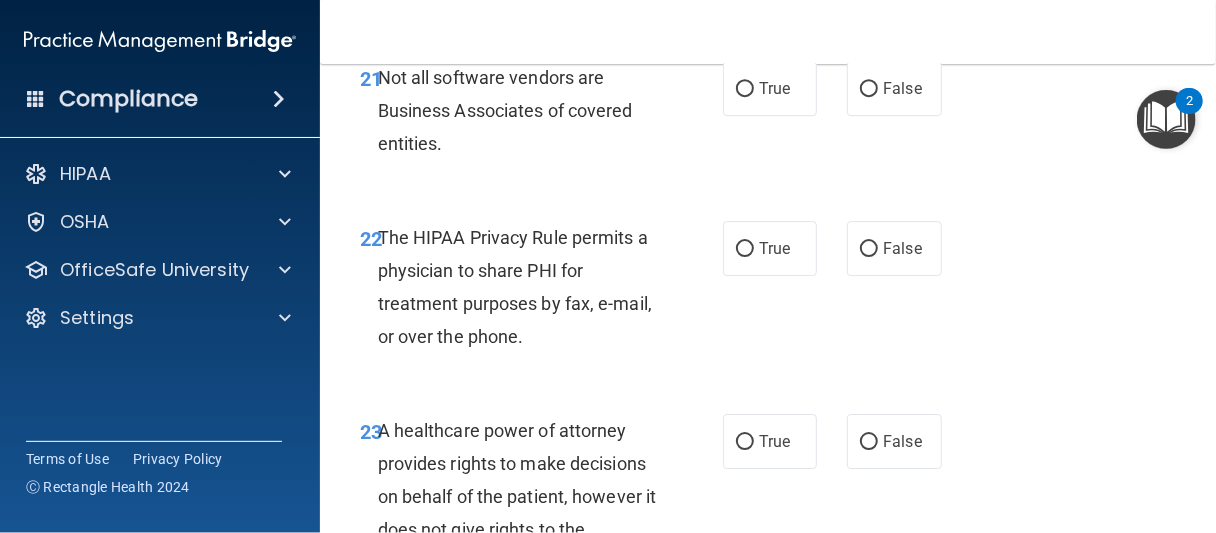 scroll, scrollTop: 4900, scrollLeft: 0, axis: vertical 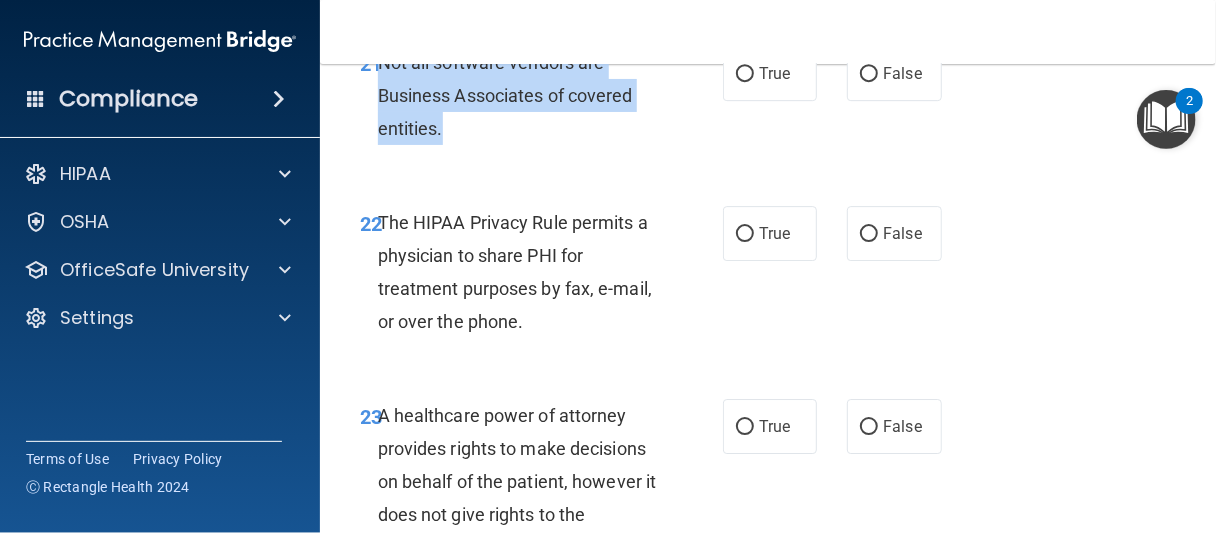 drag, startPoint x: 380, startPoint y: 90, endPoint x: 445, endPoint y: 180, distance: 111.01801 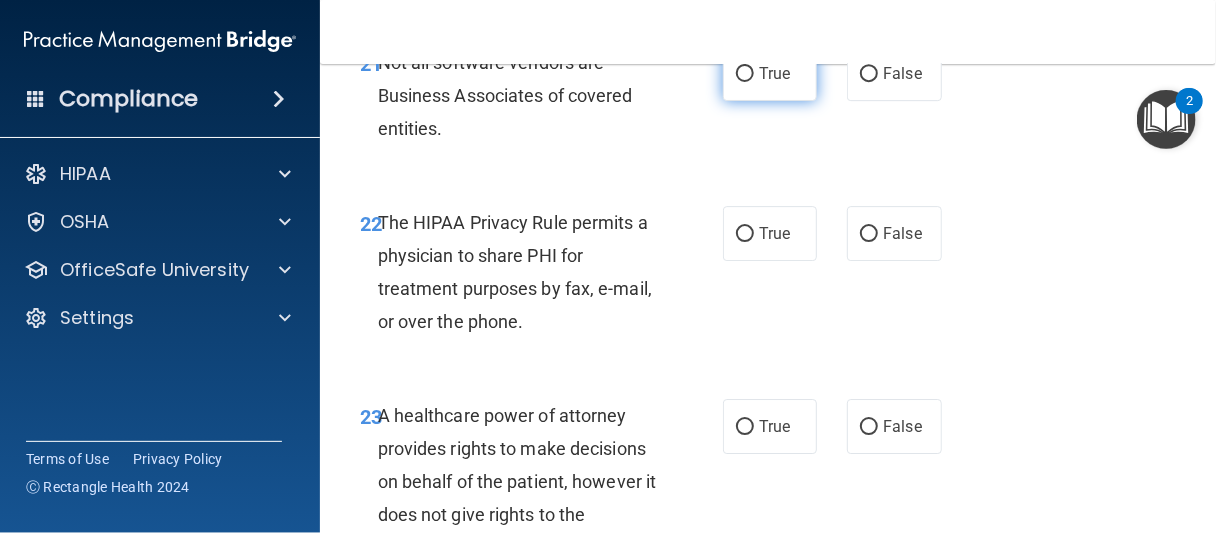 click on "True" at bounding box center [770, 73] 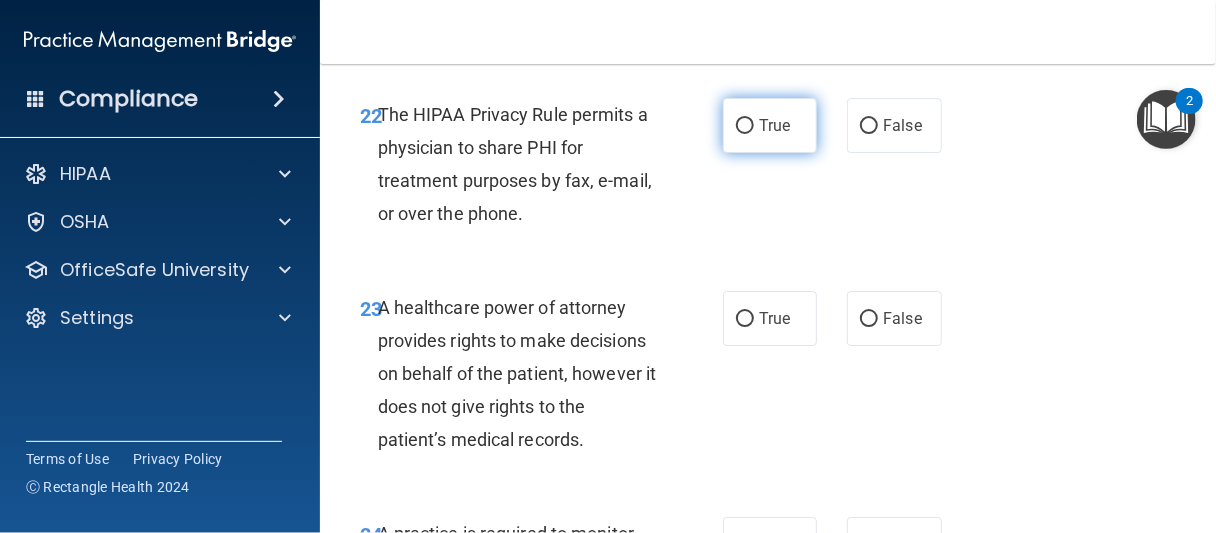 scroll, scrollTop: 5000, scrollLeft: 0, axis: vertical 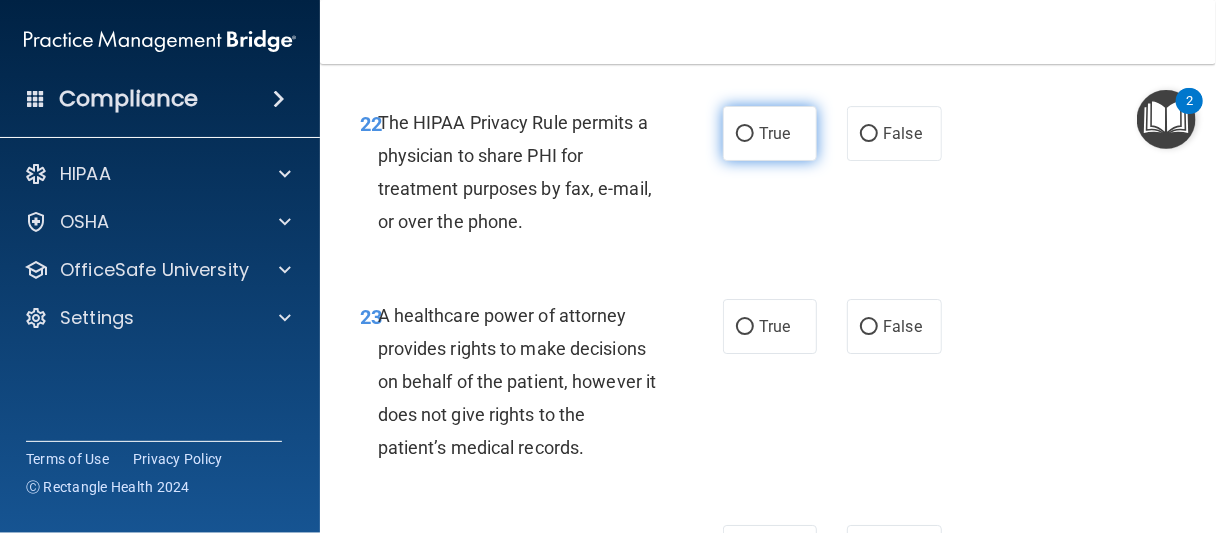 click on "True" at bounding box center [770, 133] 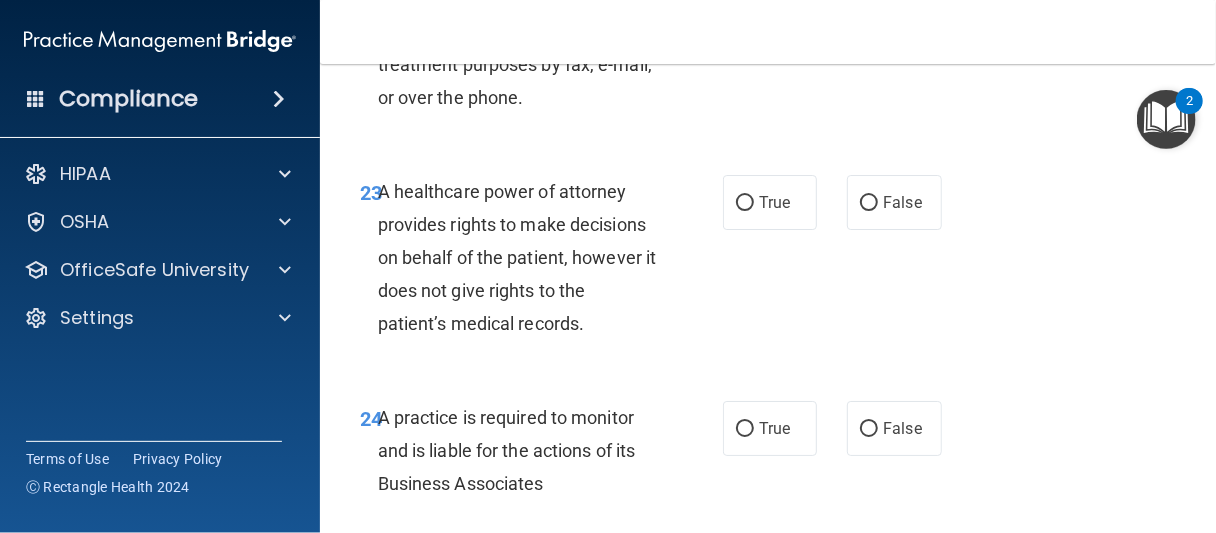 scroll, scrollTop: 5200, scrollLeft: 0, axis: vertical 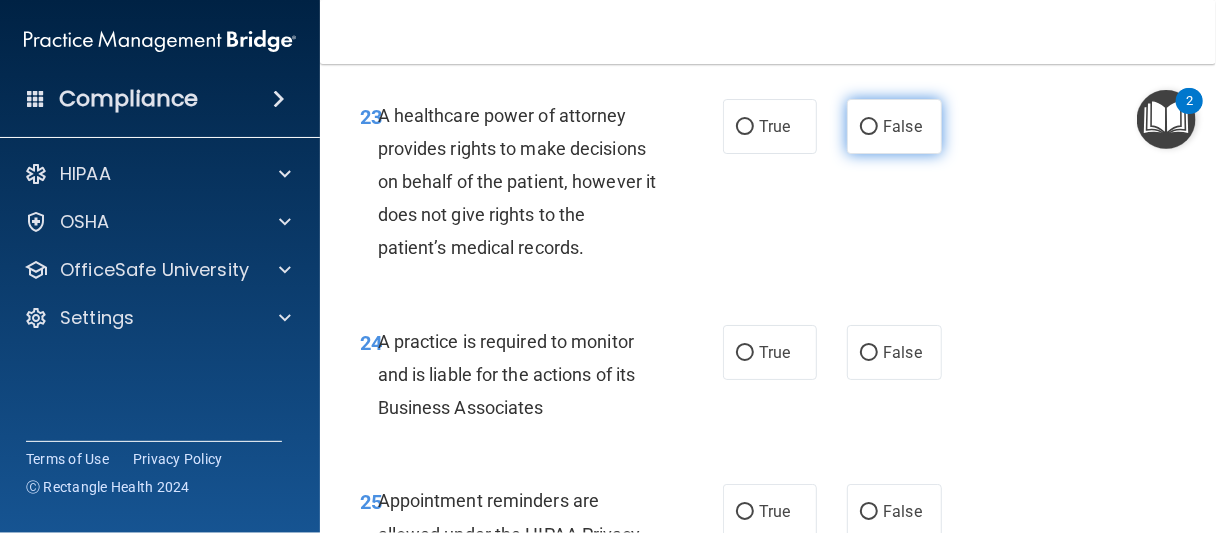 click on "False" at bounding box center (894, 126) 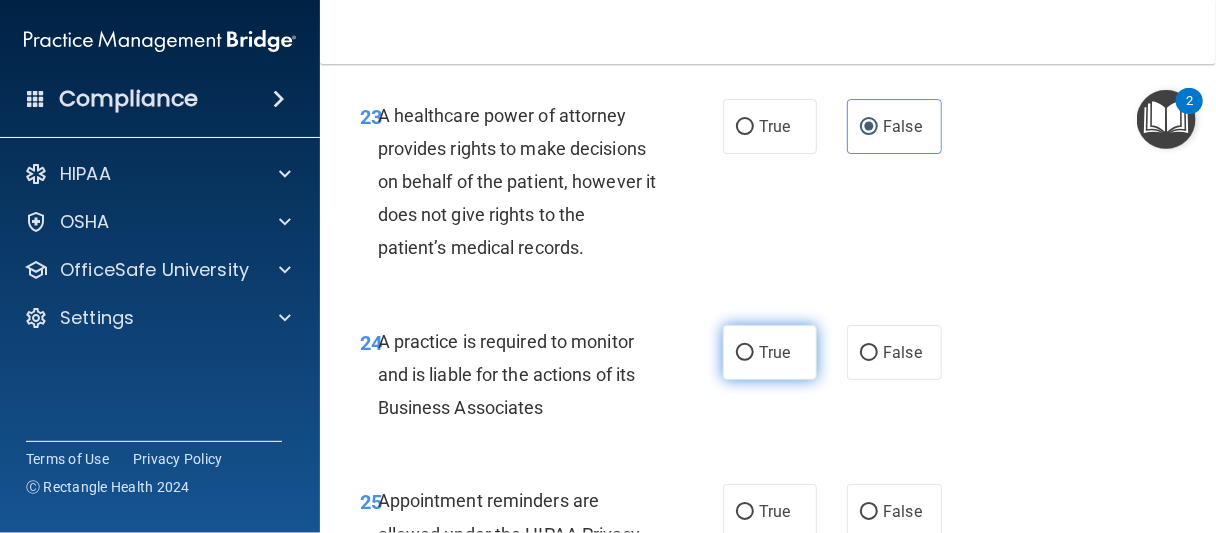 click on "True" at bounding box center (770, 352) 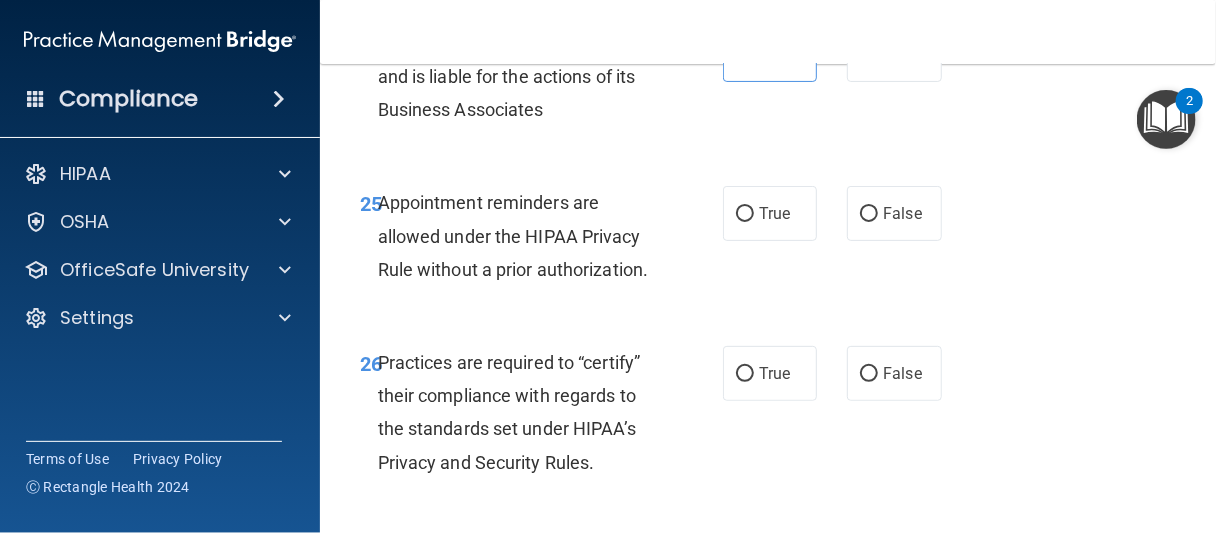 scroll, scrollTop: 5500, scrollLeft: 0, axis: vertical 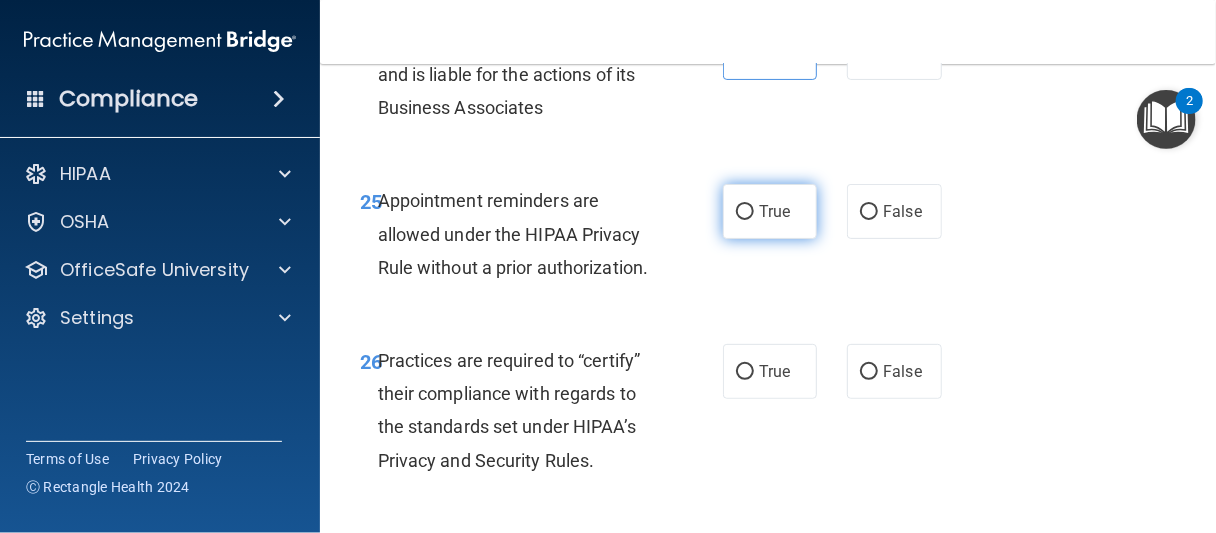 click on "True" at bounding box center (770, 211) 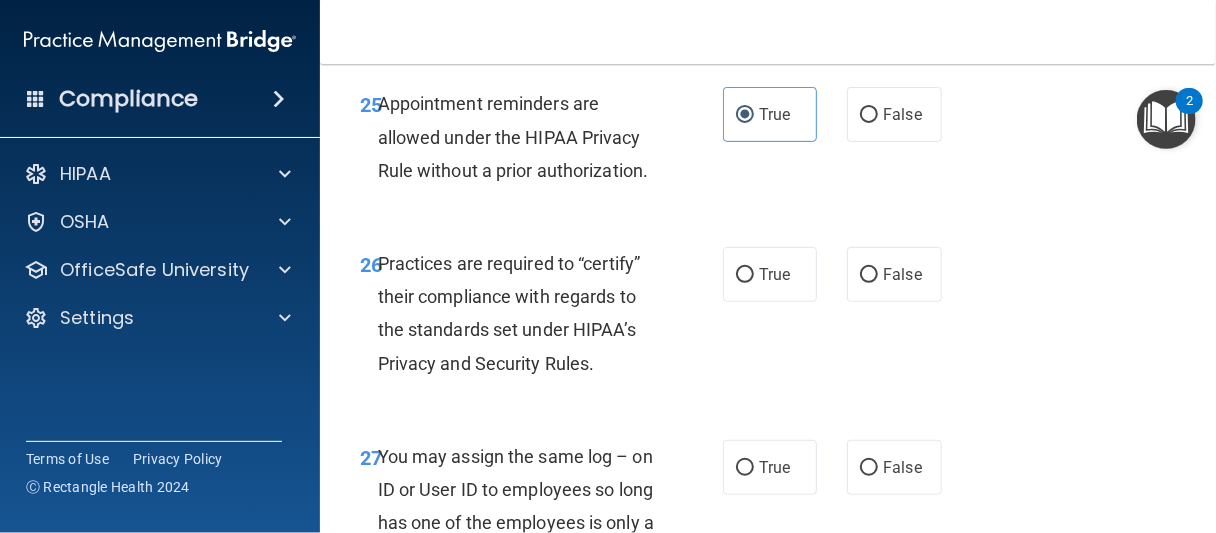 scroll, scrollTop: 5600, scrollLeft: 0, axis: vertical 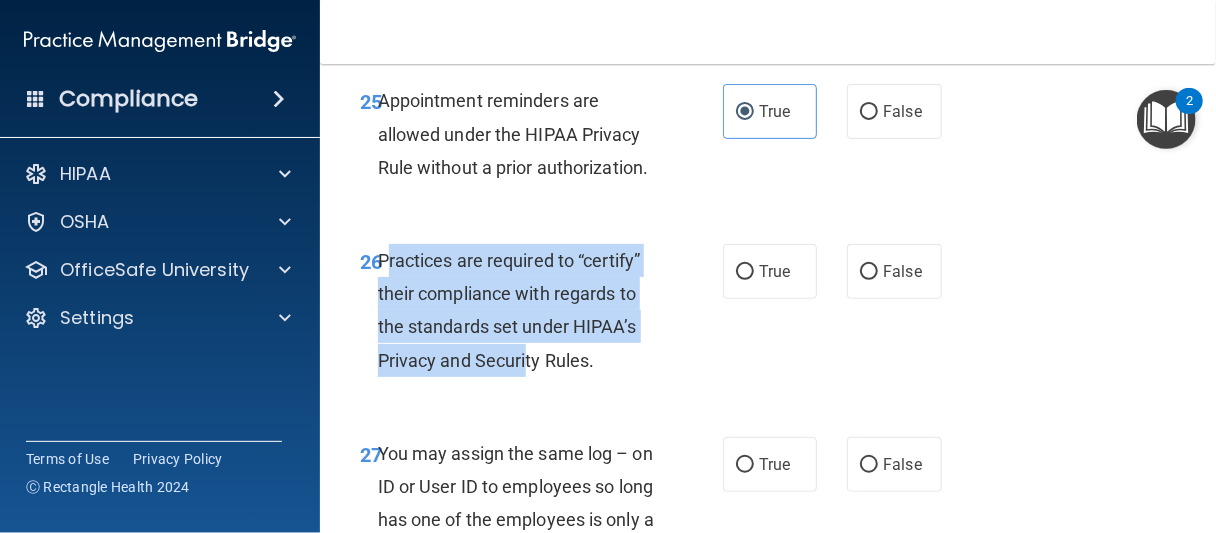 drag, startPoint x: 386, startPoint y: 294, endPoint x: 525, endPoint y: 395, distance: 171.81967 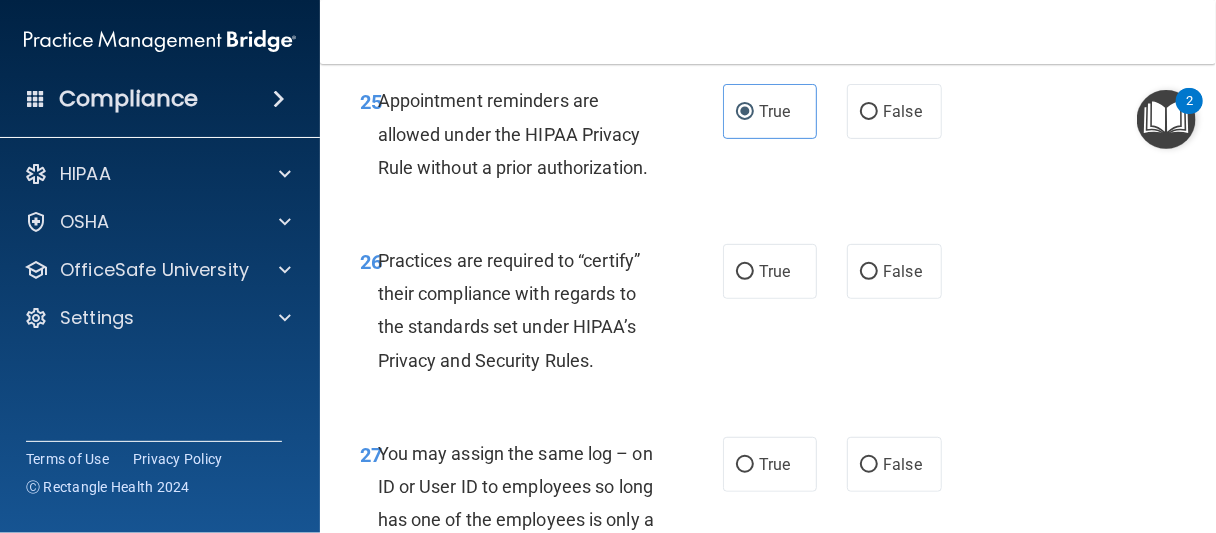 click on "Practices are required to “certify” their compliance with regards to the standards set under HIPAA’s Privacy and Security Rules." at bounding box center (509, 310) 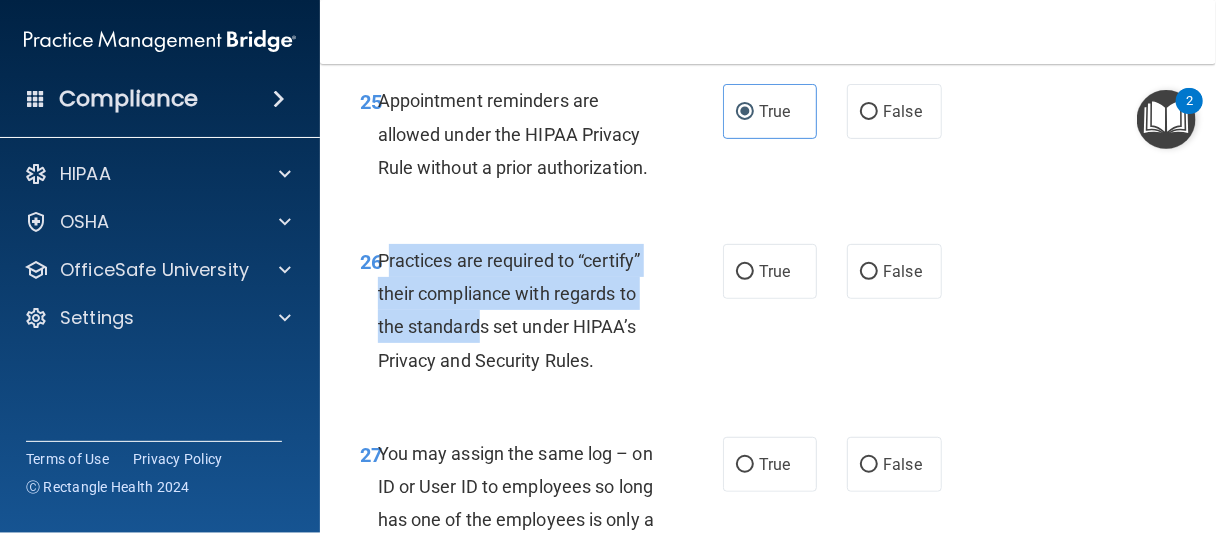 drag, startPoint x: 382, startPoint y: 287, endPoint x: 481, endPoint y: 346, distance: 115.24756 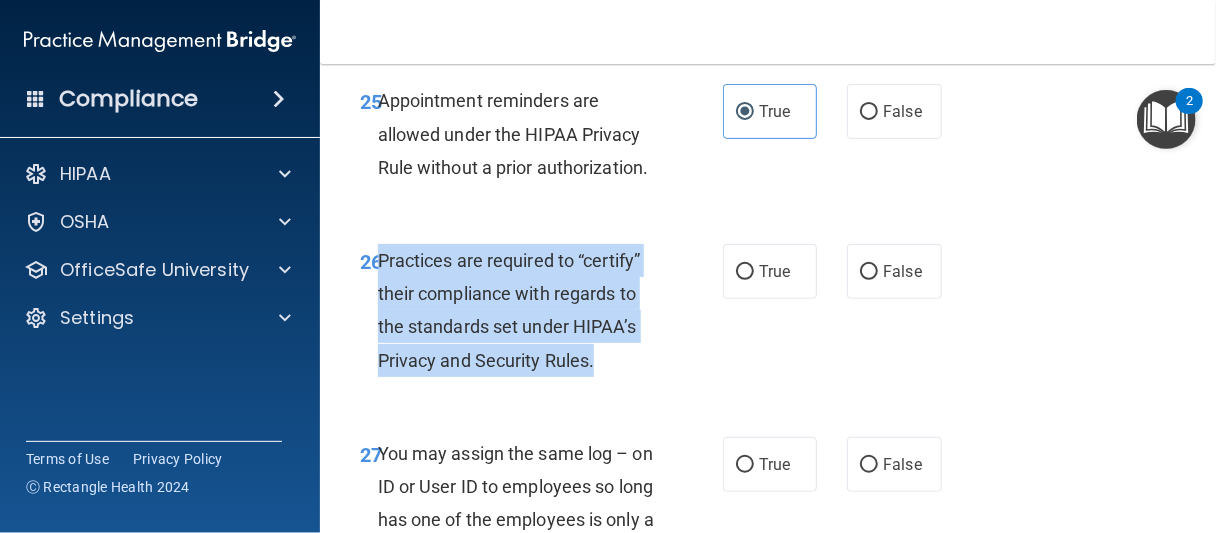drag, startPoint x: 377, startPoint y: 289, endPoint x: 608, endPoint y: 407, distance: 259.39352 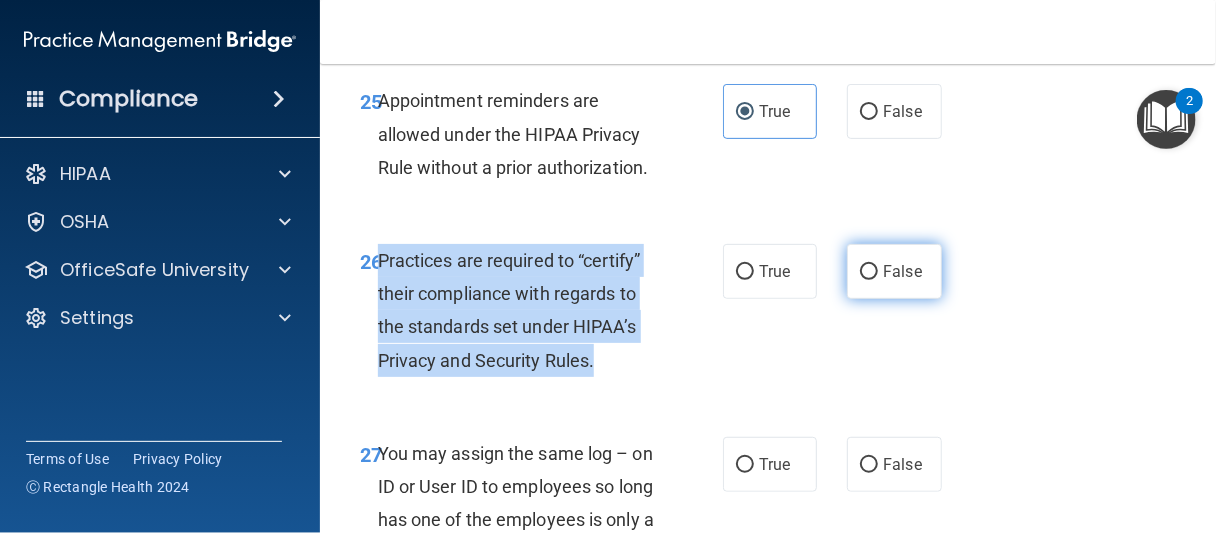 click on "False" at bounding box center [869, 272] 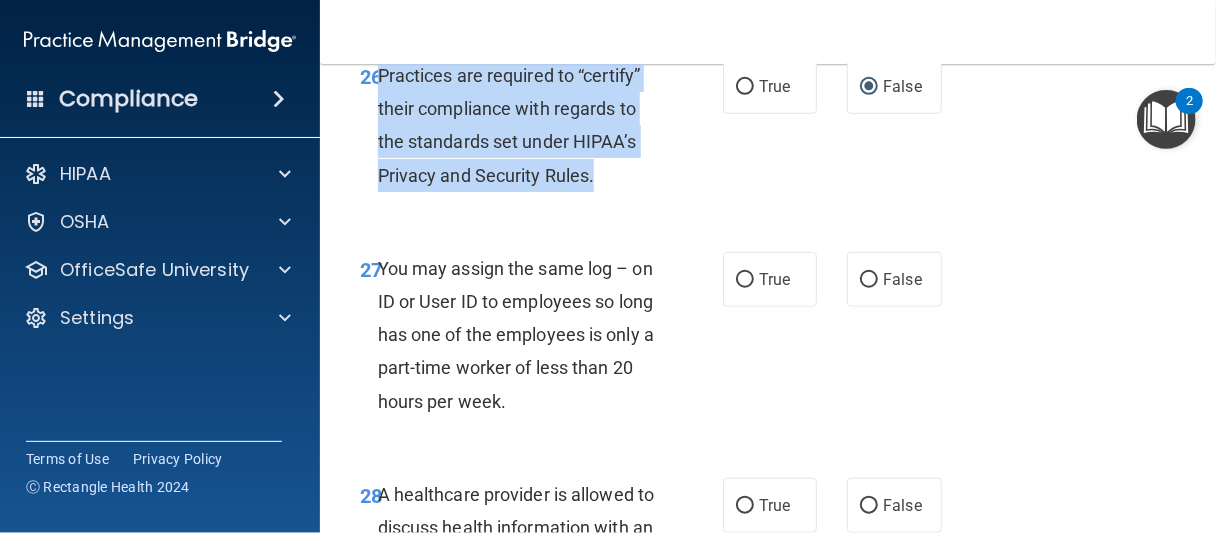 scroll, scrollTop: 5900, scrollLeft: 0, axis: vertical 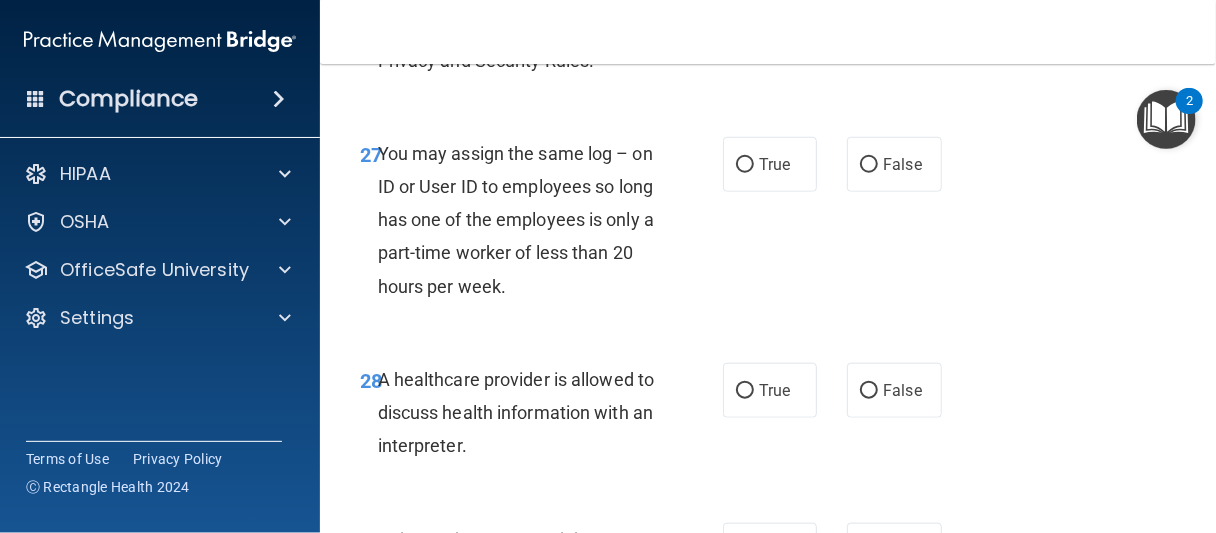 click on "28       A healthcare provider is allowed to discuss health information with an interpreter.                 True           False" at bounding box center (768, 418) 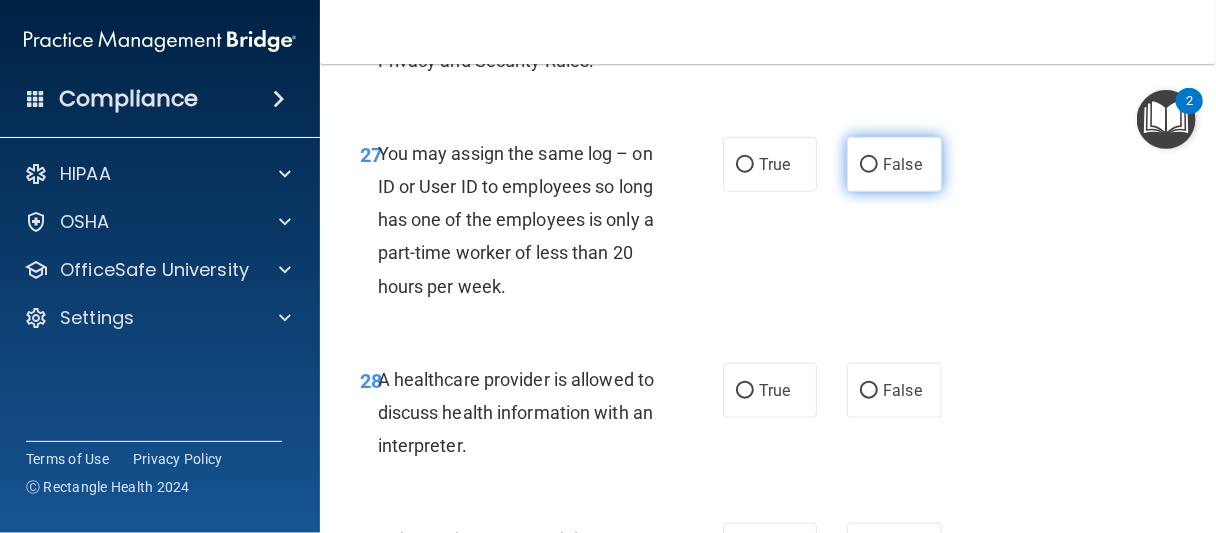 click on "False" at bounding box center (894, 164) 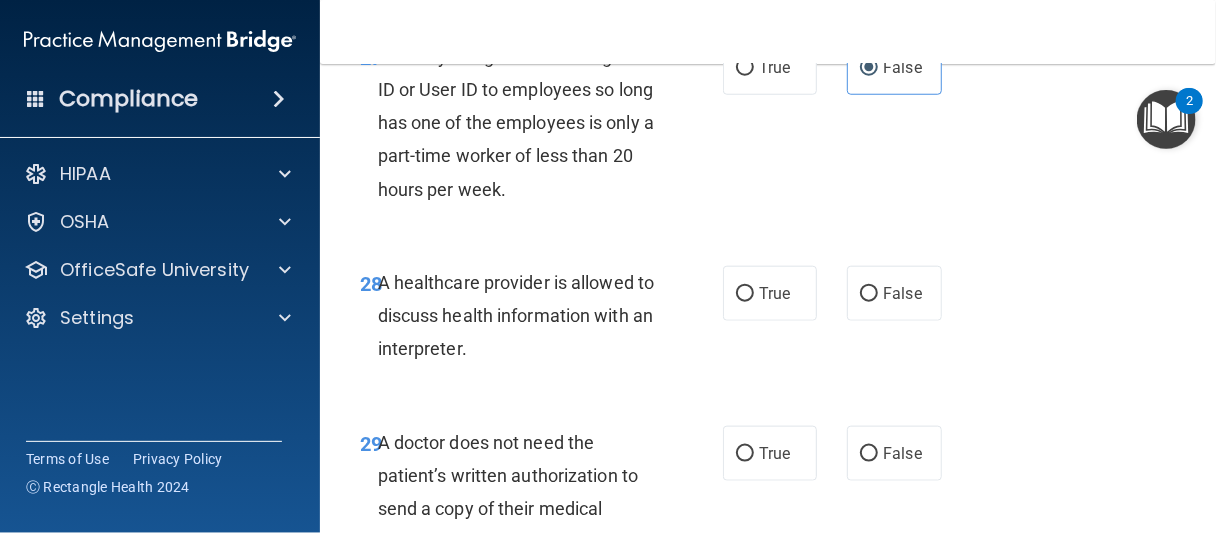 scroll, scrollTop: 6000, scrollLeft: 0, axis: vertical 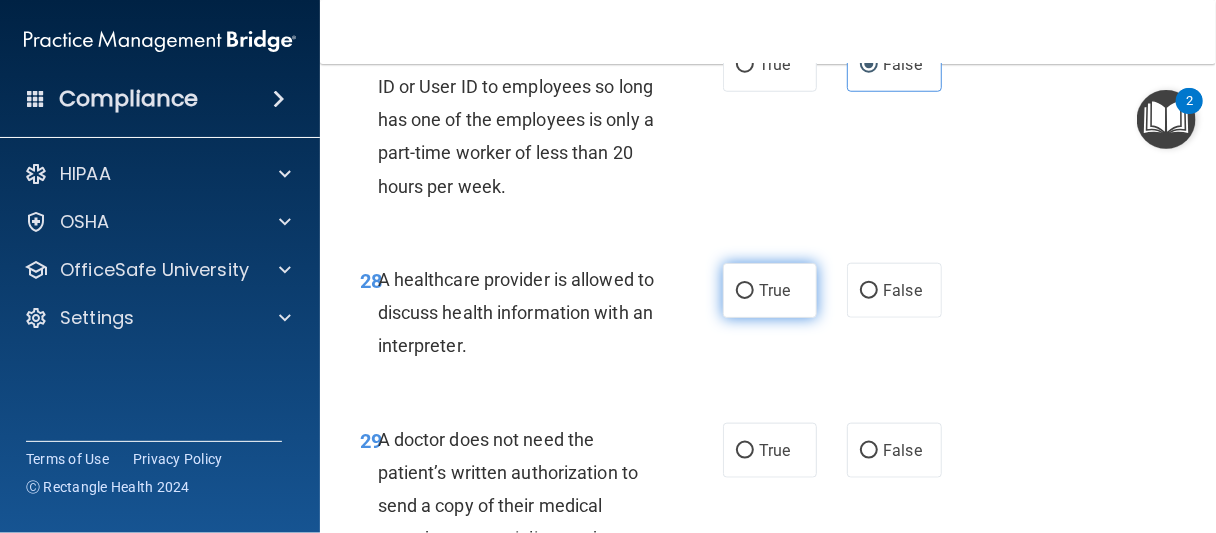 click on "True" at bounding box center (770, 290) 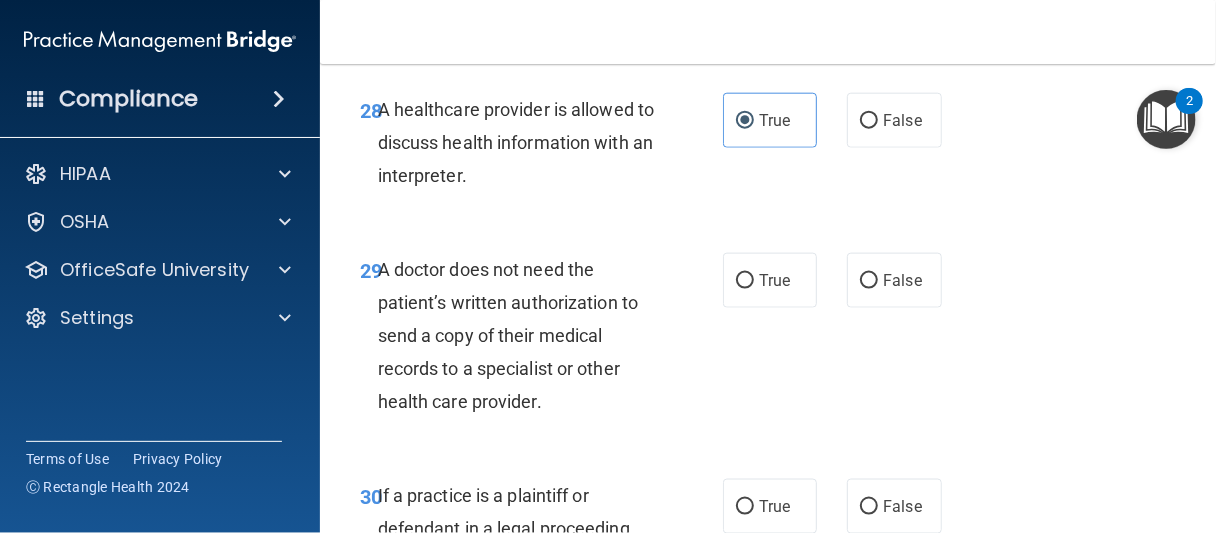 scroll, scrollTop: 6200, scrollLeft: 0, axis: vertical 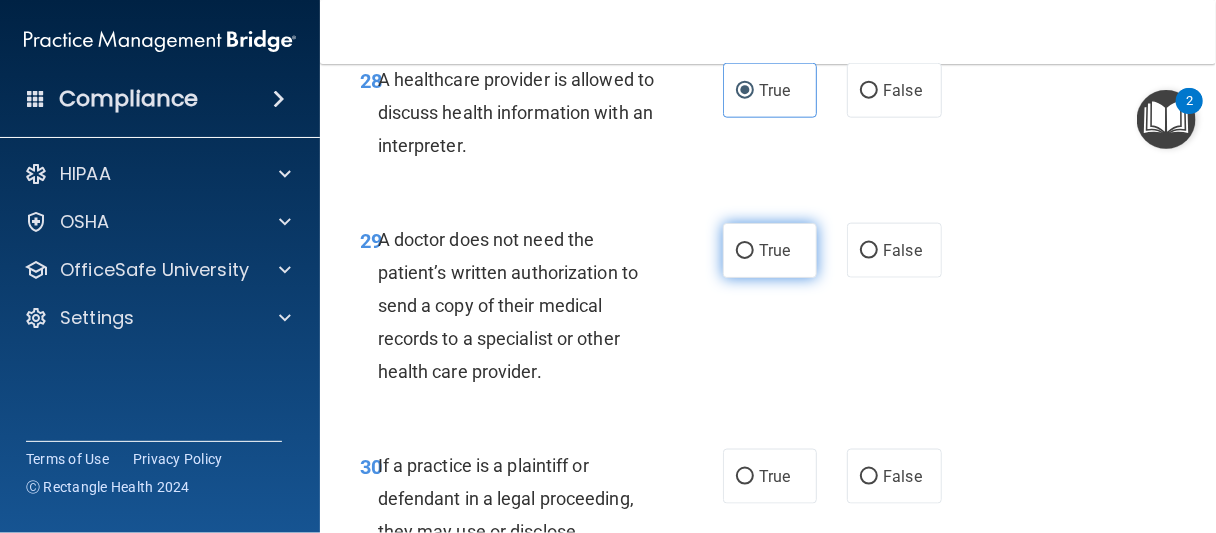 click on "True" at bounding box center [770, 250] 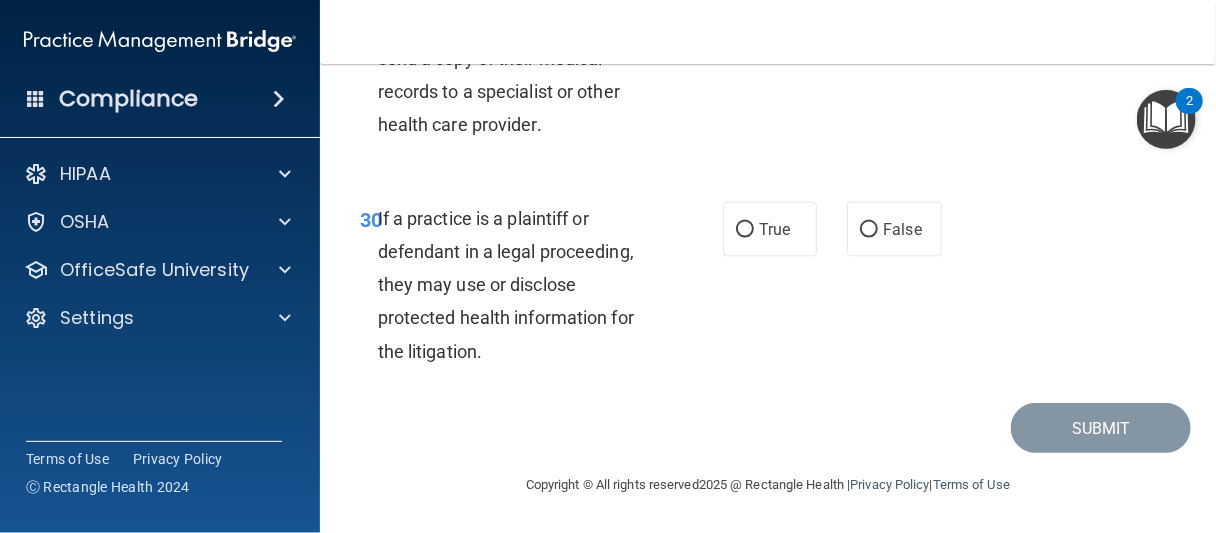 scroll, scrollTop: 6479, scrollLeft: 0, axis: vertical 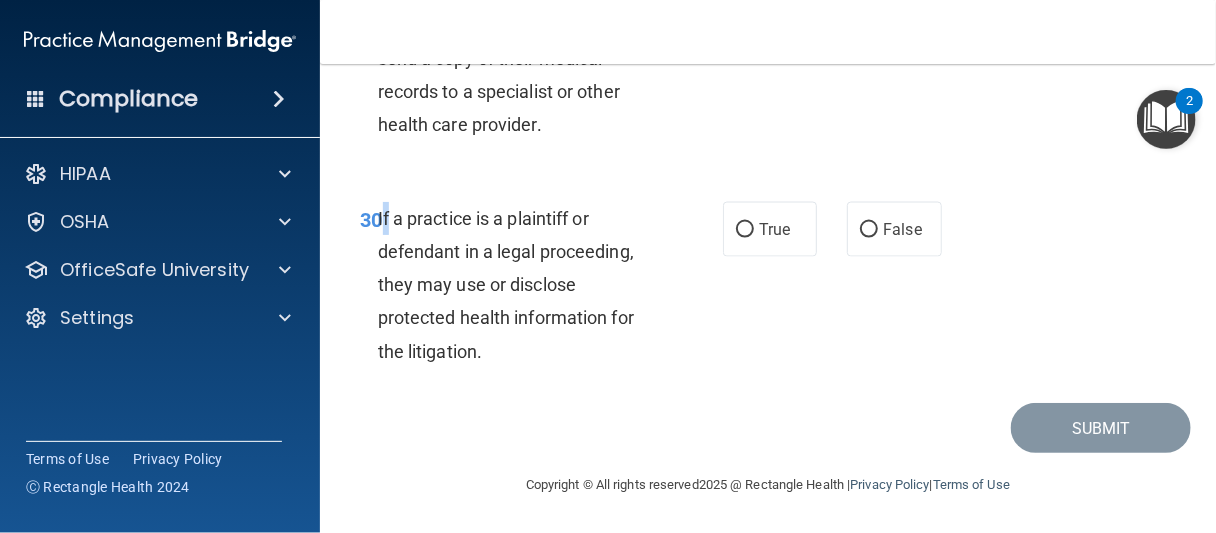 drag, startPoint x: 379, startPoint y: 214, endPoint x: 390, endPoint y: 227, distance: 17.029387 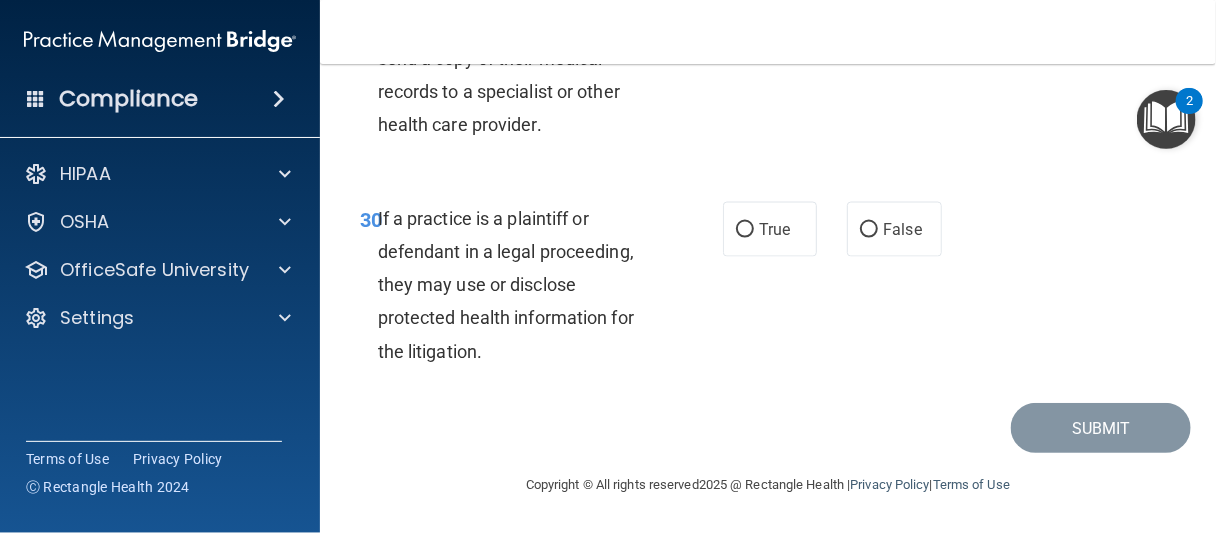 click on "If a practice is a plaintiff or defendant in a legal proceeding, they may use or disclose protected health information for the litigation." at bounding box center (506, 285) 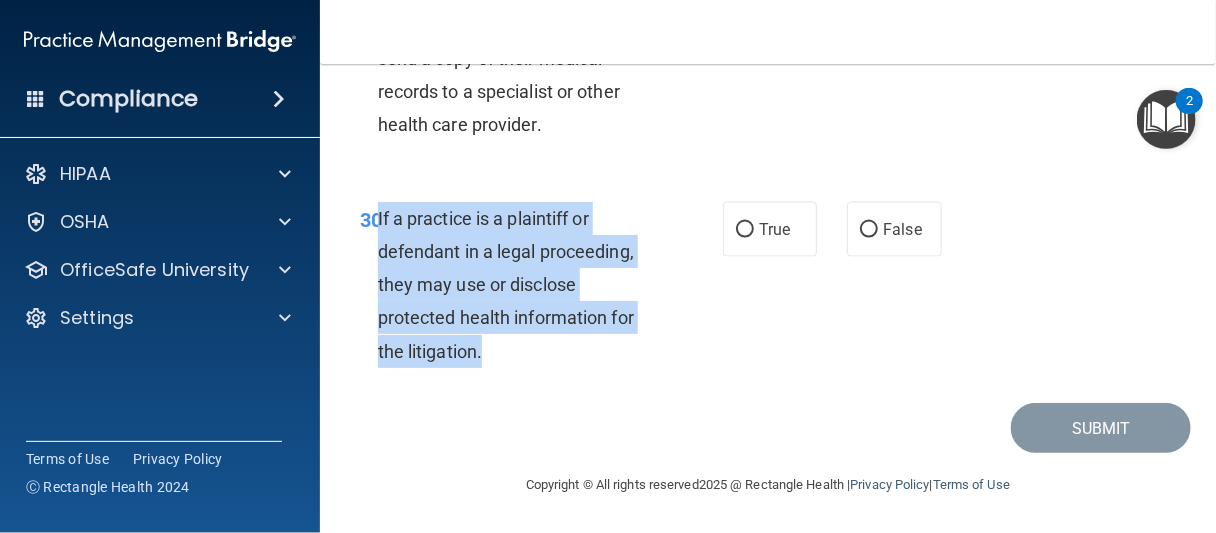 drag, startPoint x: 379, startPoint y: 215, endPoint x: 491, endPoint y: 349, distance: 174.64249 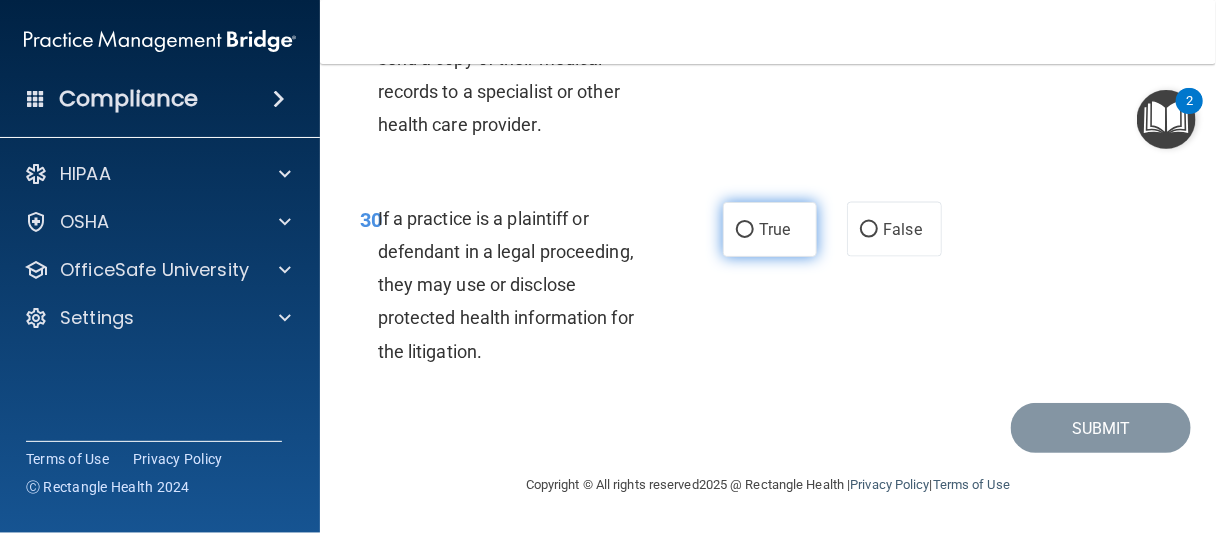 click on "True" at bounding box center [774, 229] 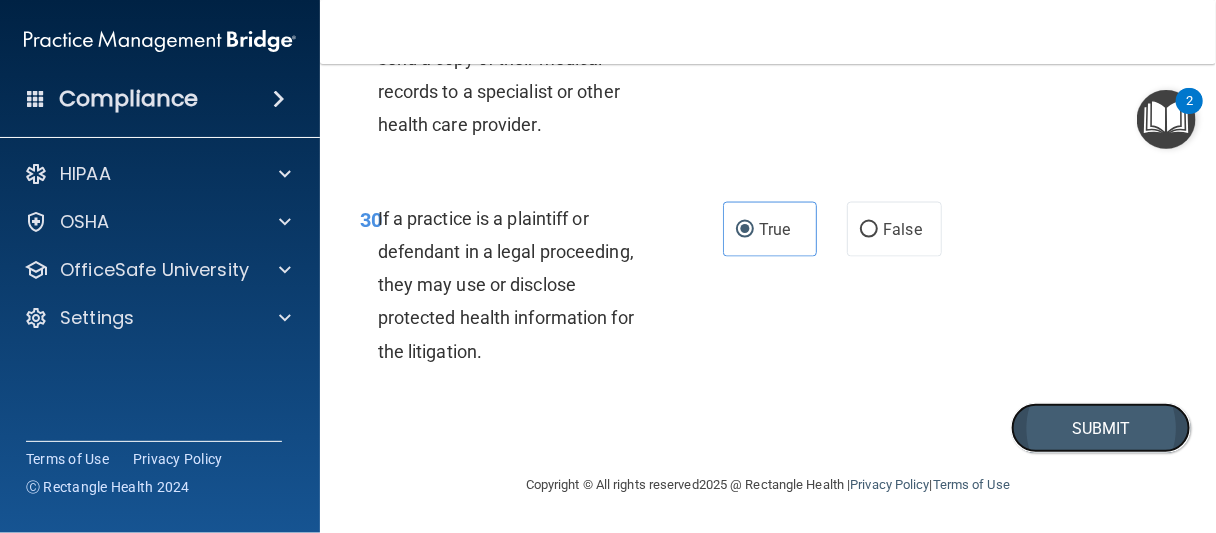 click on "Submit" at bounding box center [1101, 428] 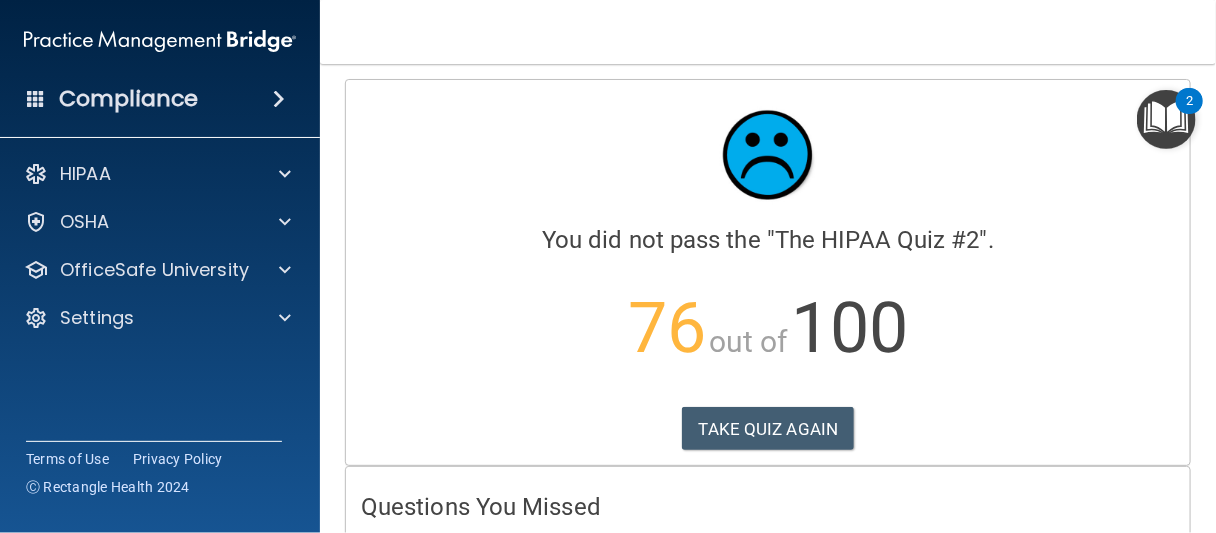 scroll, scrollTop: 0, scrollLeft: 0, axis: both 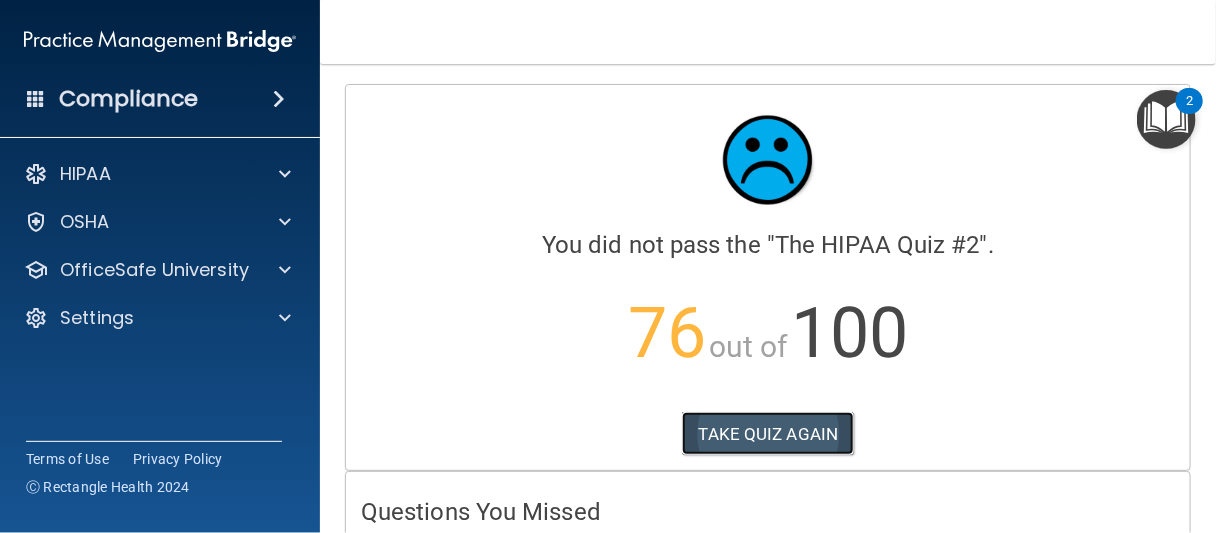 click on "TAKE QUIZ AGAIN" at bounding box center (768, 434) 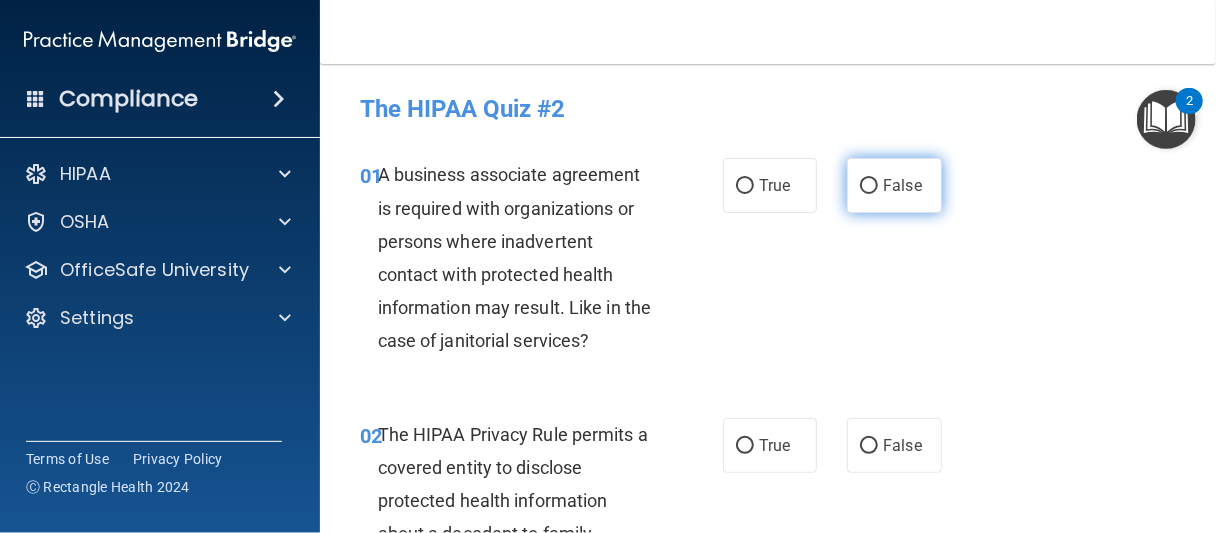 click on "False" at bounding box center (894, 185) 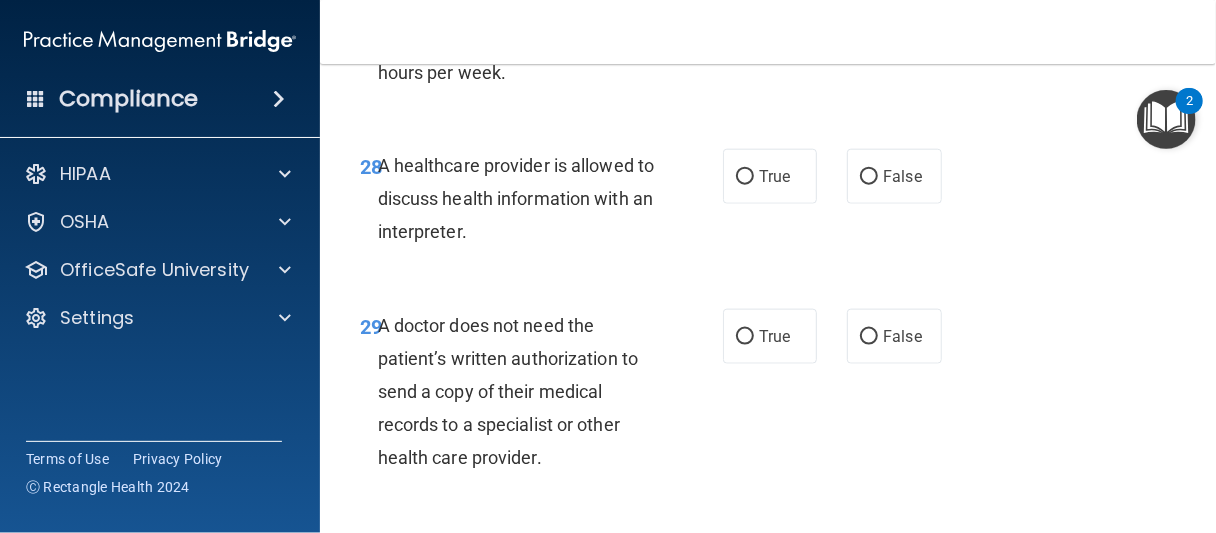 scroll, scrollTop: 6079, scrollLeft: 0, axis: vertical 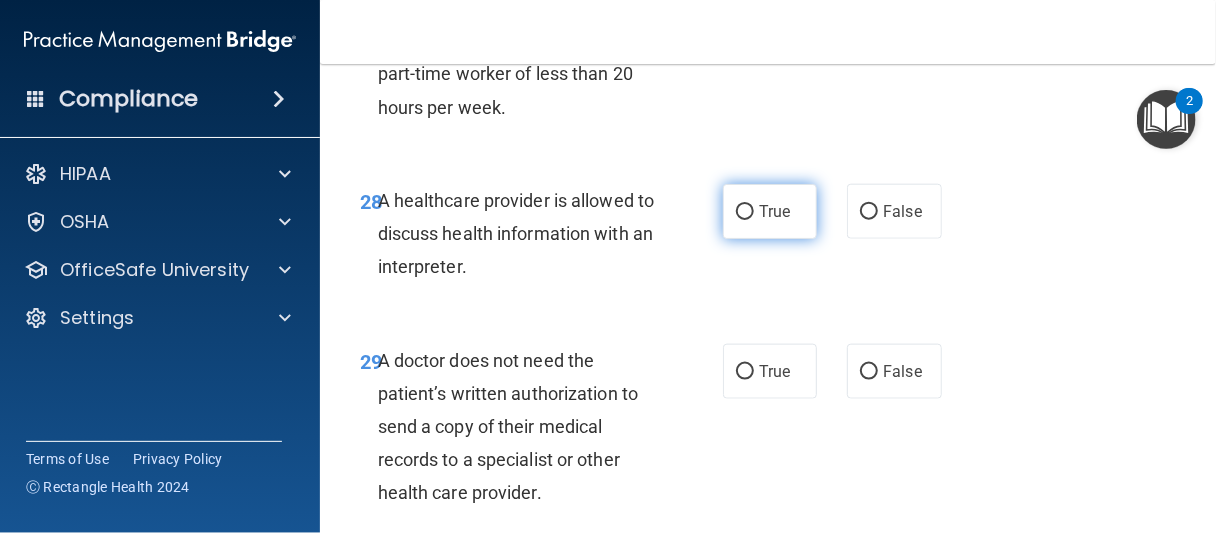 click on "True" at bounding box center [770, 211] 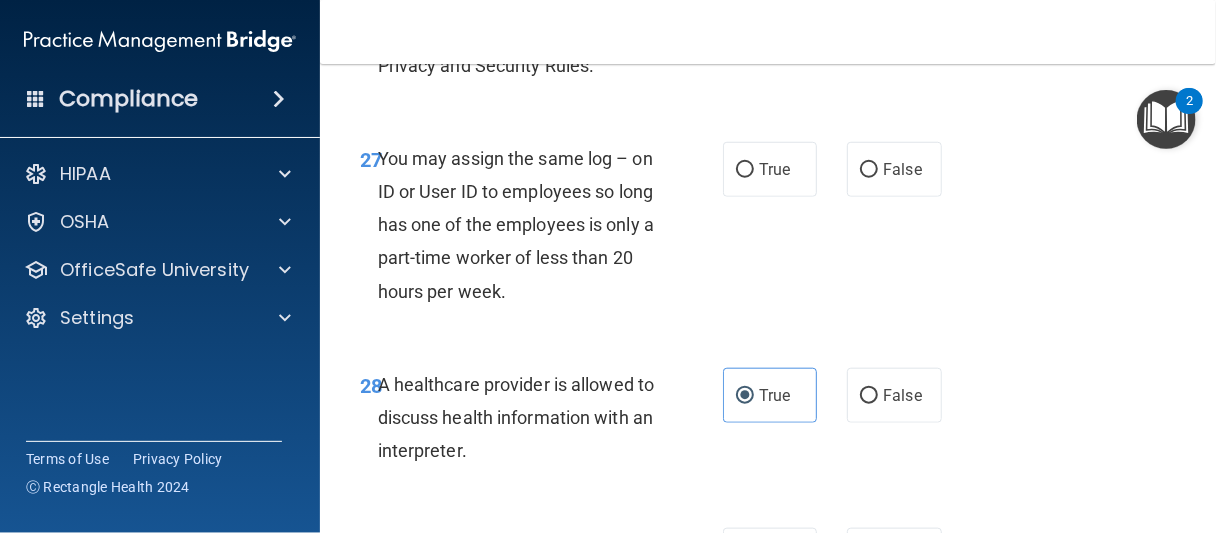 scroll, scrollTop: 5879, scrollLeft: 0, axis: vertical 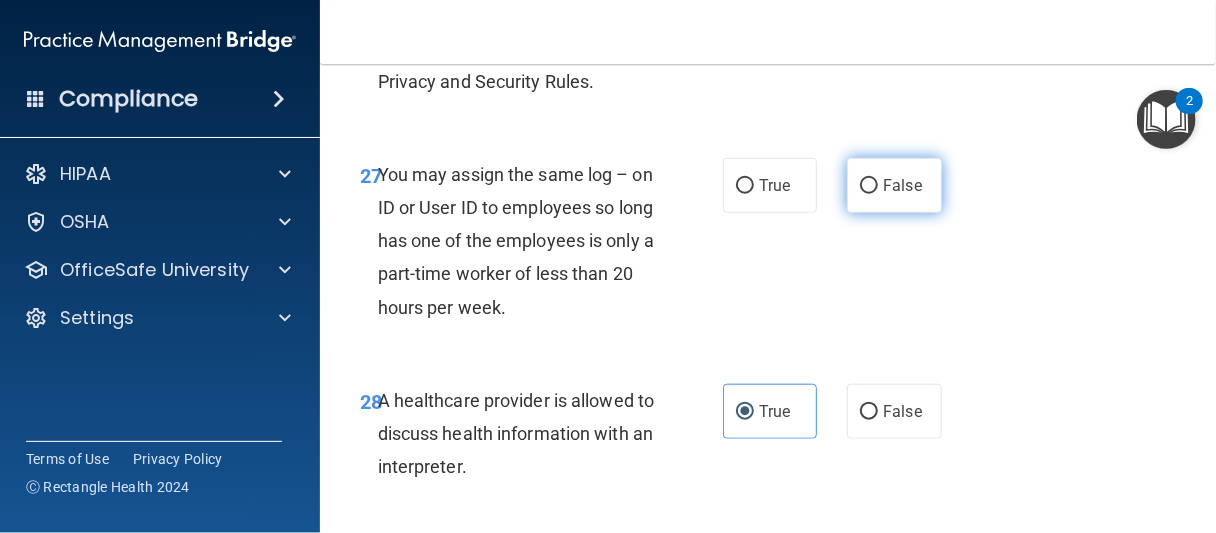 click on "False" at bounding box center [894, 185] 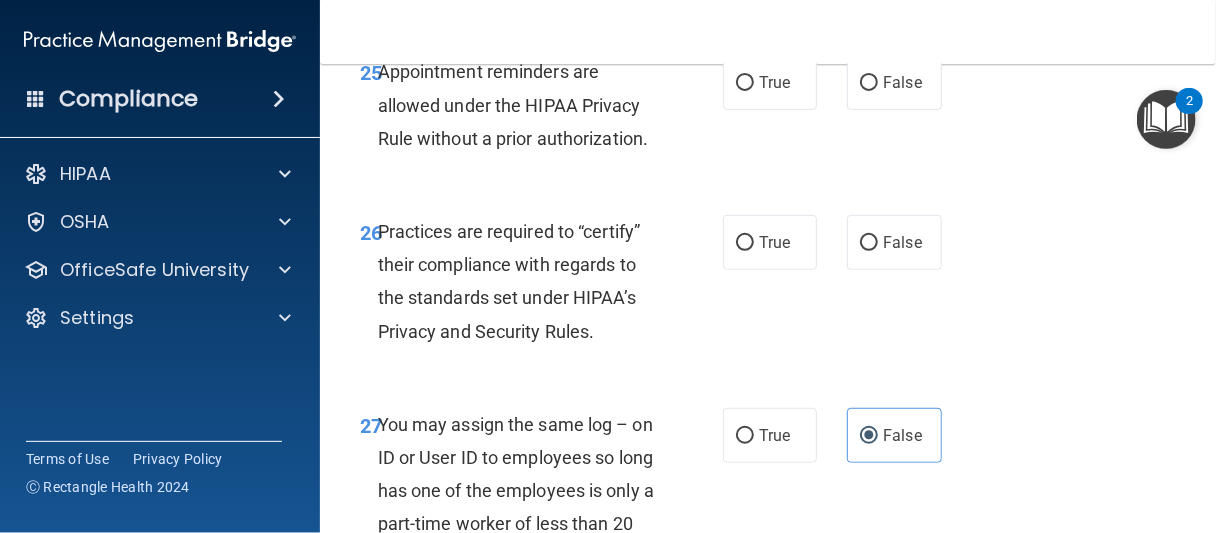 scroll, scrollTop: 5579, scrollLeft: 0, axis: vertical 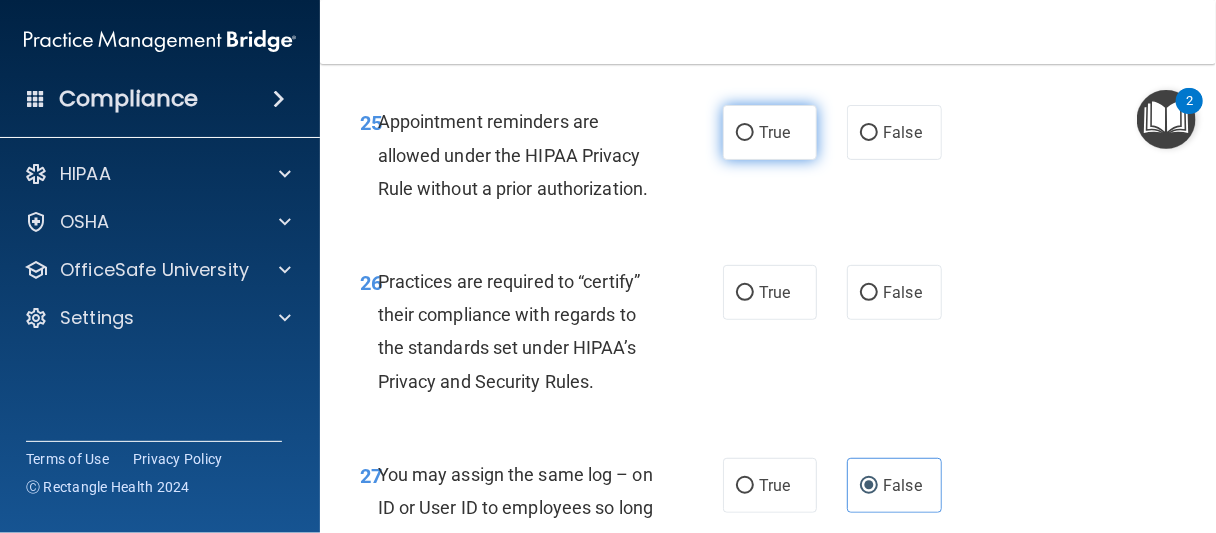 click on "True" at bounding box center (770, 132) 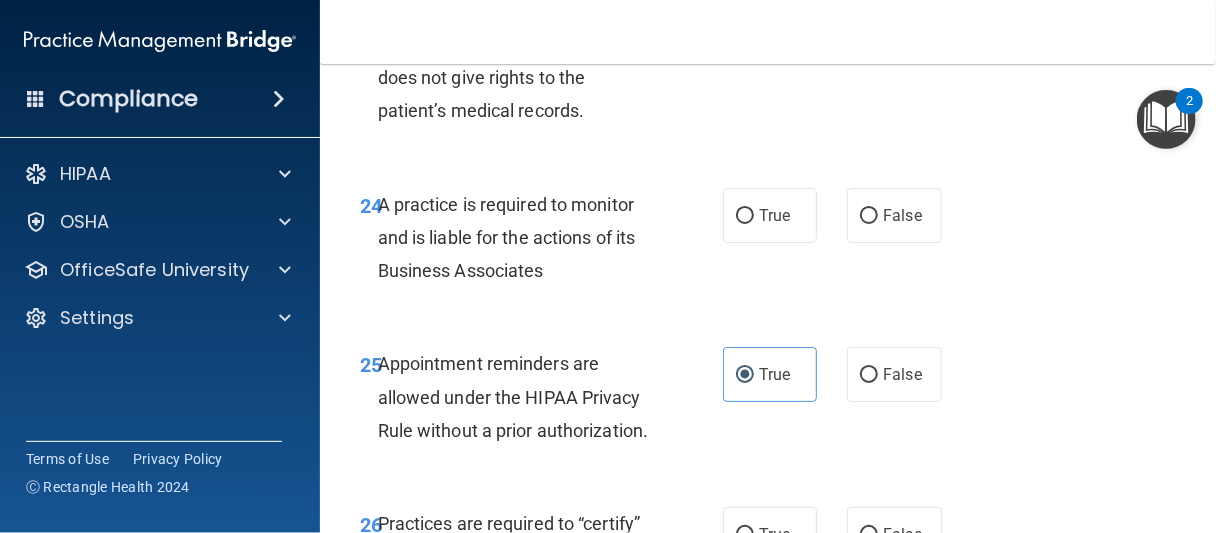scroll, scrollTop: 5279, scrollLeft: 0, axis: vertical 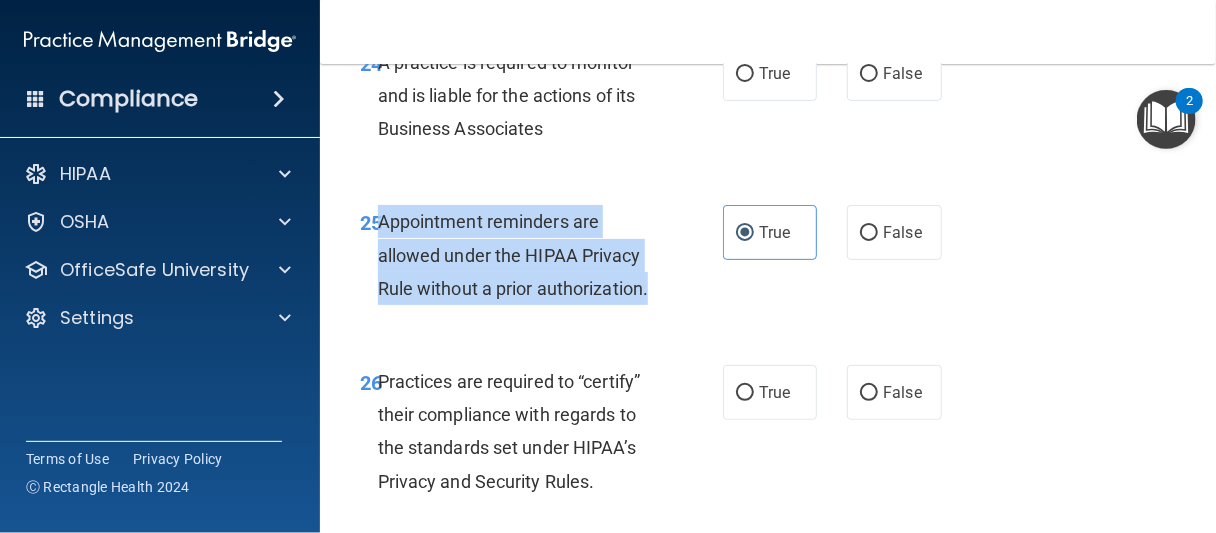 drag, startPoint x: 380, startPoint y: 449, endPoint x: 648, endPoint y: 346, distance: 287.11148 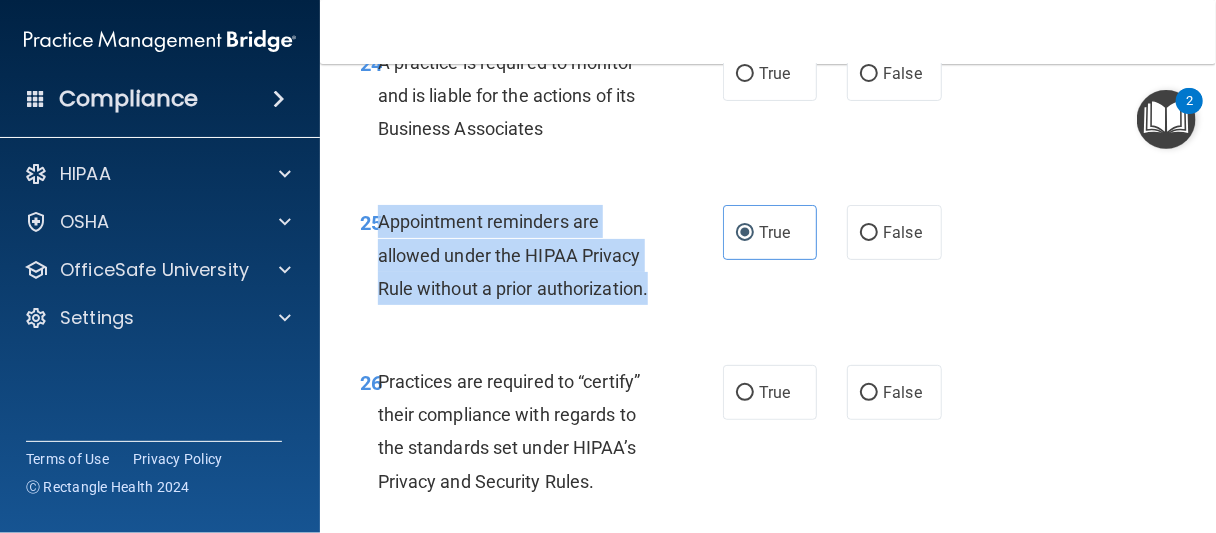 copy on "Appointment reminders are allowed under the HIPAA Privacy Rule without a prior authorization." 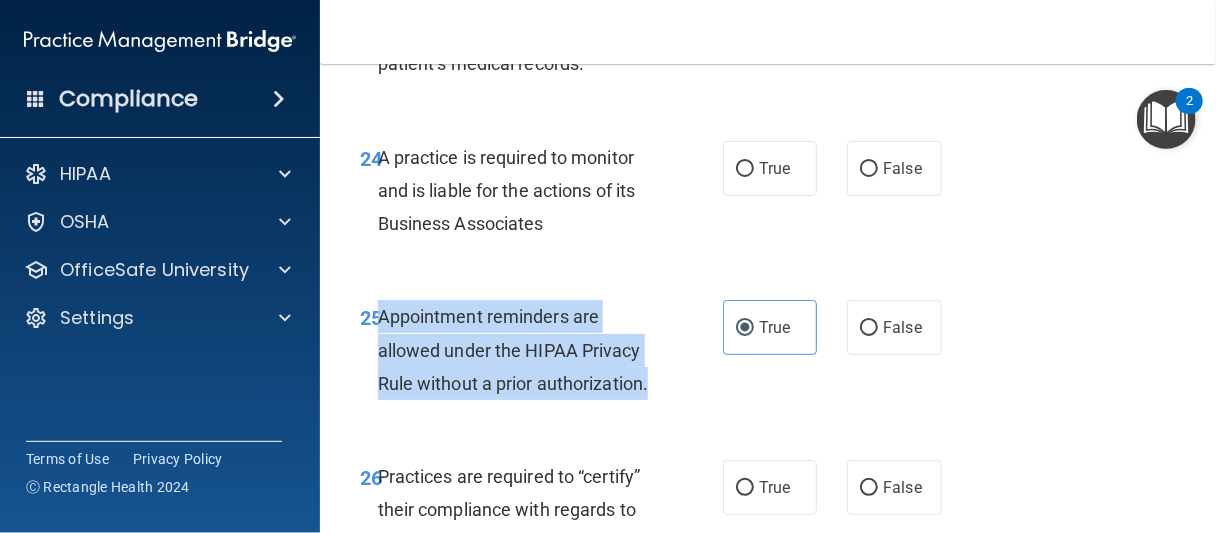scroll, scrollTop: 5379, scrollLeft: 0, axis: vertical 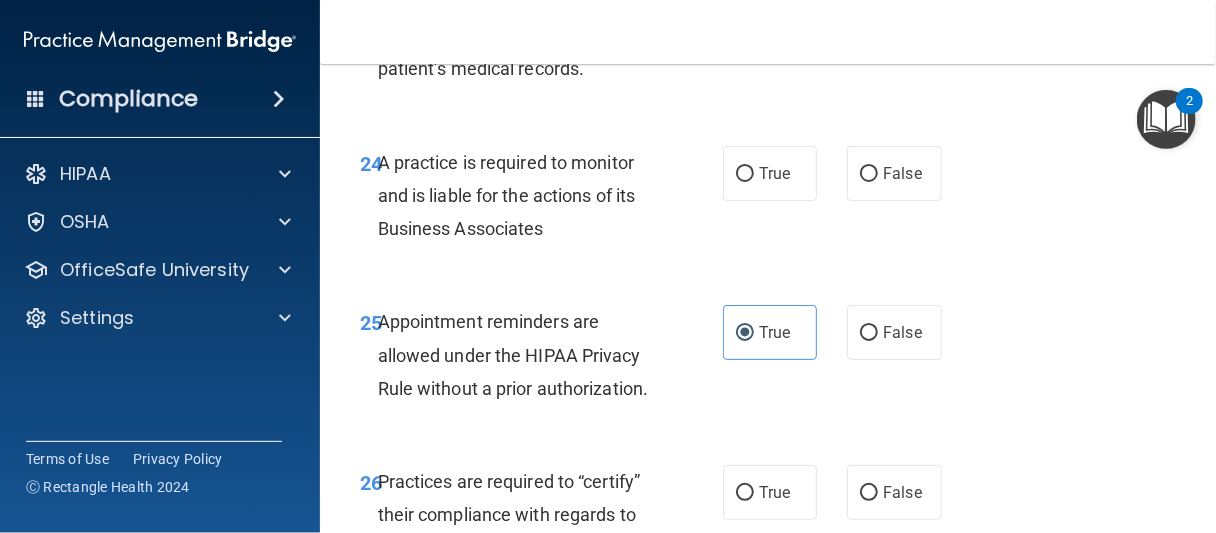 click on "24       A practice is required to monitor and is liable for the actions of its Business Associates                 True           False" at bounding box center [768, 201] 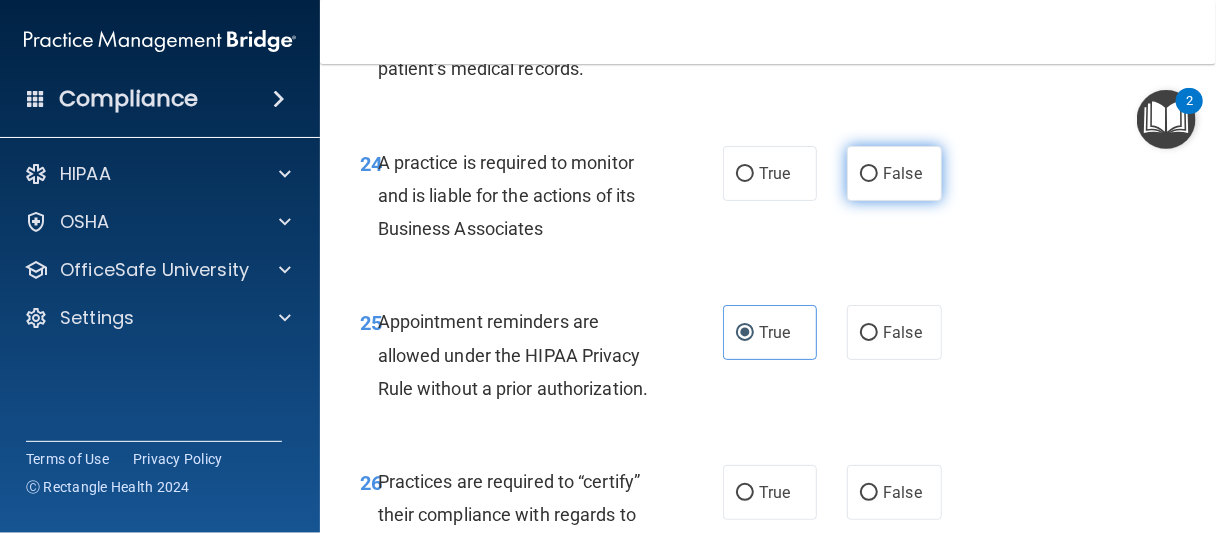 click on "False" at bounding box center (894, 173) 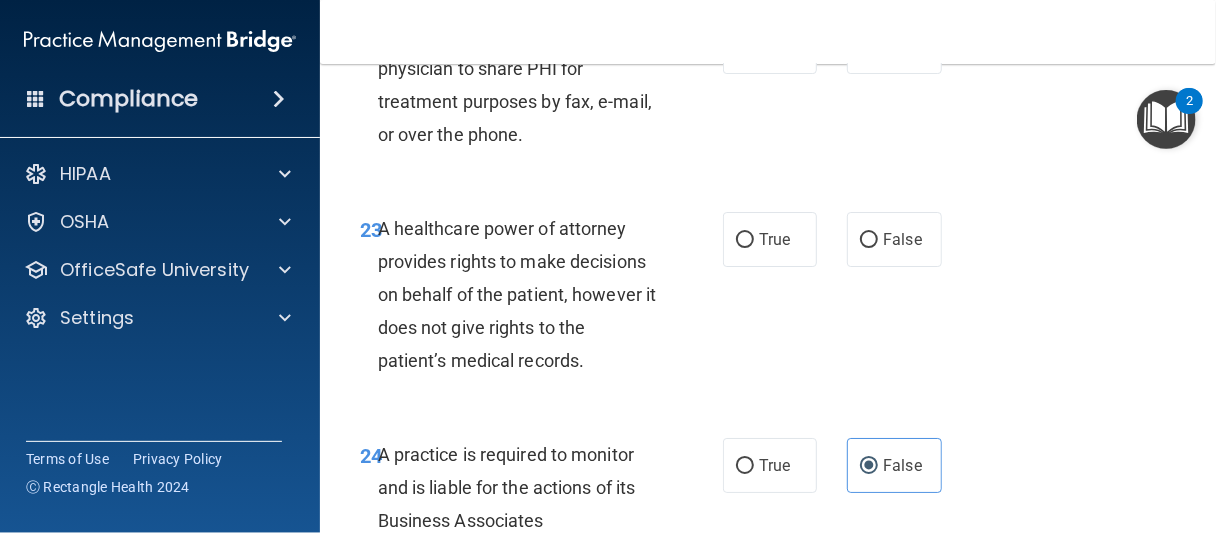 scroll, scrollTop: 5079, scrollLeft: 0, axis: vertical 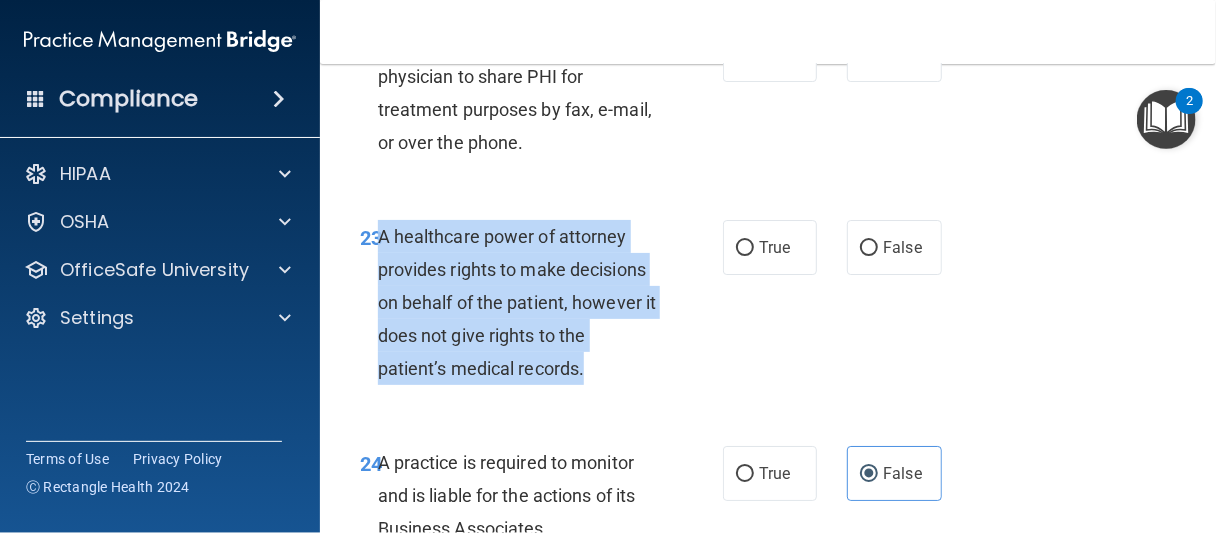 drag, startPoint x: 382, startPoint y: 267, endPoint x: 605, endPoint y: 406, distance: 262.77368 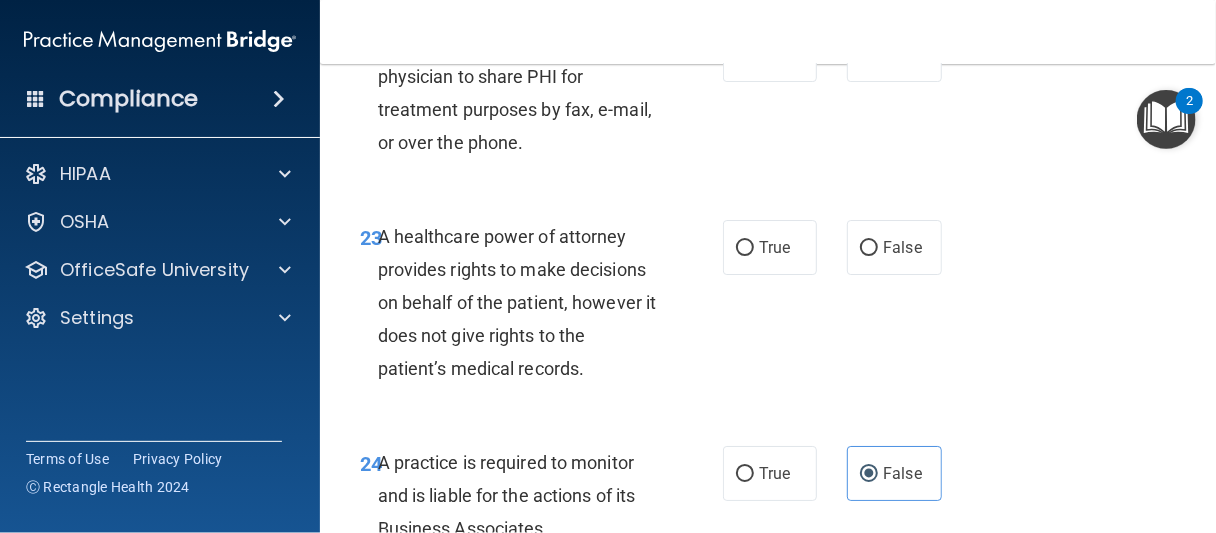 click on "23       A healthcare power of attorney provides rights to make decisions on behalf of the patient, however it does not give rights to the patient’s medical records.                  True           False" at bounding box center [768, 308] 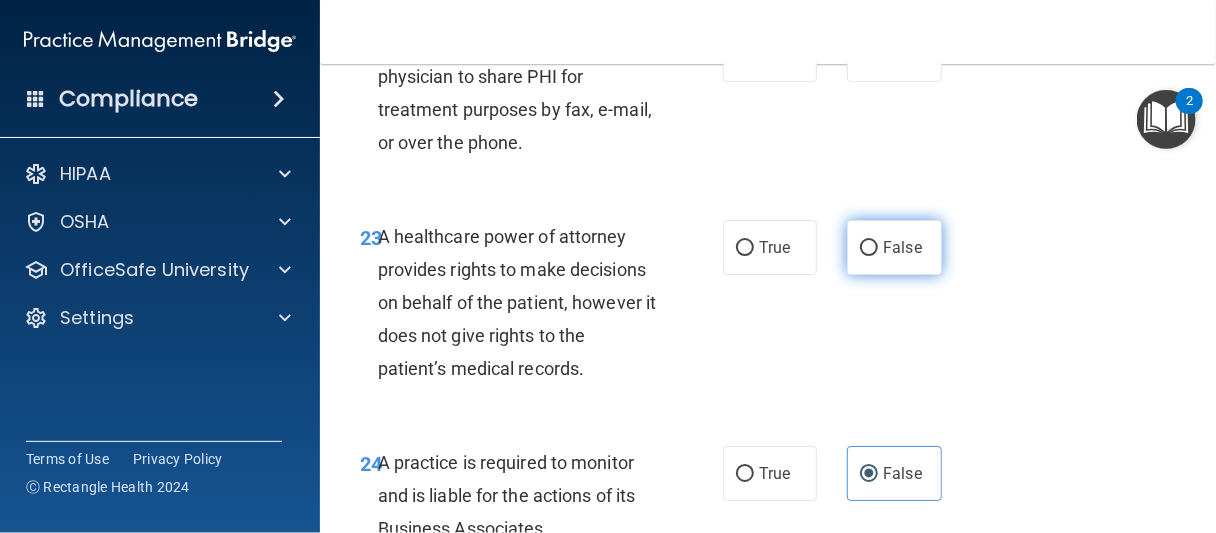 click on "False" at bounding box center [894, 247] 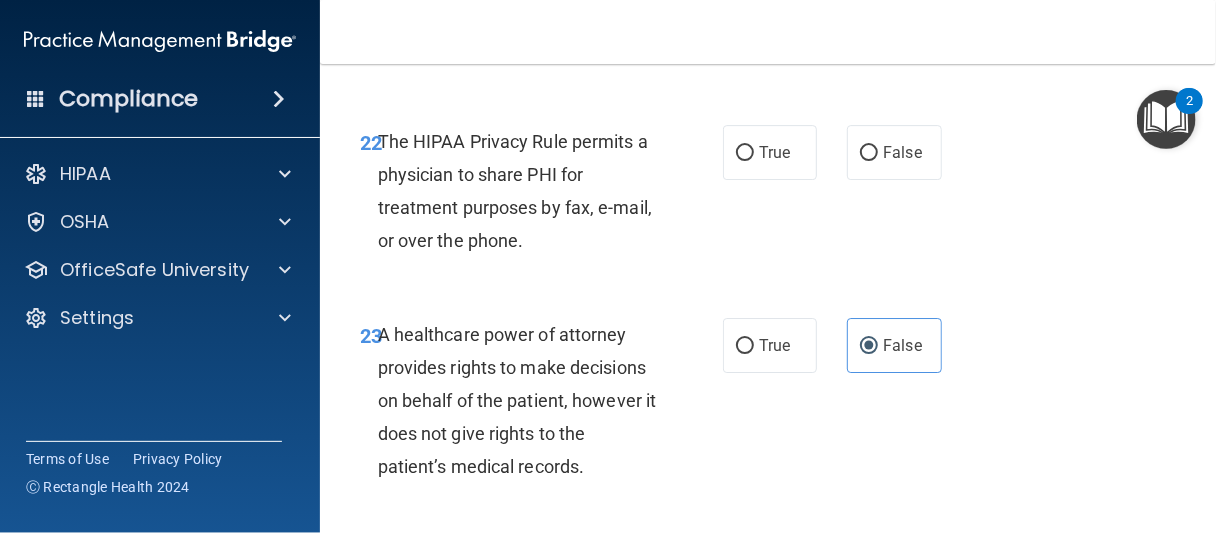 scroll, scrollTop: 4979, scrollLeft: 0, axis: vertical 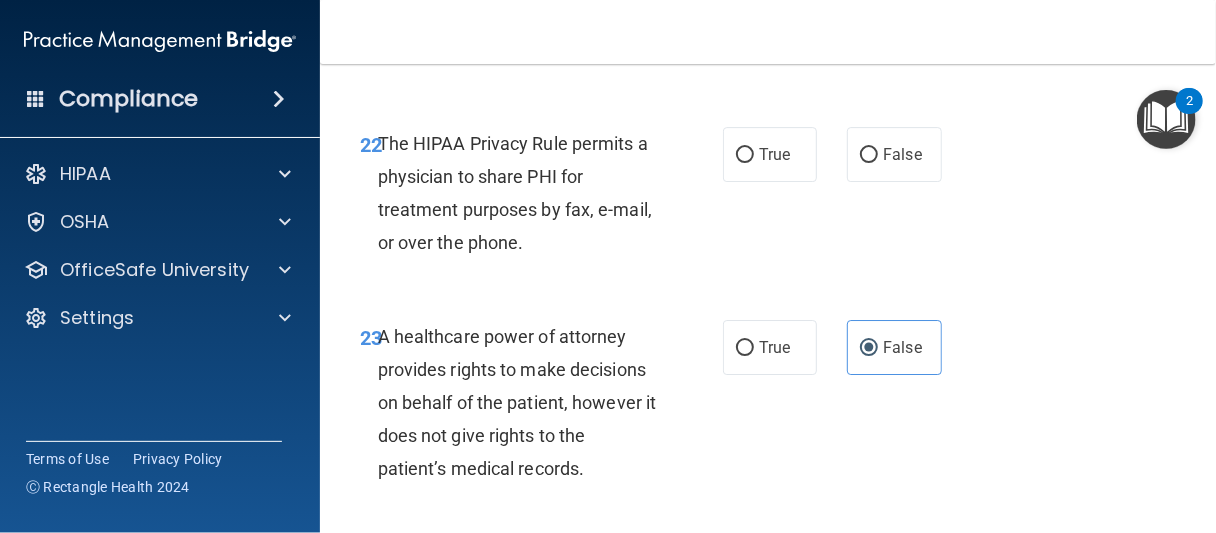 click on "The HIPAA Privacy Rule permits a physician to share PHI for treatment purposes by fax, e-mail, or over the phone." at bounding box center (515, 193) 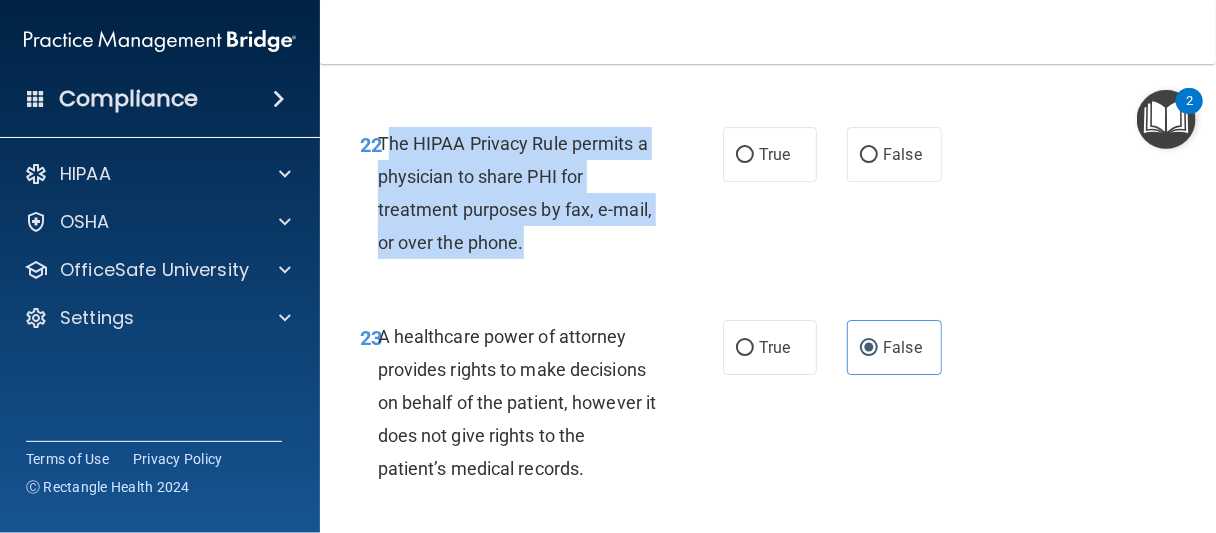 drag, startPoint x: 382, startPoint y: 172, endPoint x: 537, endPoint y: 279, distance: 188.34543 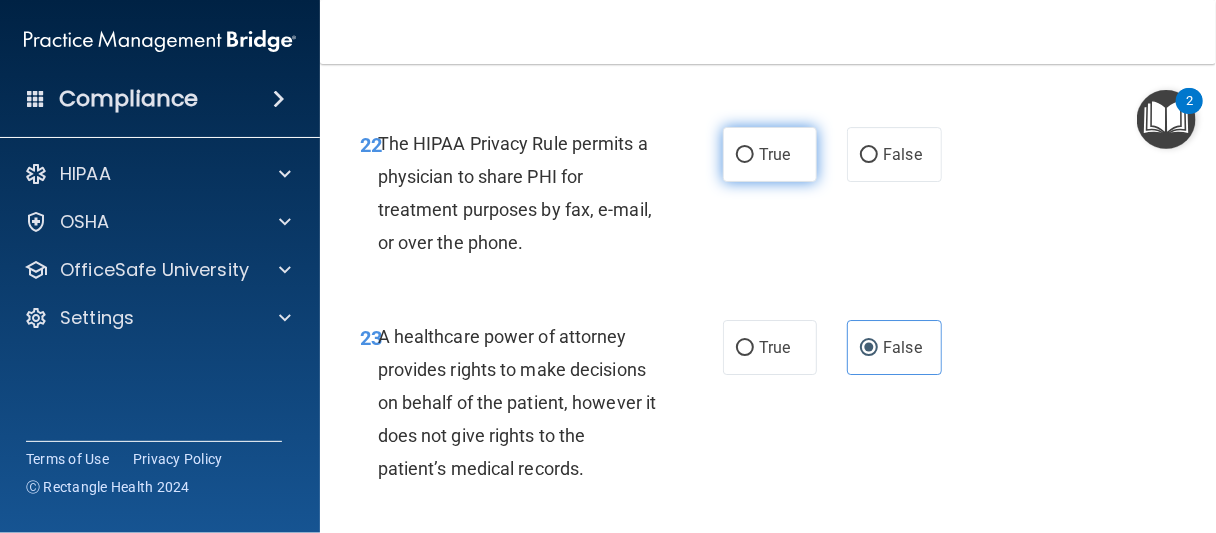 click on "True" at bounding box center [770, 154] 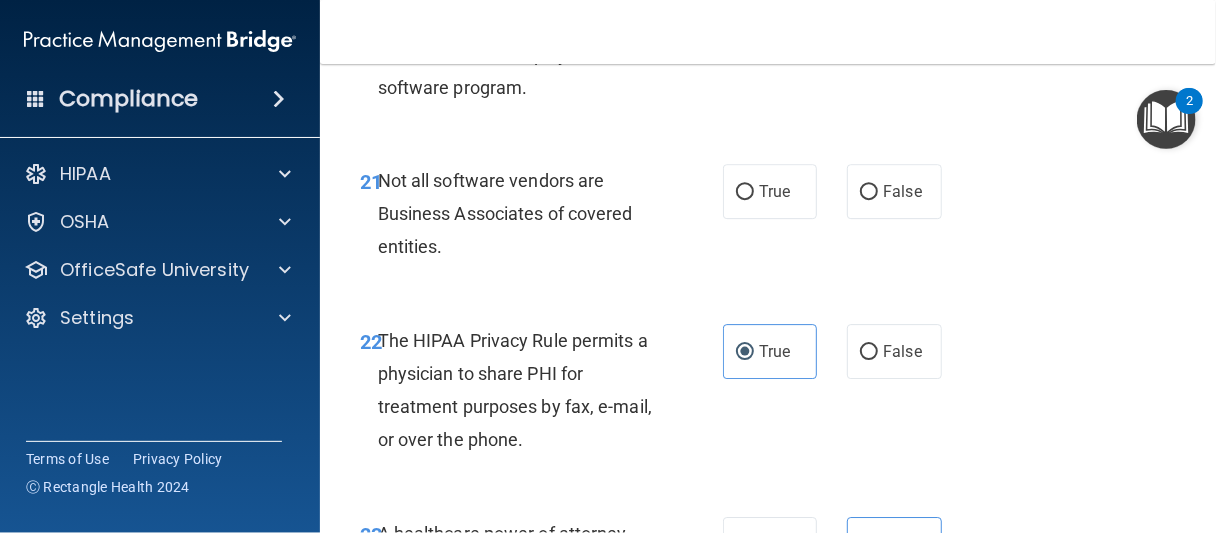 scroll, scrollTop: 4779, scrollLeft: 0, axis: vertical 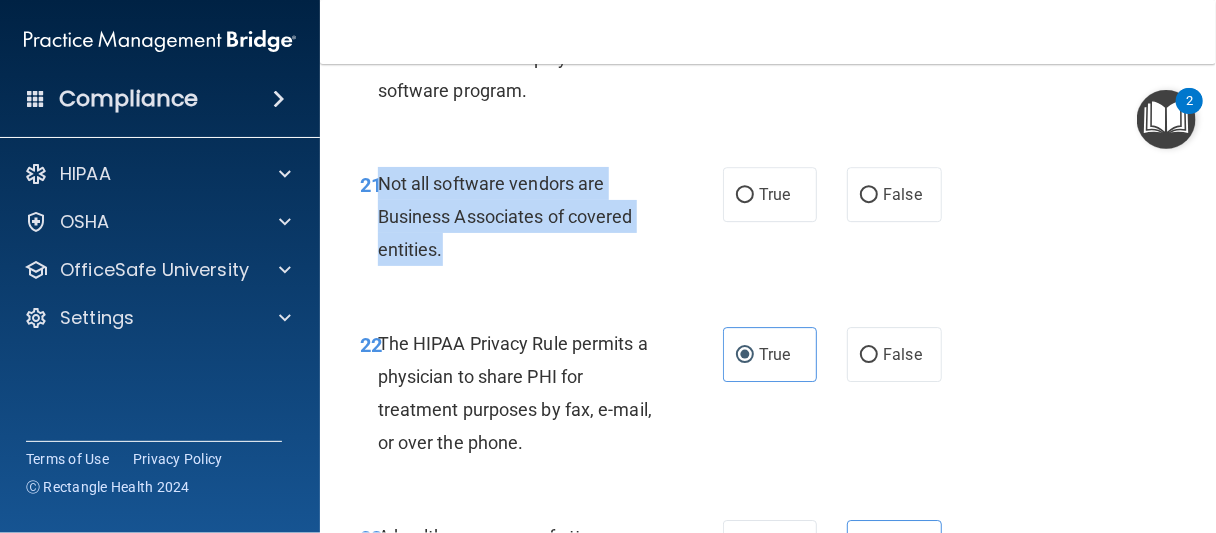 drag, startPoint x: 381, startPoint y: 212, endPoint x: 440, endPoint y: 282, distance: 91.5478 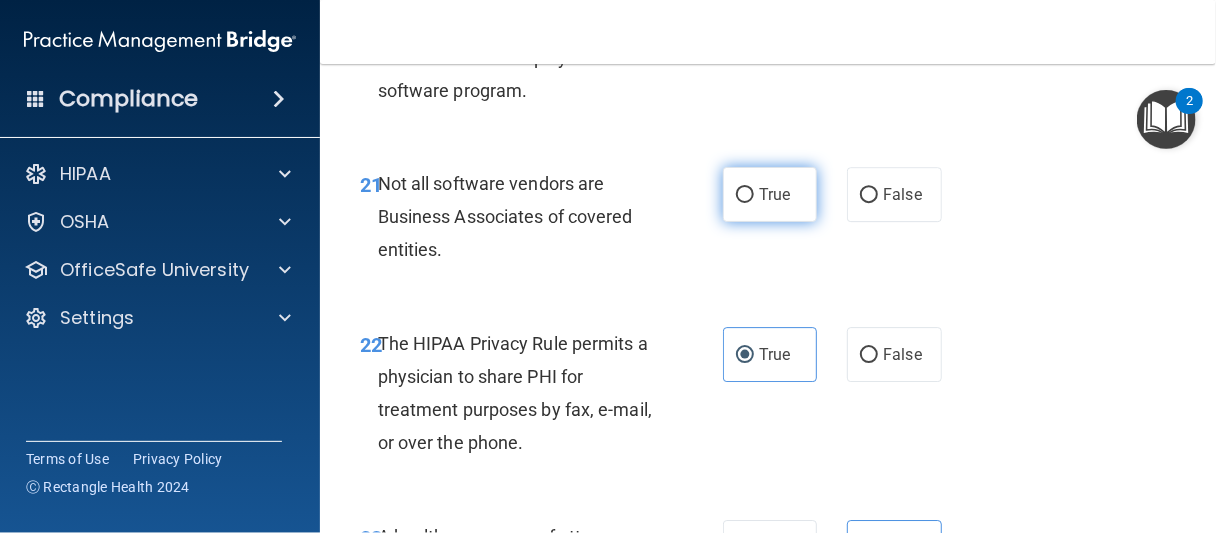 click on "True" at bounding box center (770, 194) 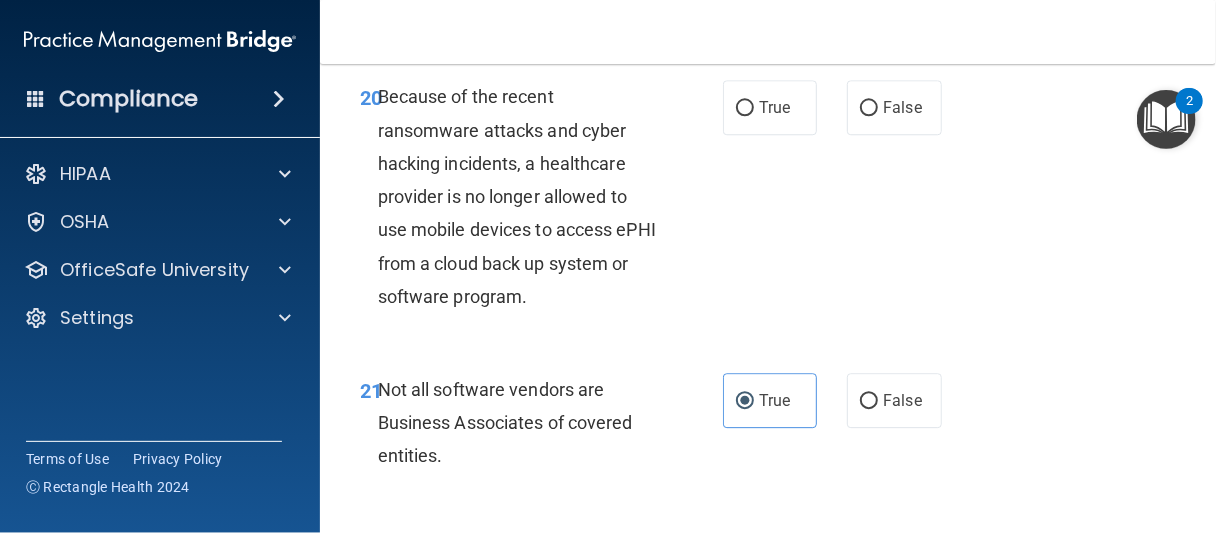 scroll, scrollTop: 4479, scrollLeft: 0, axis: vertical 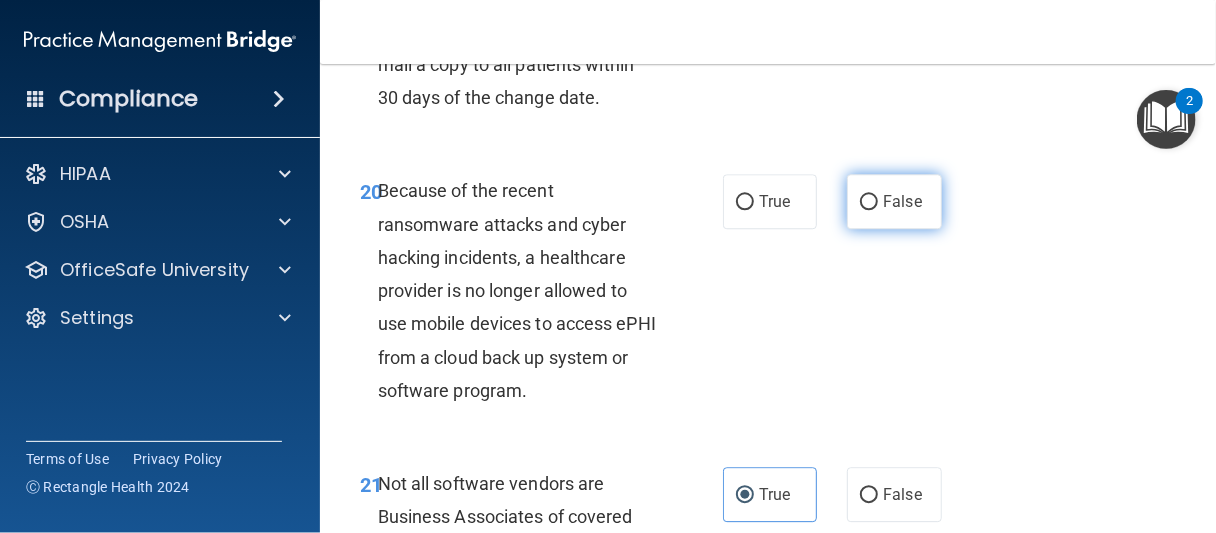 click on "False" at bounding box center [902, 201] 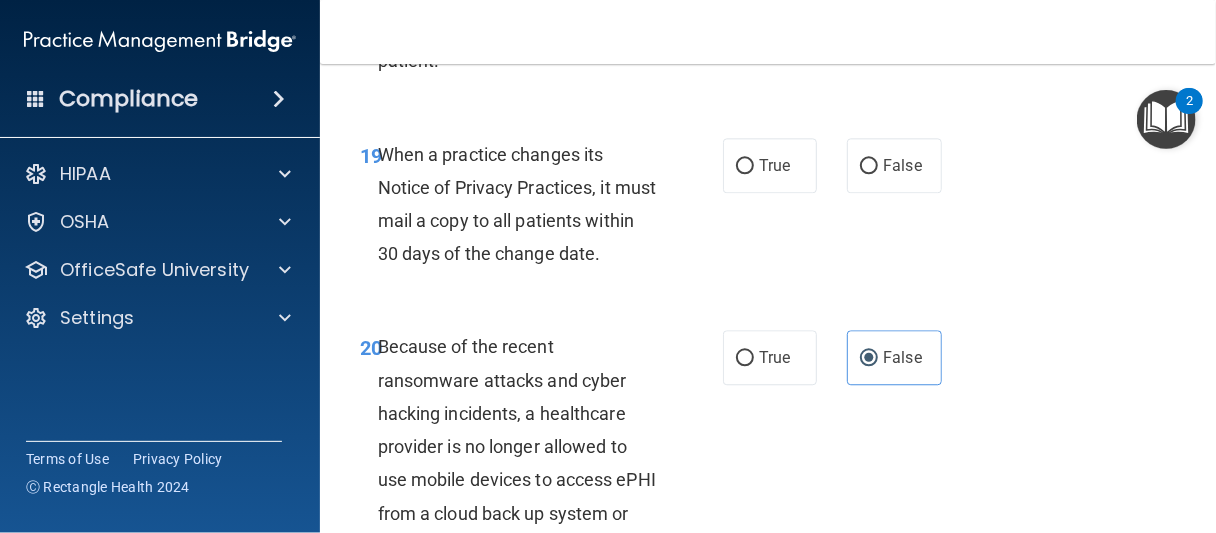 scroll, scrollTop: 4279, scrollLeft: 0, axis: vertical 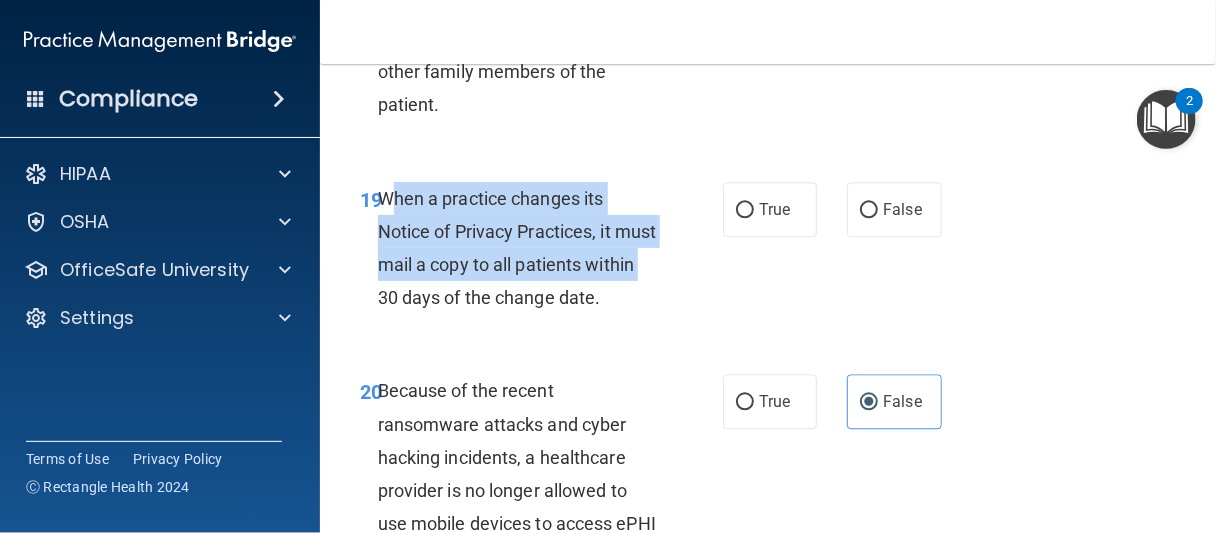 drag, startPoint x: 386, startPoint y: 198, endPoint x: 432, endPoint y: 277, distance: 91.416626 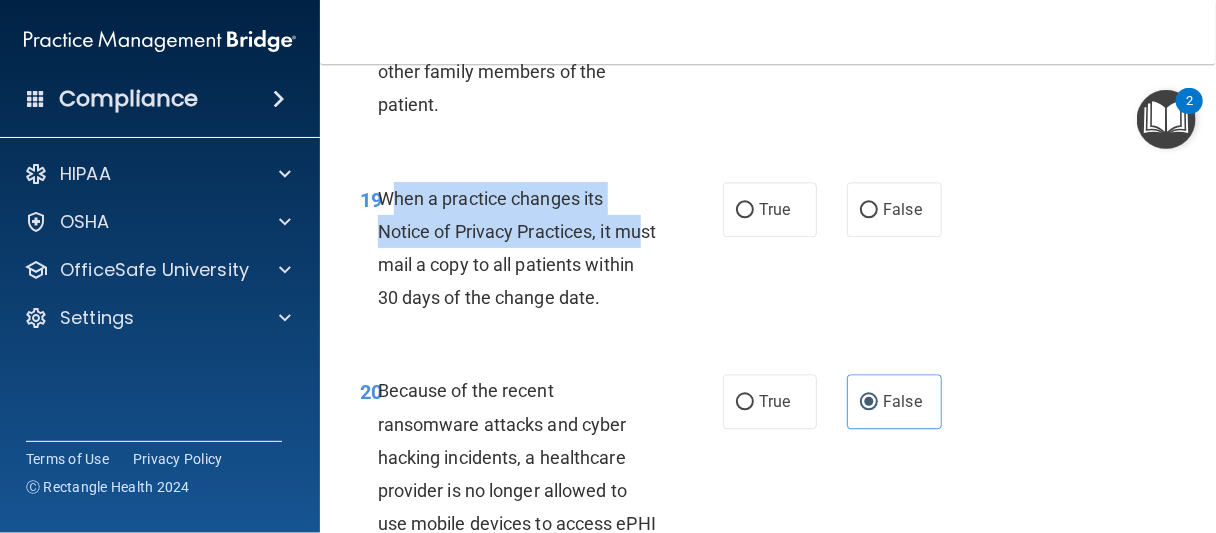 drag, startPoint x: 388, startPoint y: 197, endPoint x: 398, endPoint y: 211, distance: 17.20465 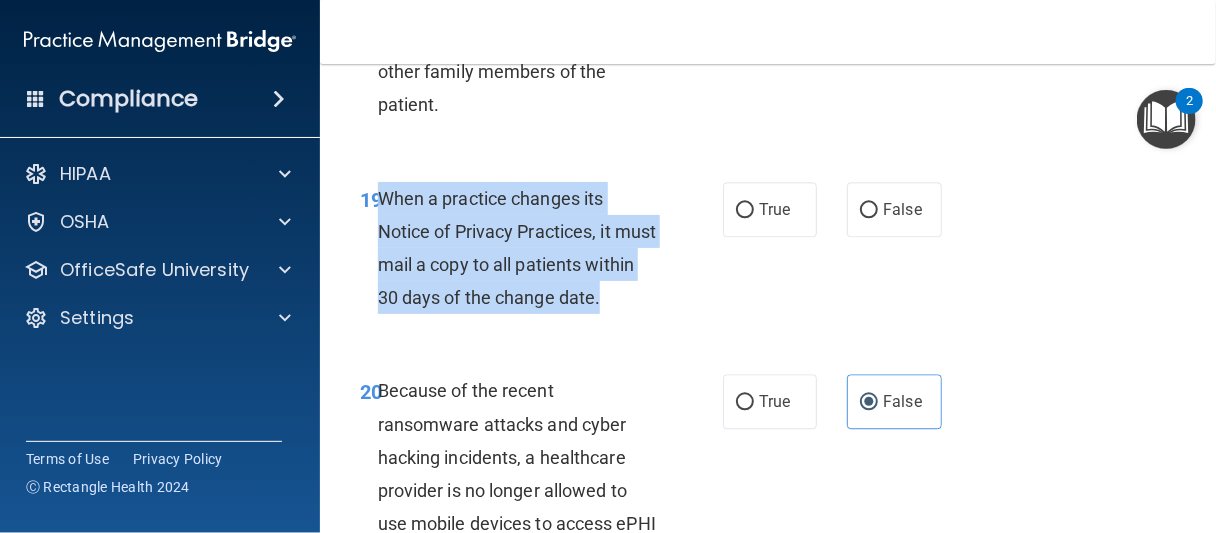 drag, startPoint x: 382, startPoint y: 197, endPoint x: 439, endPoint y: 335, distance: 149.30841 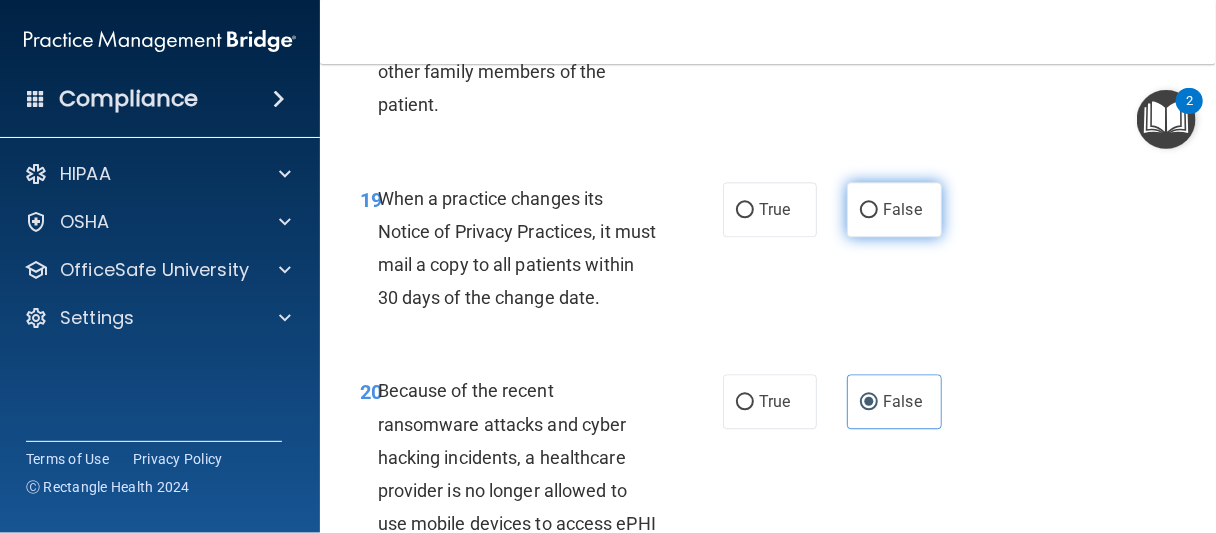 click on "False" at bounding box center (894, 209) 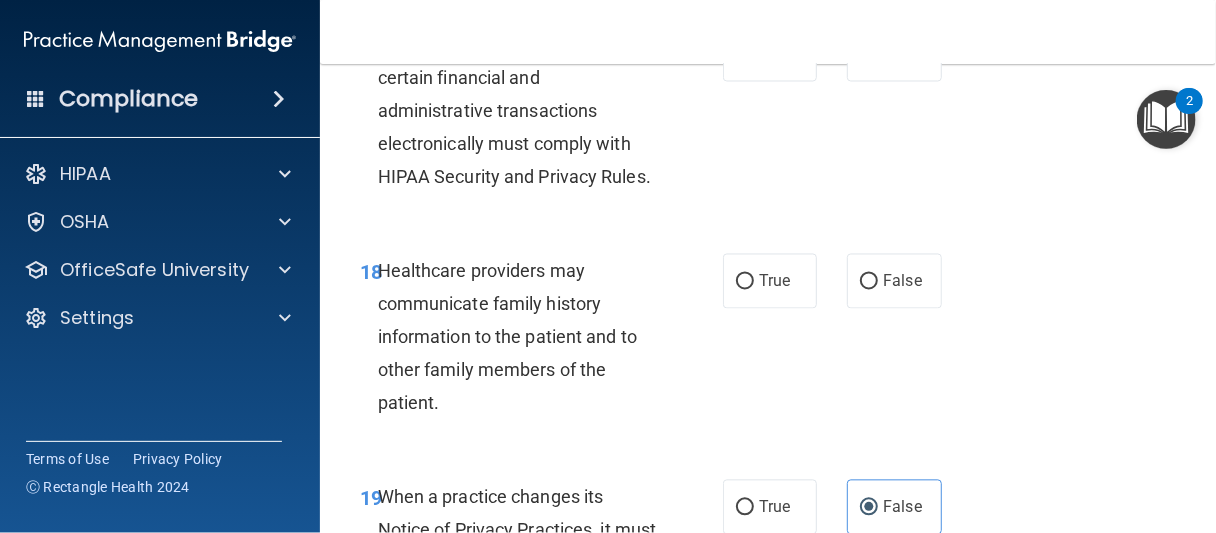 scroll, scrollTop: 3979, scrollLeft: 0, axis: vertical 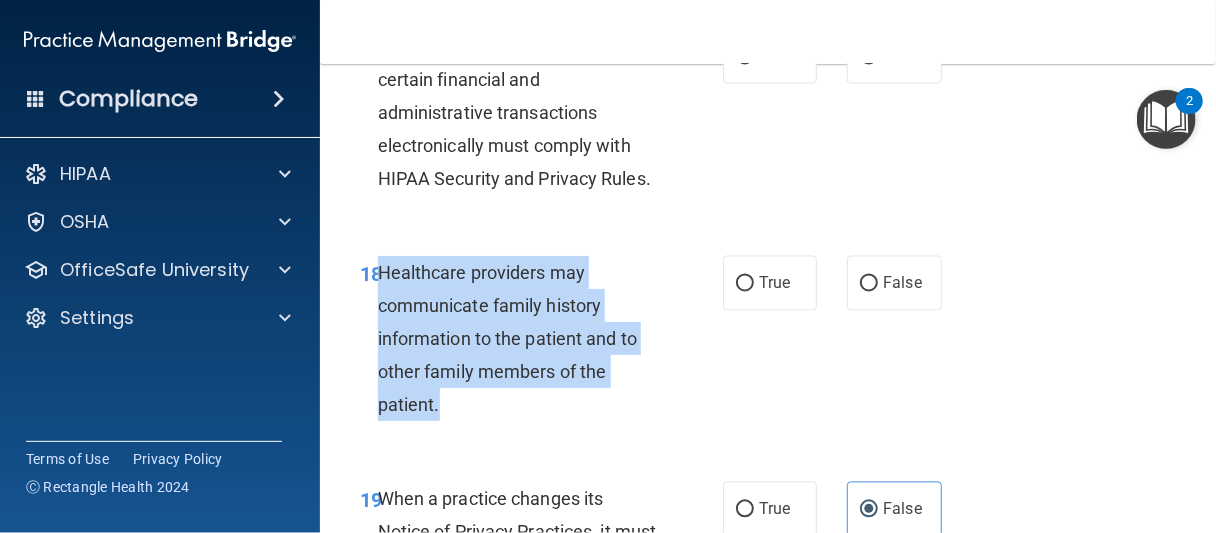 drag, startPoint x: 381, startPoint y: 269, endPoint x: 460, endPoint y: 404, distance: 156.4161 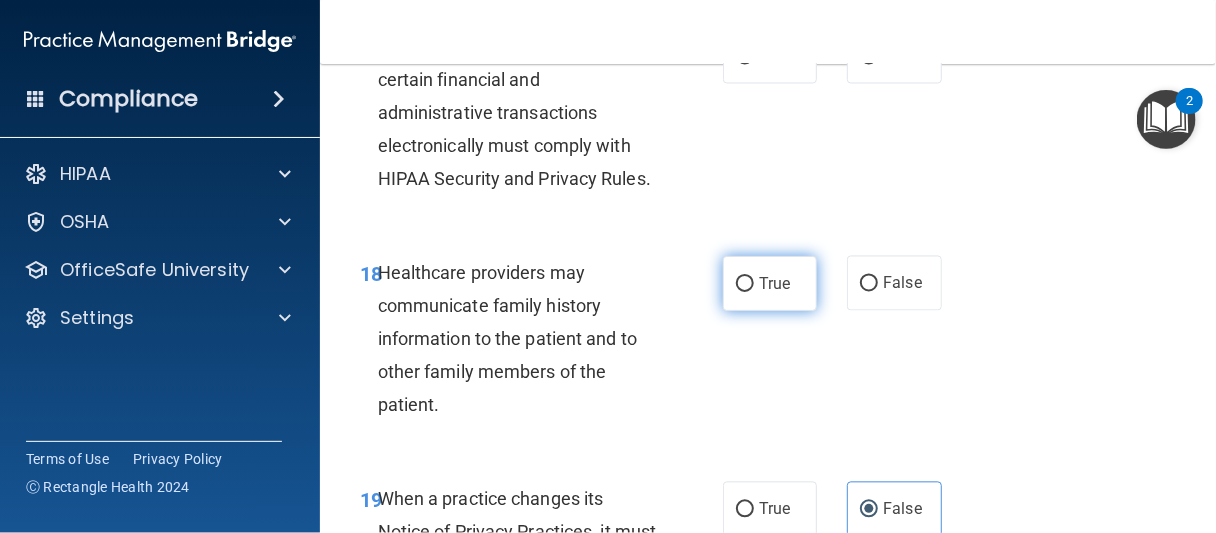 click on "True" at bounding box center (770, 283) 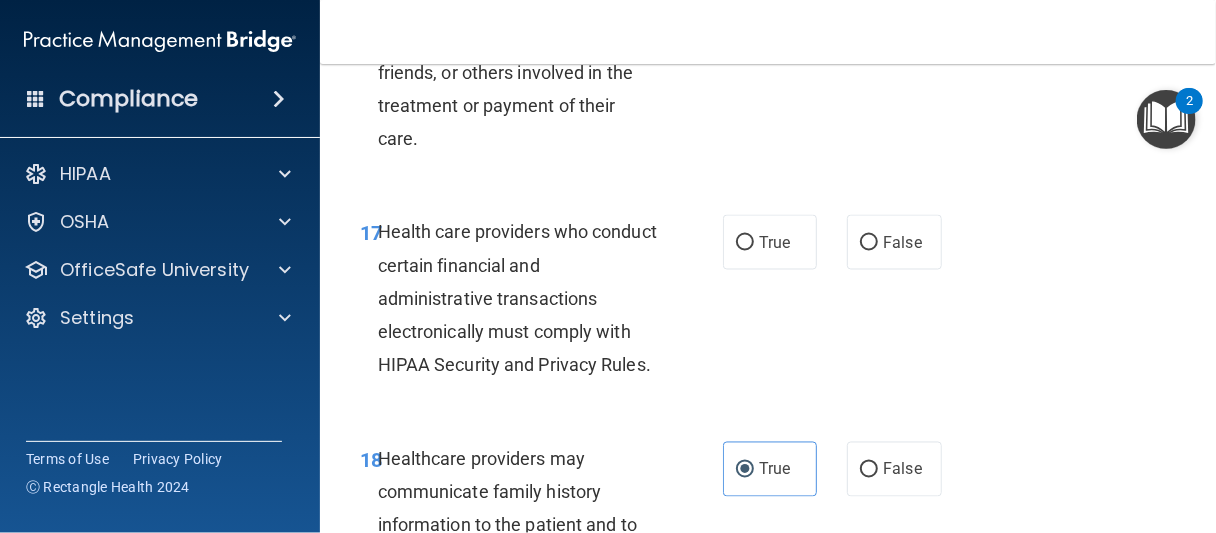 scroll, scrollTop: 3779, scrollLeft: 0, axis: vertical 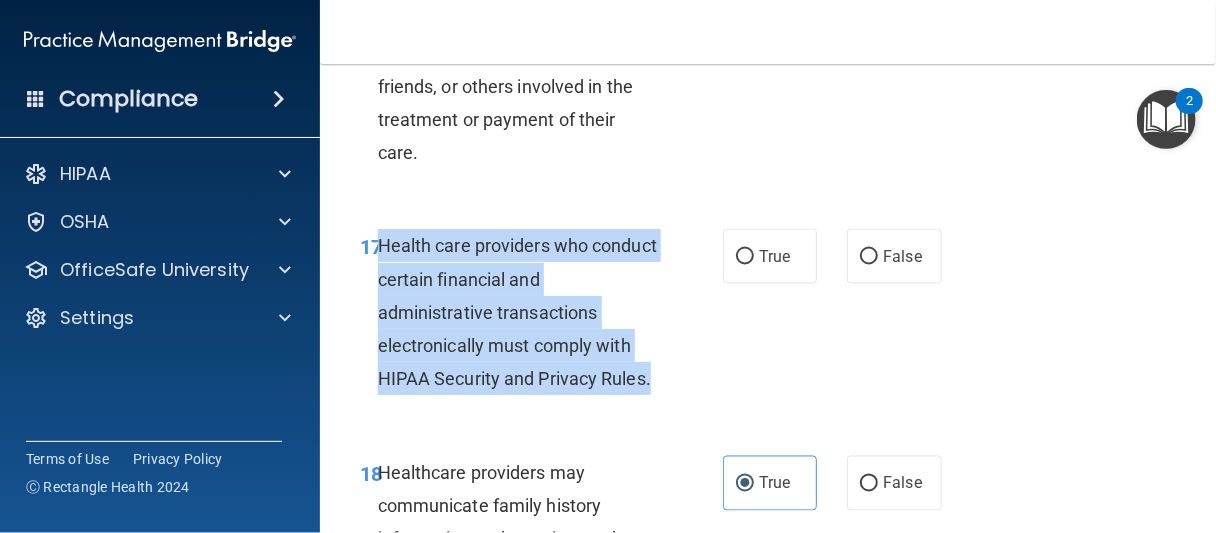 drag, startPoint x: 382, startPoint y: 246, endPoint x: 667, endPoint y: 384, distance: 316.6528 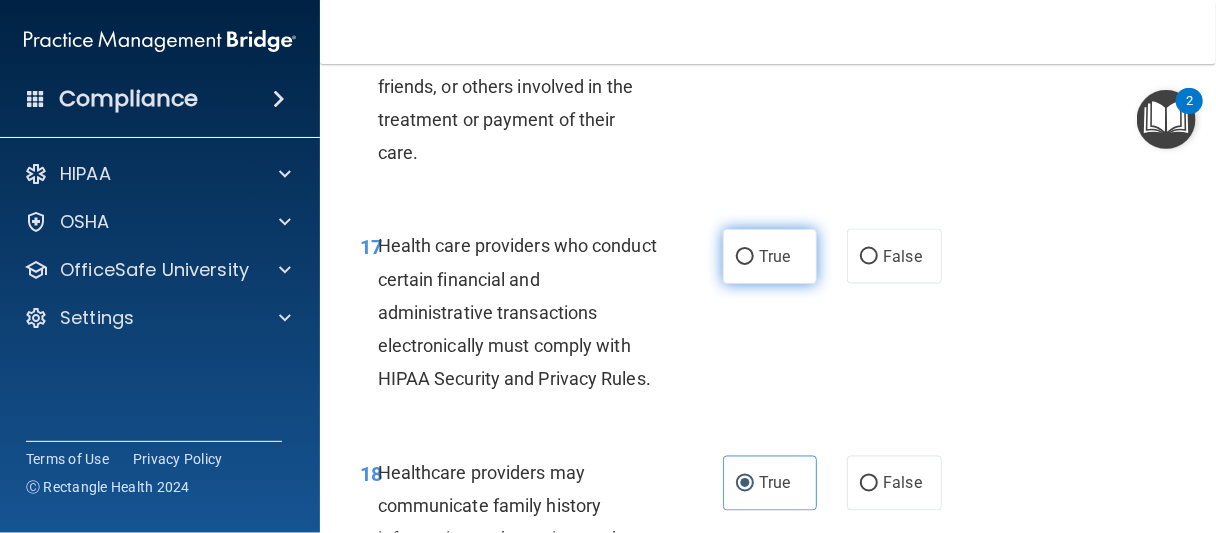 click on "True" at bounding box center (770, 256) 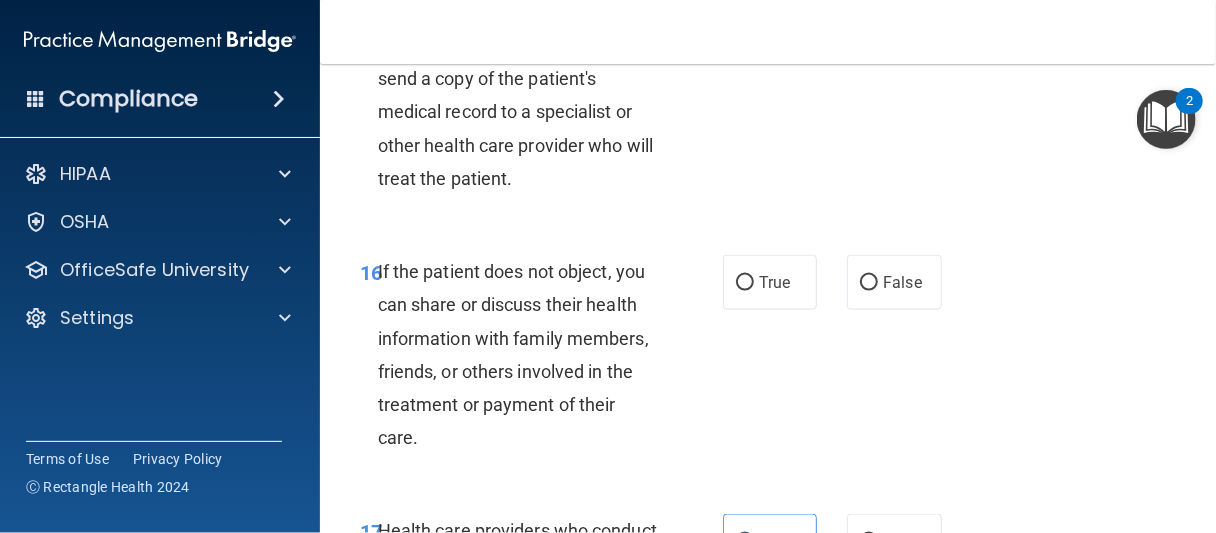 scroll, scrollTop: 3479, scrollLeft: 0, axis: vertical 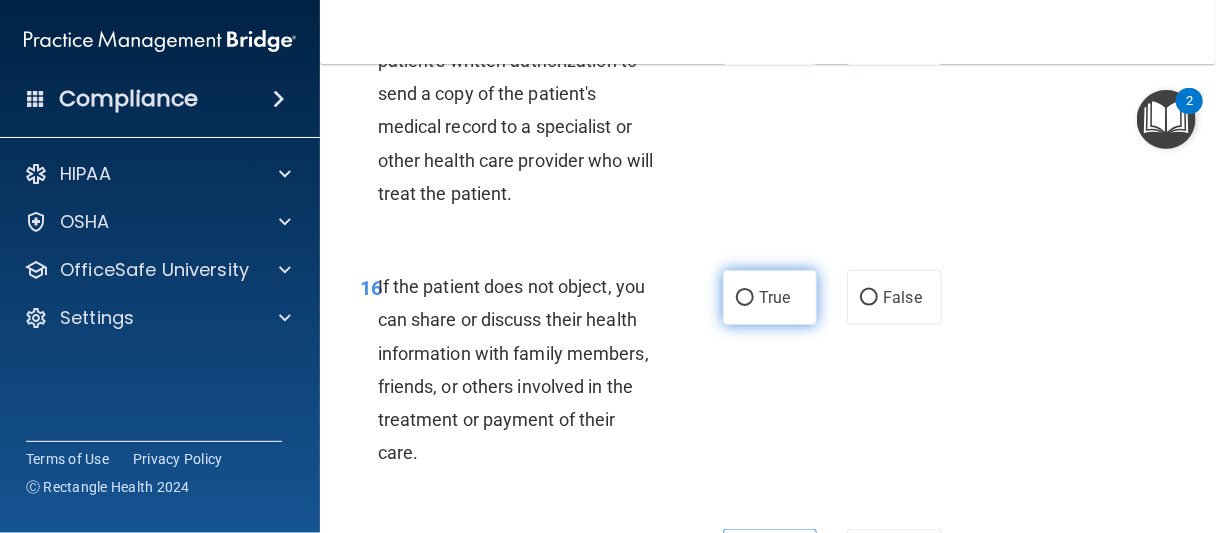 click on "True" at bounding box center [745, 298] 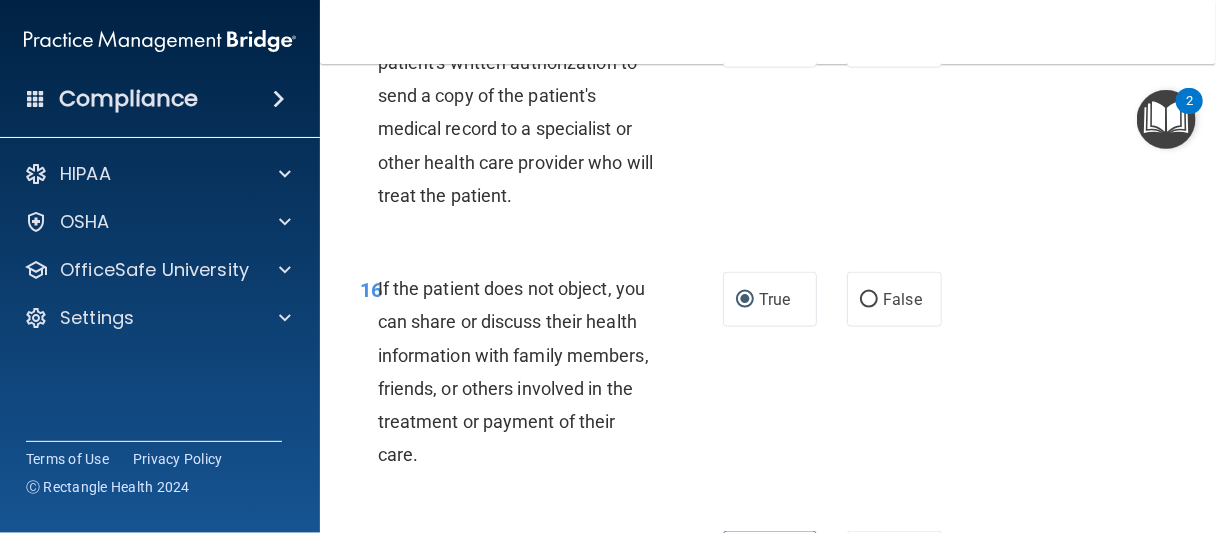 scroll, scrollTop: 3479, scrollLeft: 0, axis: vertical 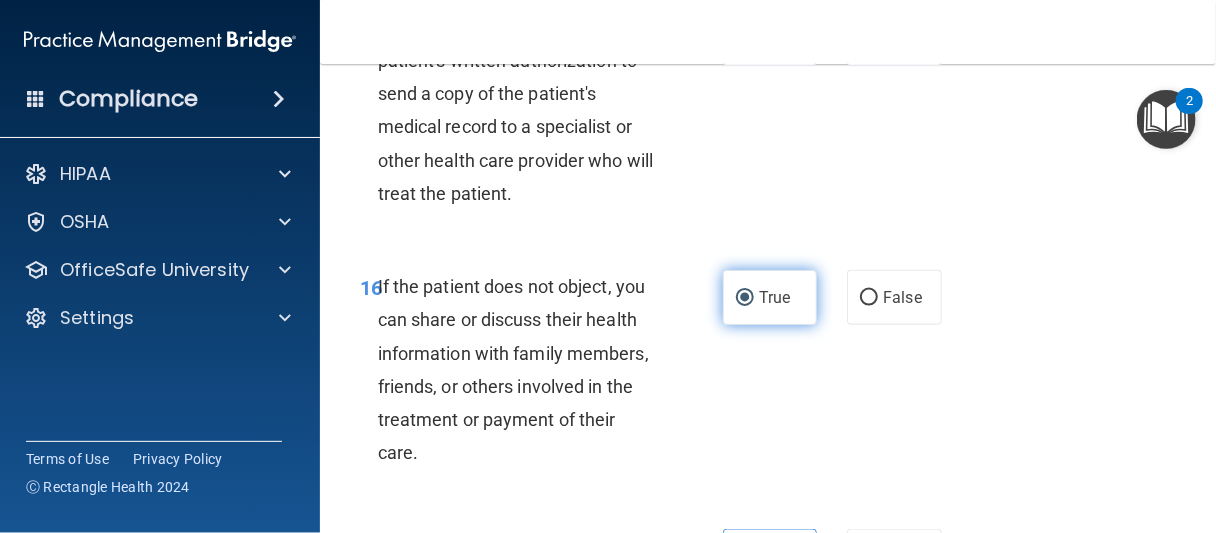 click on "True" at bounding box center (770, 297) 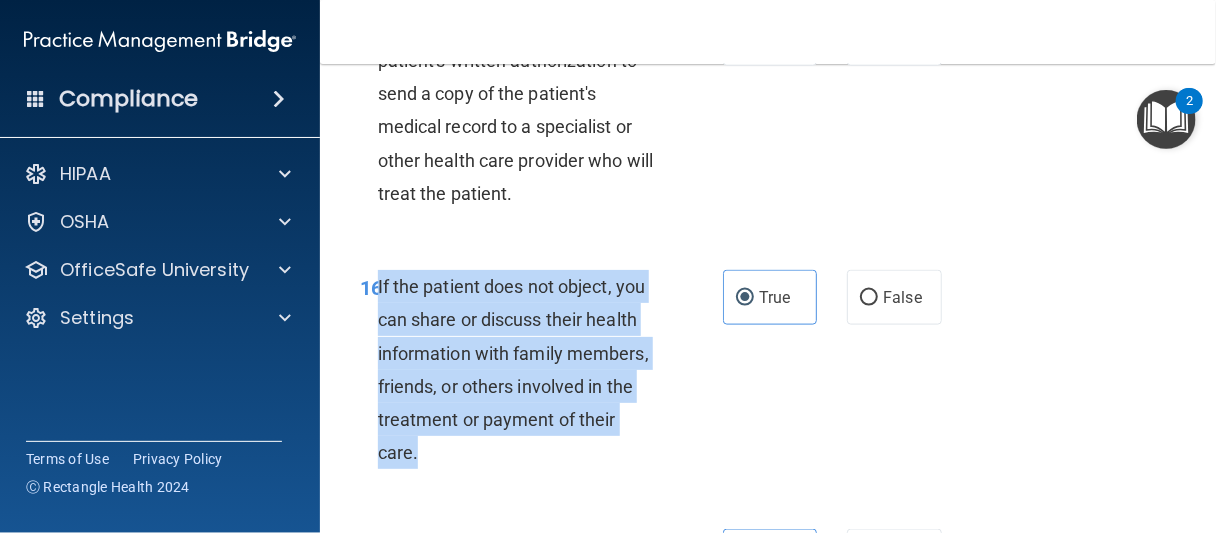 drag, startPoint x: 377, startPoint y: 284, endPoint x: 455, endPoint y: 453, distance: 186.13167 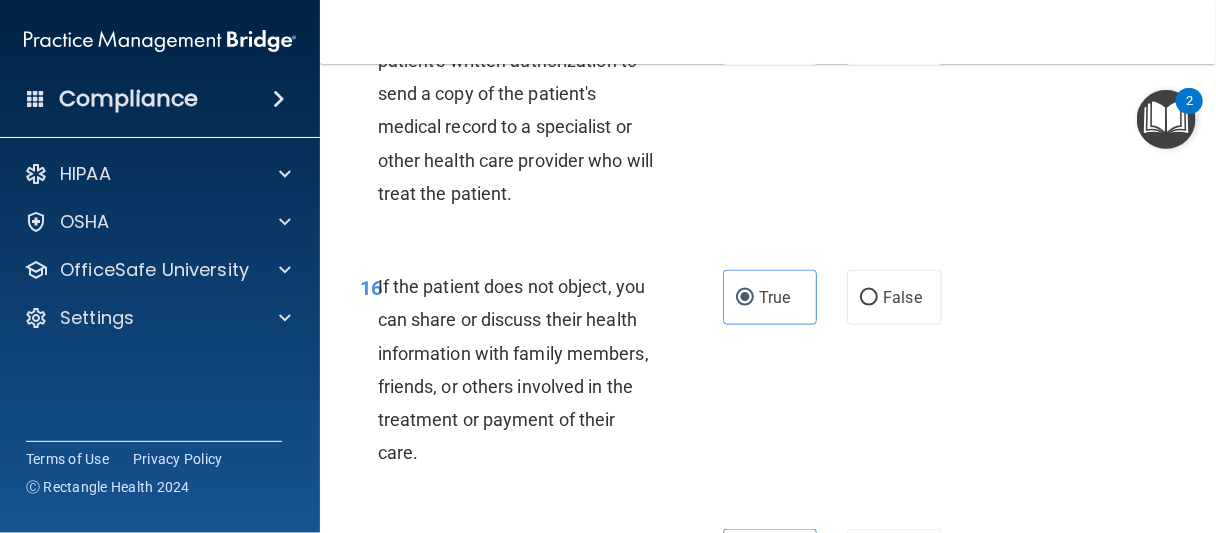 click on "15       A physician does not need a patient's written authorization to send a copy of the patient's medical record to a specialist or other health care provider who will treat the patient.                 True           False" at bounding box center [768, 115] 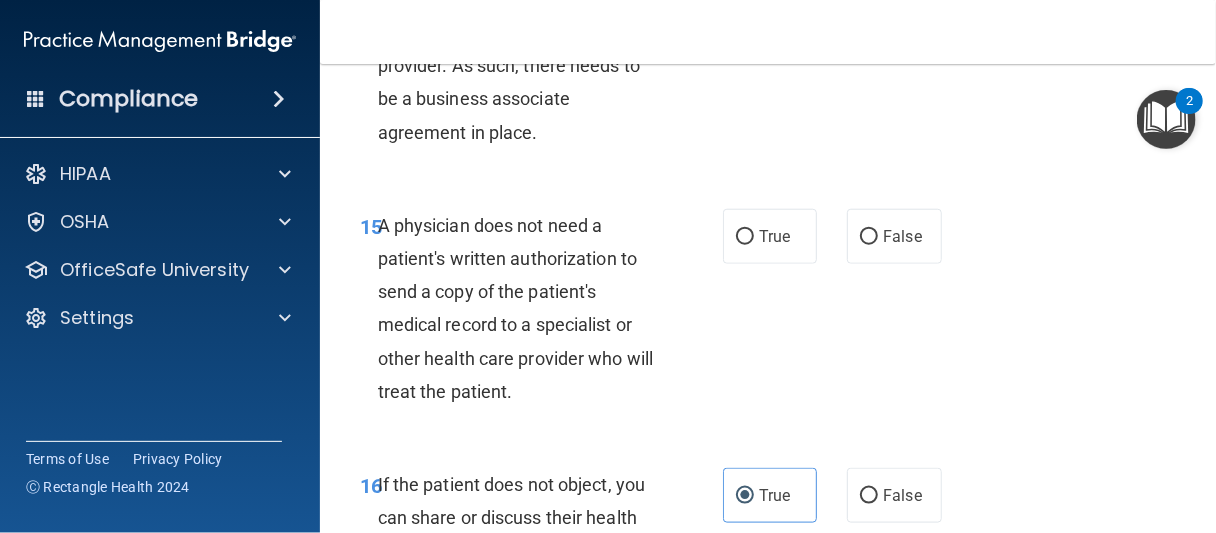 scroll, scrollTop: 3279, scrollLeft: 0, axis: vertical 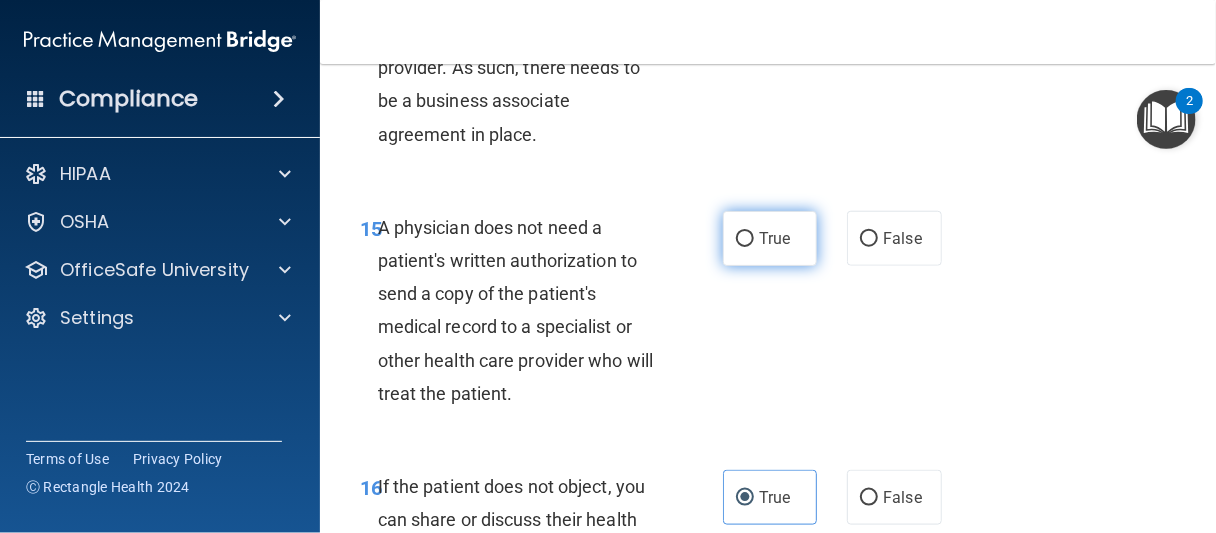 click on "True" at bounding box center (770, 238) 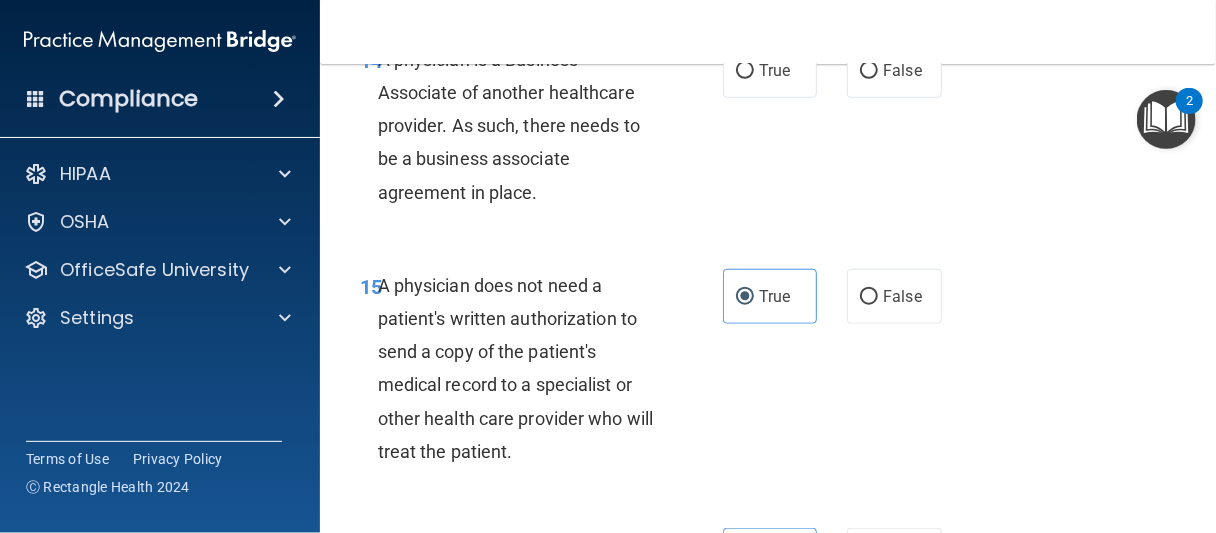 scroll, scrollTop: 2979, scrollLeft: 0, axis: vertical 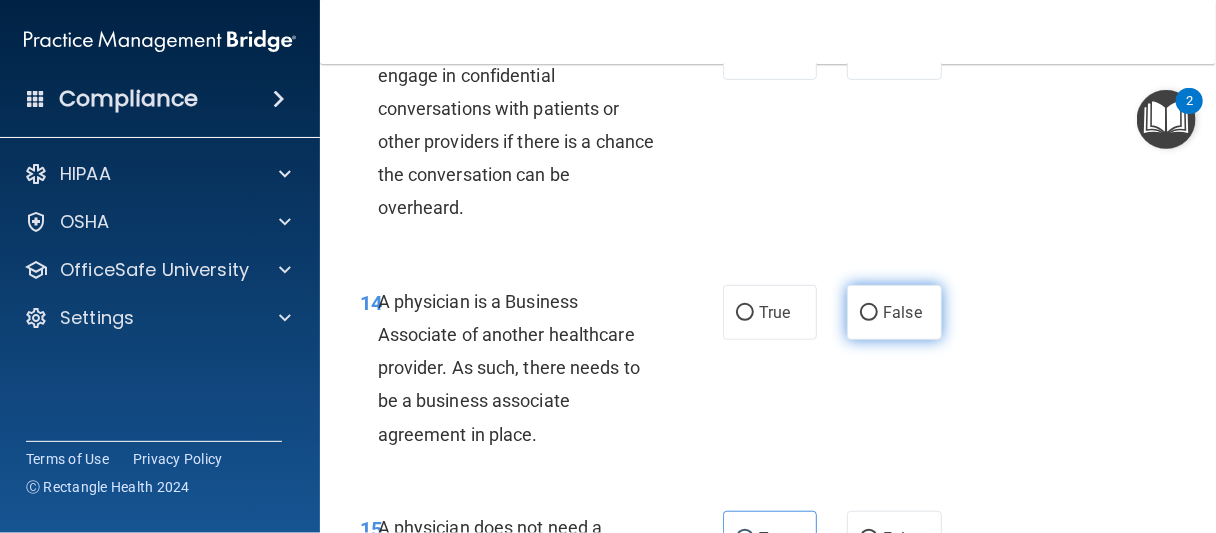 click on "False" at bounding box center (894, 312) 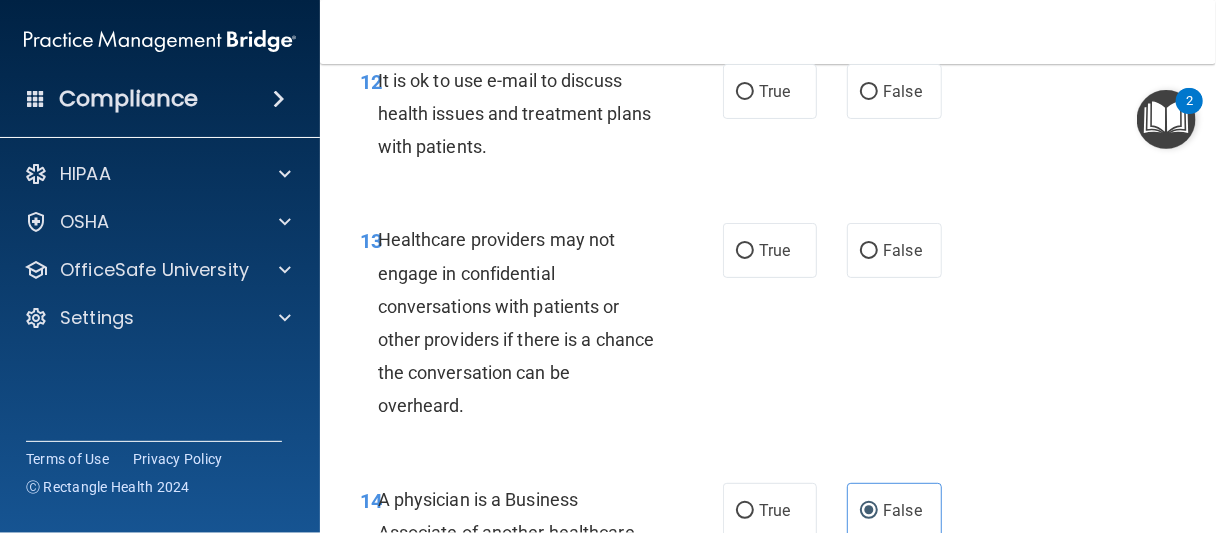 scroll, scrollTop: 2779, scrollLeft: 0, axis: vertical 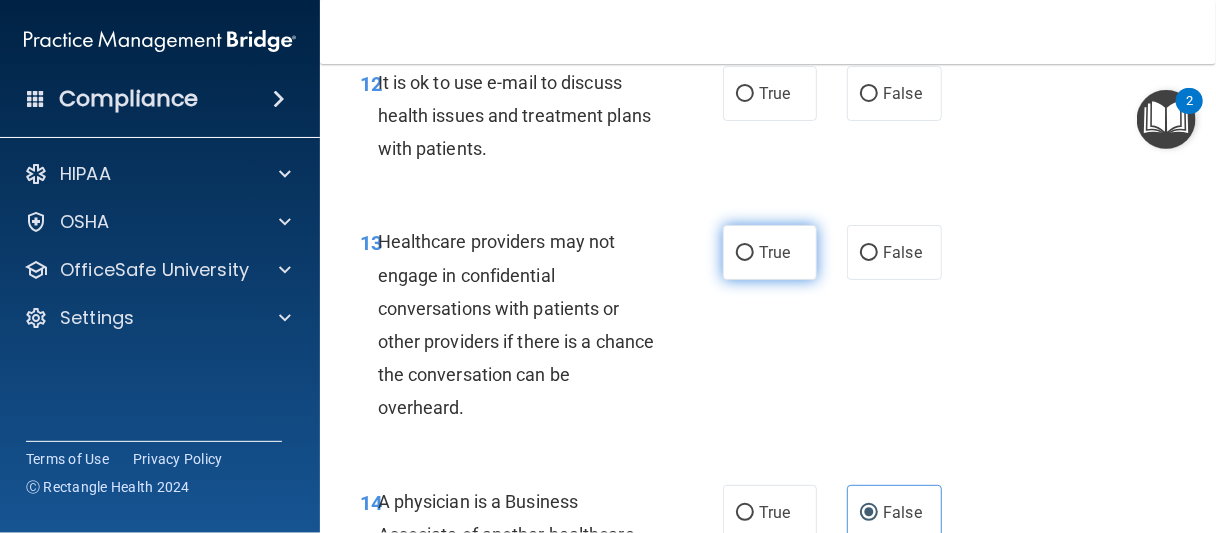 click on "True" at bounding box center [745, 253] 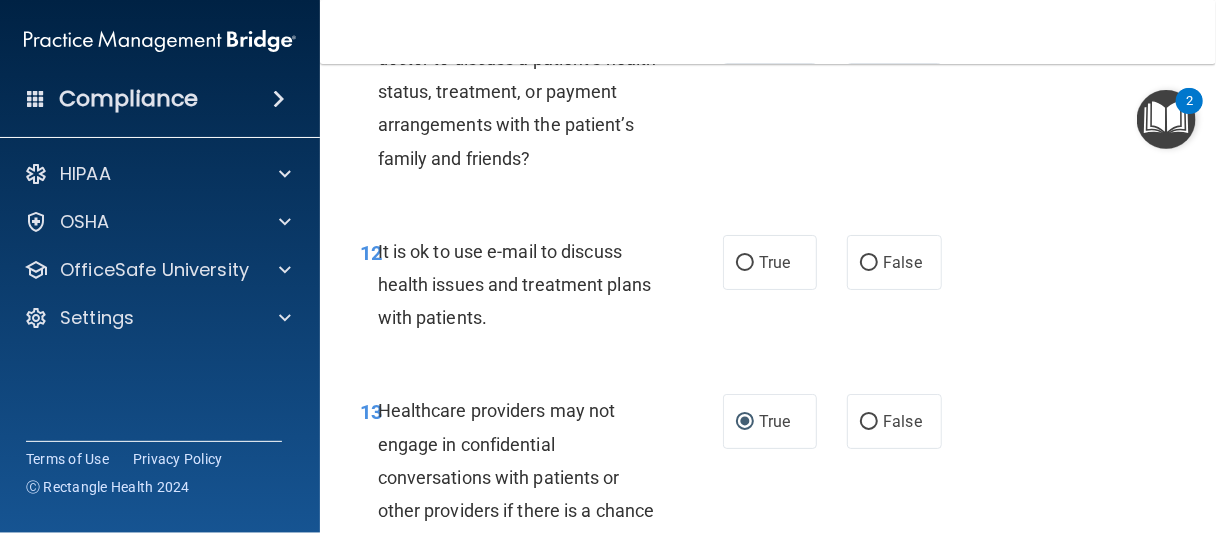 scroll, scrollTop: 2579, scrollLeft: 0, axis: vertical 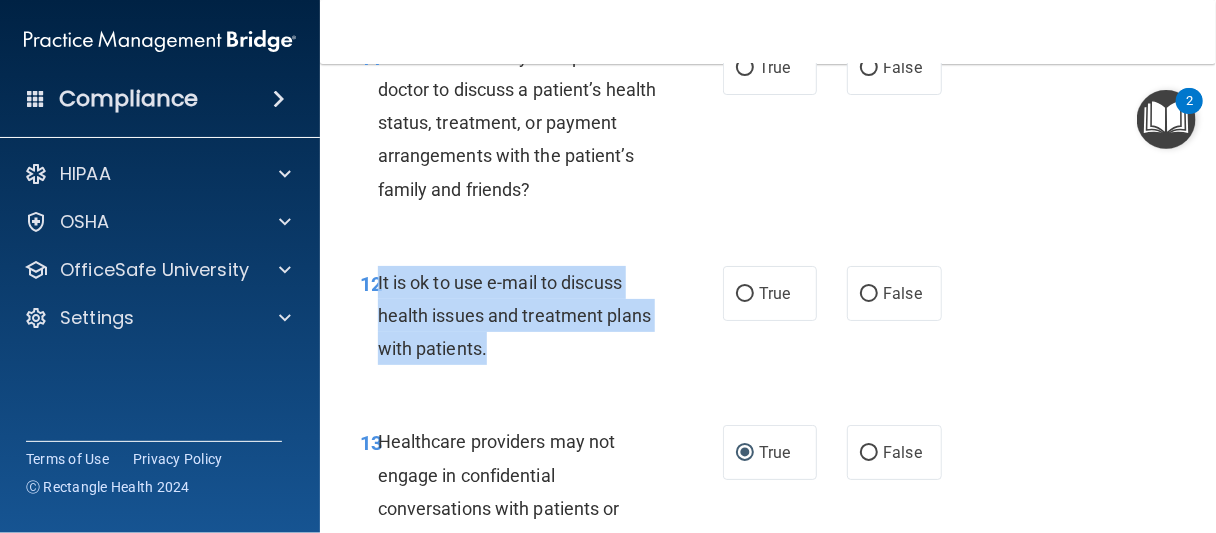 drag, startPoint x: 377, startPoint y: 279, endPoint x: 522, endPoint y: 348, distance: 160.5802 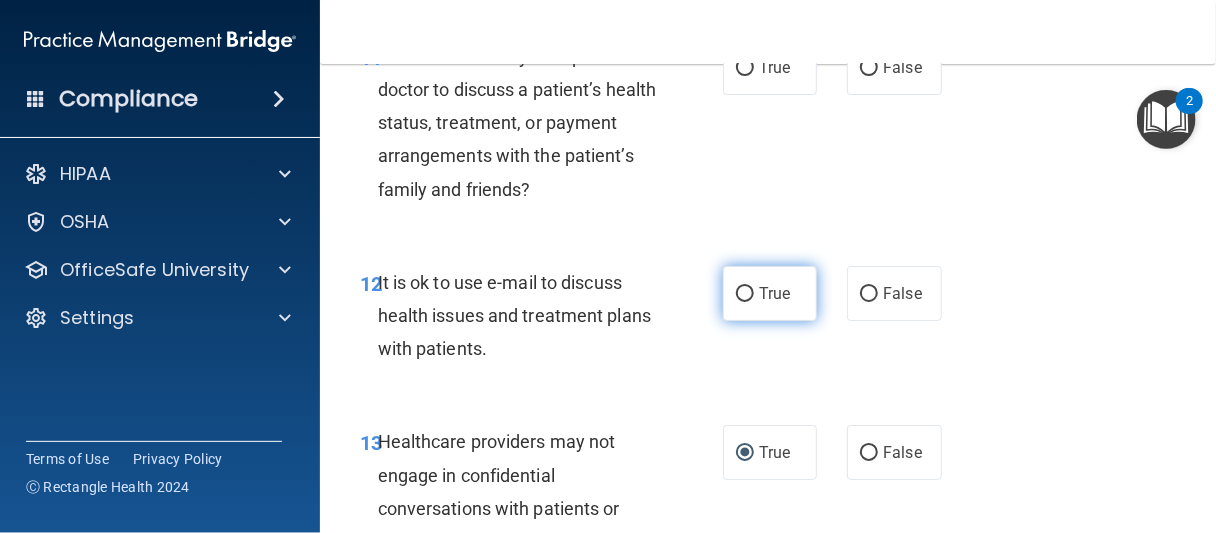 click on "True" at bounding box center (770, 293) 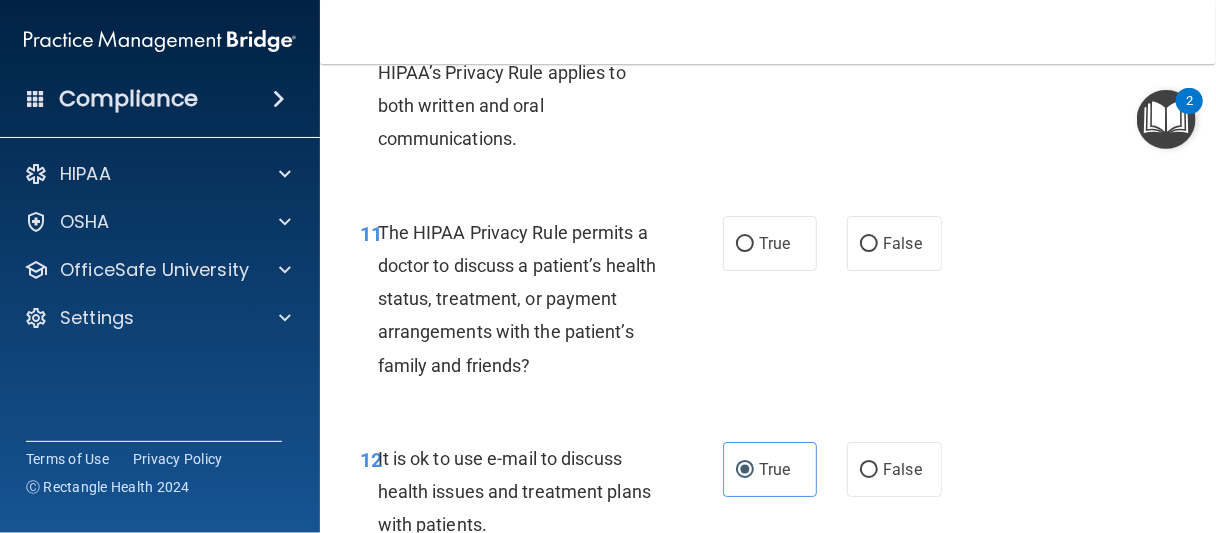 scroll, scrollTop: 2379, scrollLeft: 0, axis: vertical 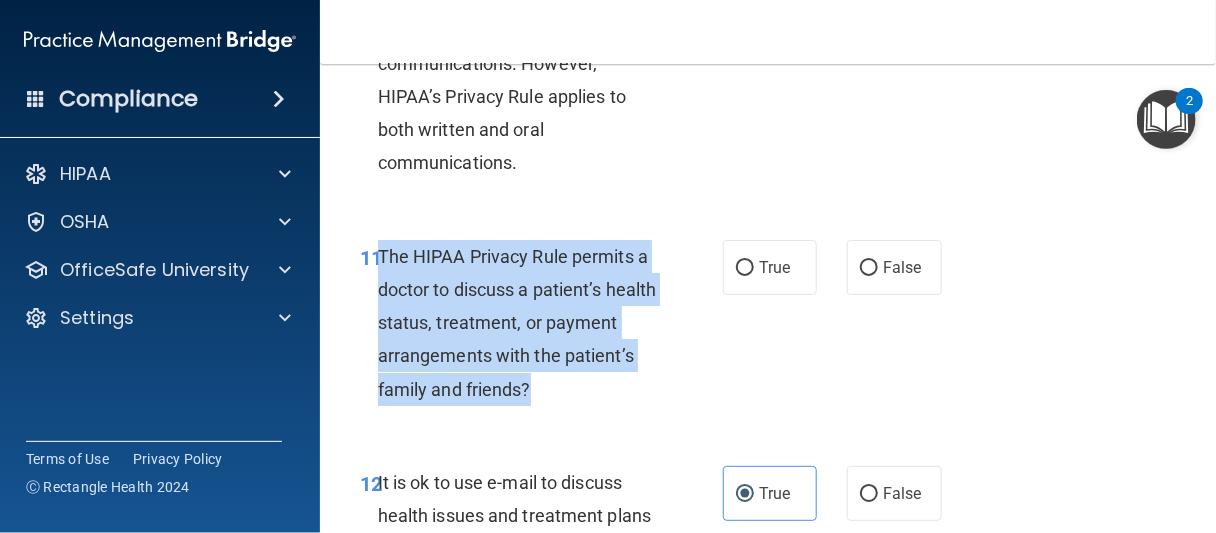 drag, startPoint x: 382, startPoint y: 247, endPoint x: 624, endPoint y: 415, distance: 294.59802 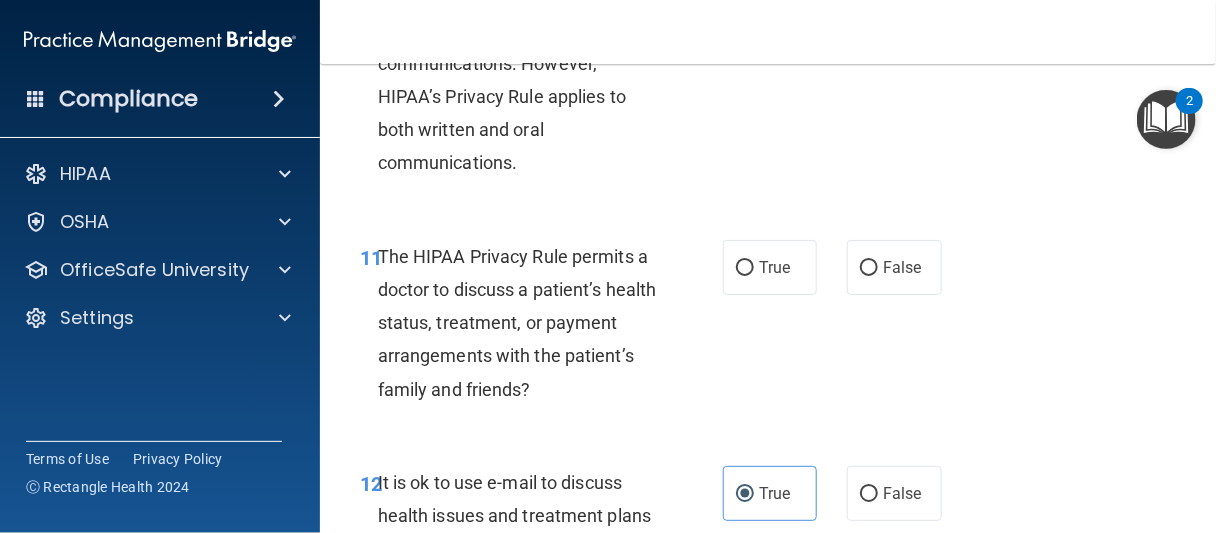 click on "The HIPAA Security Rule standards and specifications apply to written, not oral communications. However, HIPAA’s Privacy Rule applies to both written and oral communications." at bounding box center [525, 63] 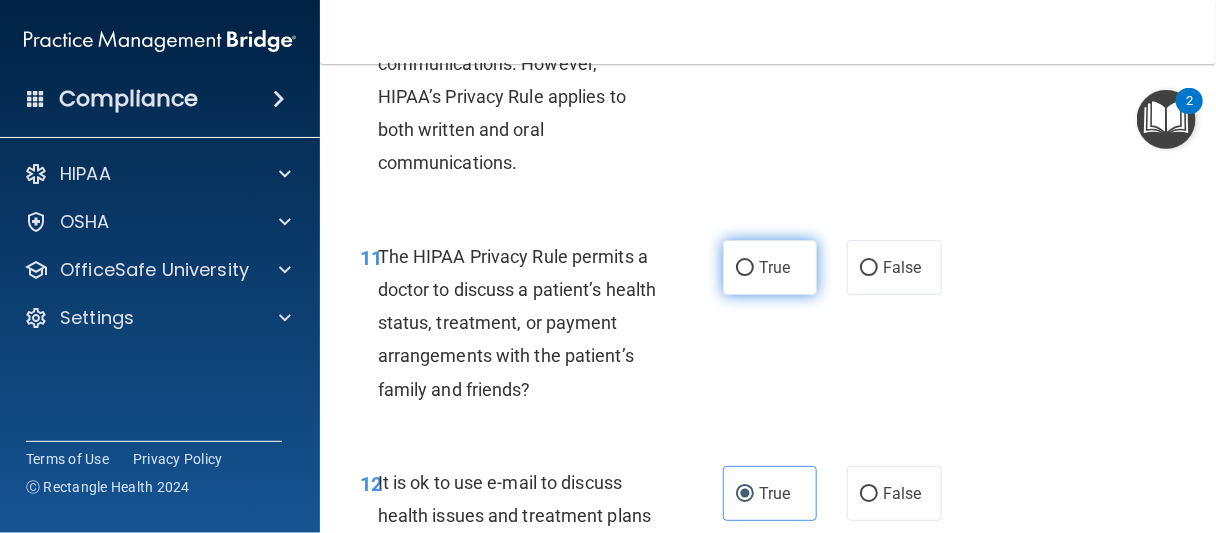 click on "True" at bounding box center (770, 267) 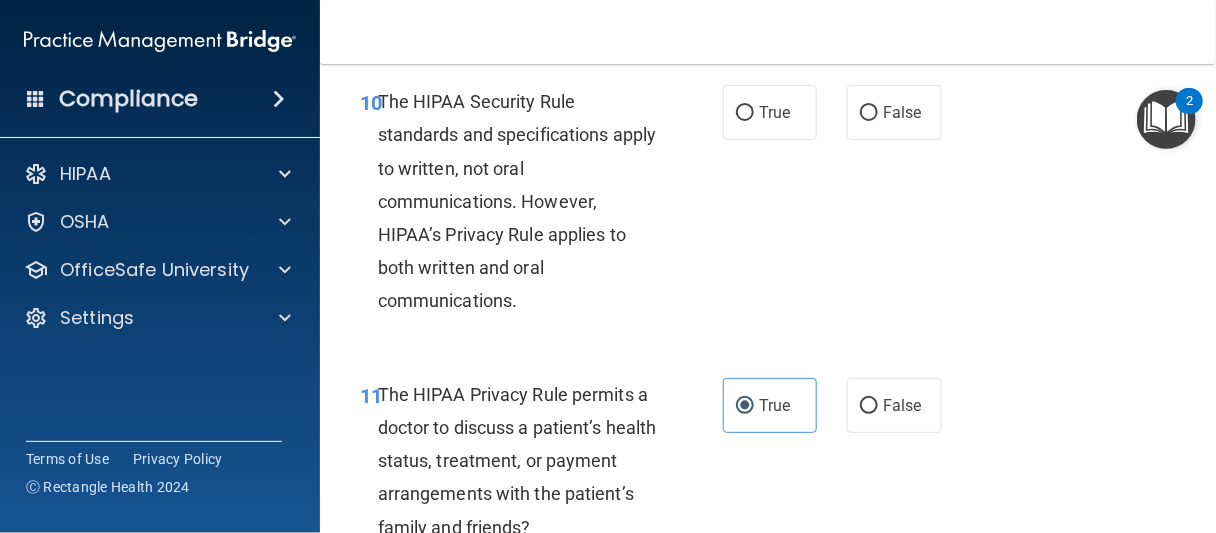 scroll, scrollTop: 2179, scrollLeft: 0, axis: vertical 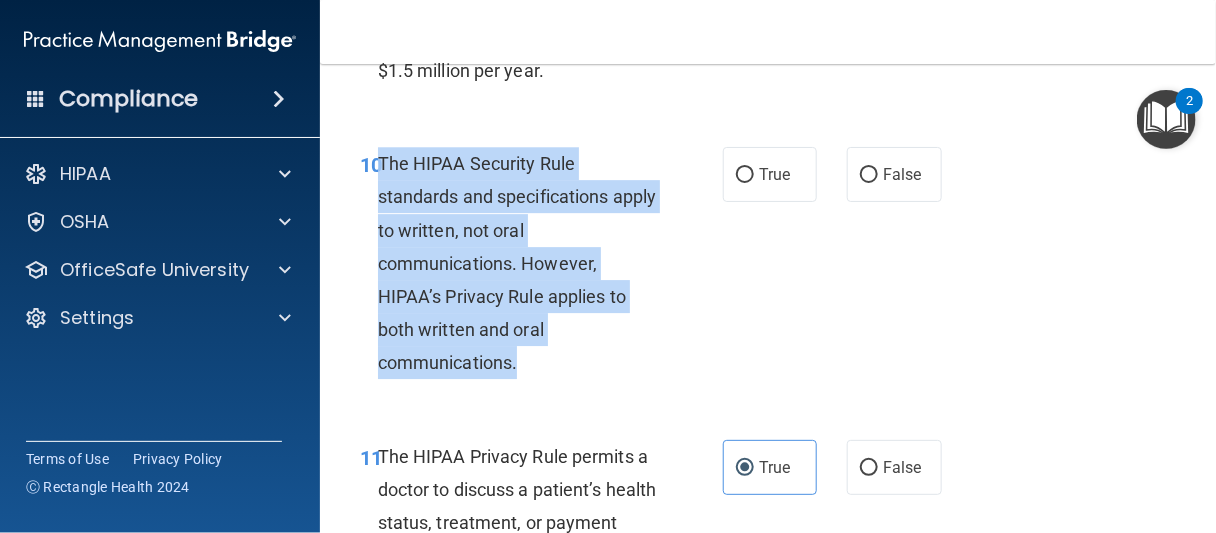 drag, startPoint x: 379, startPoint y: 163, endPoint x: 531, endPoint y: 363, distance: 251.2051 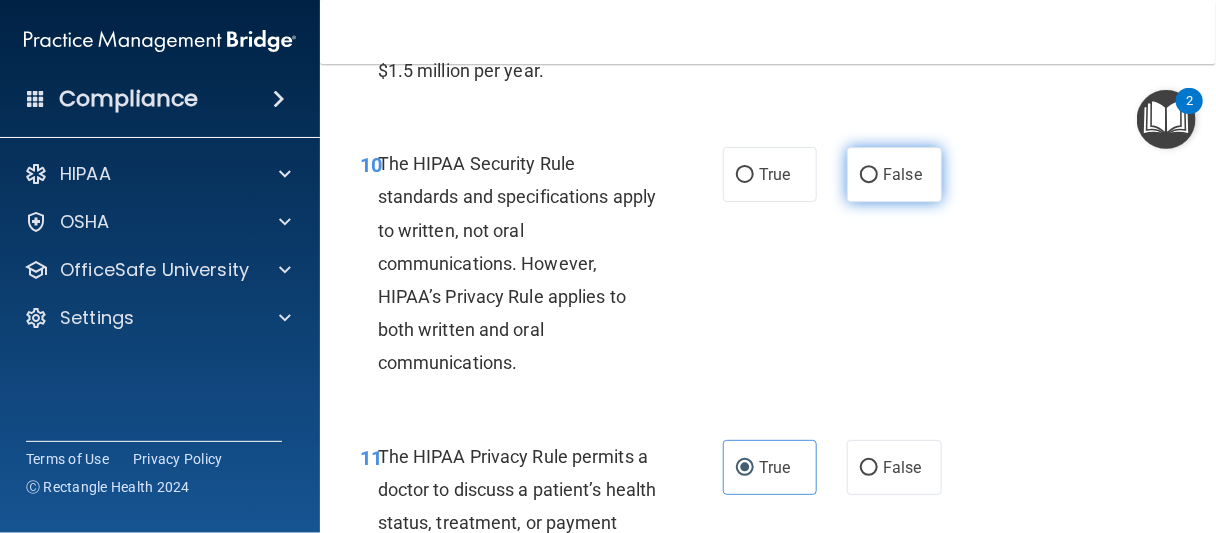 click on "False" at bounding box center [894, 174] 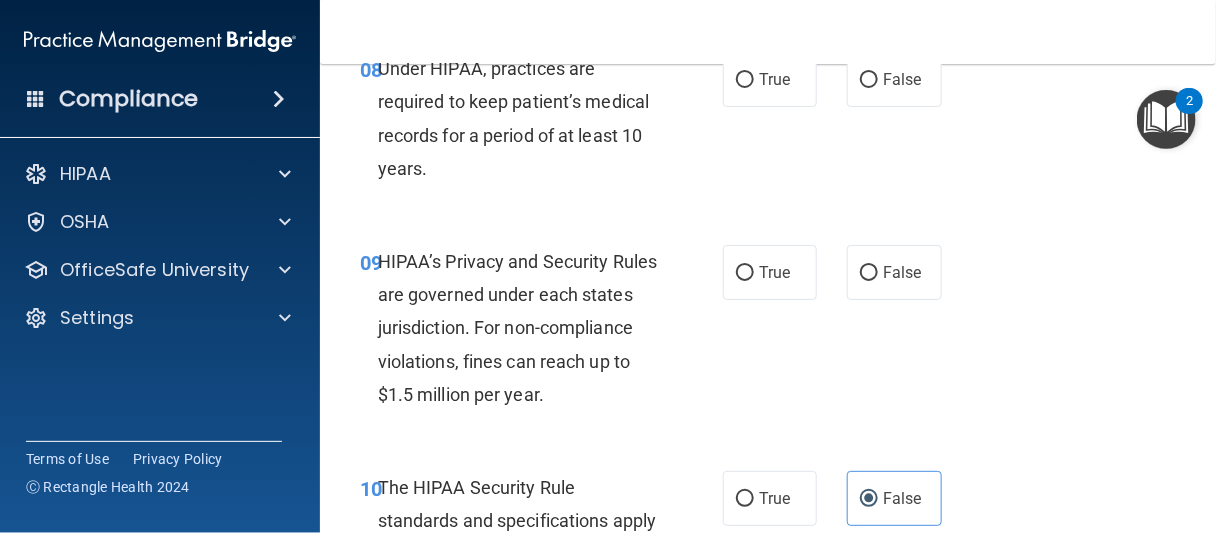 scroll, scrollTop: 1779, scrollLeft: 0, axis: vertical 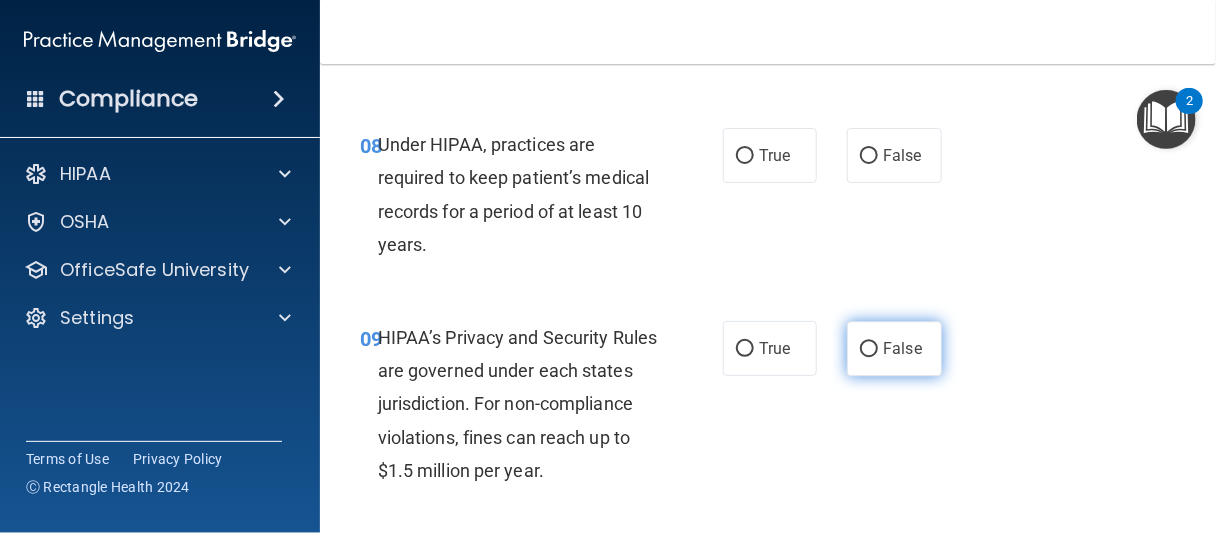 click on "False" at bounding box center (869, 349) 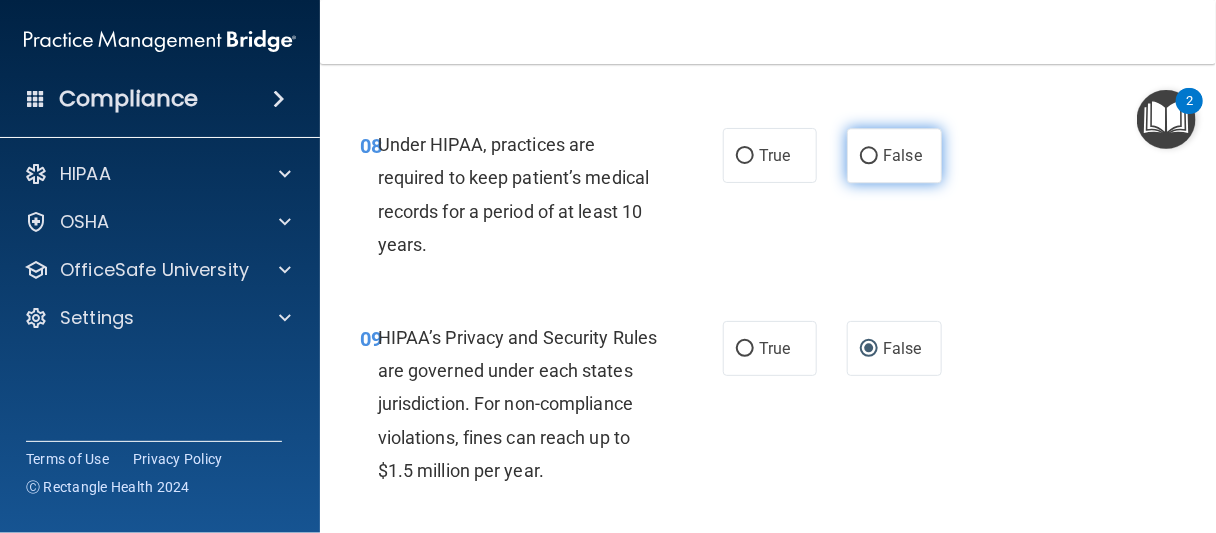 click on "False" at bounding box center [869, 156] 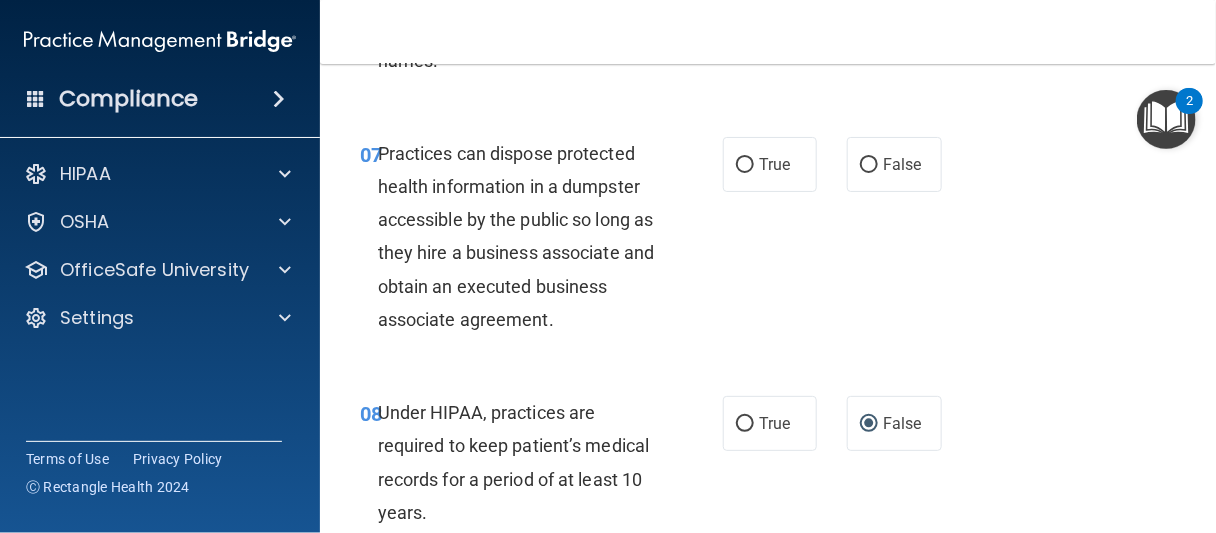 scroll, scrollTop: 1479, scrollLeft: 0, axis: vertical 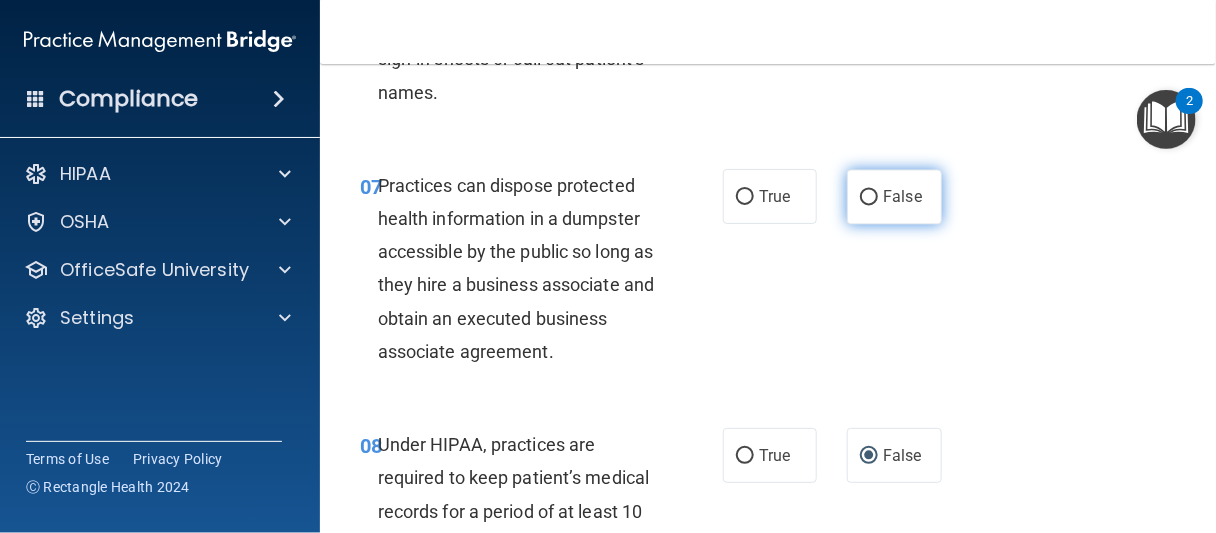 click on "False" at bounding box center [869, 197] 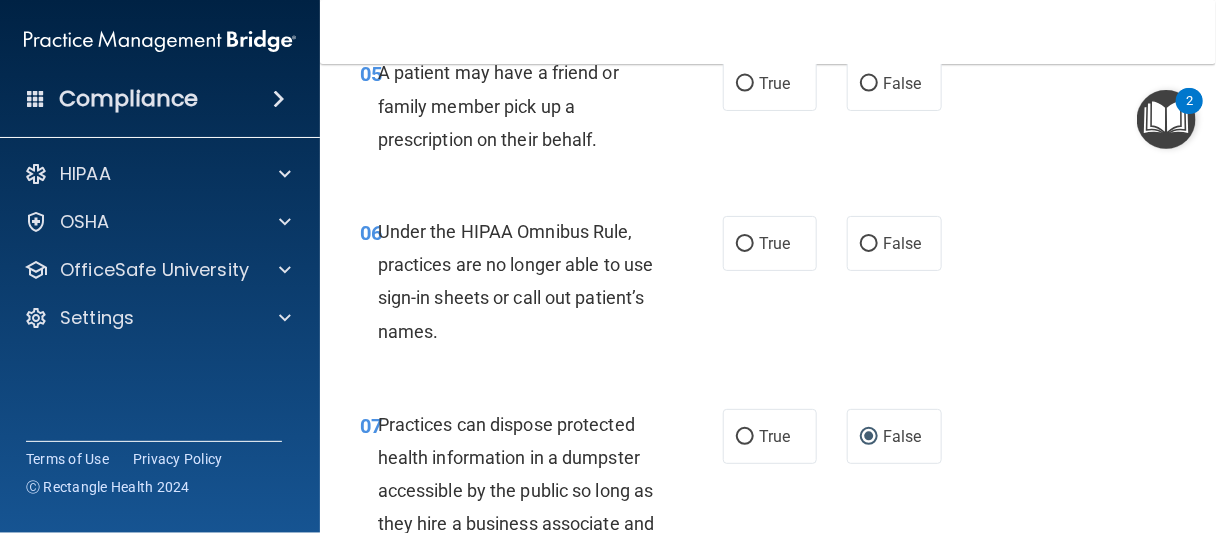 scroll, scrollTop: 1179, scrollLeft: 0, axis: vertical 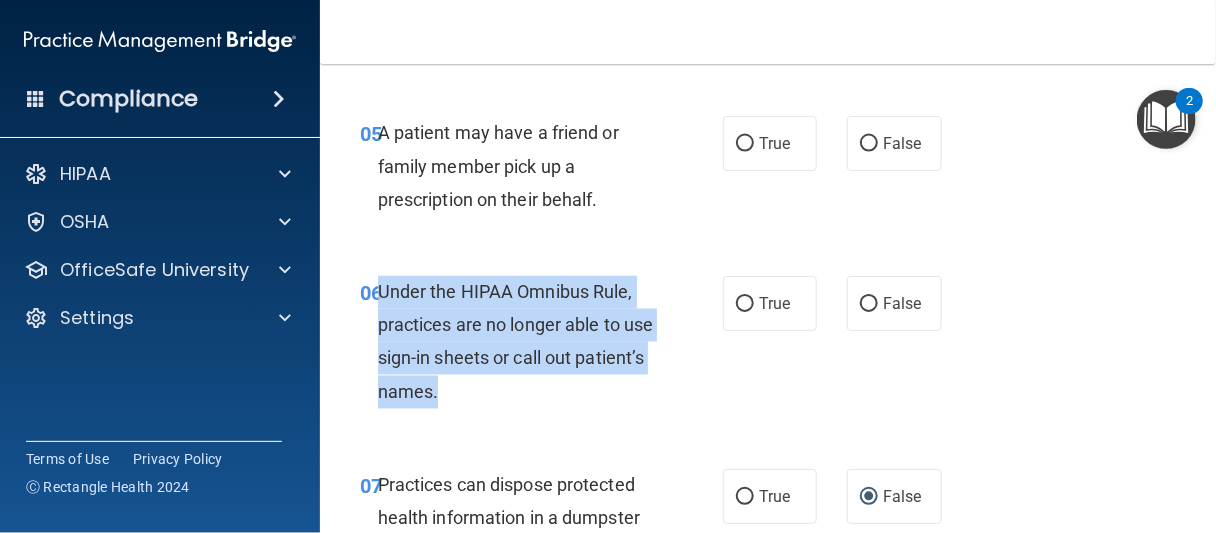 drag, startPoint x: 380, startPoint y: 289, endPoint x: 511, endPoint y: 406, distance: 175.64168 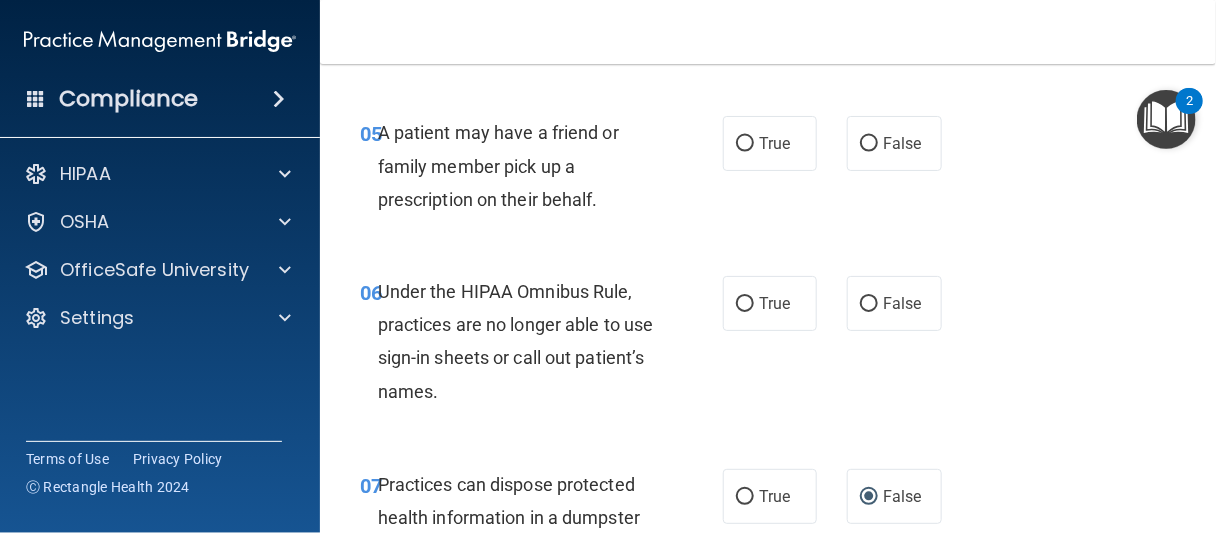click on "06       Under the HIPAA Omnibus Rule, practices are no longer able to use sign-in sheets or call out patient’s names.                 True           False" at bounding box center [768, 347] 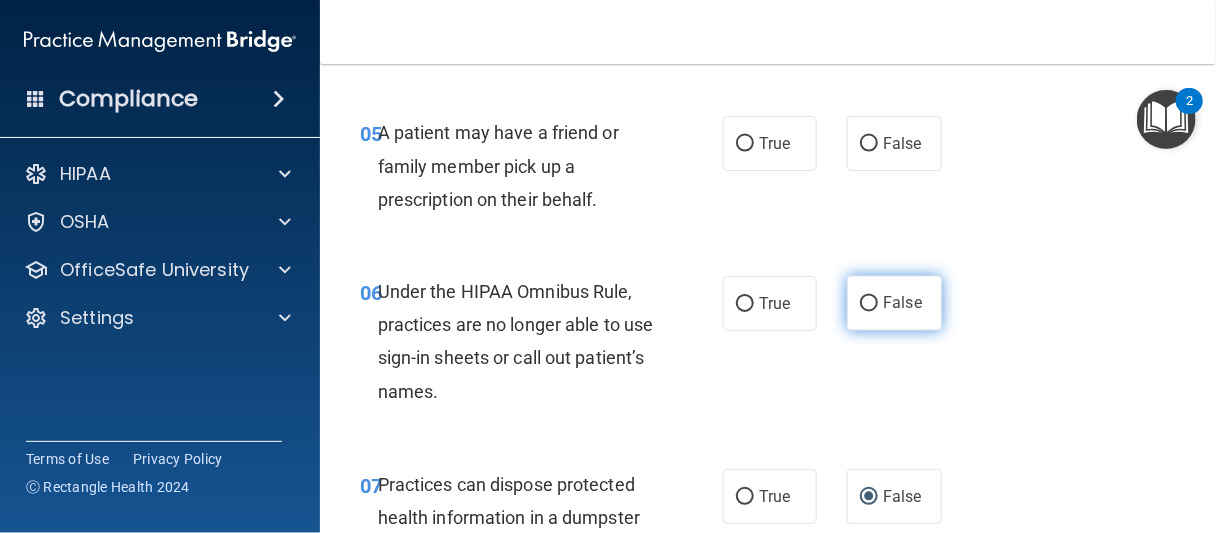 click on "False" at bounding box center [894, 303] 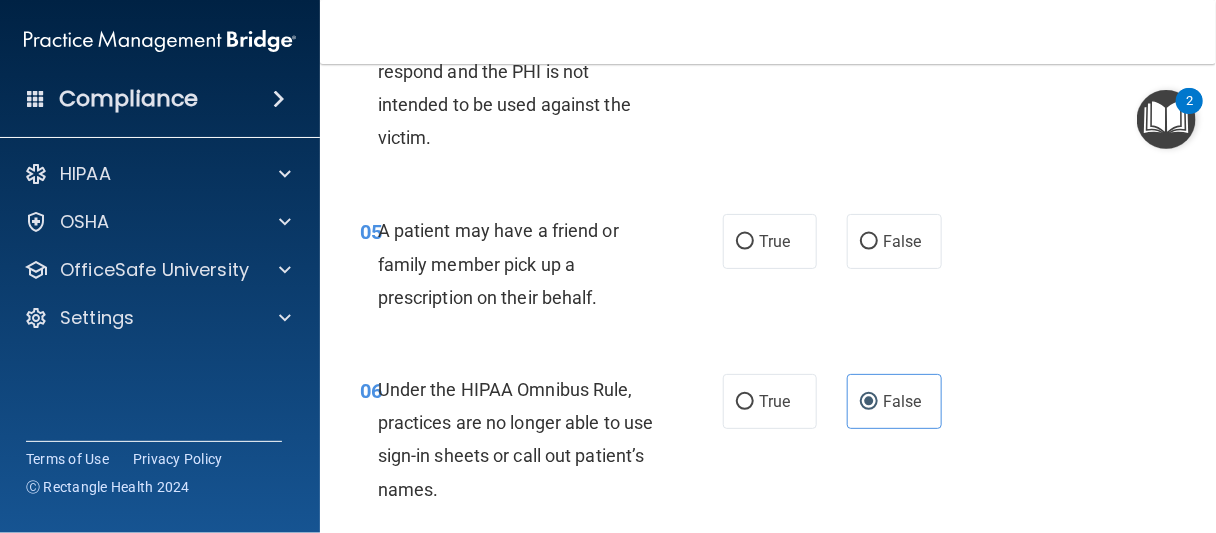 scroll, scrollTop: 1079, scrollLeft: 0, axis: vertical 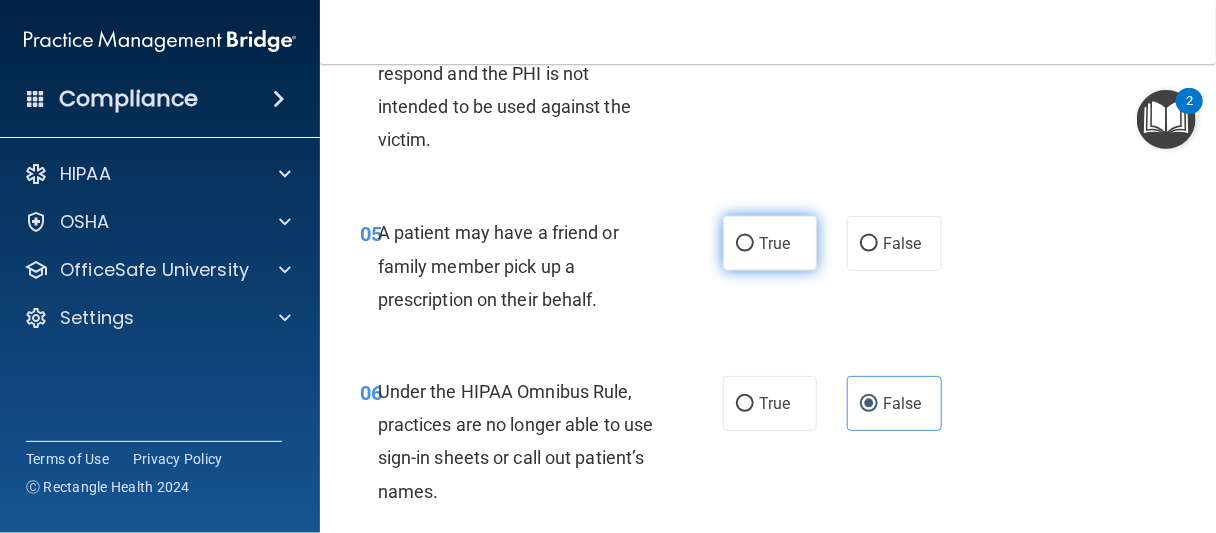 click on "True" at bounding box center (770, 243) 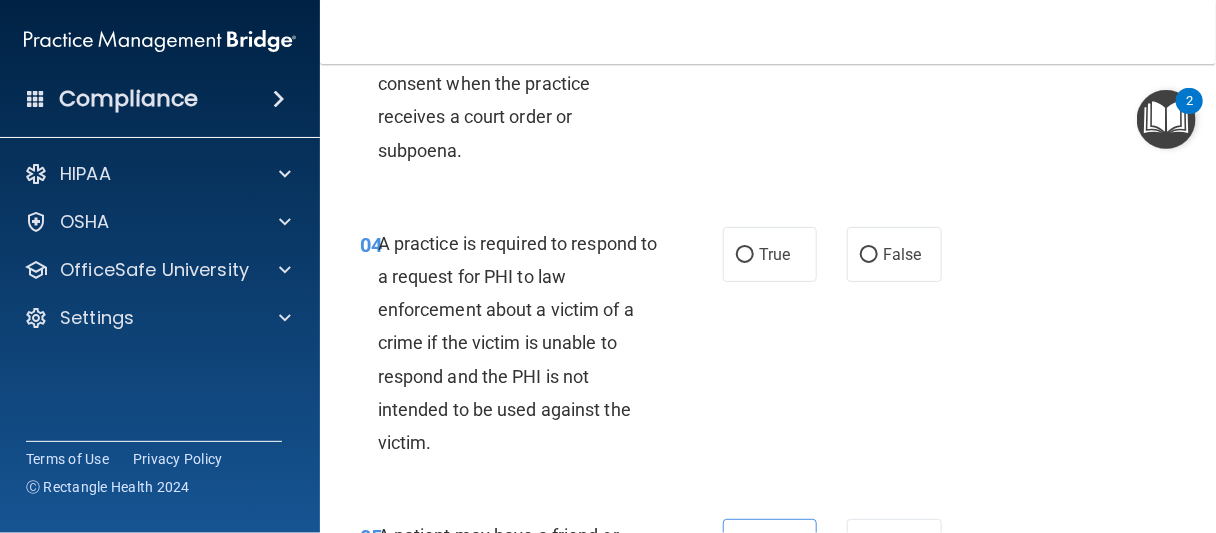 scroll, scrollTop: 779, scrollLeft: 0, axis: vertical 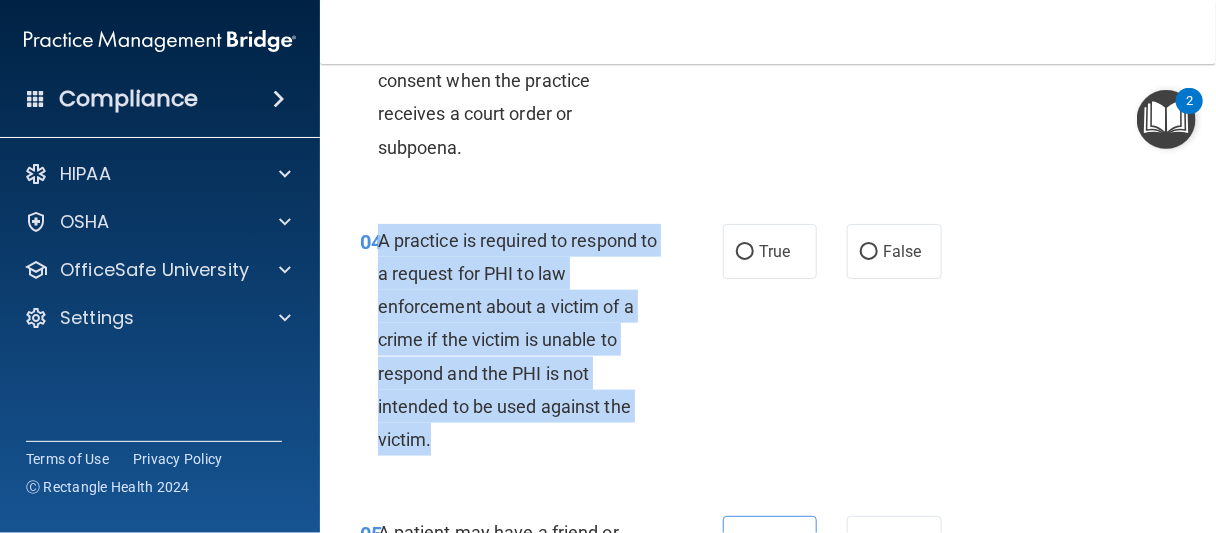 drag, startPoint x: 382, startPoint y: 233, endPoint x: 505, endPoint y: 465, distance: 262.58902 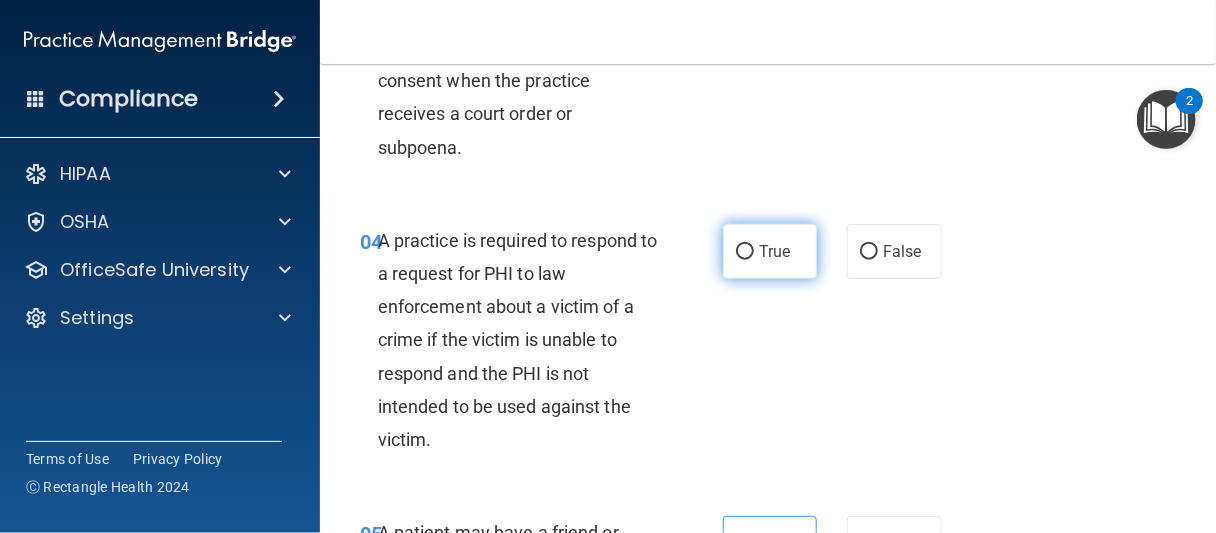 click on "True" at bounding box center (770, 251) 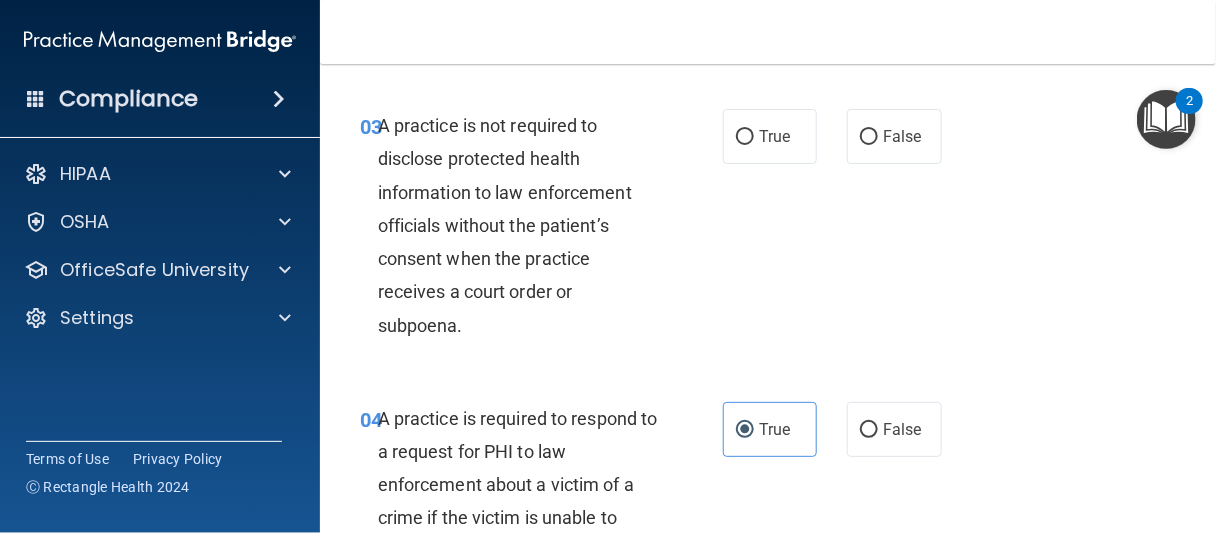 scroll, scrollTop: 579, scrollLeft: 0, axis: vertical 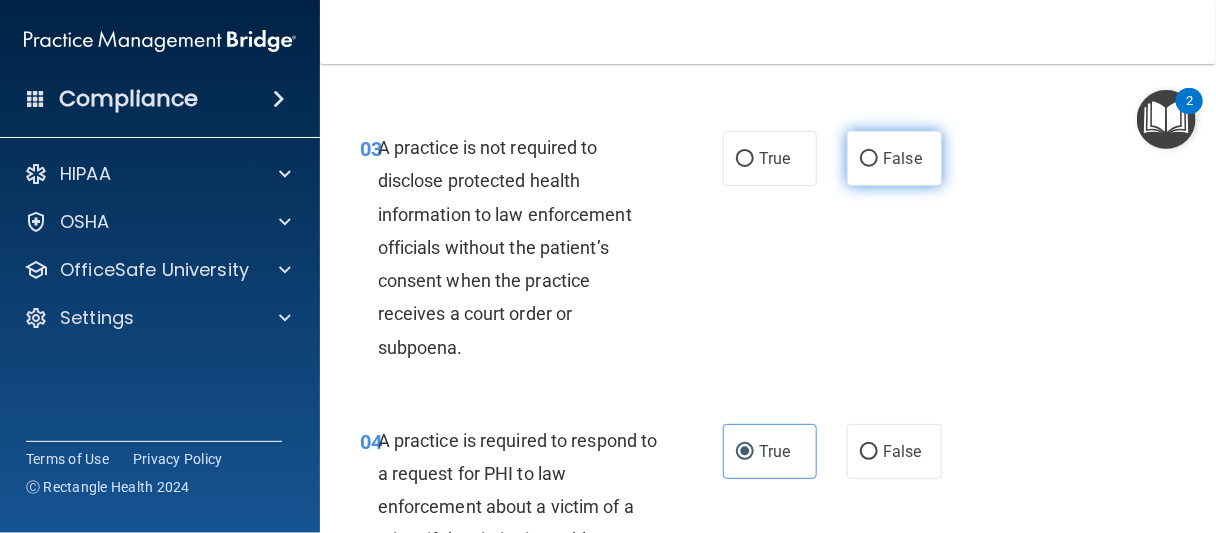 click on "False" at bounding box center [894, 158] 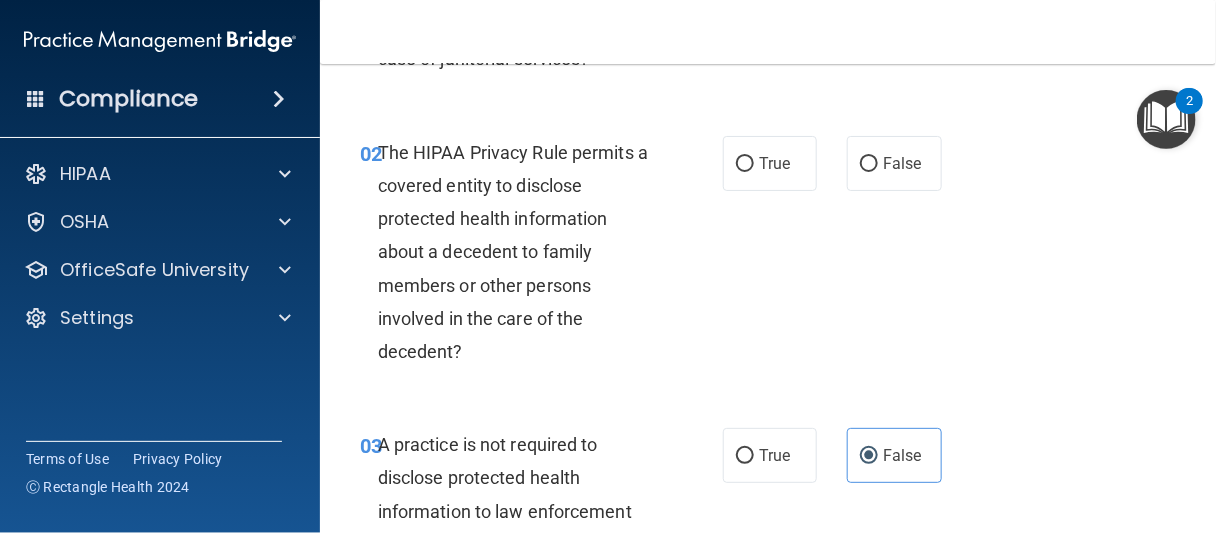 scroll, scrollTop: 279, scrollLeft: 0, axis: vertical 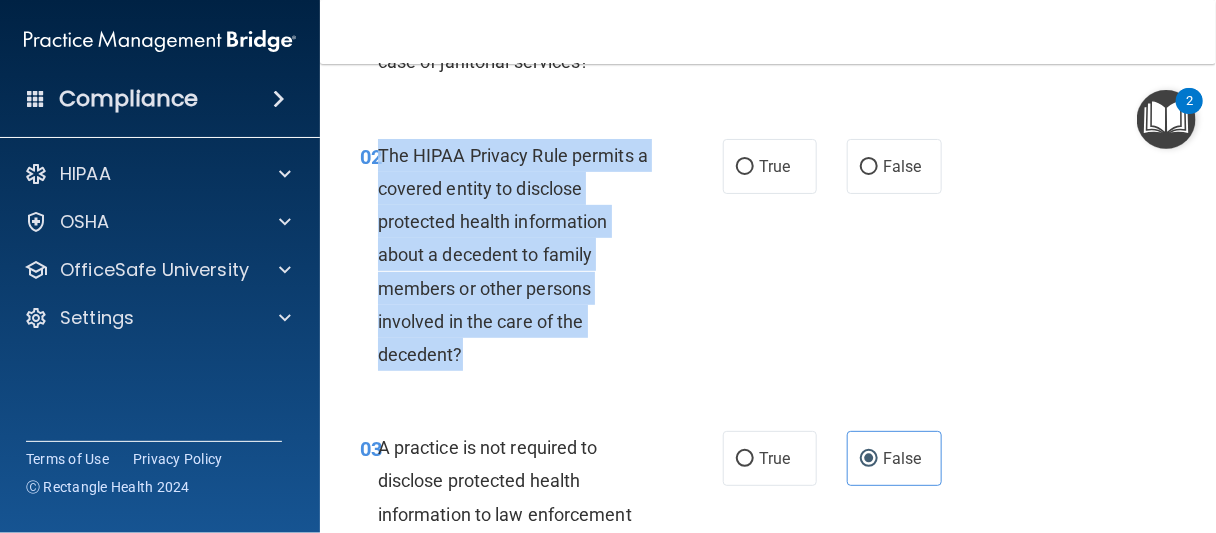 drag, startPoint x: 382, startPoint y: 149, endPoint x: 522, endPoint y: 355, distance: 249.07027 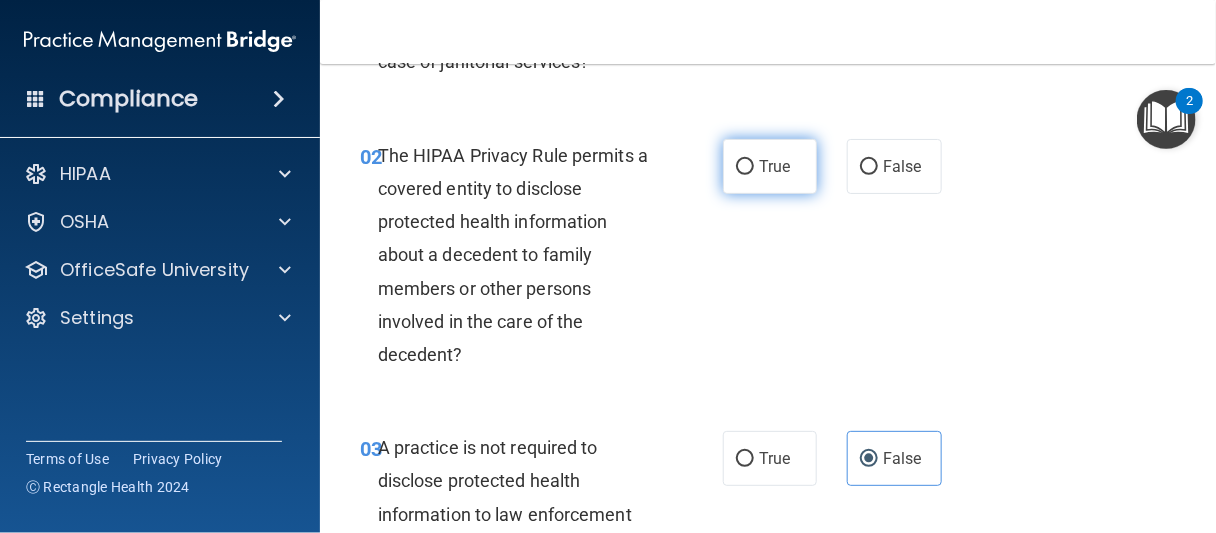 click on "True" at bounding box center (770, 166) 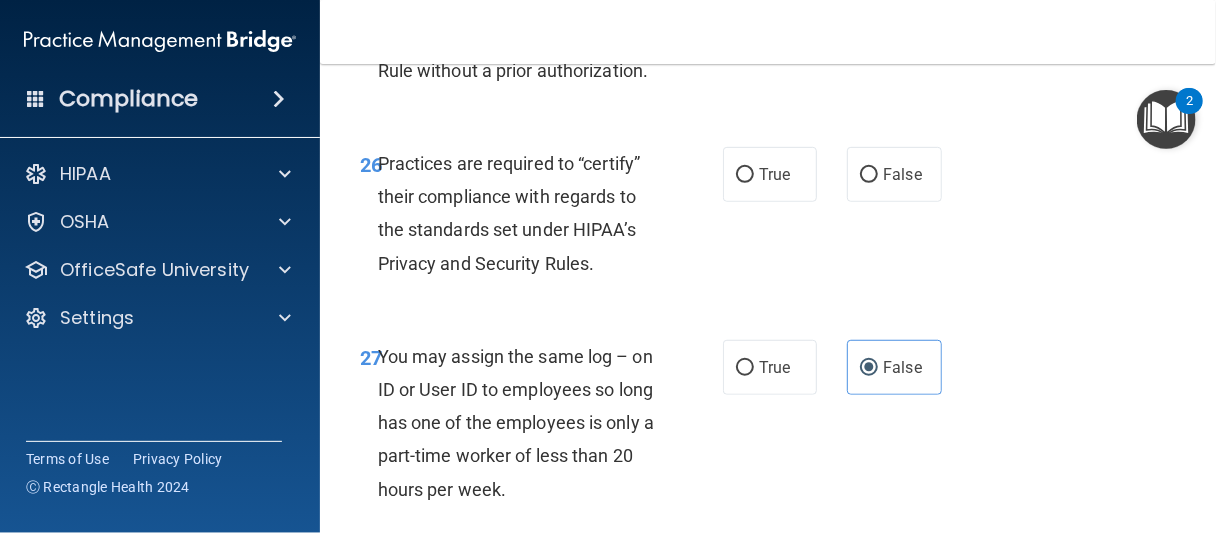 scroll, scrollTop: 5700, scrollLeft: 0, axis: vertical 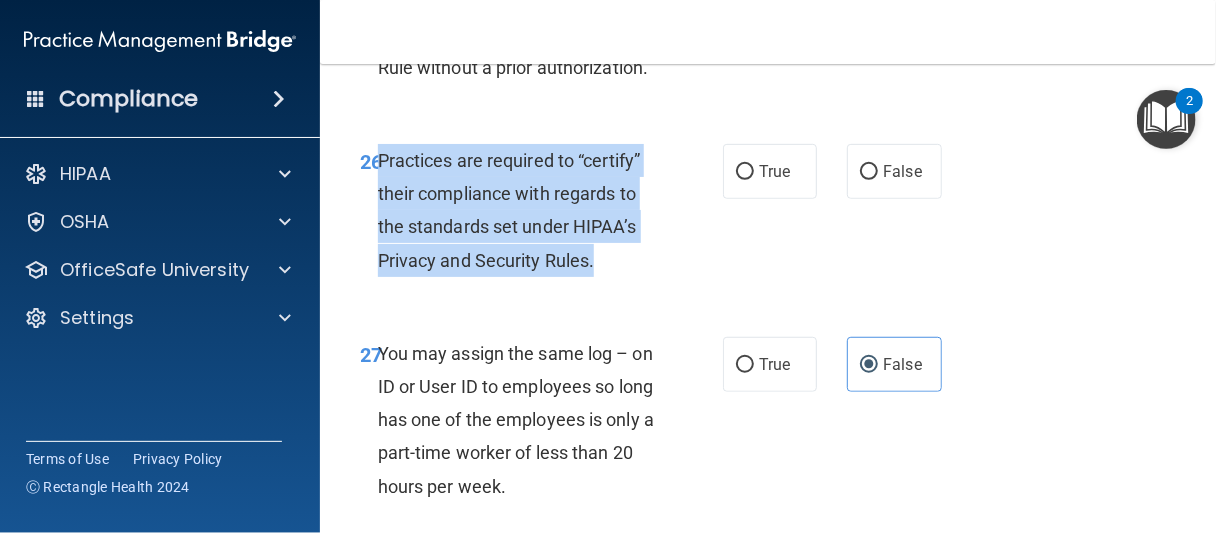 drag, startPoint x: 380, startPoint y: 185, endPoint x: 607, endPoint y: 311, distance: 259.62473 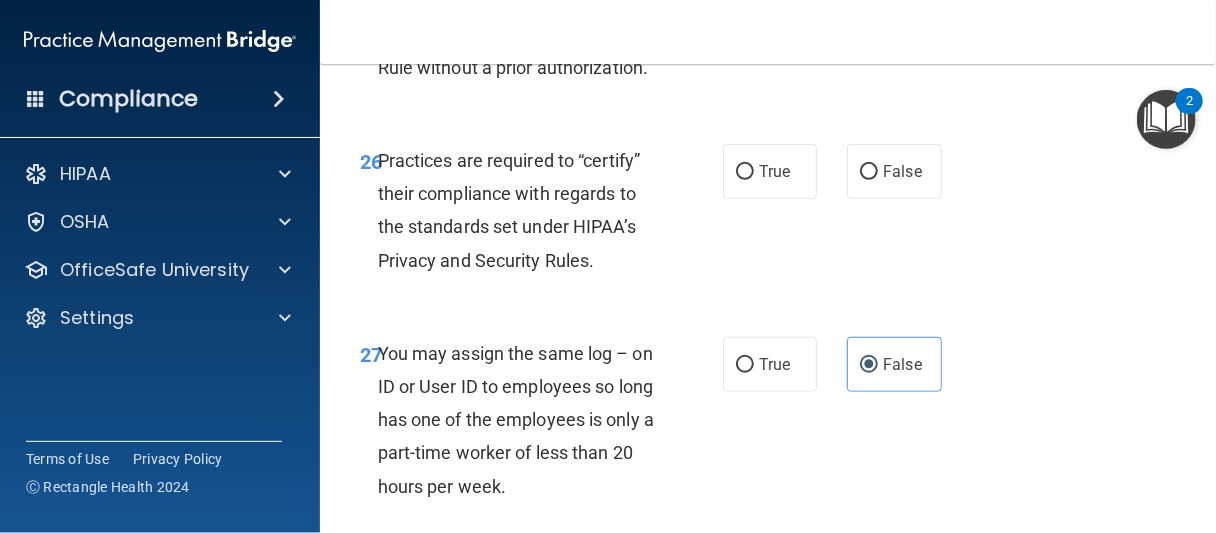 click on "26       Practices are required to “certify” their compliance with regards to the standards set under HIPAA’s Privacy and Security Rules.                 True           False" at bounding box center [768, 215] 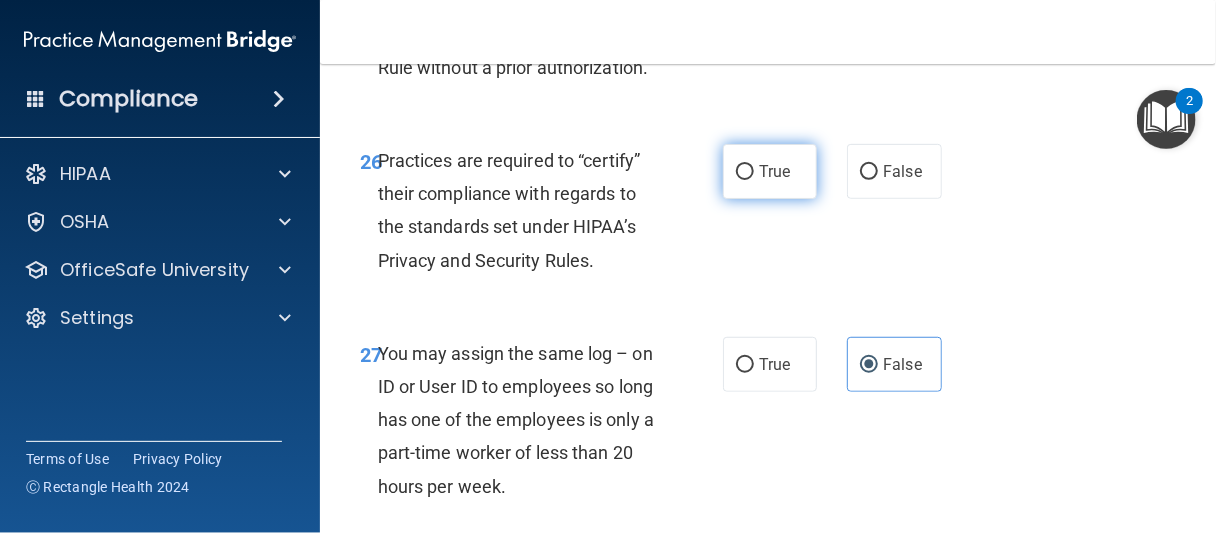 click on "True" at bounding box center (770, 171) 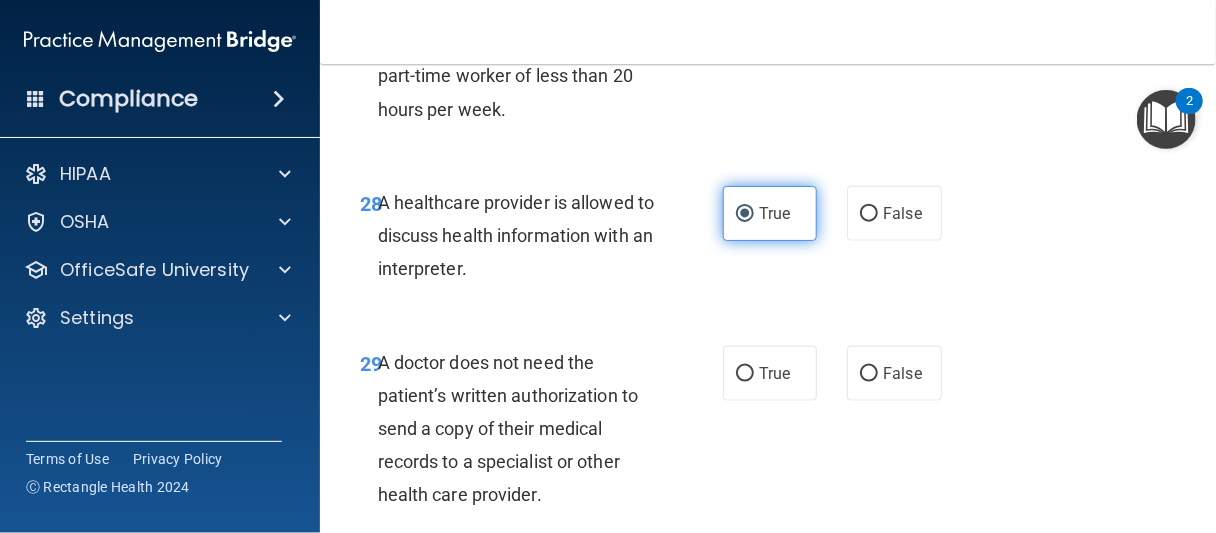 scroll, scrollTop: 6200, scrollLeft: 0, axis: vertical 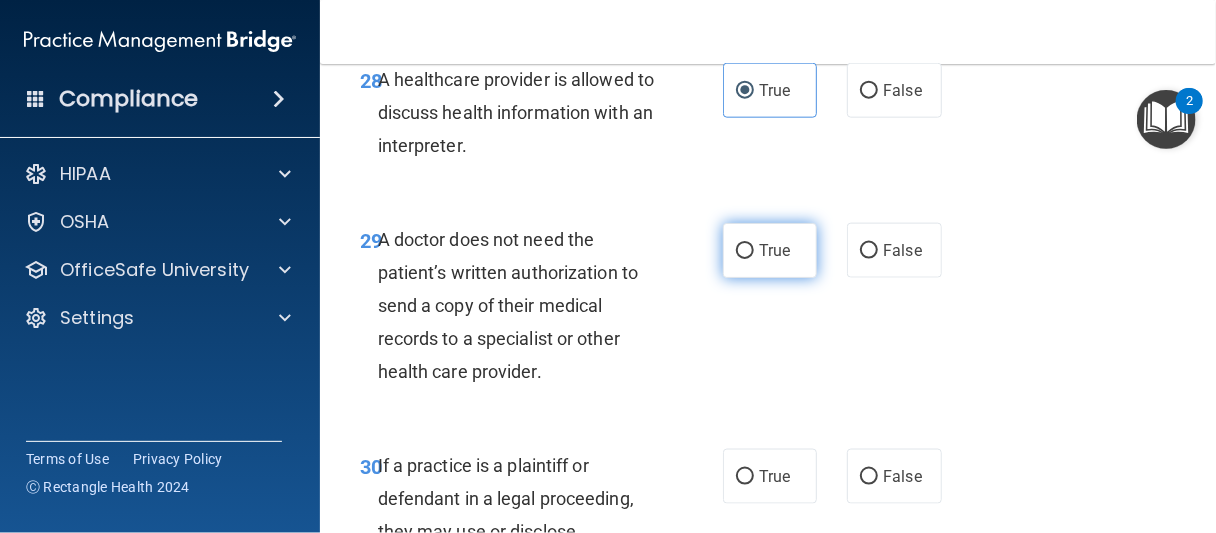 click on "True" at bounding box center (774, 250) 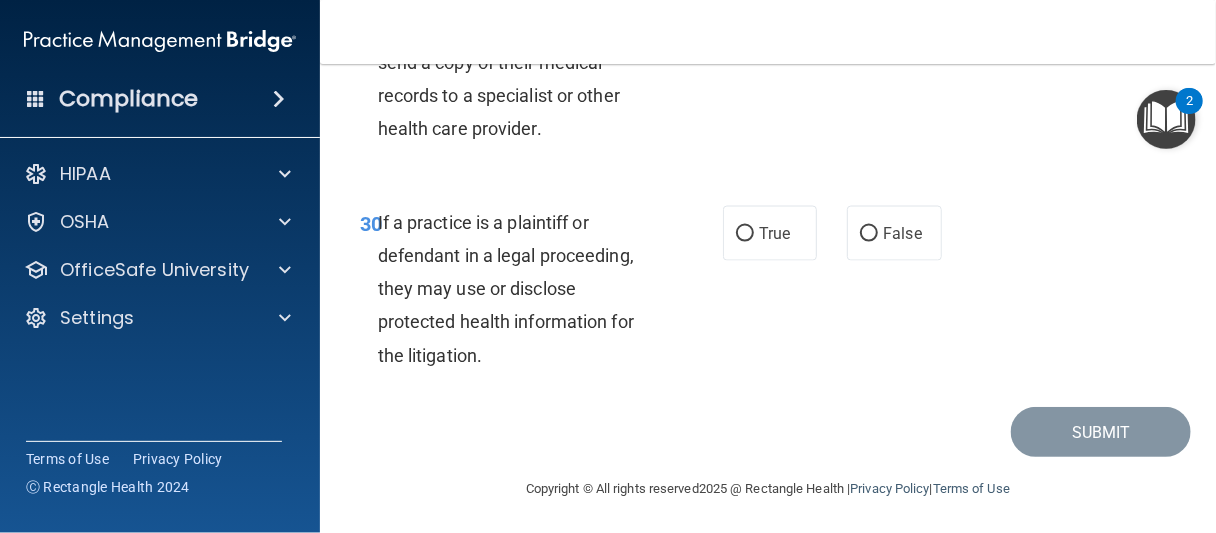 scroll, scrollTop: 6479, scrollLeft: 0, axis: vertical 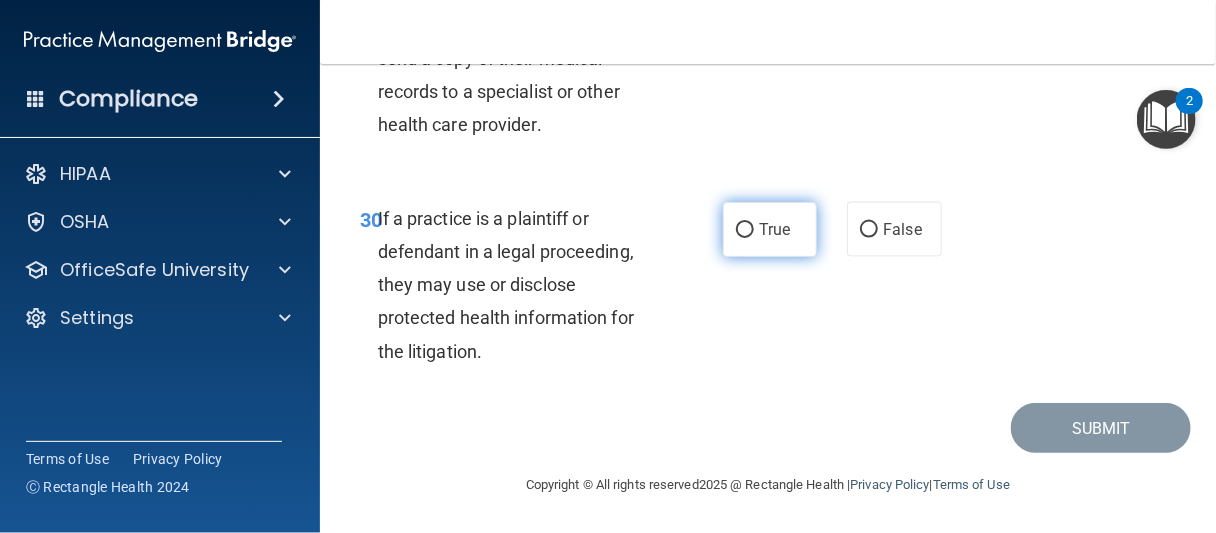 click on "True" at bounding box center [770, 229] 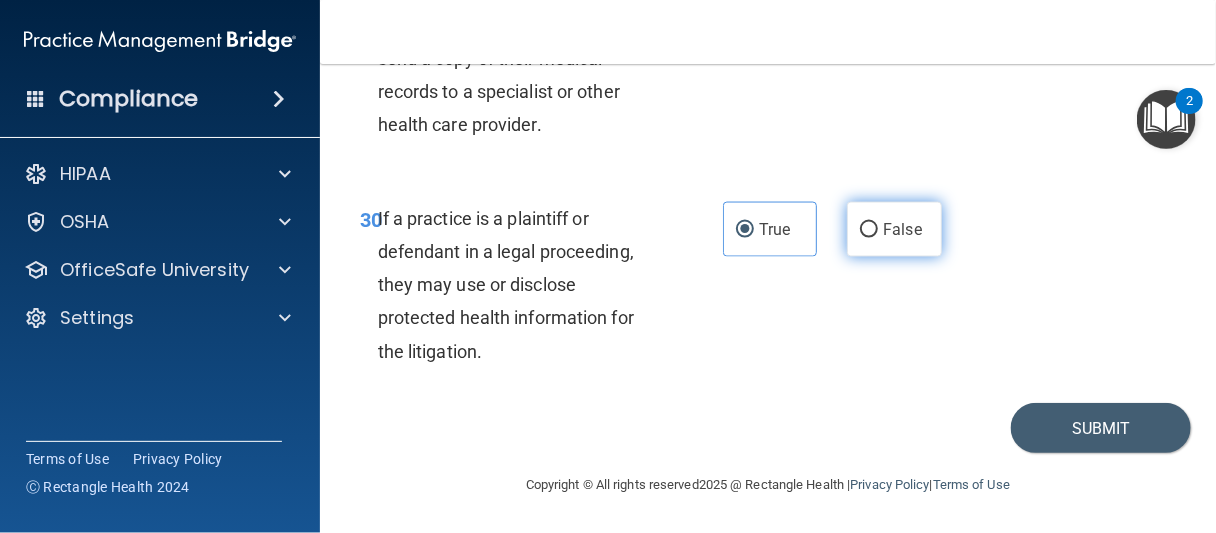 click on "False" at bounding box center (894, 229) 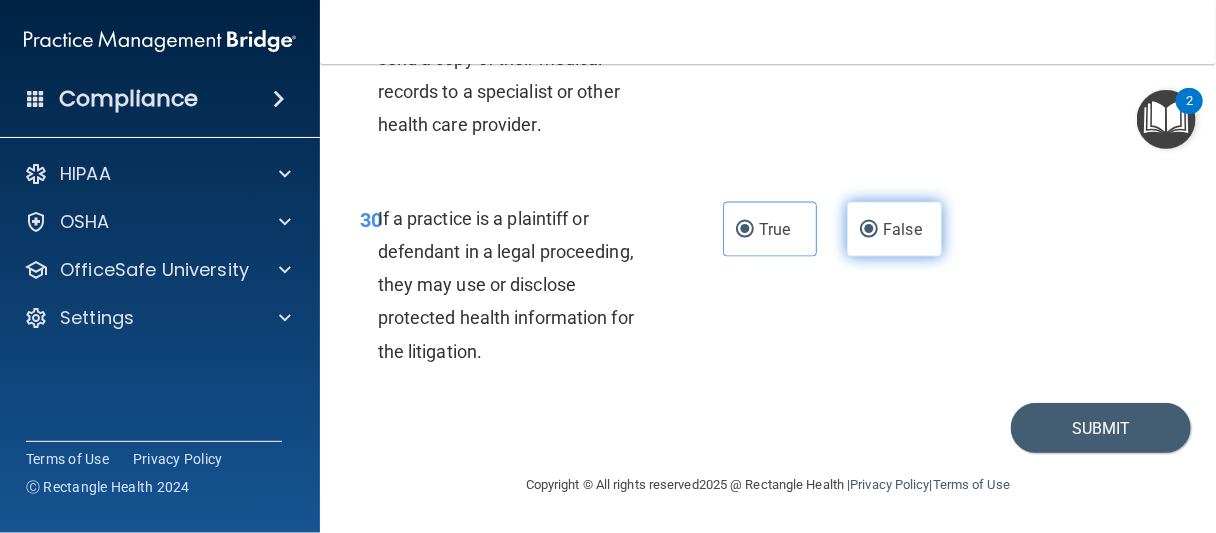 radio on "false" 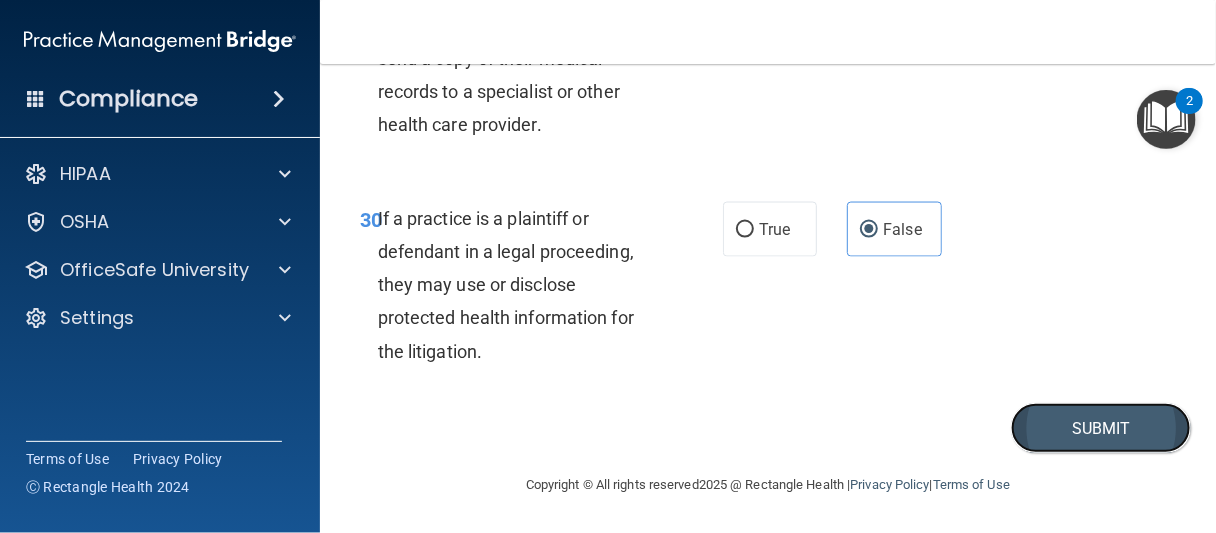 click on "Submit" at bounding box center (1101, 428) 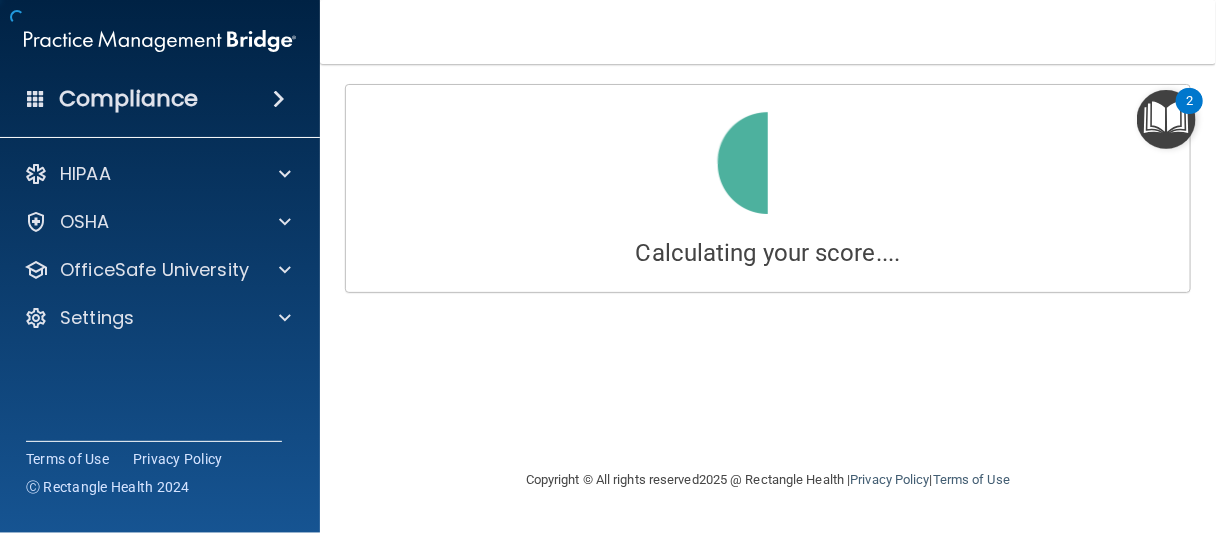 scroll, scrollTop: 0, scrollLeft: 0, axis: both 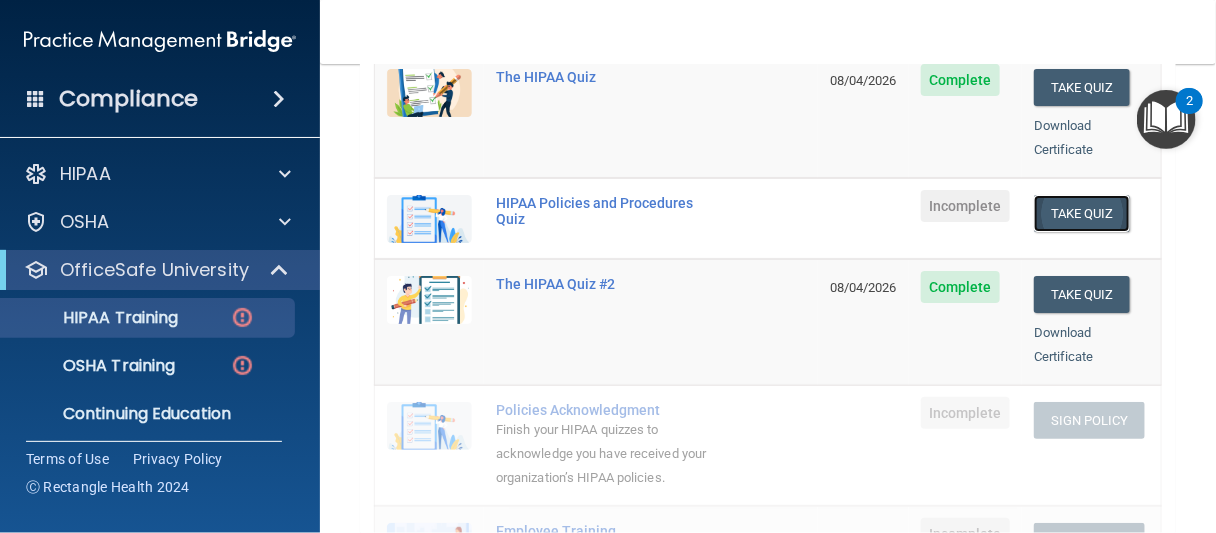 click on "Take Quiz" at bounding box center (1082, 213) 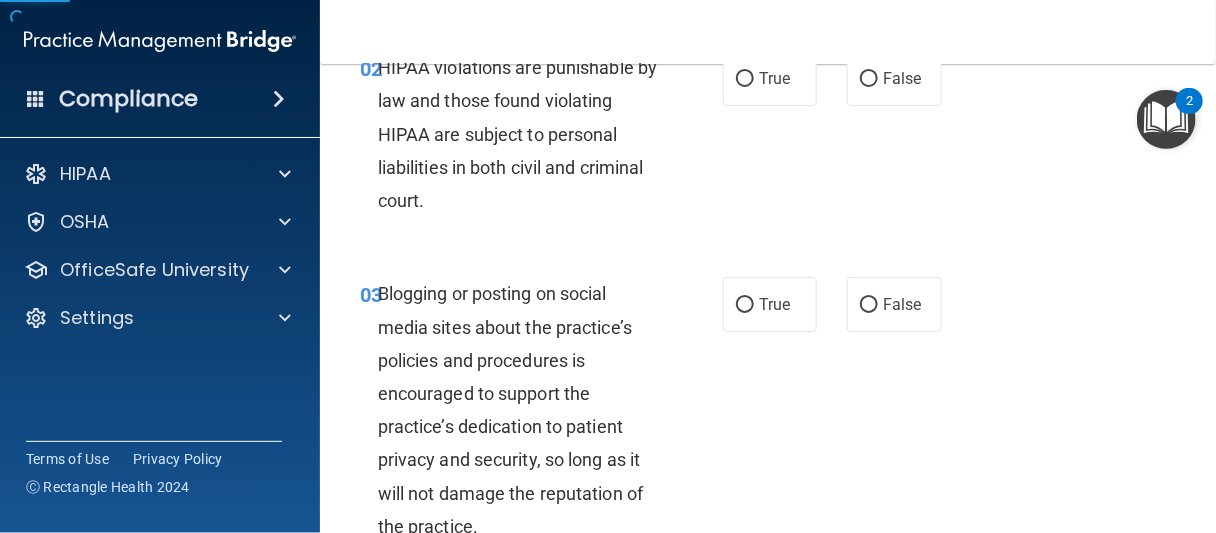 scroll, scrollTop: 0, scrollLeft: 0, axis: both 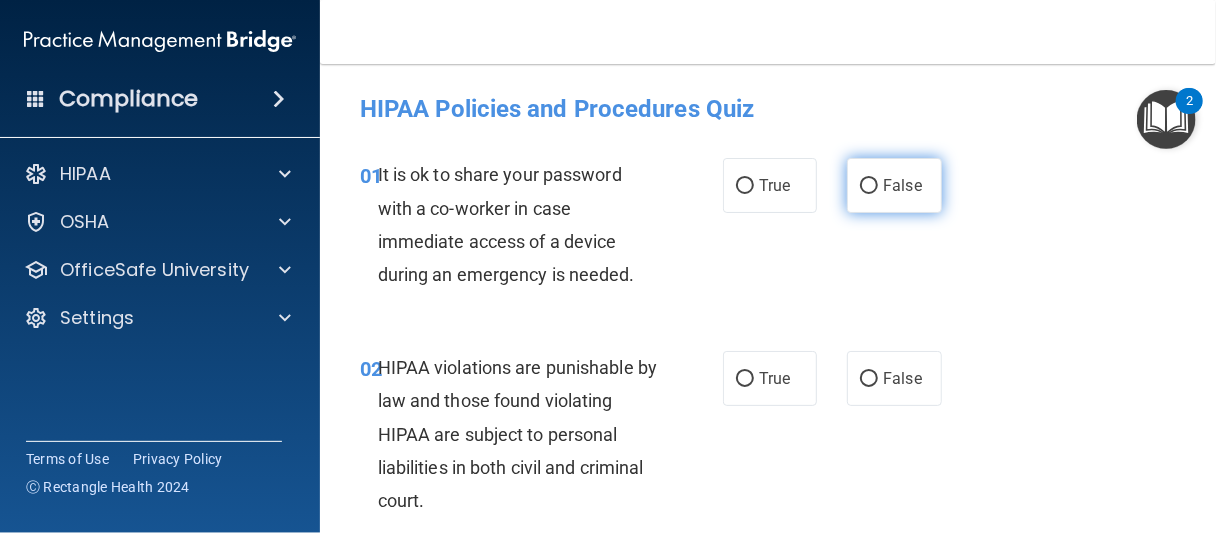 click on "False" at bounding box center [894, 185] 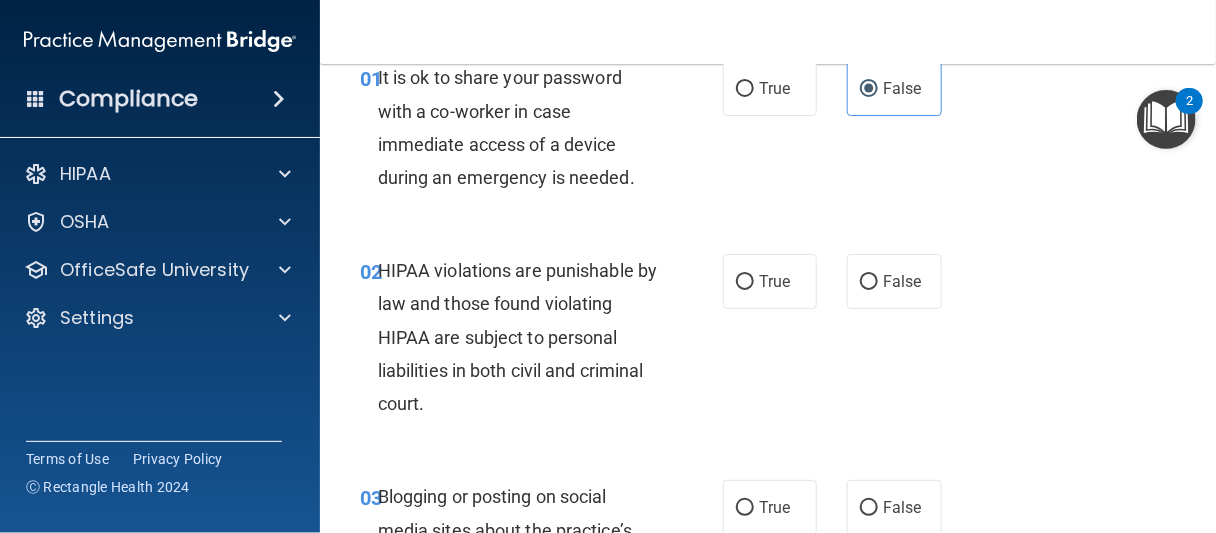 scroll, scrollTop: 100, scrollLeft: 0, axis: vertical 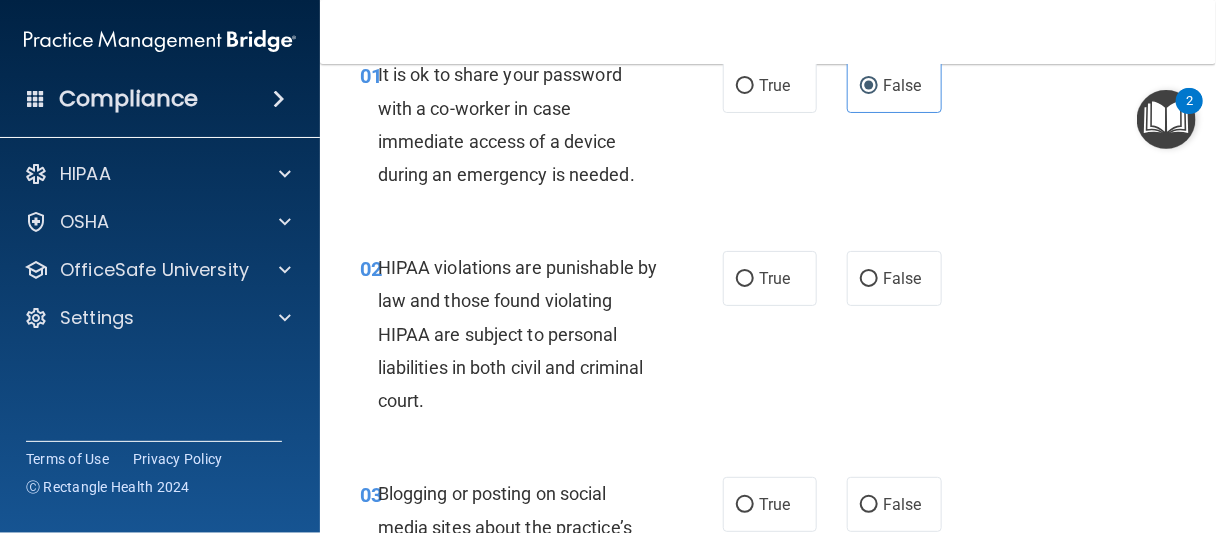 drag, startPoint x: 762, startPoint y: 289, endPoint x: 862, endPoint y: 308, distance: 101.788994 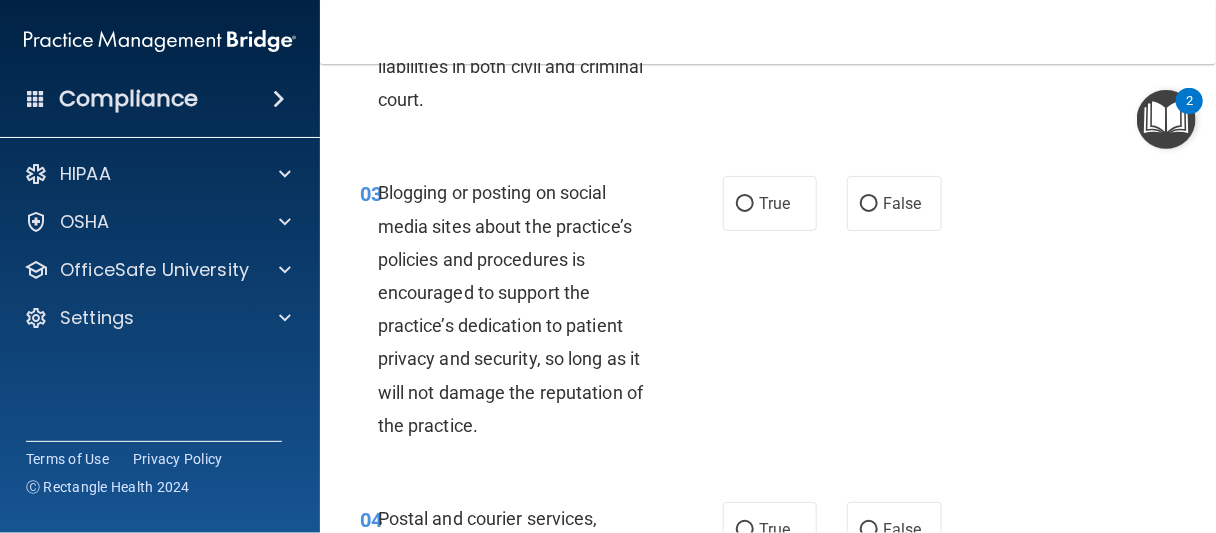scroll, scrollTop: 400, scrollLeft: 0, axis: vertical 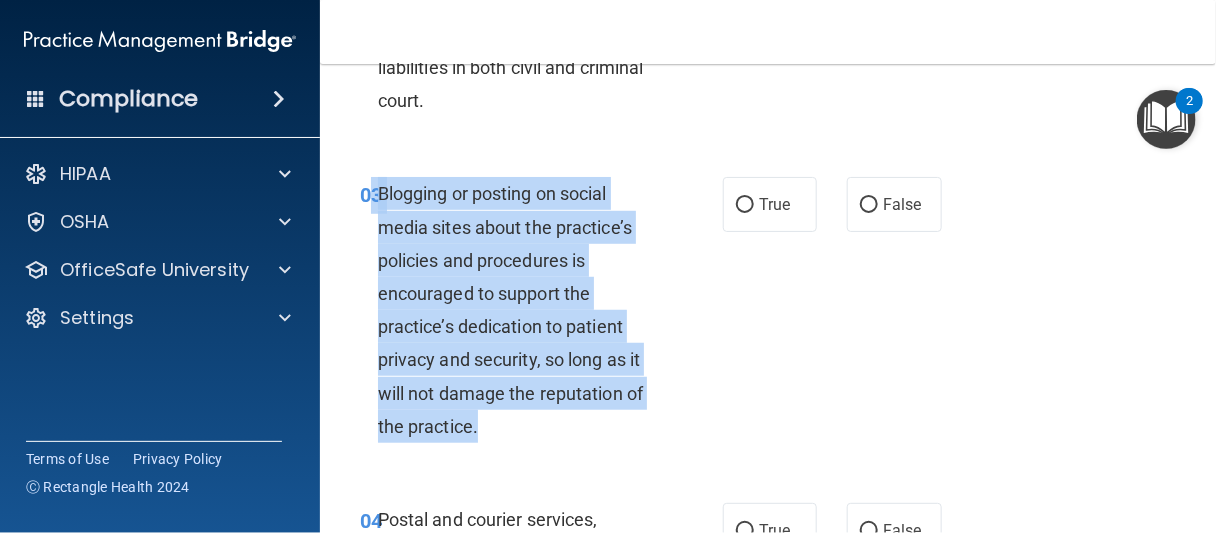 drag, startPoint x: 375, startPoint y: 192, endPoint x: 518, endPoint y: 436, distance: 282.8162 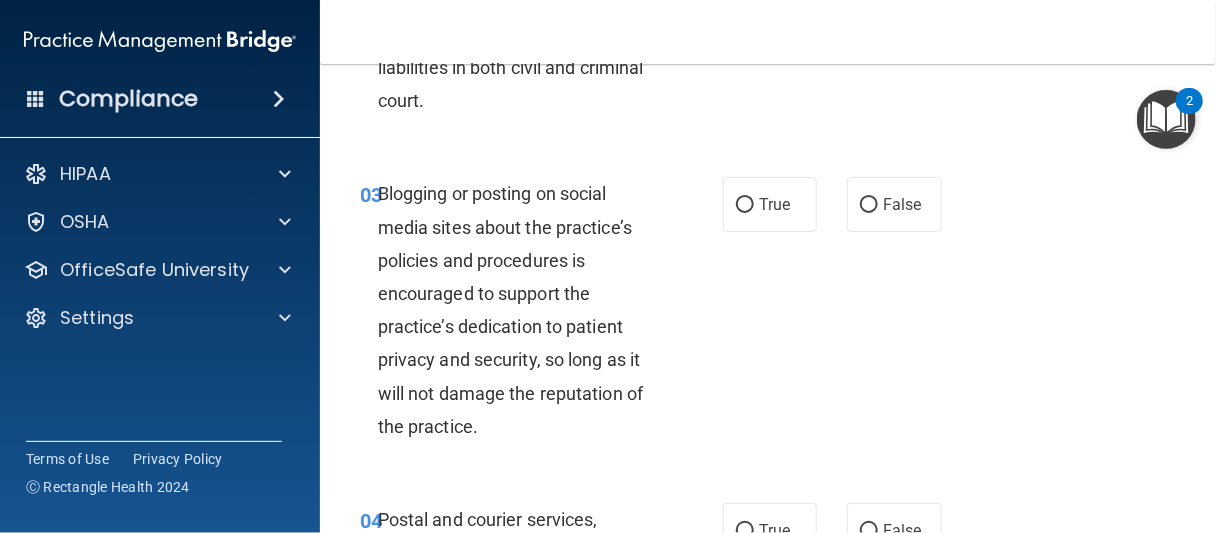 click on "03       Blogging or posting on social media sites about the practice’s policies and procedures is encouraged to support the practice’s dedication to patient privacy and security, so long as it will not damage the reputation of the practice.                  True           False" at bounding box center (768, 315) 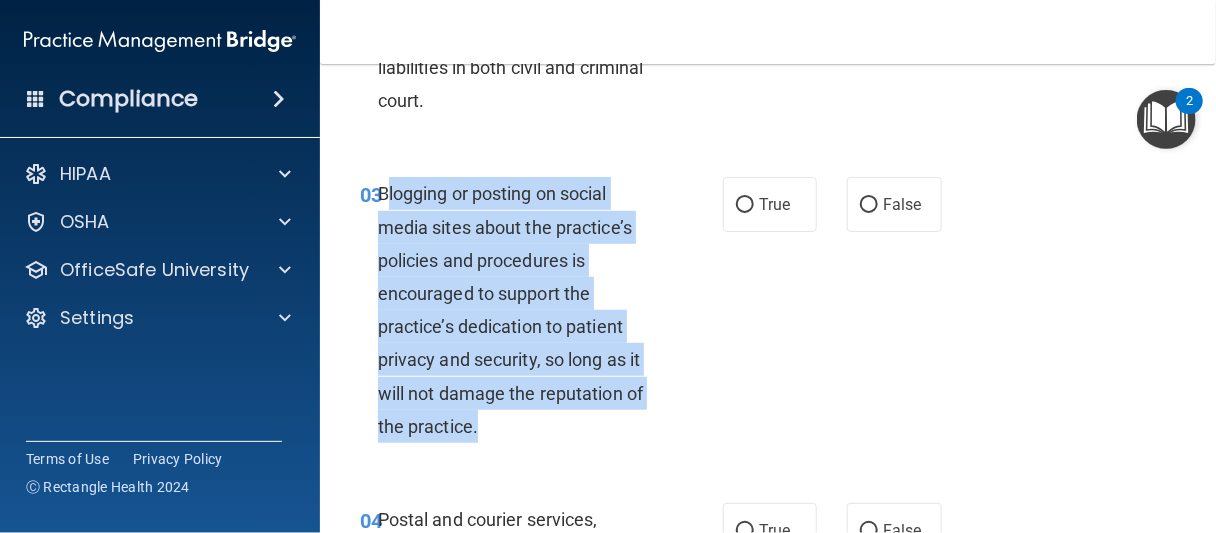 drag, startPoint x: 383, startPoint y: 192, endPoint x: 474, endPoint y: 289, distance: 133.00375 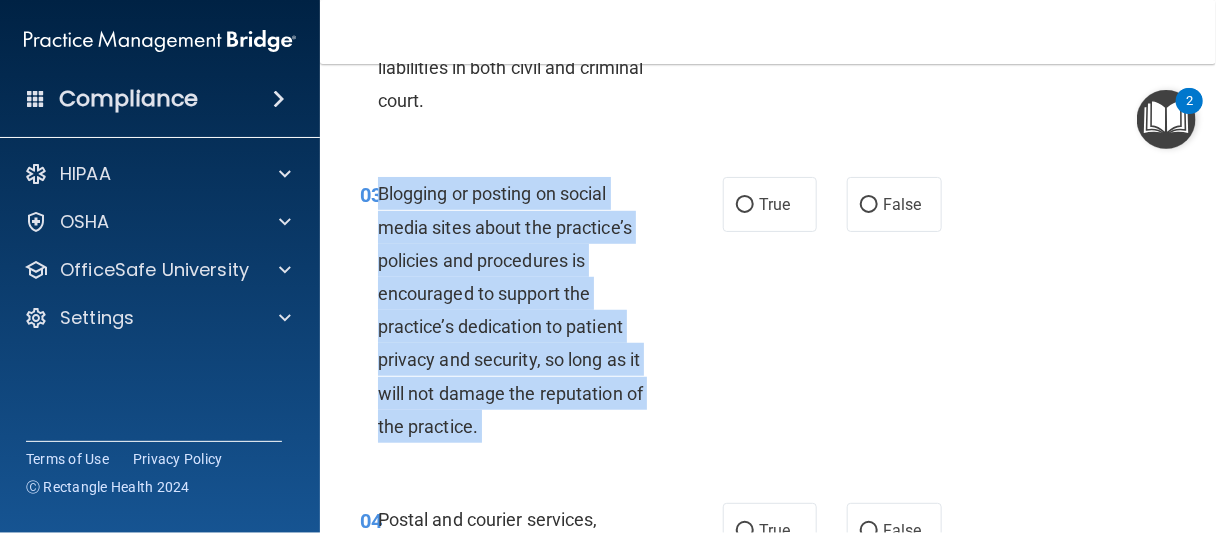 drag, startPoint x: 384, startPoint y: 191, endPoint x: 520, endPoint y: 429, distance: 274.11676 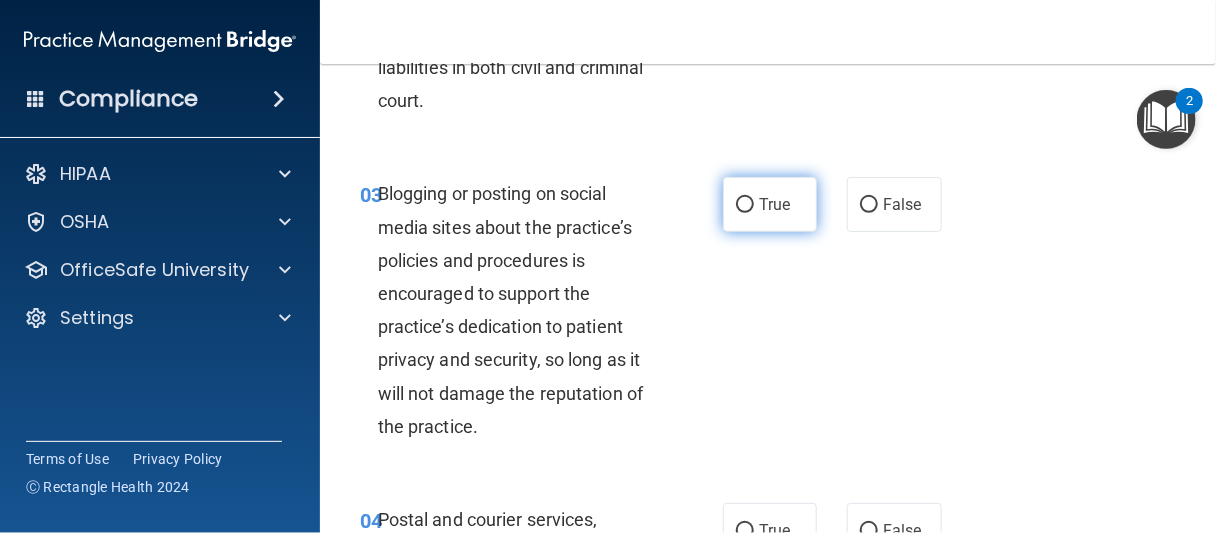 click on "True" at bounding box center (770, 204) 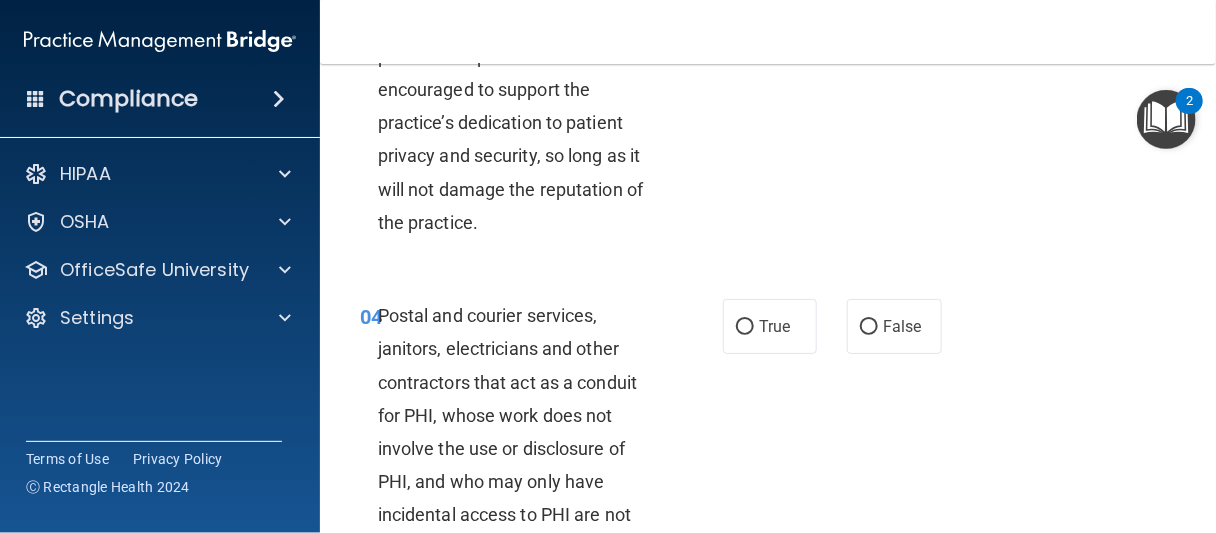 scroll, scrollTop: 700, scrollLeft: 0, axis: vertical 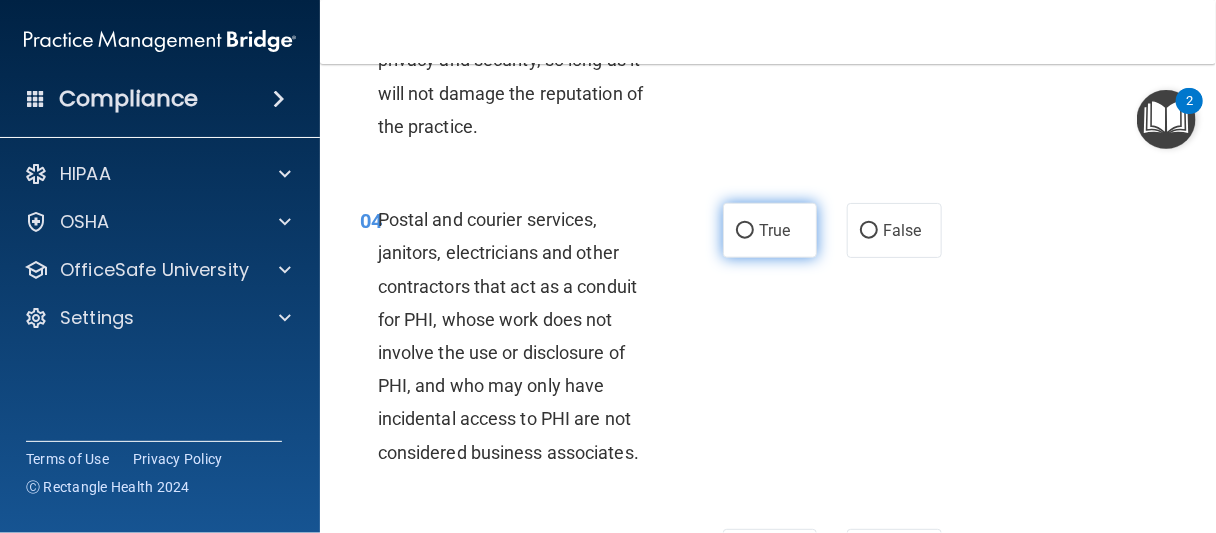 click on "True" at bounding box center (774, 230) 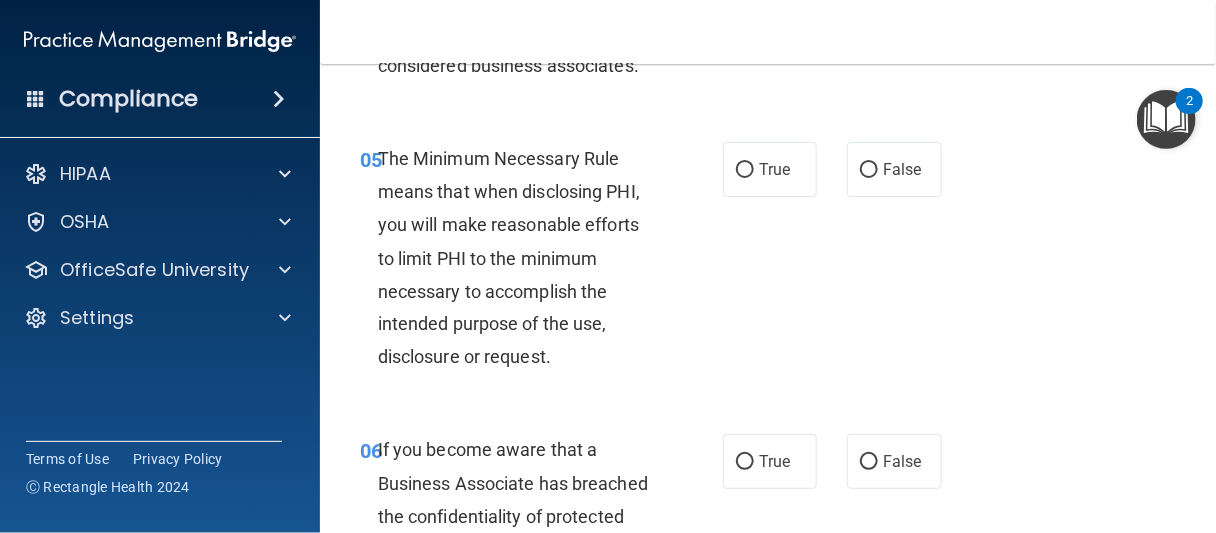 scroll, scrollTop: 1100, scrollLeft: 0, axis: vertical 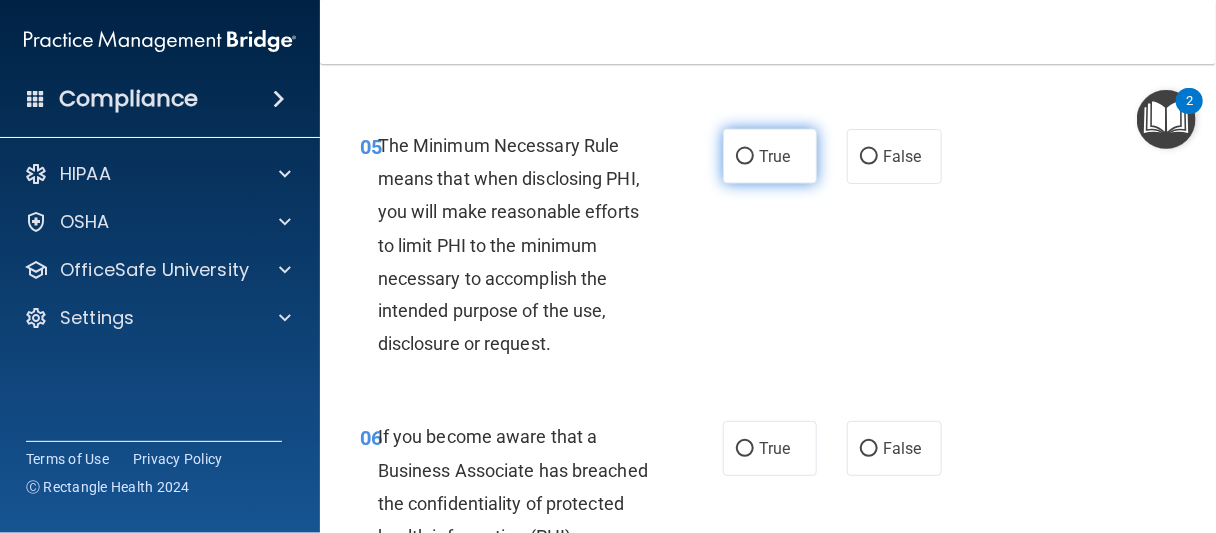 click on "True" at bounding box center [770, 156] 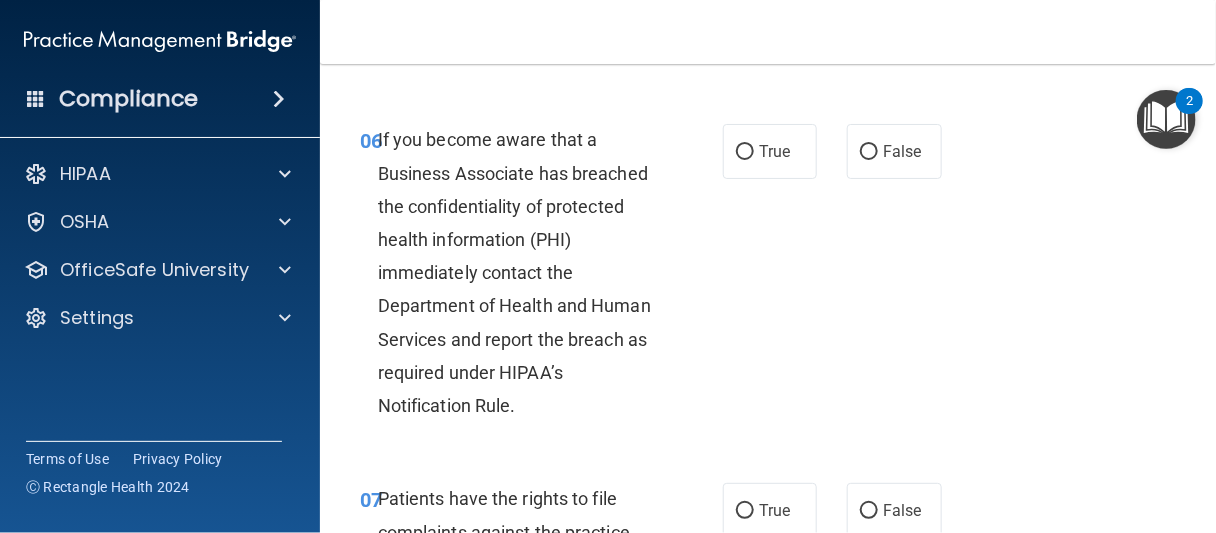 scroll, scrollTop: 1400, scrollLeft: 0, axis: vertical 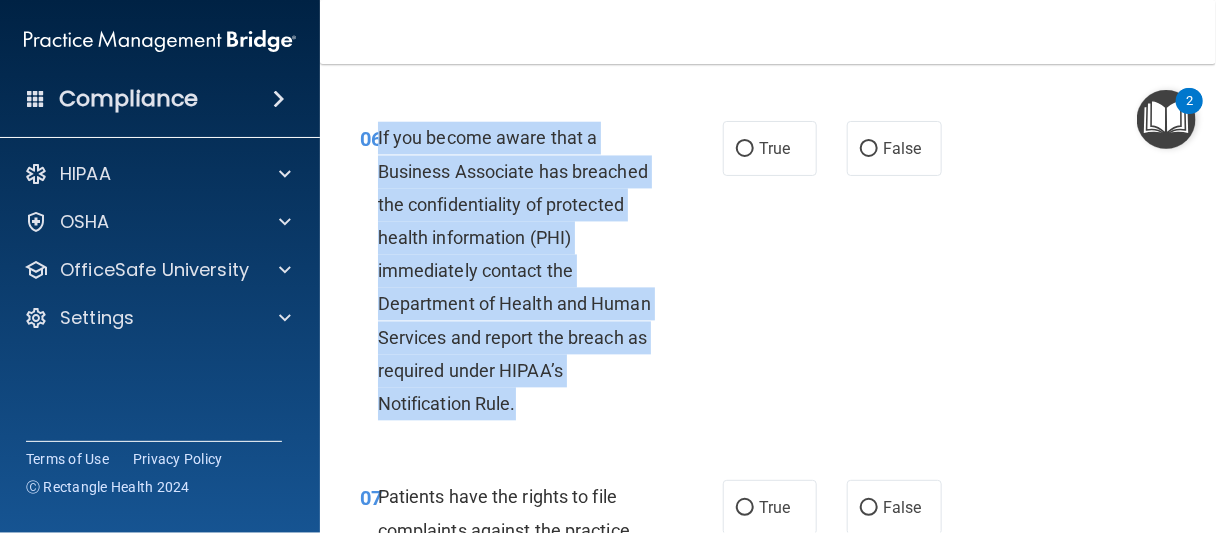 drag, startPoint x: 378, startPoint y: 136, endPoint x: 541, endPoint y: 407, distance: 316.2436 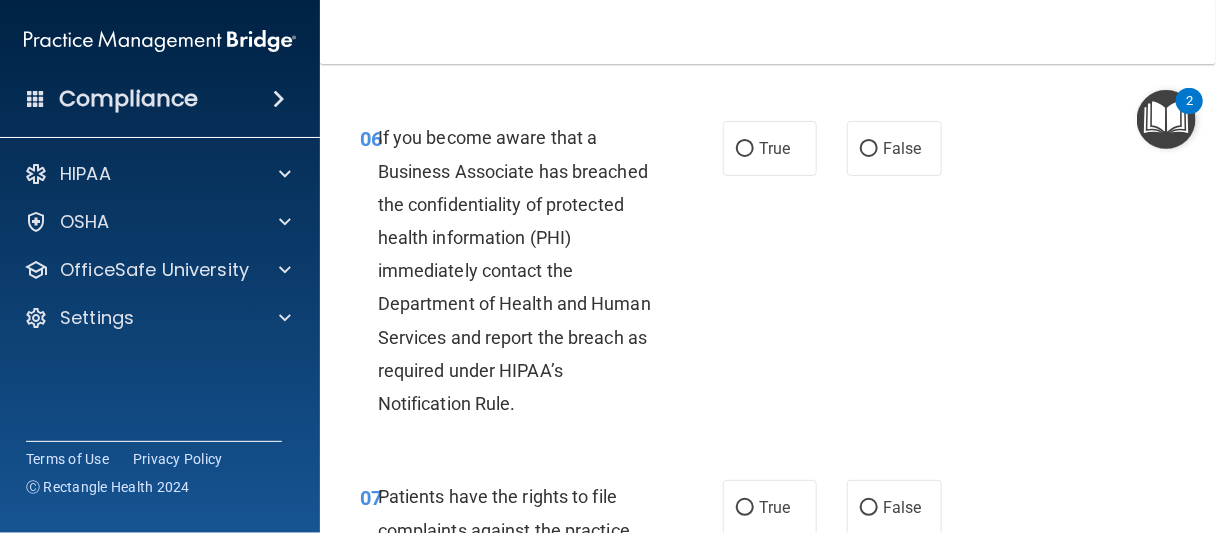 click on "06       If you become aware that a Business Associate has breached the confidentiality of protected health information (PHI) immediately contact the Department of Health and Human Services and report the breach as required under HIPAA’s Notification Rule.                  True           False" at bounding box center [768, 275] 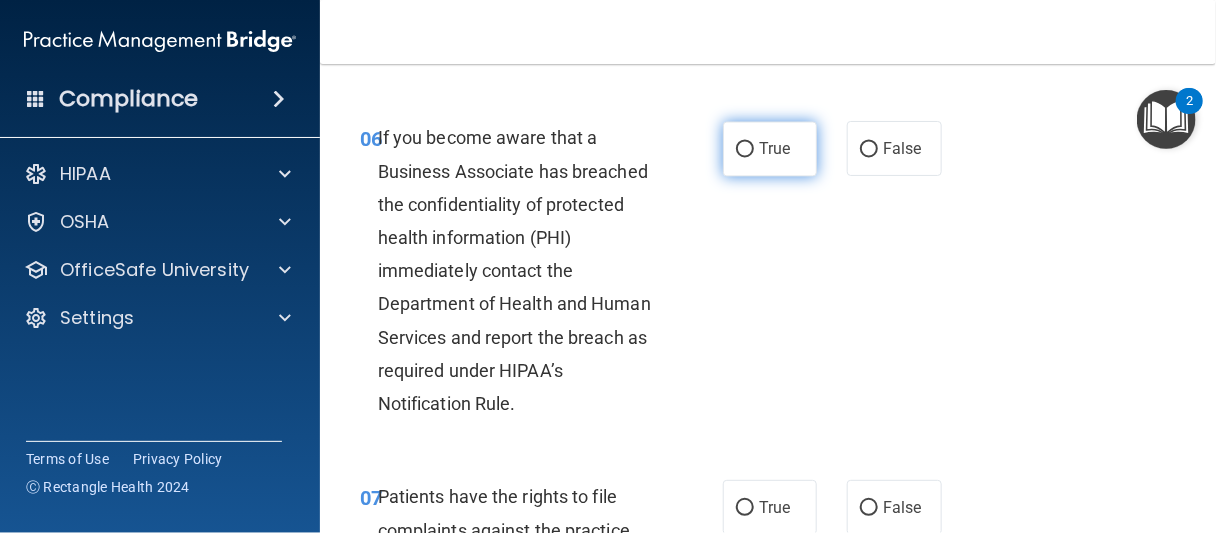 click on "True" at bounding box center [774, 148] 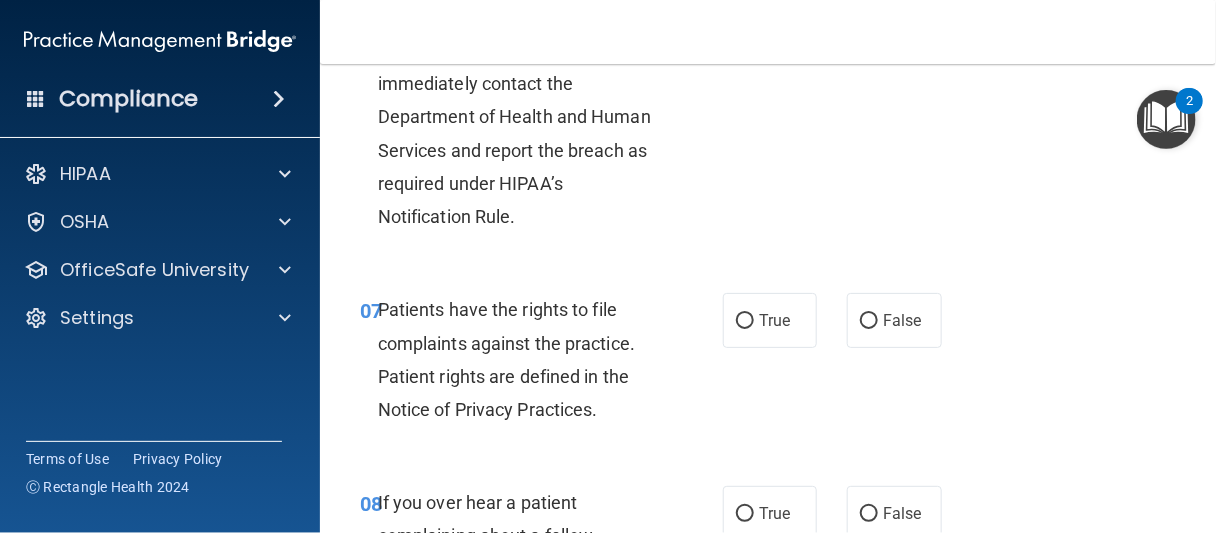 scroll, scrollTop: 1600, scrollLeft: 0, axis: vertical 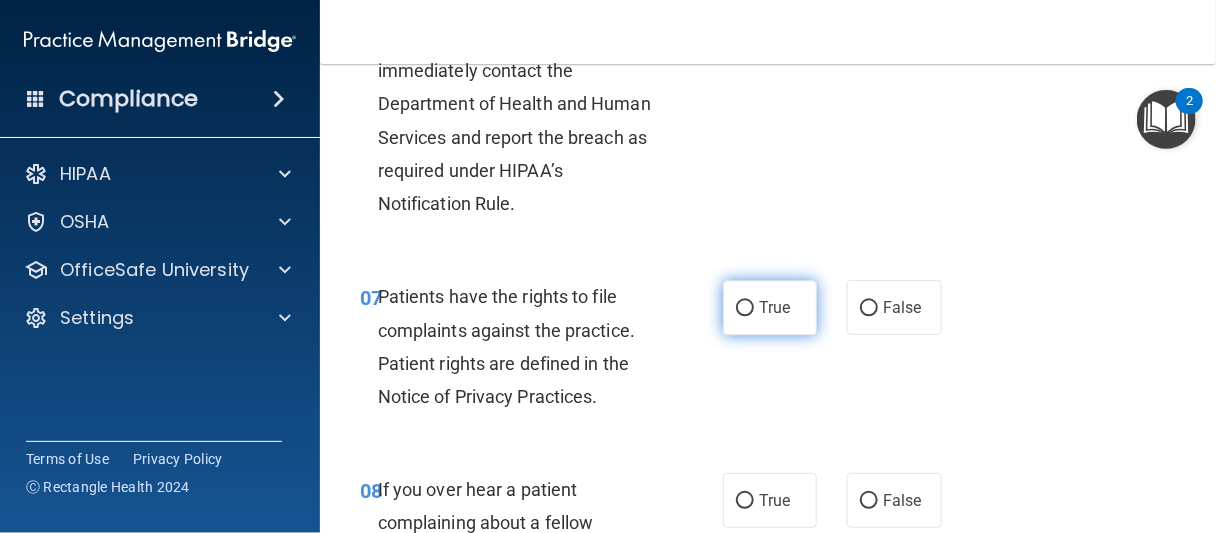 click on "True" at bounding box center (770, 307) 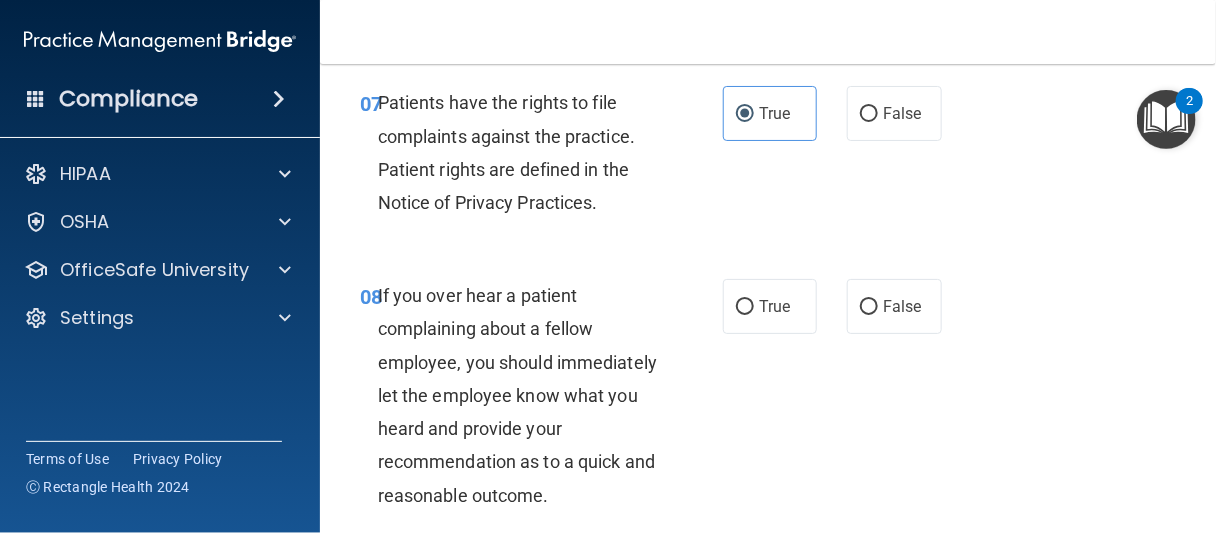 scroll, scrollTop: 1800, scrollLeft: 0, axis: vertical 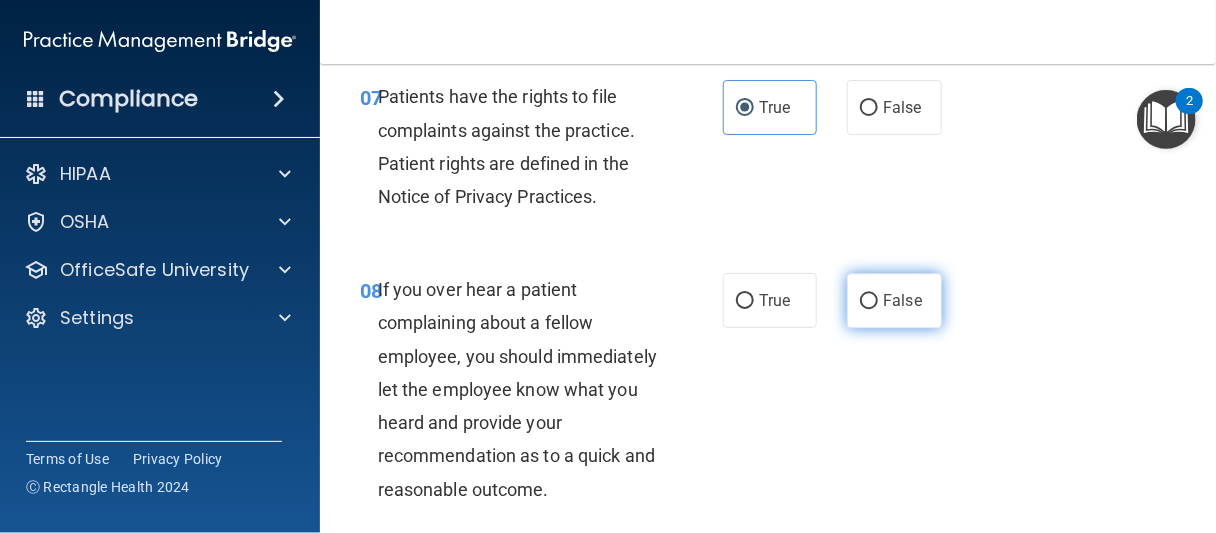 click on "False" at bounding box center [894, 300] 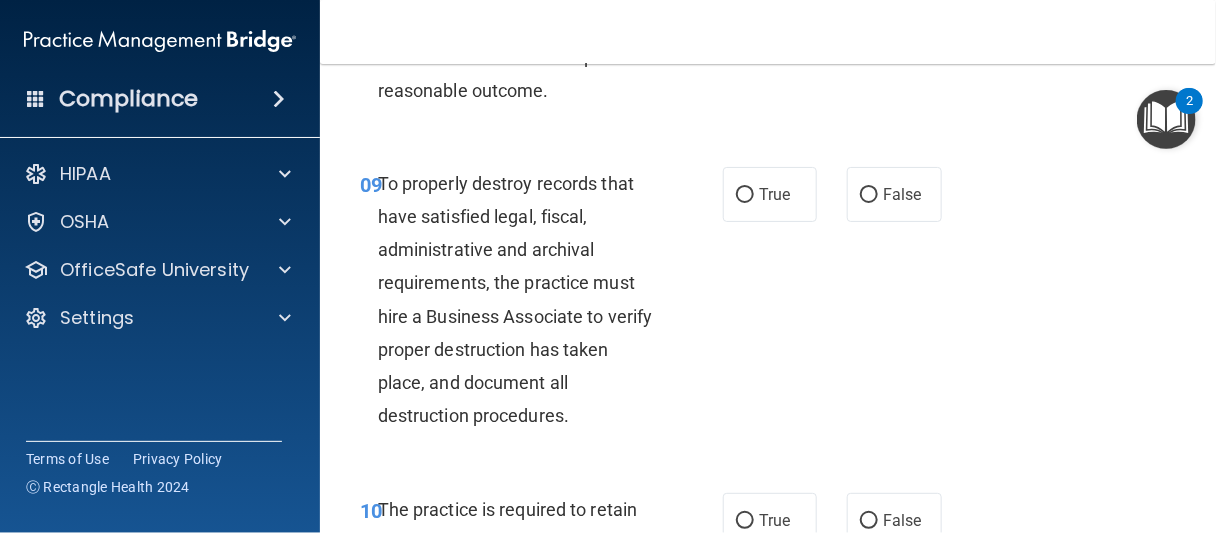 scroll, scrollTop: 2200, scrollLeft: 0, axis: vertical 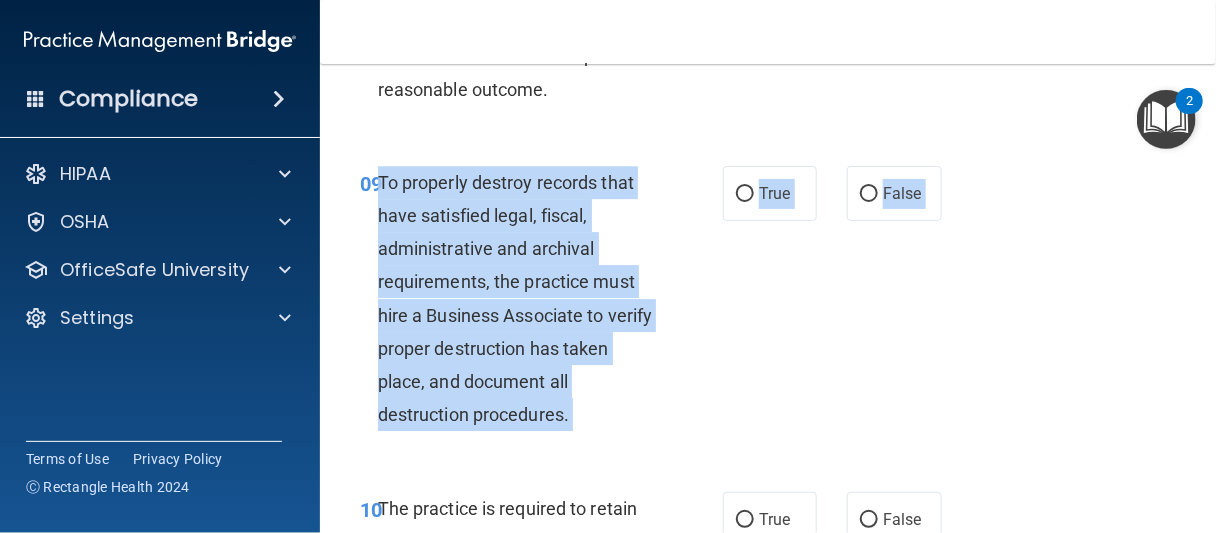 drag, startPoint x: 379, startPoint y: 174, endPoint x: 555, endPoint y: 444, distance: 322.298 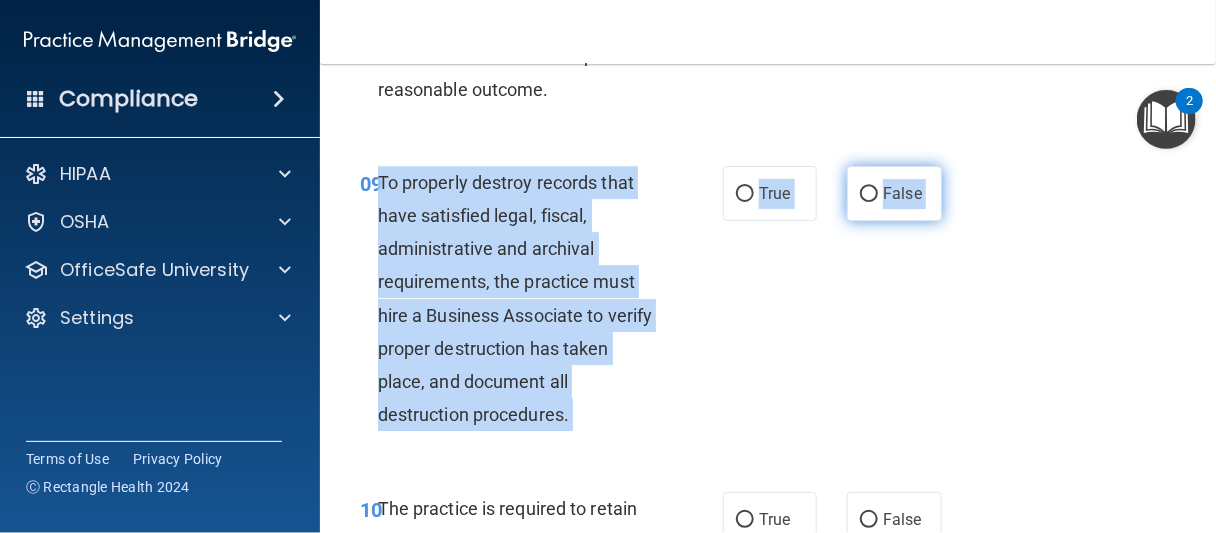 click on "False" at bounding box center (902, 193) 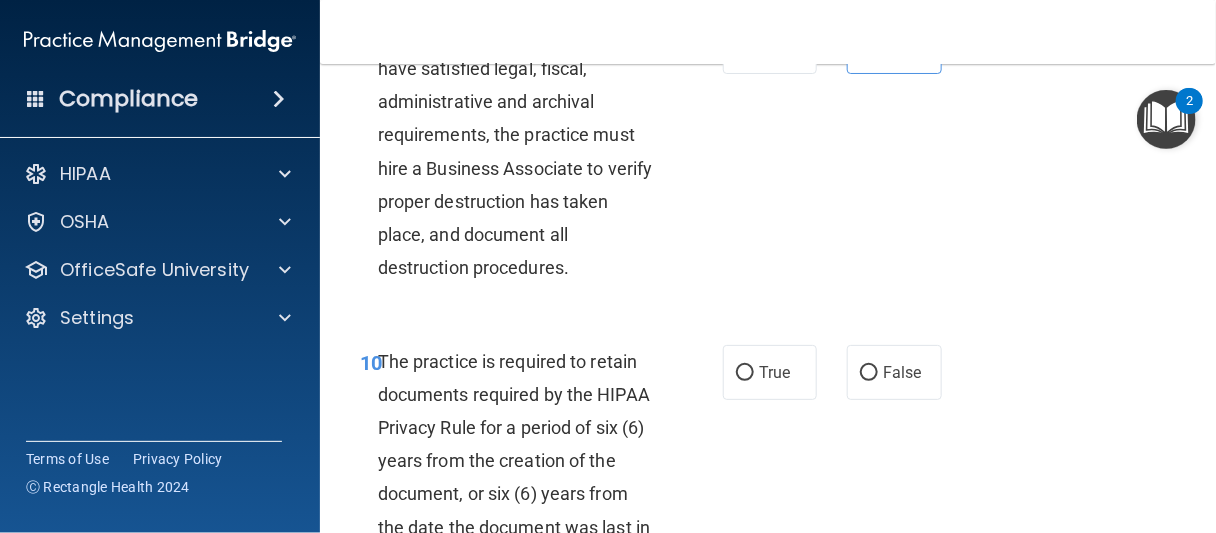 scroll, scrollTop: 2600, scrollLeft: 0, axis: vertical 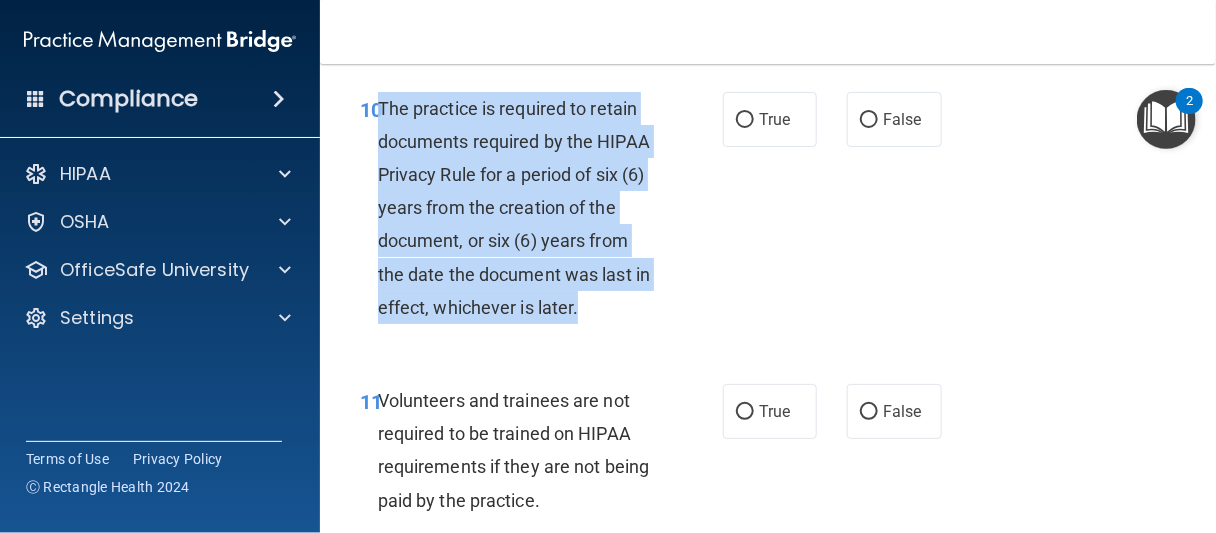 drag, startPoint x: 381, startPoint y: 101, endPoint x: 583, endPoint y: 319, distance: 297.20026 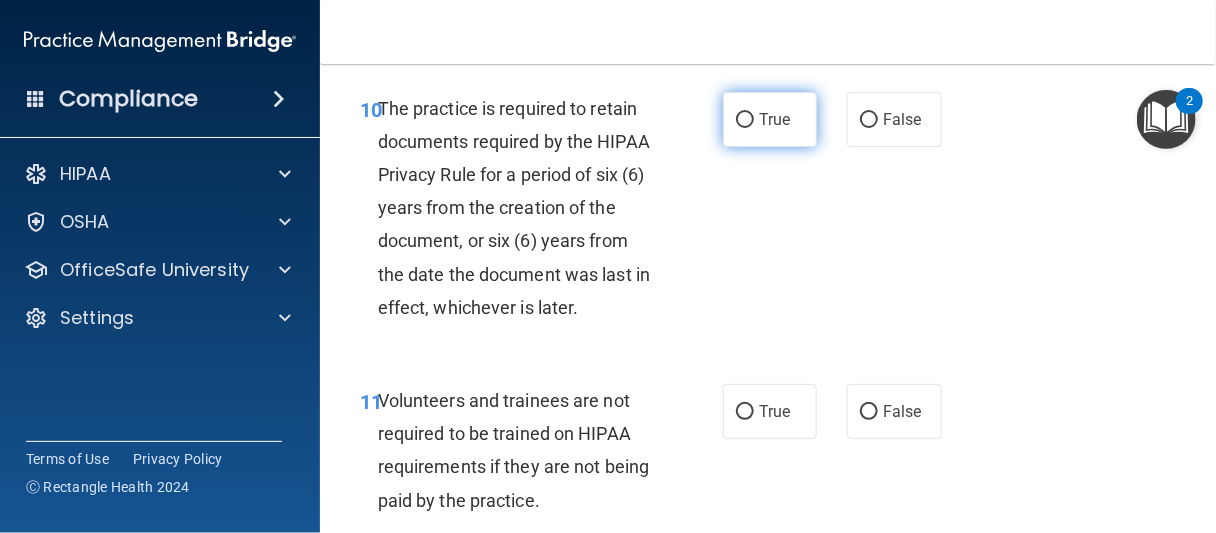 click on "True" at bounding box center (770, 119) 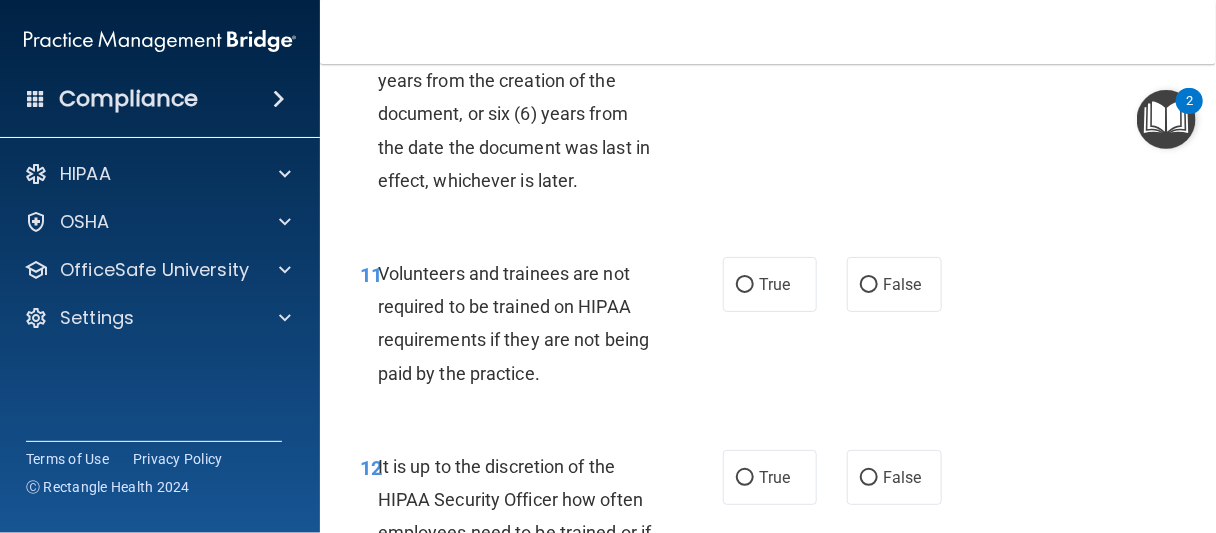 scroll, scrollTop: 2800, scrollLeft: 0, axis: vertical 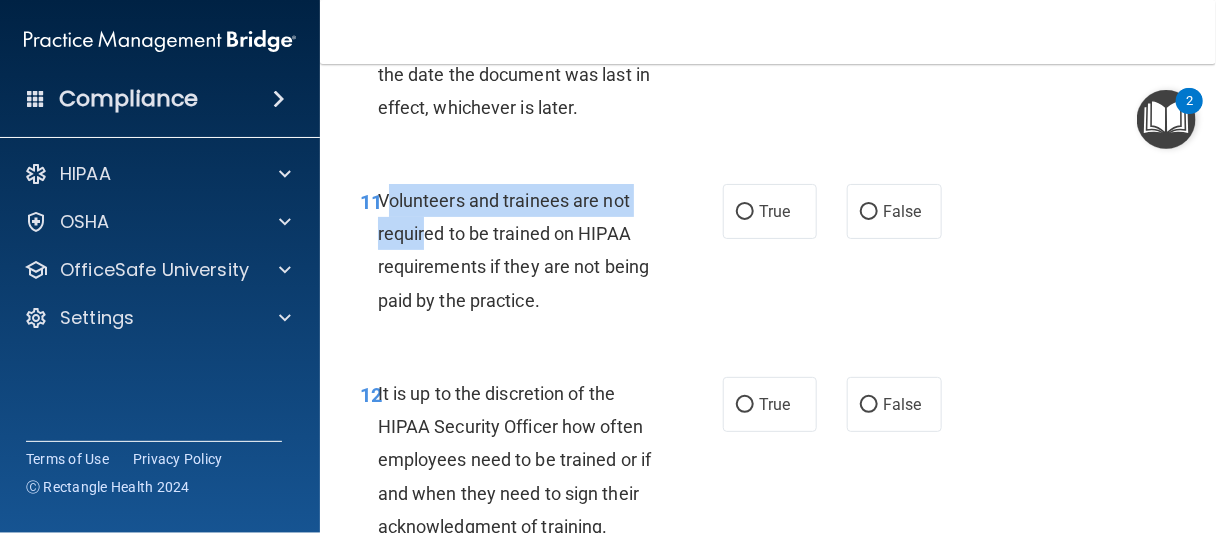 drag, startPoint x: 384, startPoint y: 196, endPoint x: 421, endPoint y: 249, distance: 64.63745 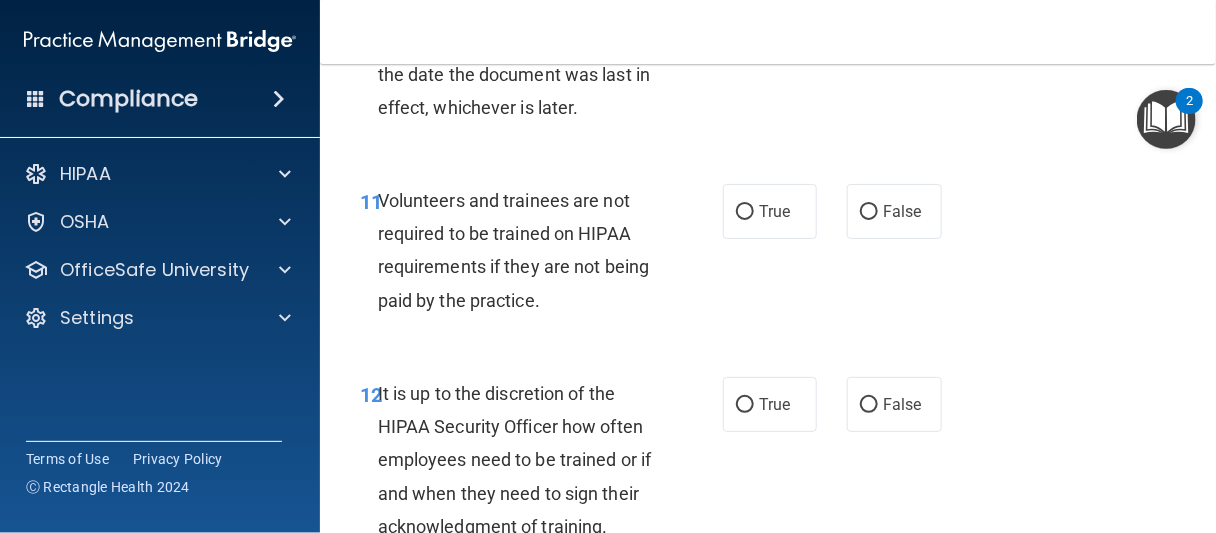 click on "Volunteers and trainees are not required to be trained on HIPAA requirements if they are not being paid by the practice." at bounding box center (513, 250) 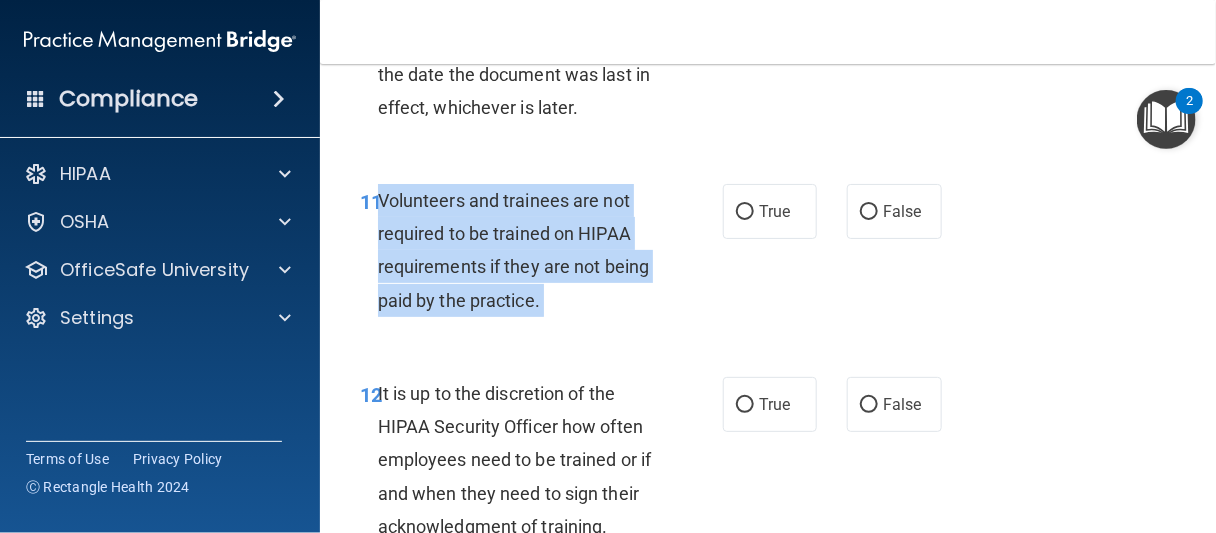 drag, startPoint x: 382, startPoint y: 191, endPoint x: 575, endPoint y: 297, distance: 220.1931 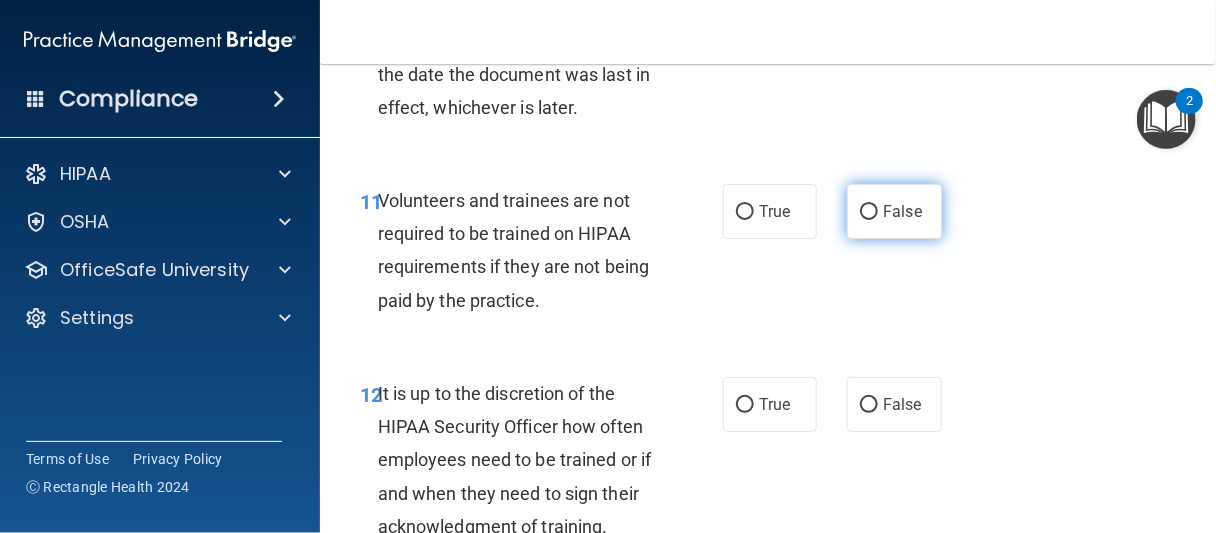 click on "False" at bounding box center [902, 211] 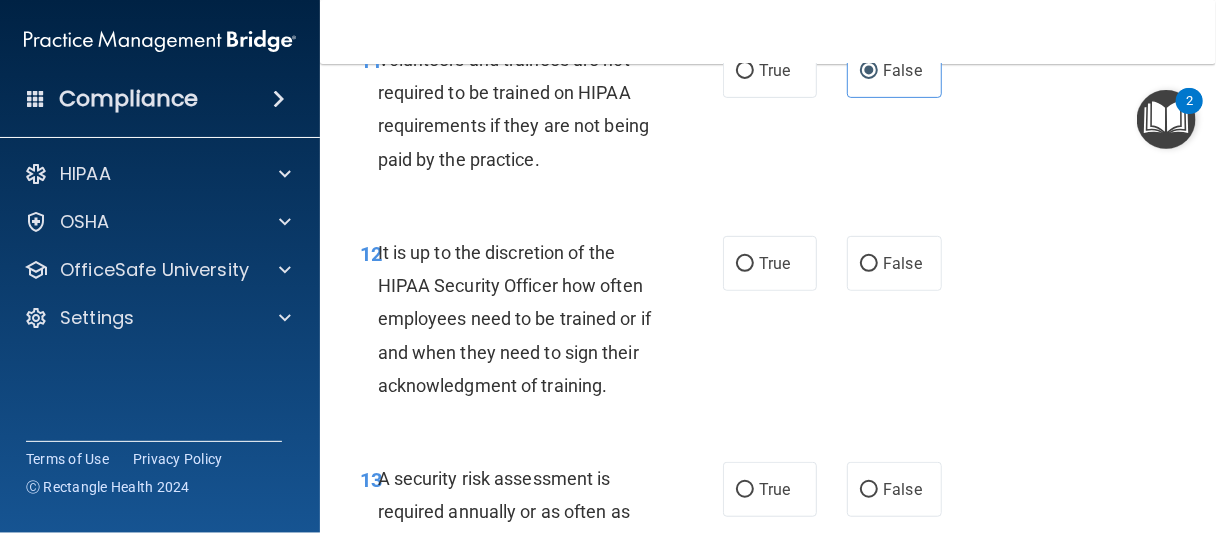 scroll, scrollTop: 3000, scrollLeft: 0, axis: vertical 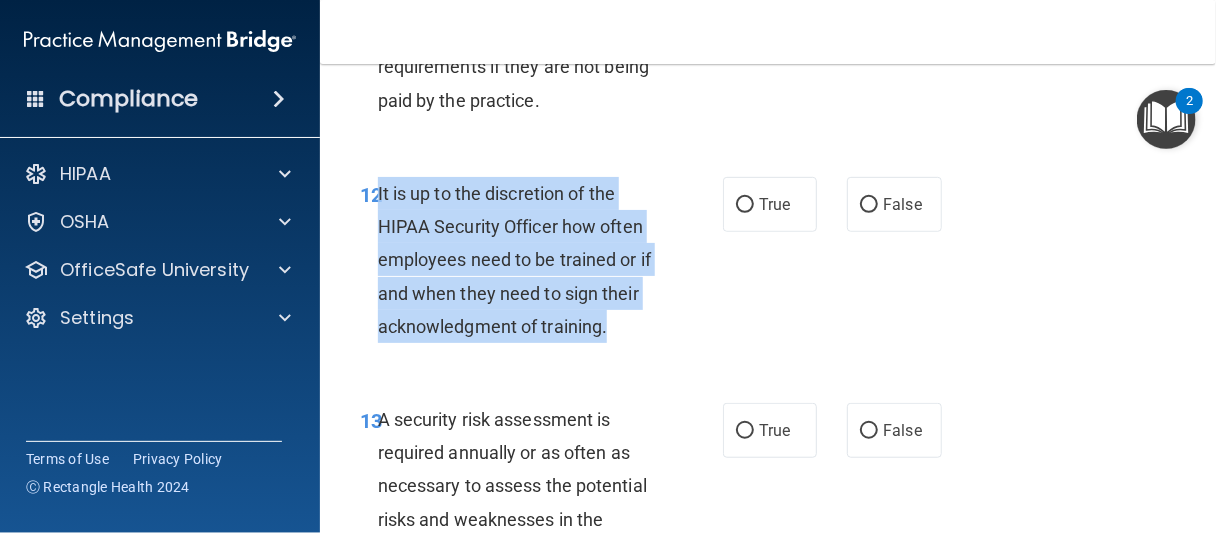 drag, startPoint x: 377, startPoint y: 190, endPoint x: 648, endPoint y: 332, distance: 305.94934 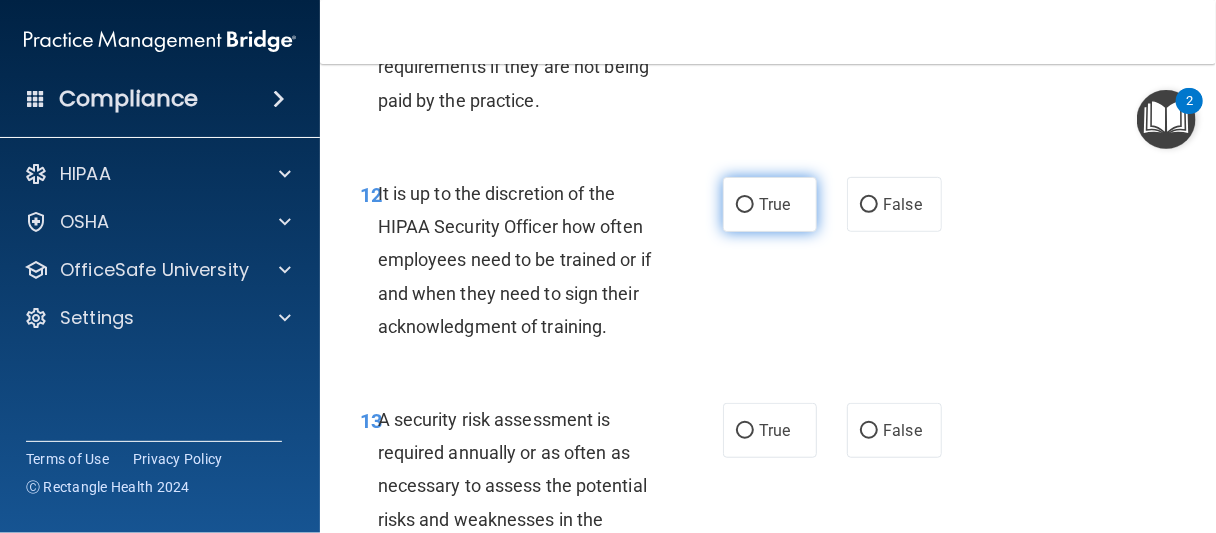 click on "True" at bounding box center [770, 204] 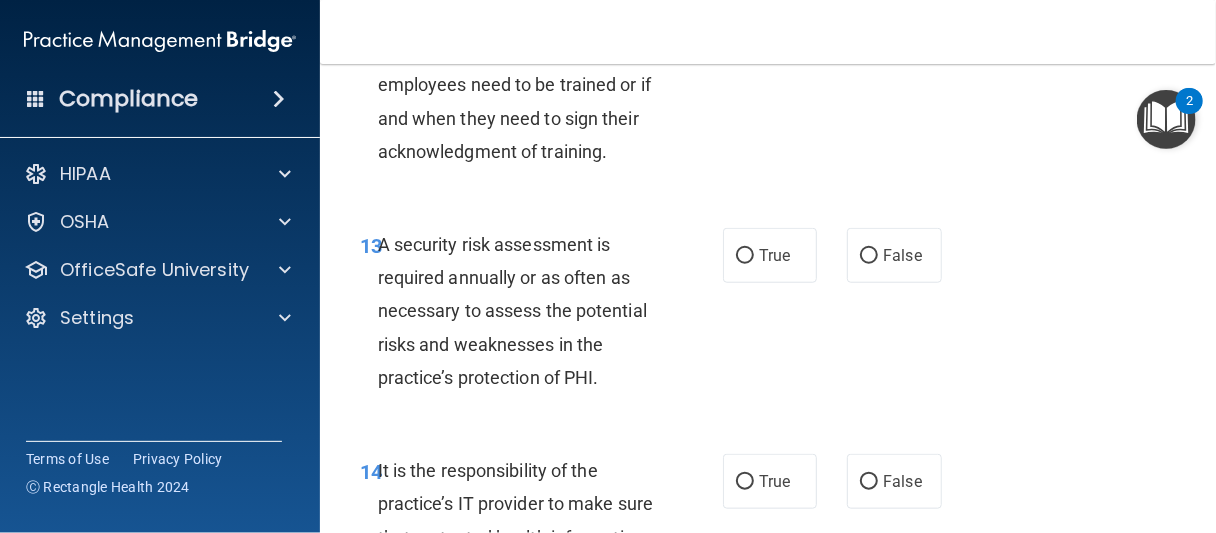 scroll, scrollTop: 3200, scrollLeft: 0, axis: vertical 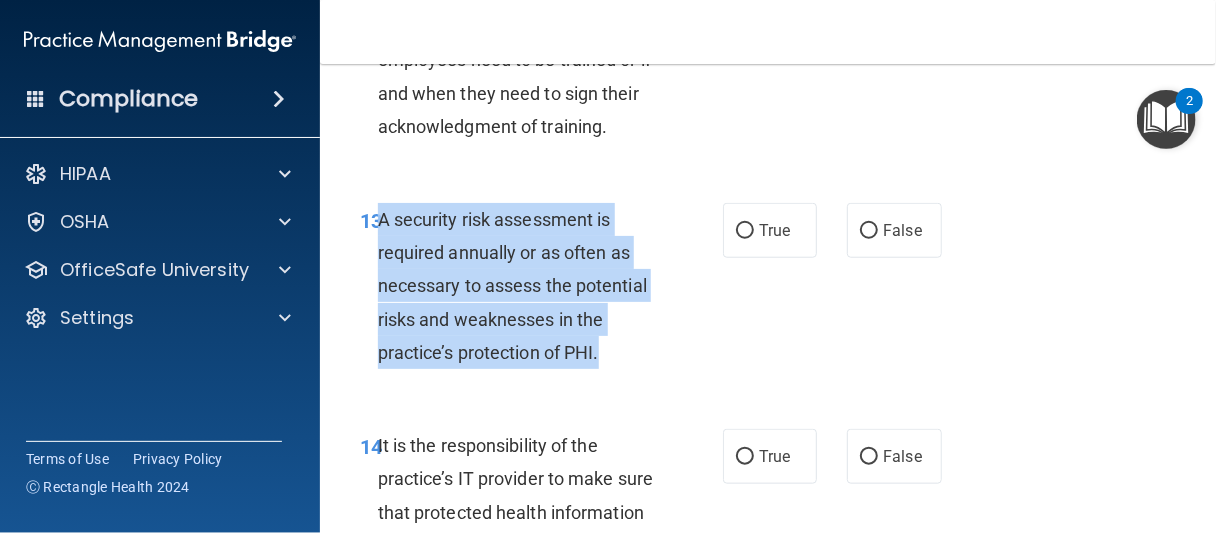 drag, startPoint x: 377, startPoint y: 215, endPoint x: 617, endPoint y: 367, distance: 284.0845 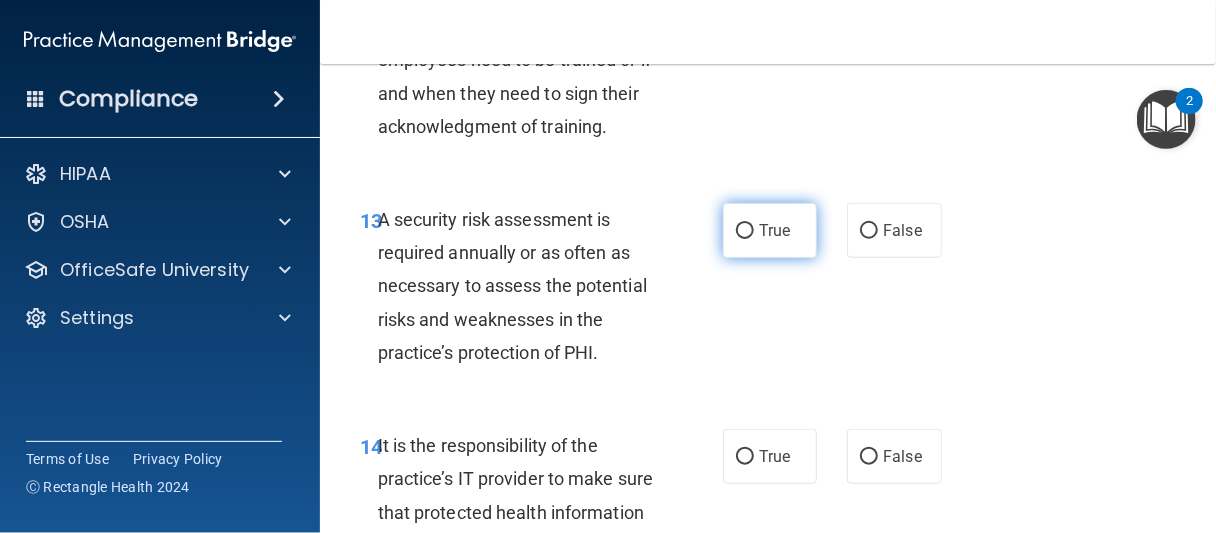 click on "True" at bounding box center (770, 230) 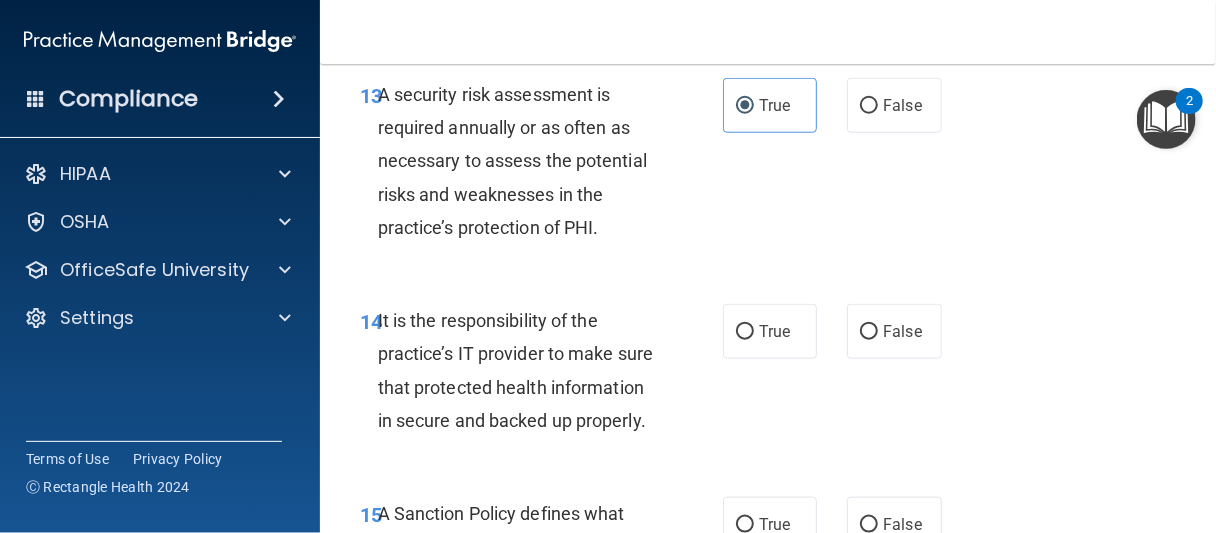 scroll, scrollTop: 3400, scrollLeft: 0, axis: vertical 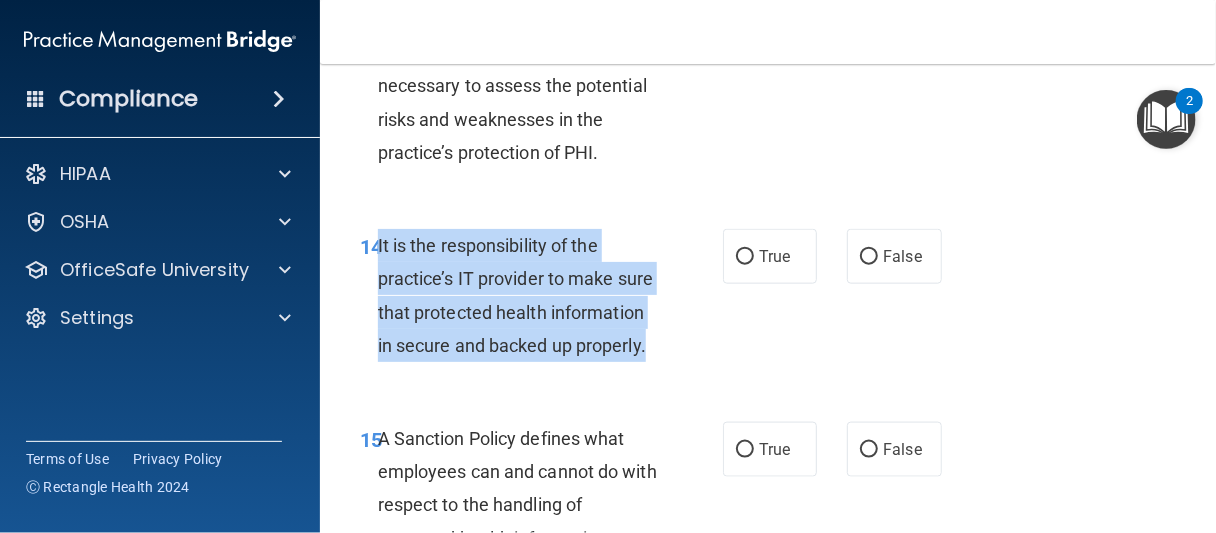 drag, startPoint x: 378, startPoint y: 244, endPoint x: 520, endPoint y: 367, distance: 187.86432 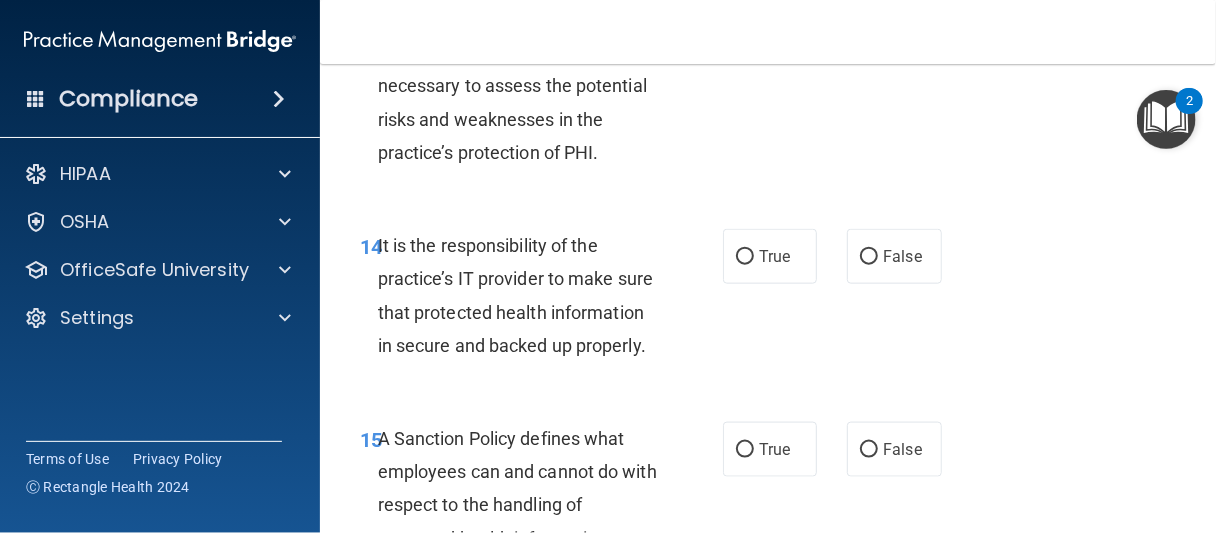 click on "13       A security risk assessment is required annually or as often as necessary to assess the potential risks and weaknesses in the practice’s protection of PHI.                 True           False" at bounding box center (768, 91) 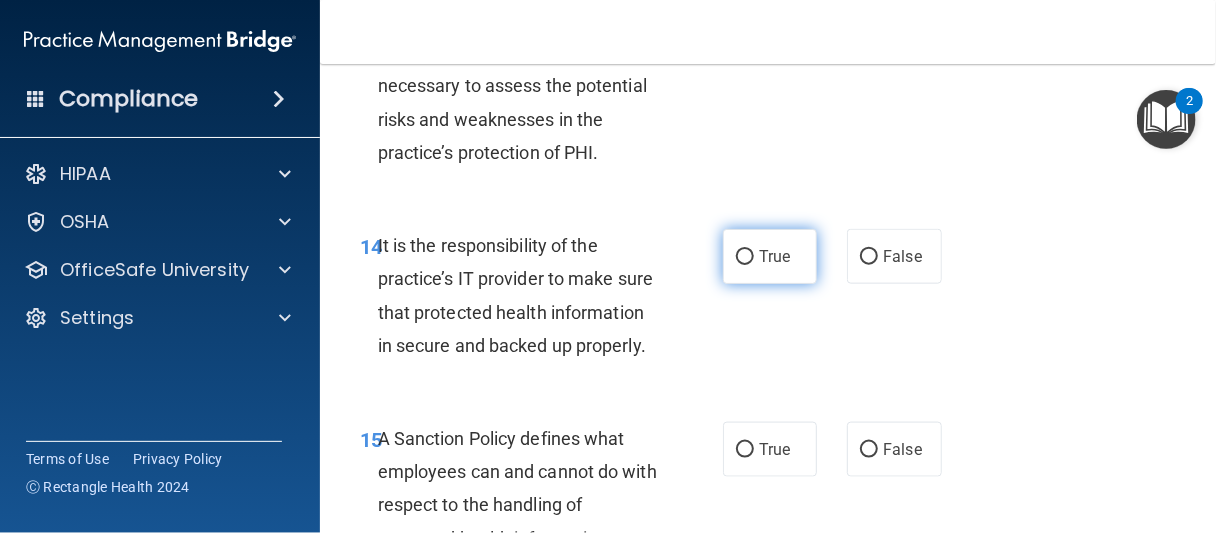 click on "True" at bounding box center (770, 256) 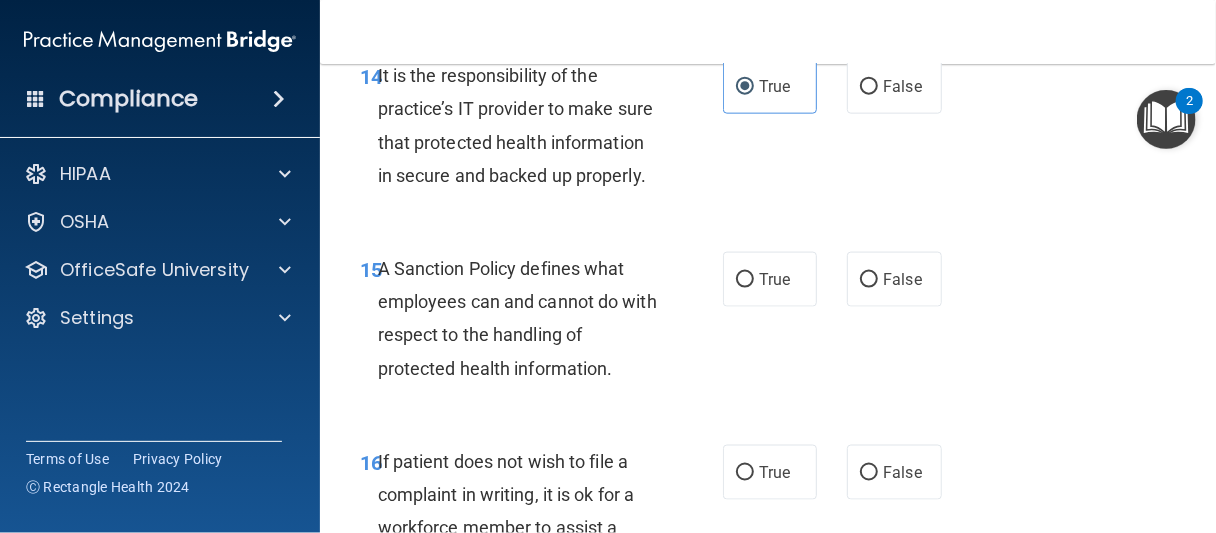scroll, scrollTop: 3600, scrollLeft: 0, axis: vertical 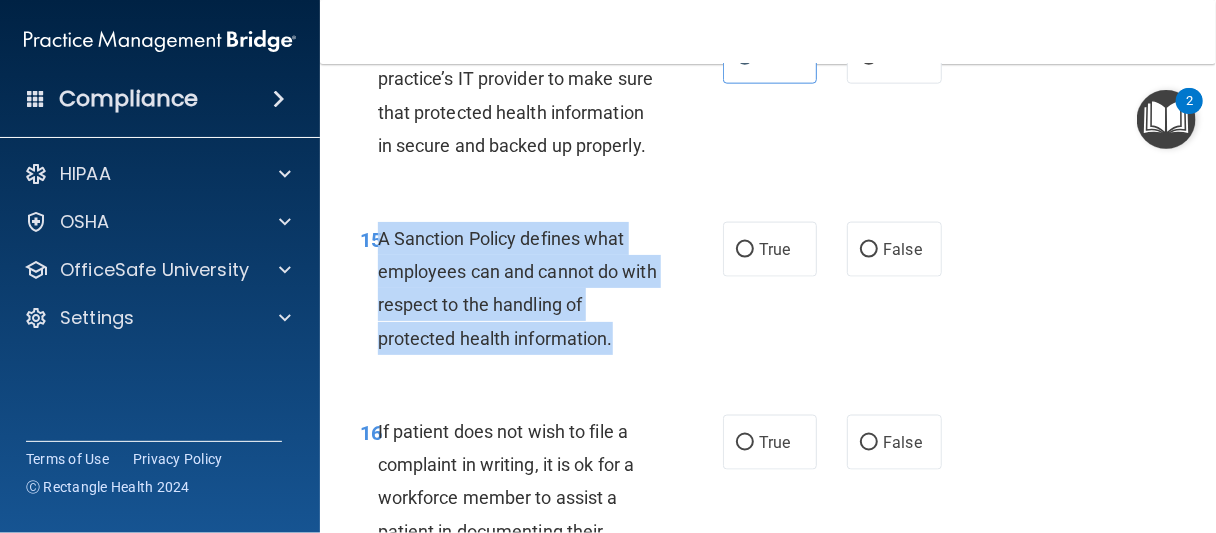 drag, startPoint x: 381, startPoint y: 270, endPoint x: 616, endPoint y: 376, distance: 257.80032 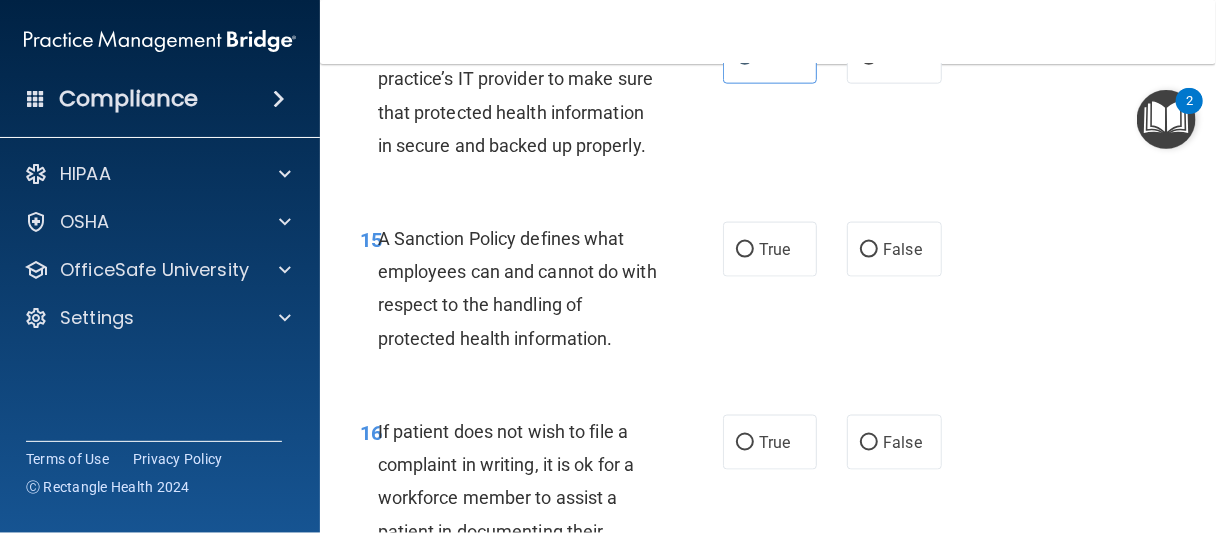click on "14       It is the responsibility of the practice’s IT provider to make sure that protected health information in secure and backed up properly.                  True           False" at bounding box center (768, 100) 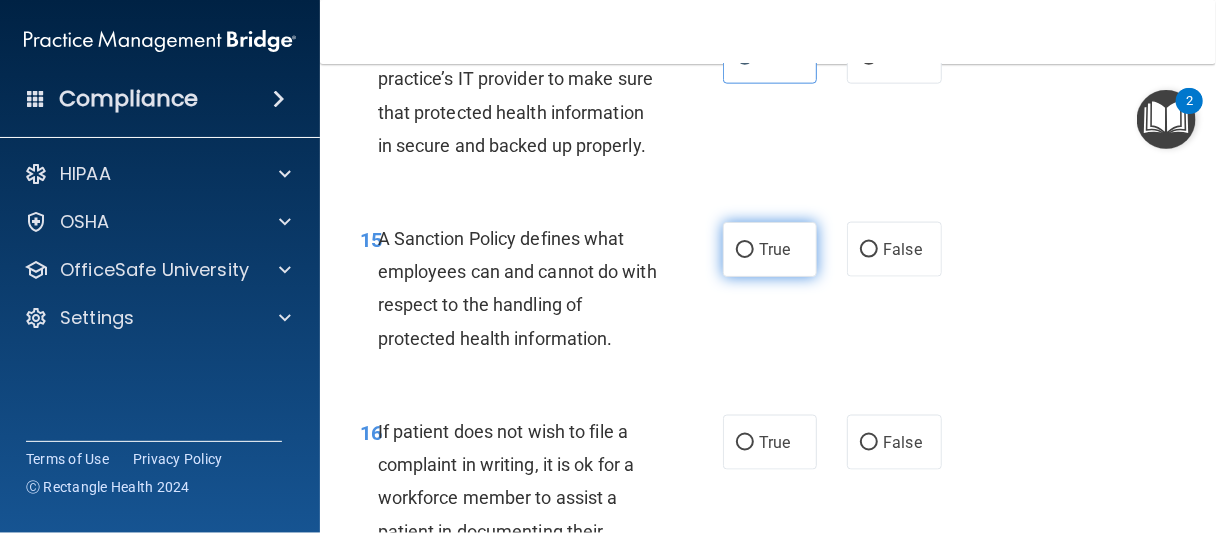 click on "True" at bounding box center (770, 249) 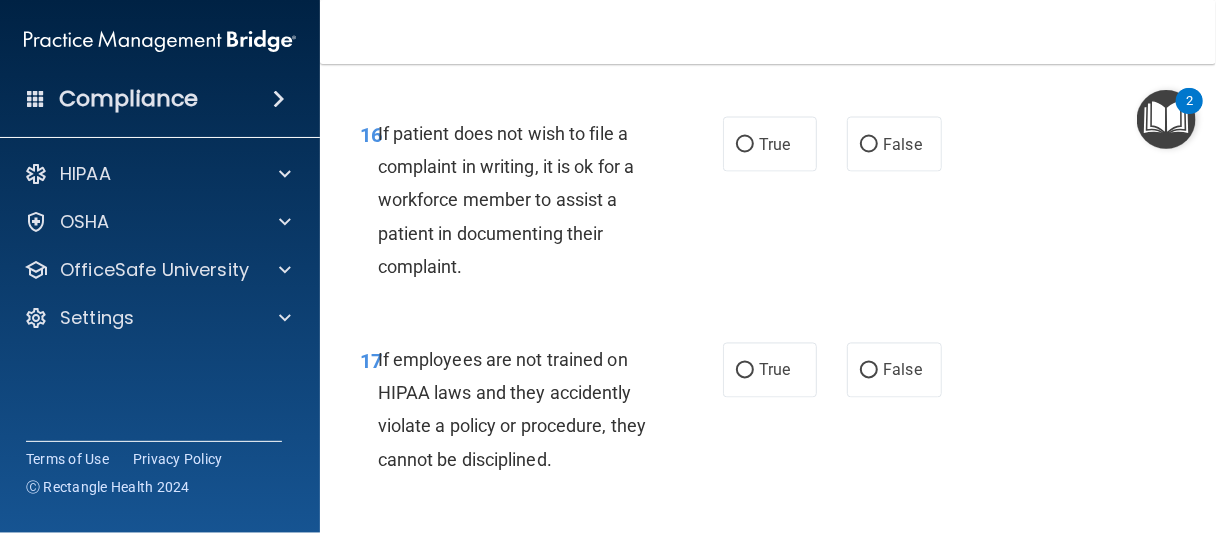 scroll, scrollTop: 3900, scrollLeft: 0, axis: vertical 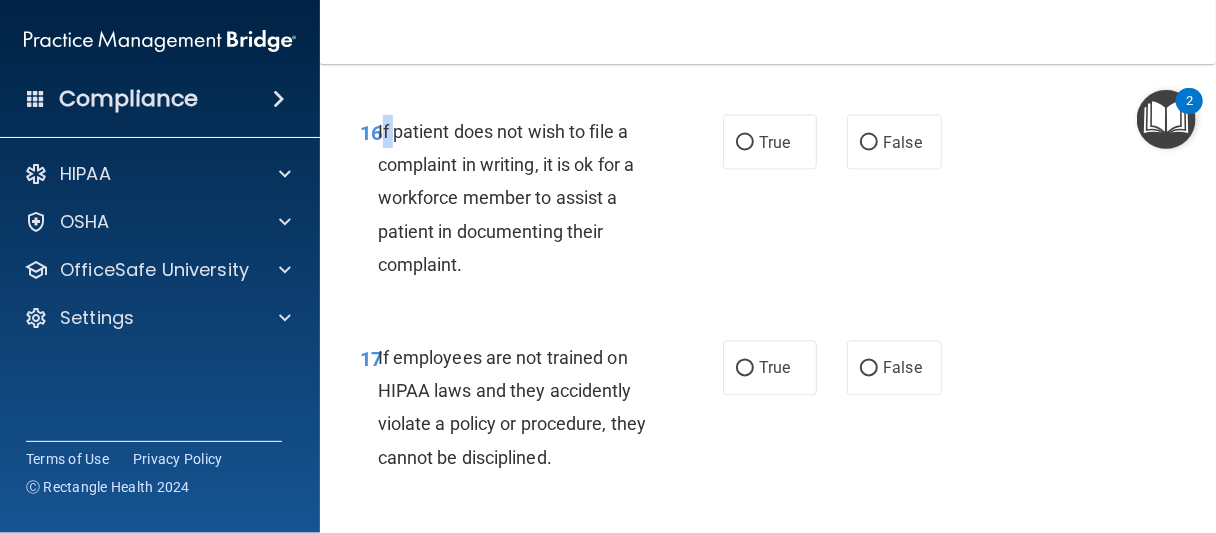 drag, startPoint x: 381, startPoint y: 160, endPoint x: 398, endPoint y: 173, distance: 21.400934 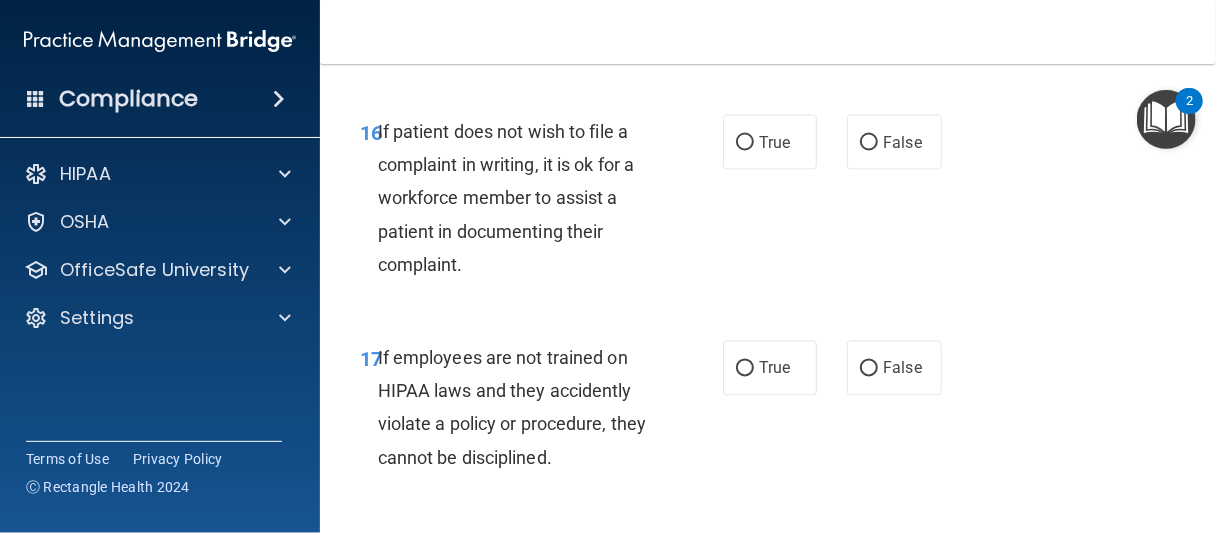 click on "If patient does not wish to file a complaint in writing, it is ok for a workforce member to assist a patient in documenting their complaint." at bounding box center [506, 198] 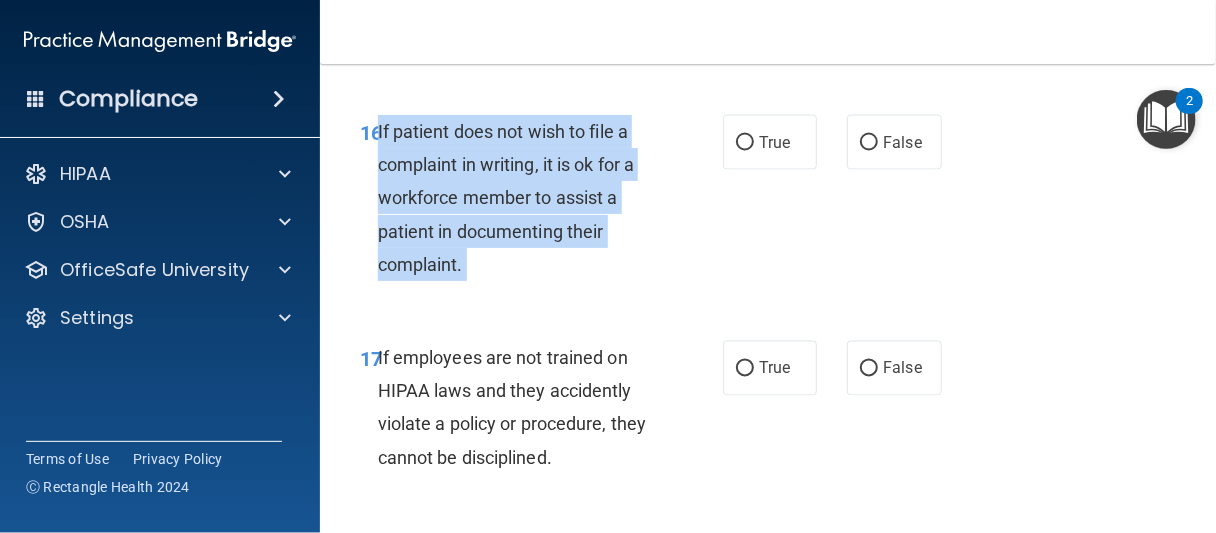 drag, startPoint x: 378, startPoint y: 163, endPoint x: 524, endPoint y: 292, distance: 194.82556 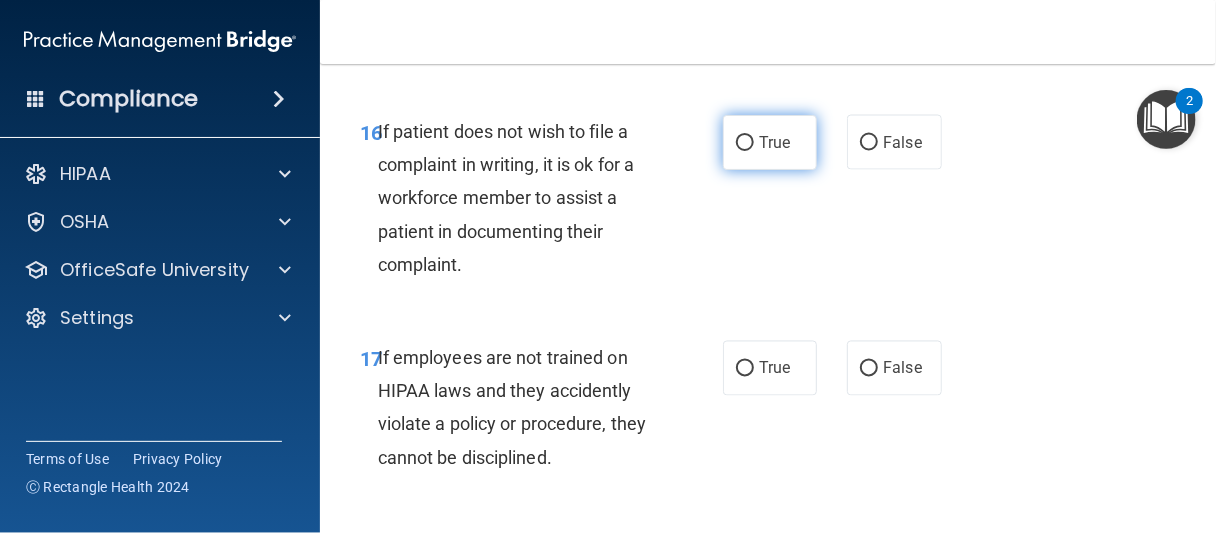 click on "True" at bounding box center [770, 142] 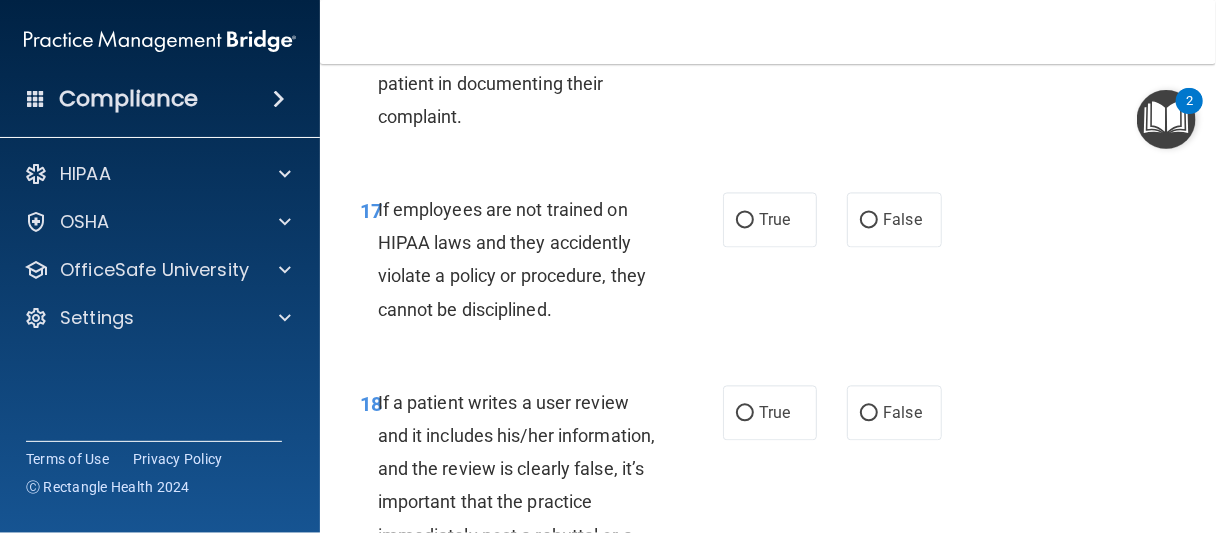 scroll, scrollTop: 4100, scrollLeft: 0, axis: vertical 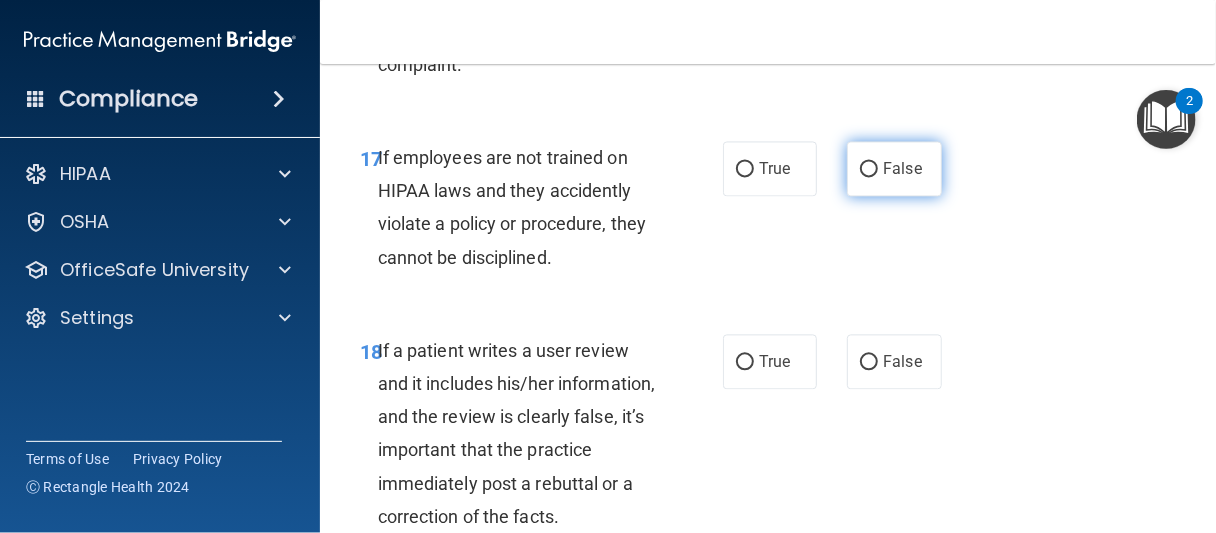 click on "False" at bounding box center [894, 168] 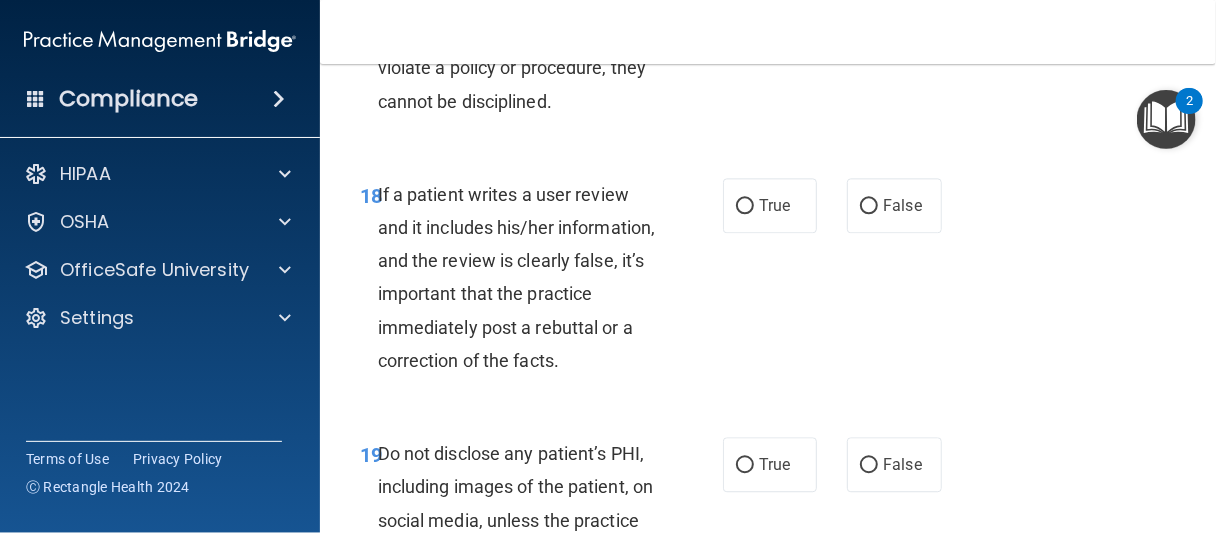 scroll, scrollTop: 4300, scrollLeft: 0, axis: vertical 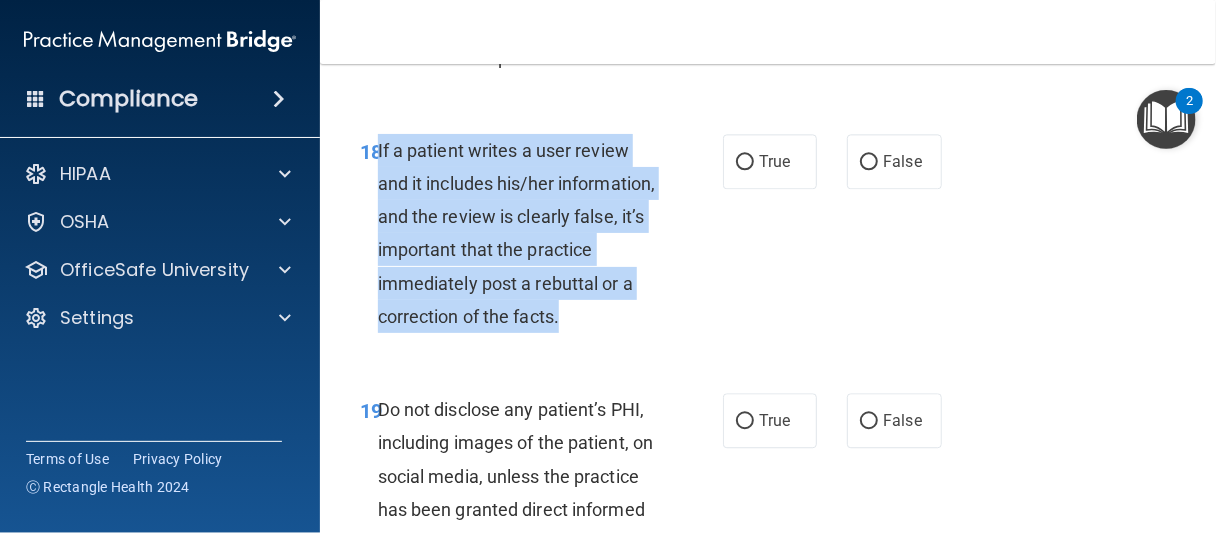 drag, startPoint x: 377, startPoint y: 179, endPoint x: 526, endPoint y: 377, distance: 247.80032 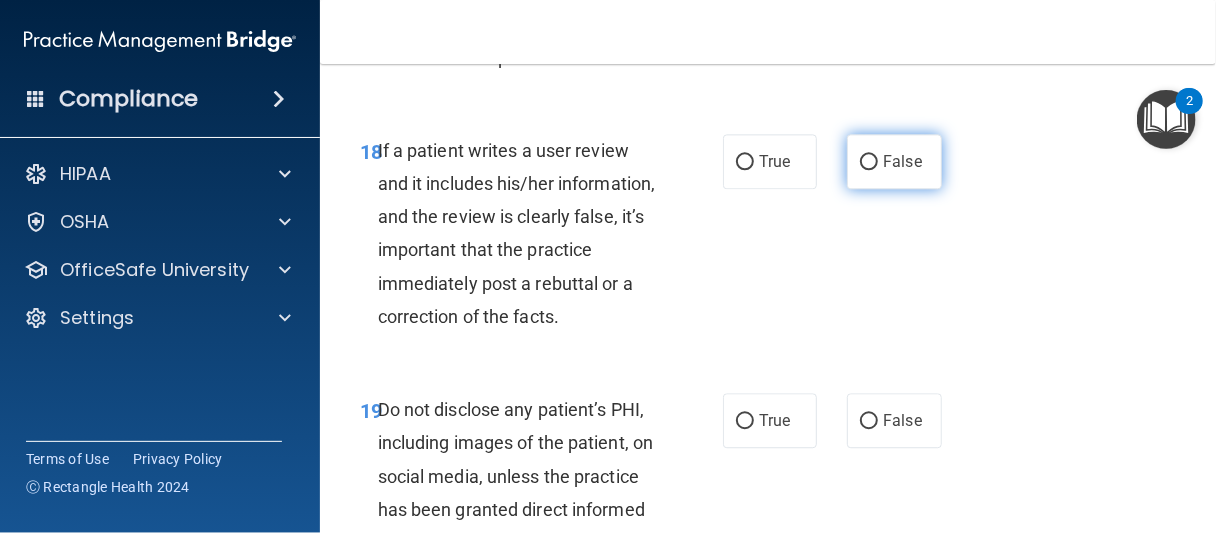 click on "False" at bounding box center (894, 161) 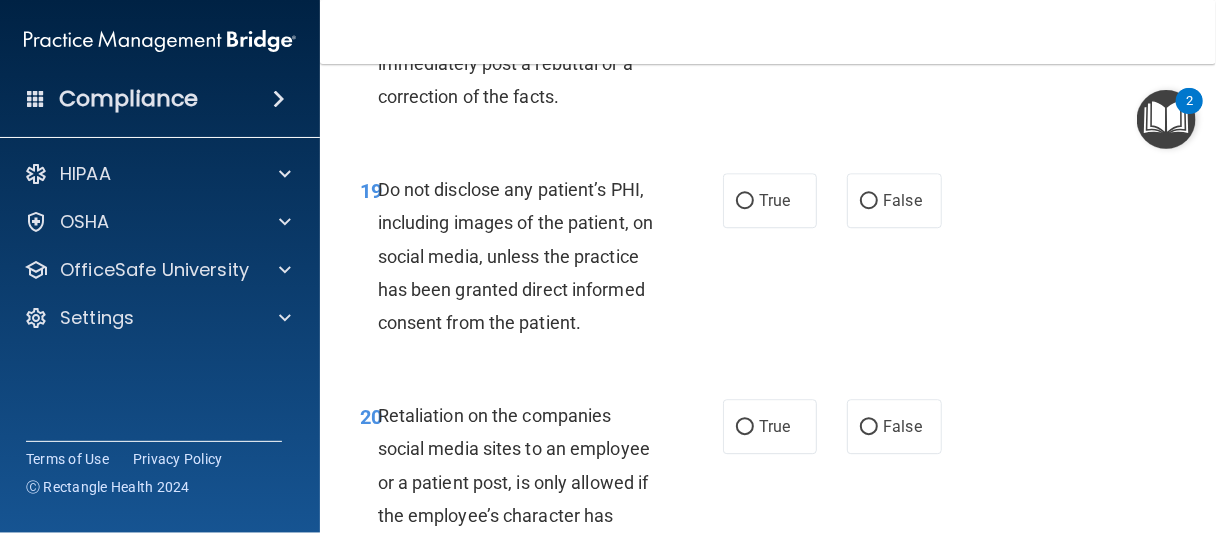 scroll, scrollTop: 4600, scrollLeft: 0, axis: vertical 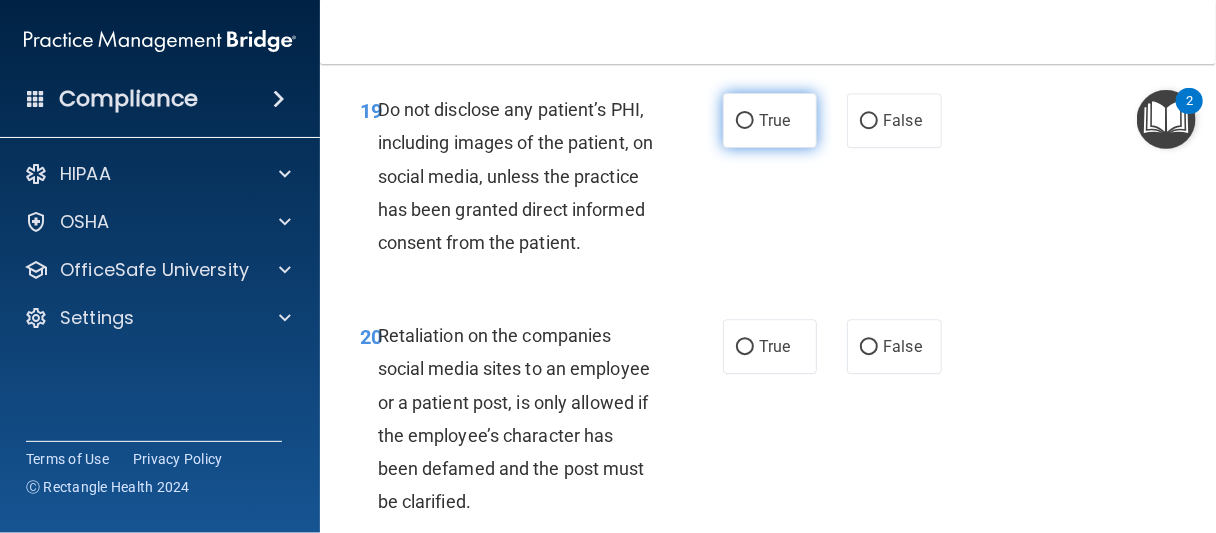 click on "True" at bounding box center [770, 120] 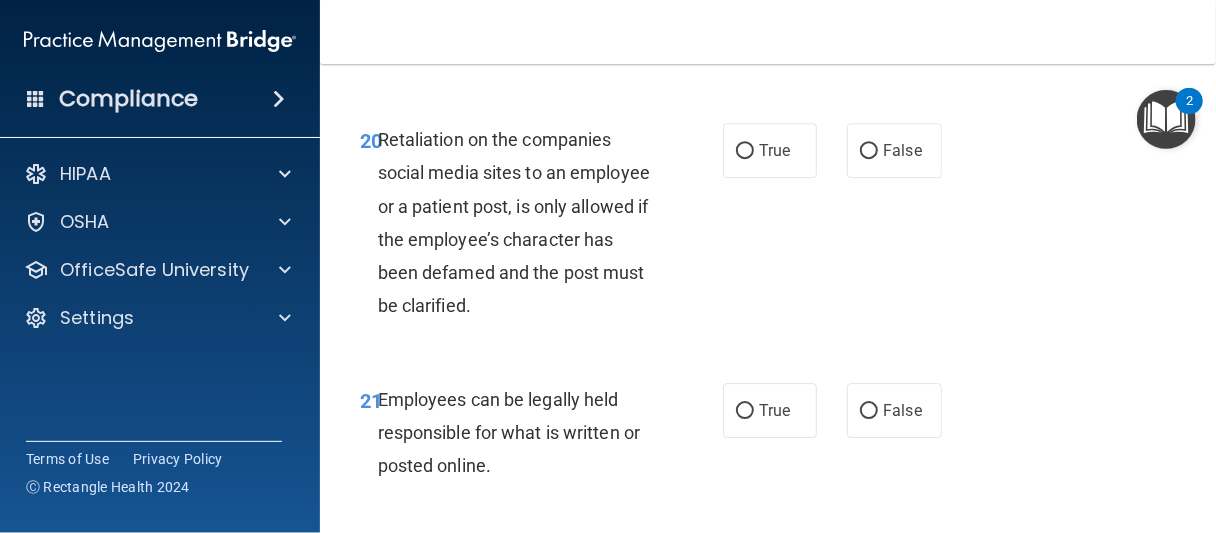 scroll, scrollTop: 4900, scrollLeft: 0, axis: vertical 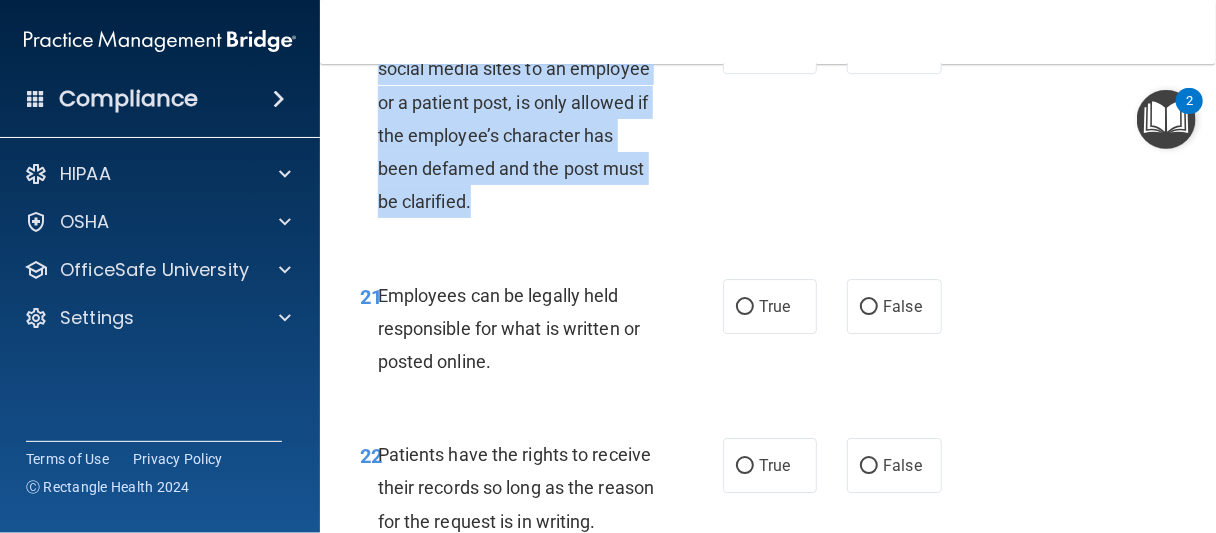 drag, startPoint x: 380, startPoint y: 129, endPoint x: 607, endPoint y: 299, distance: 283.60007 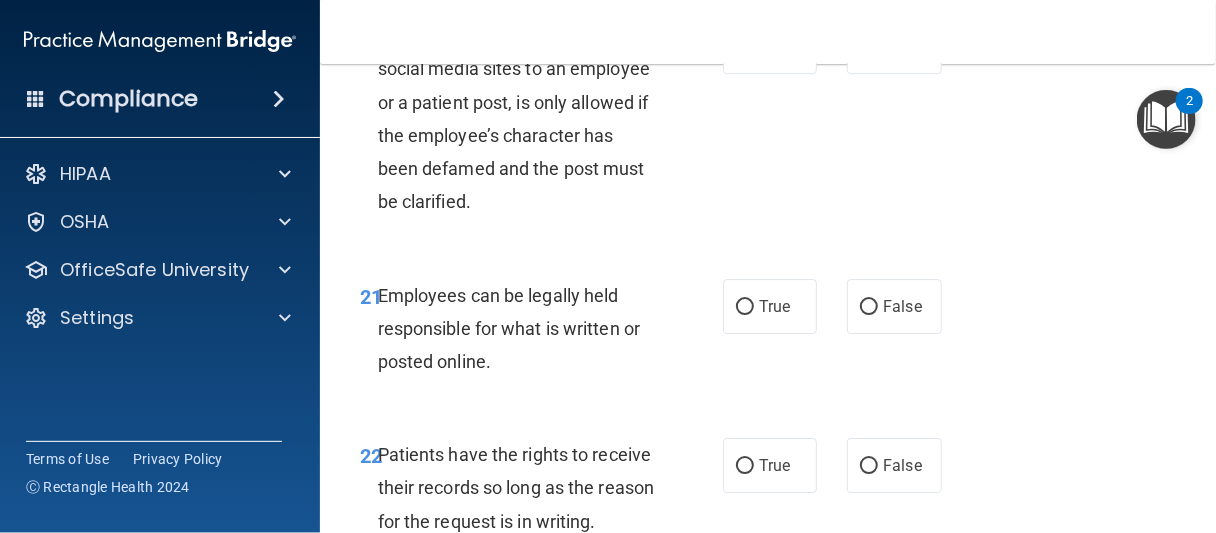 click on "20       Retaliation on the companies social media sites to an employee or a patient post, is only allowed if the employee’s character has been defamed and the post must be clarified.                  True           False" at bounding box center [768, 123] 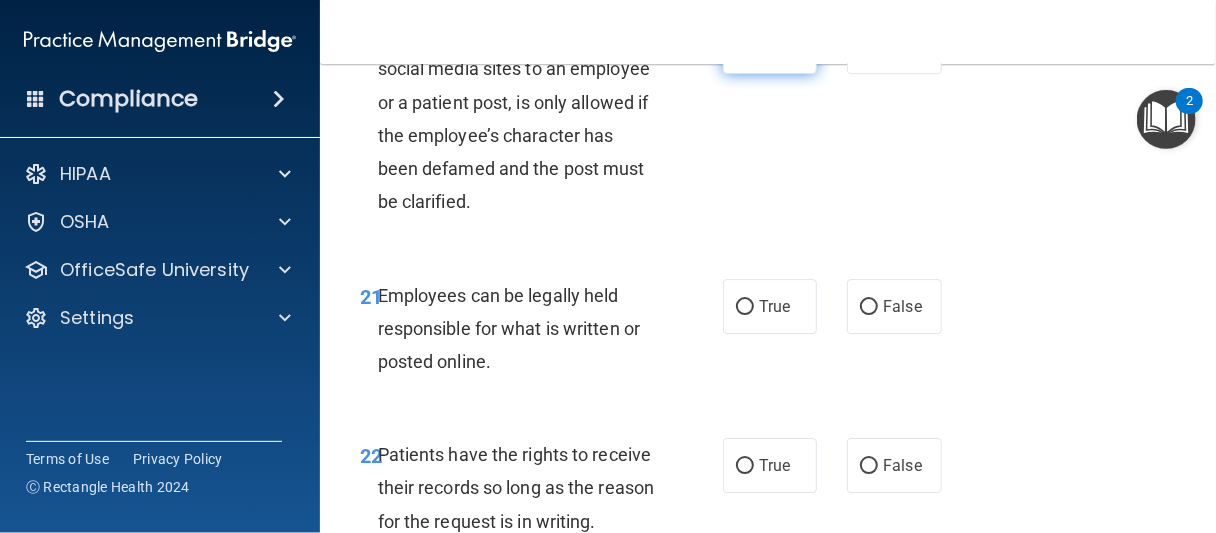 click on "True" at bounding box center (770, 46) 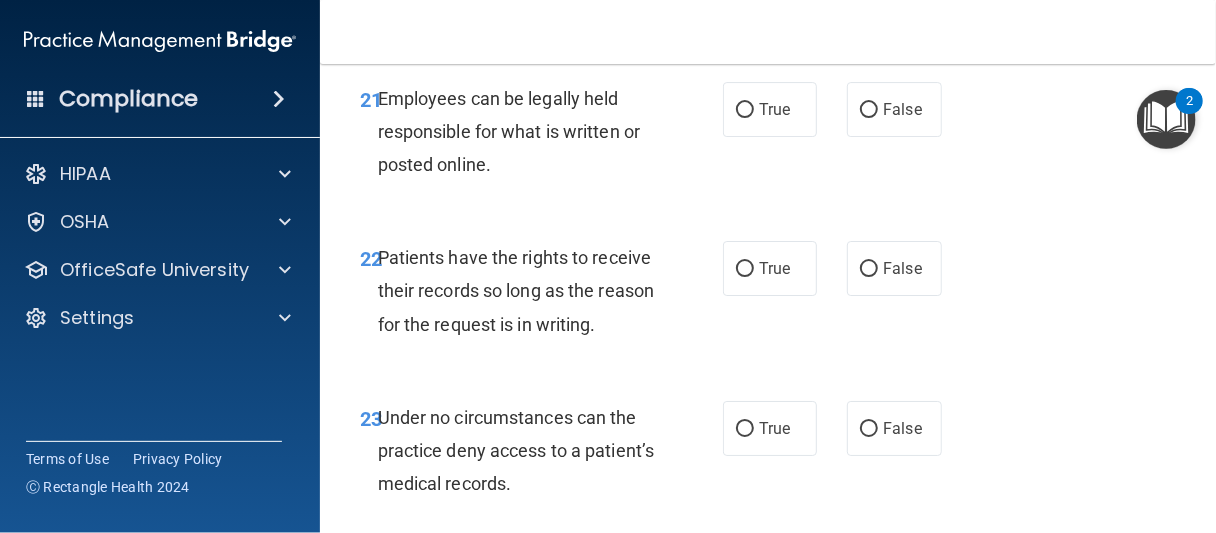 scroll, scrollTop: 5100, scrollLeft: 0, axis: vertical 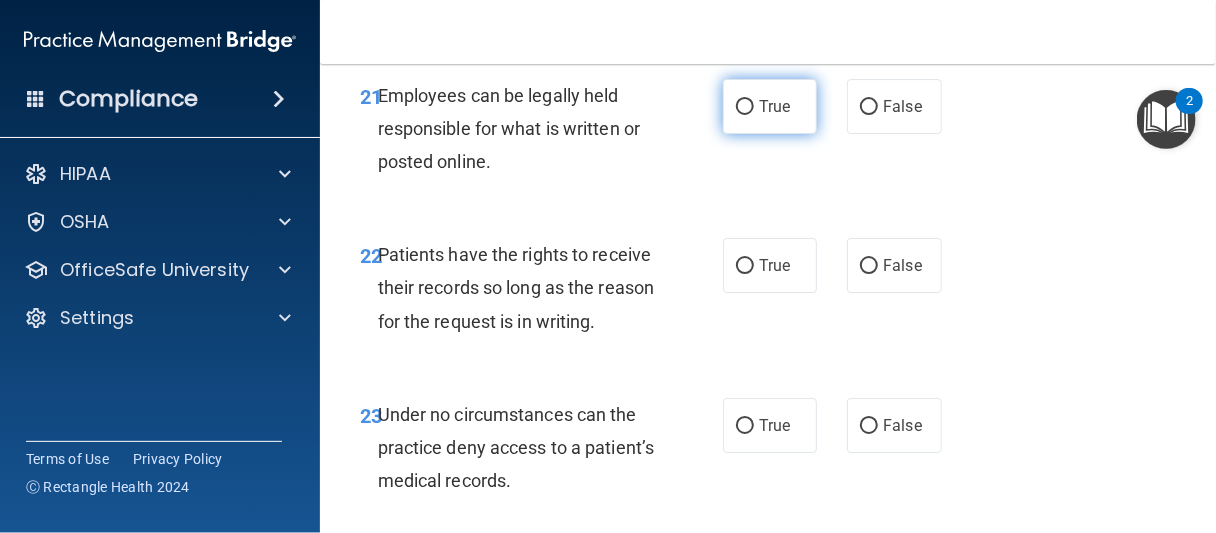 click on "True" at bounding box center [770, 106] 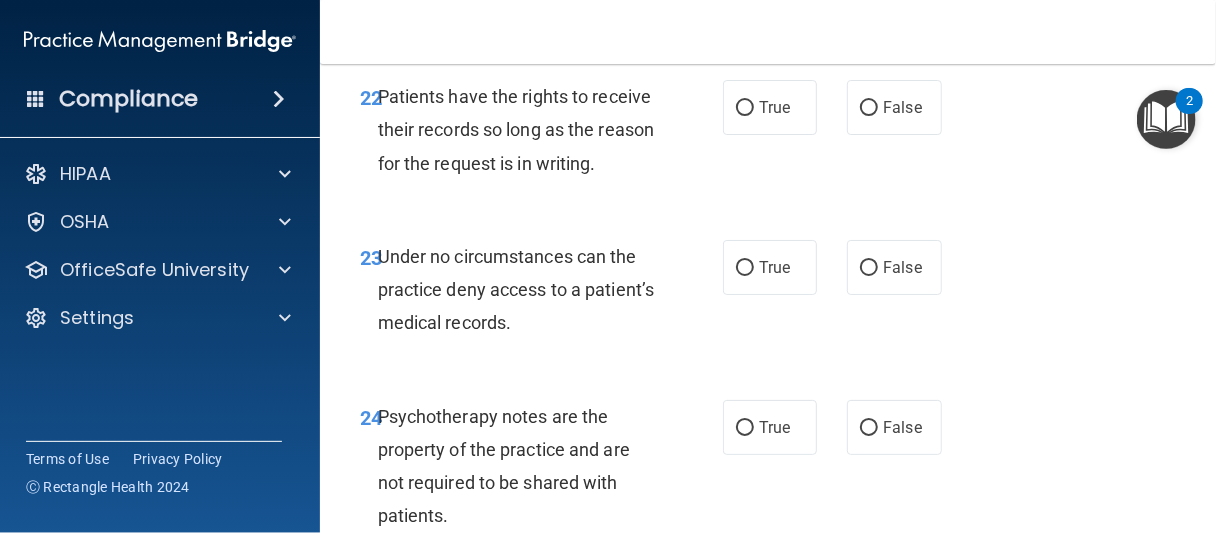 scroll, scrollTop: 5300, scrollLeft: 0, axis: vertical 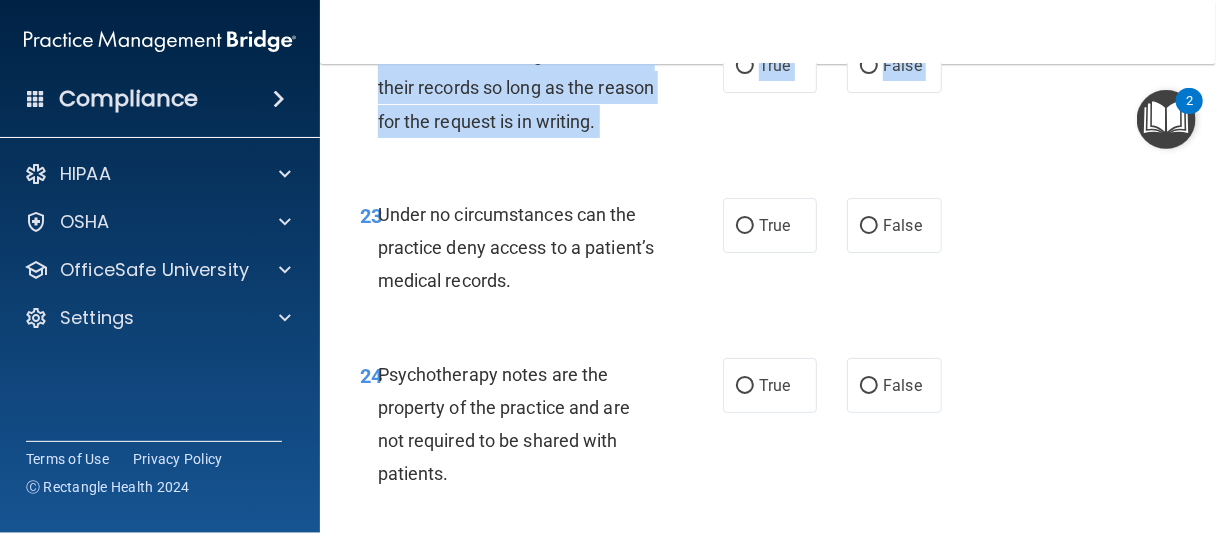 drag, startPoint x: 382, startPoint y: 153, endPoint x: 462, endPoint y: 288, distance: 156.92355 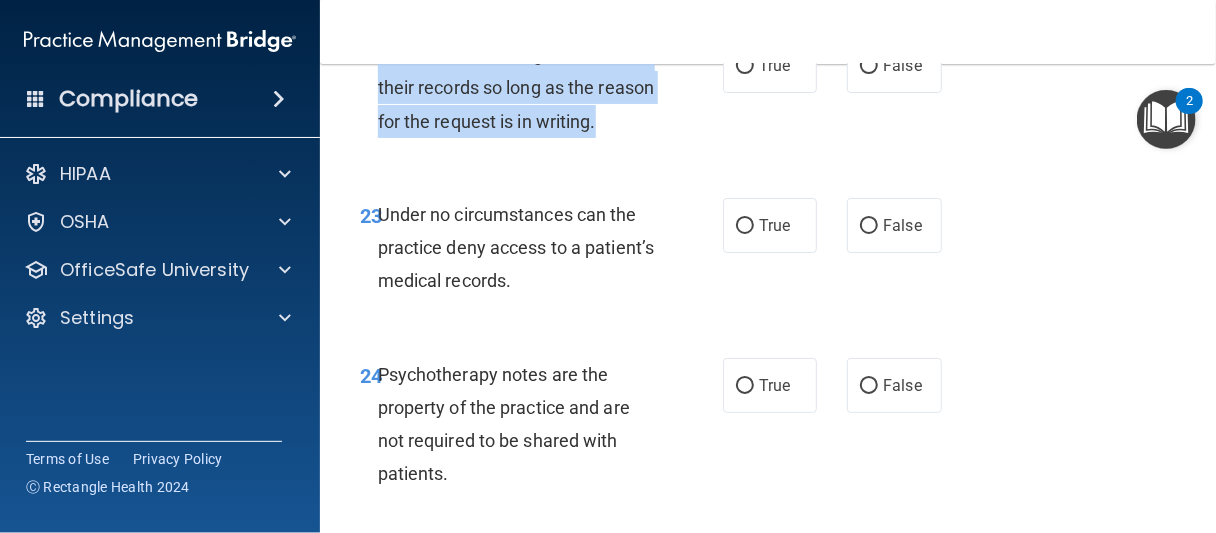 drag, startPoint x: 381, startPoint y: 153, endPoint x: 474, endPoint y: 271, distance: 150.24313 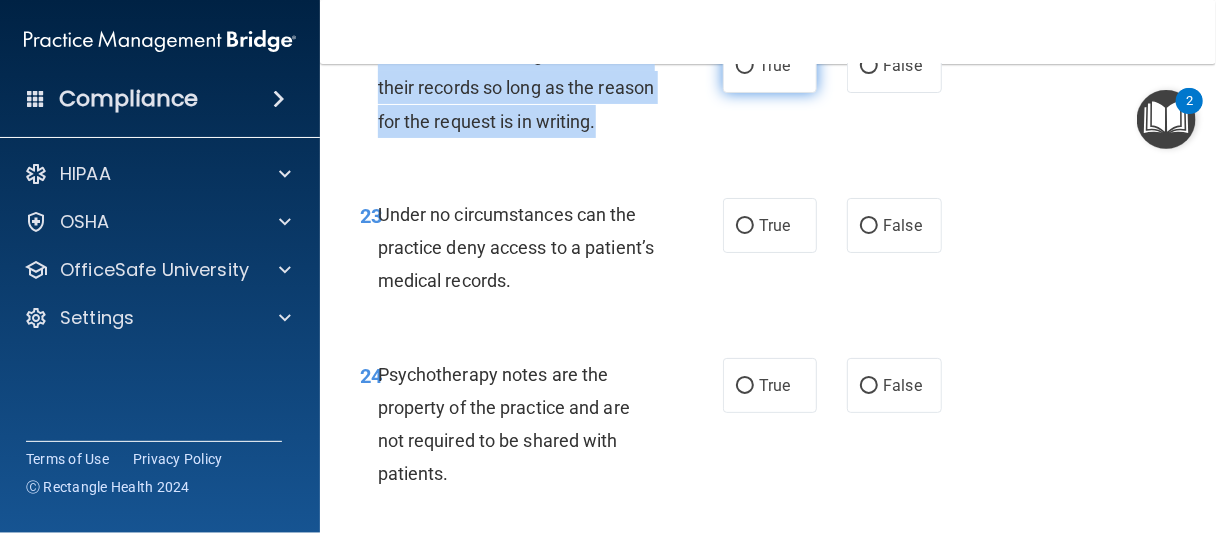 click on "True" at bounding box center (745, 66) 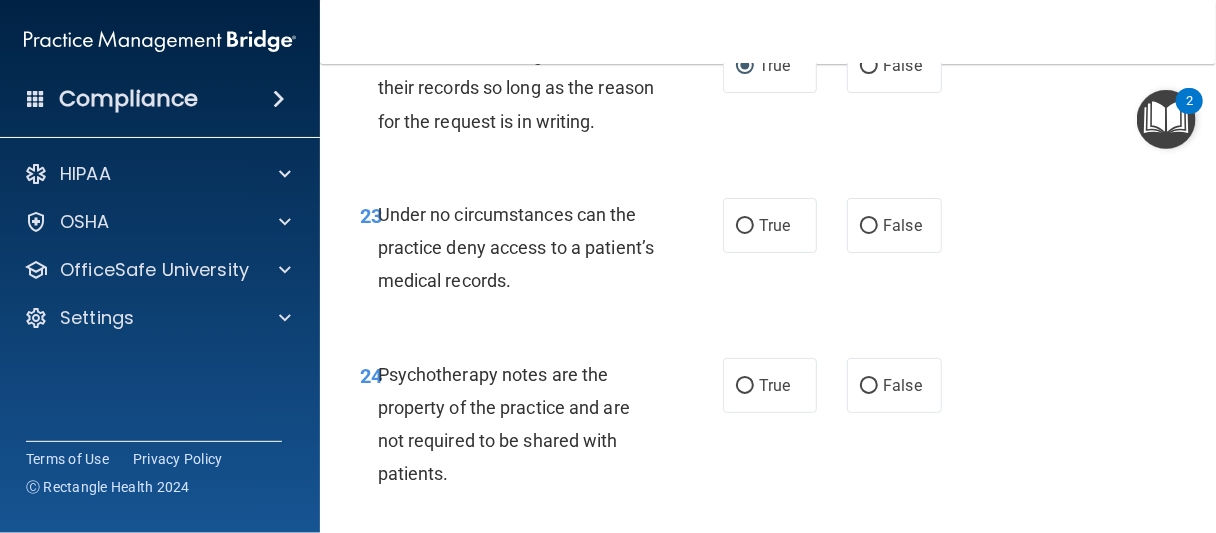 click on "22       Patients have the rights to receive their records so long as the reason for the request is in writing.                 True           False" at bounding box center (768, 93) 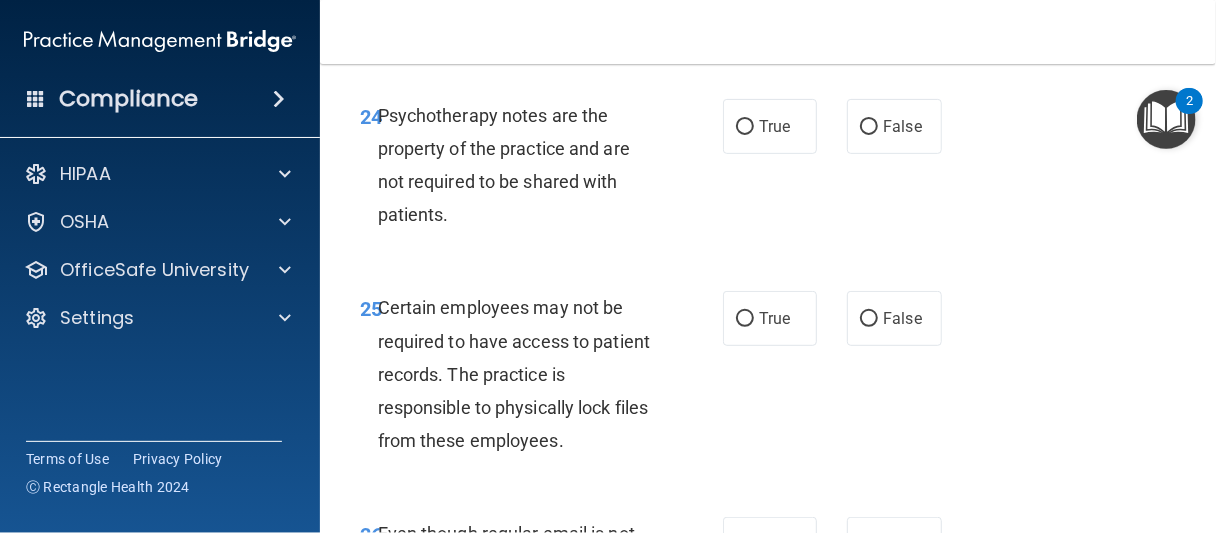 scroll, scrollTop: 5400, scrollLeft: 0, axis: vertical 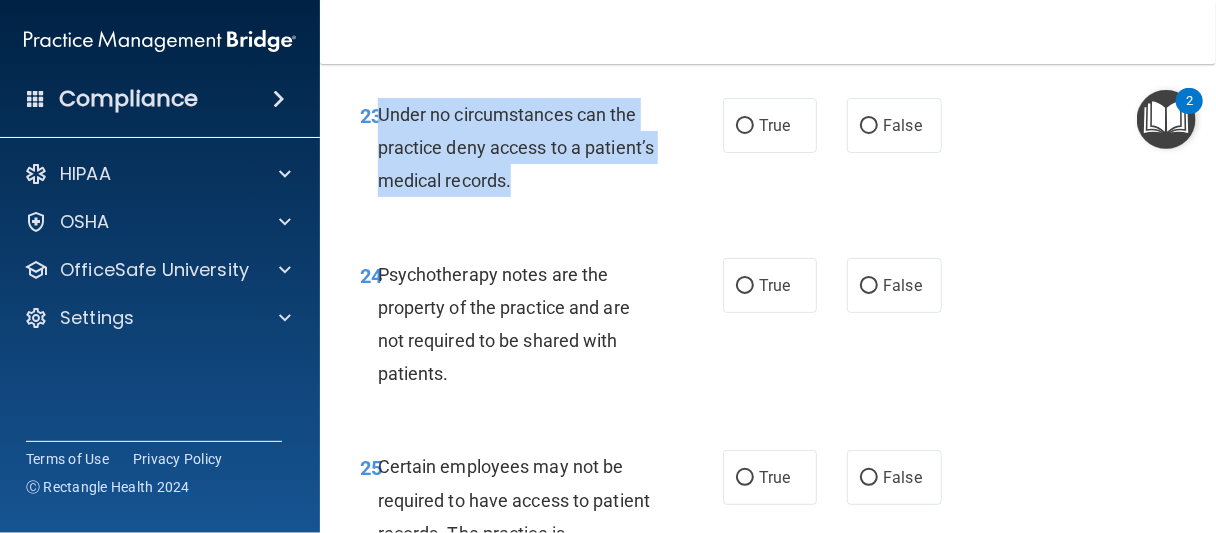 drag, startPoint x: 382, startPoint y: 244, endPoint x: 593, endPoint y: 327, distance: 226.73773 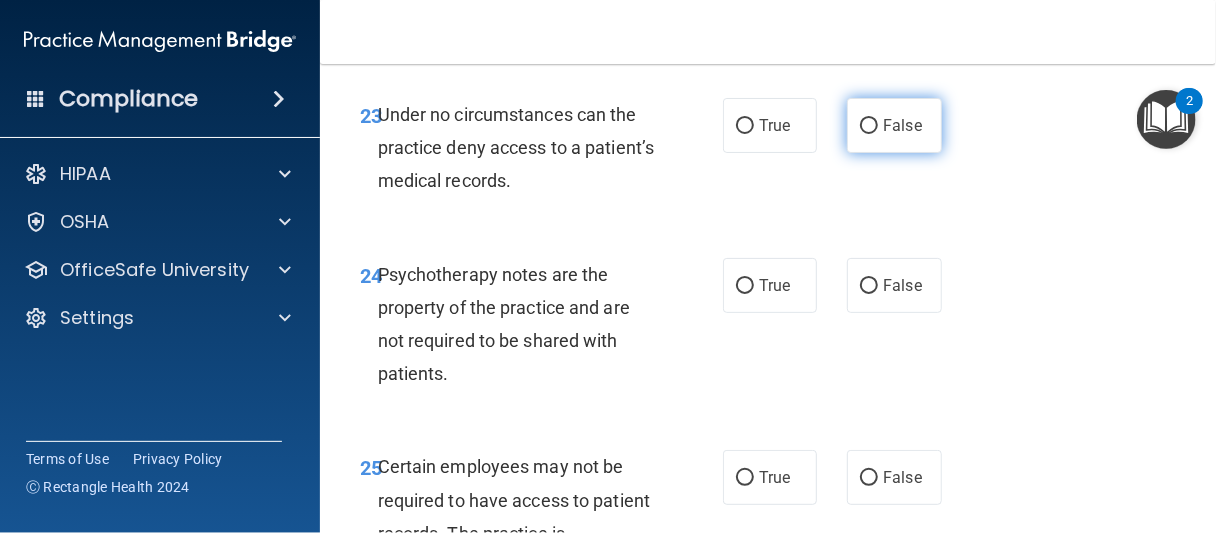 click on "False" at bounding box center (894, 125) 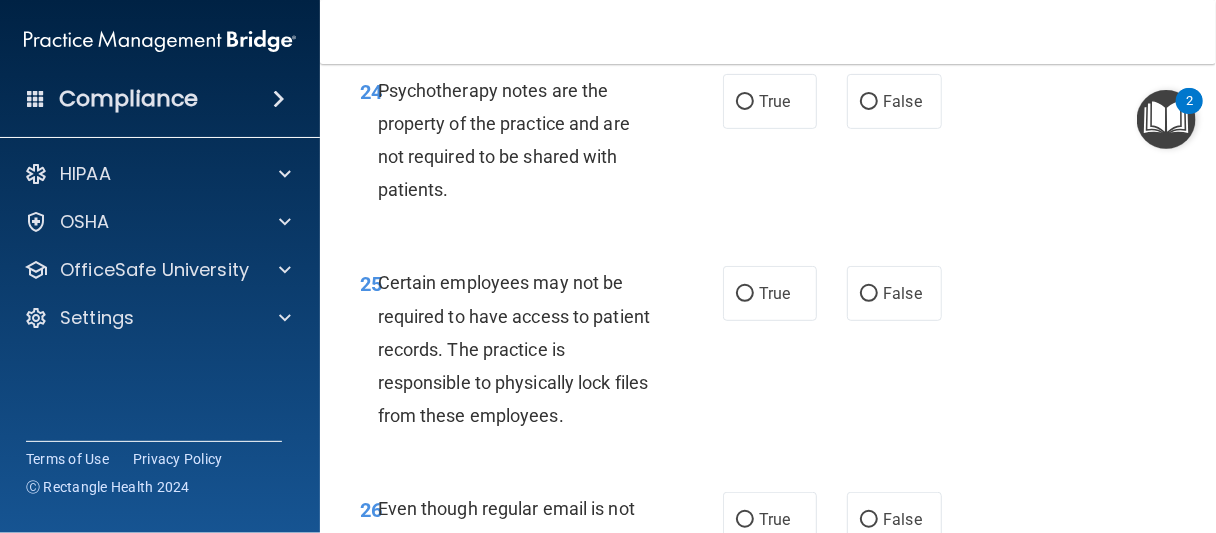 scroll, scrollTop: 5700, scrollLeft: 0, axis: vertical 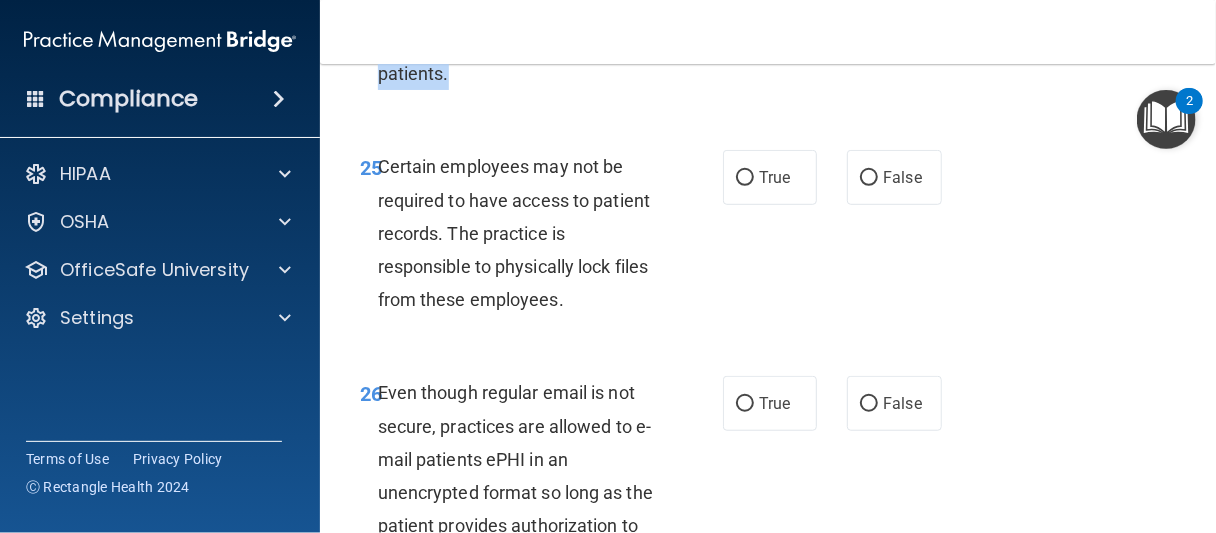 drag, startPoint x: 381, startPoint y: 106, endPoint x: 450, endPoint y: 196, distance: 113.40635 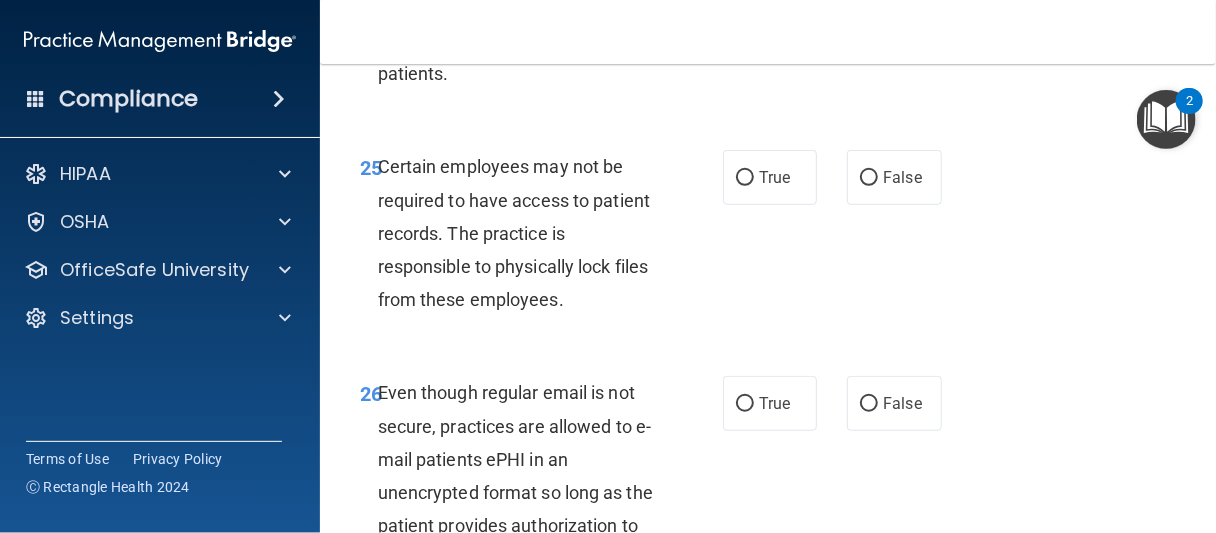click on "True" at bounding box center [774, -15] 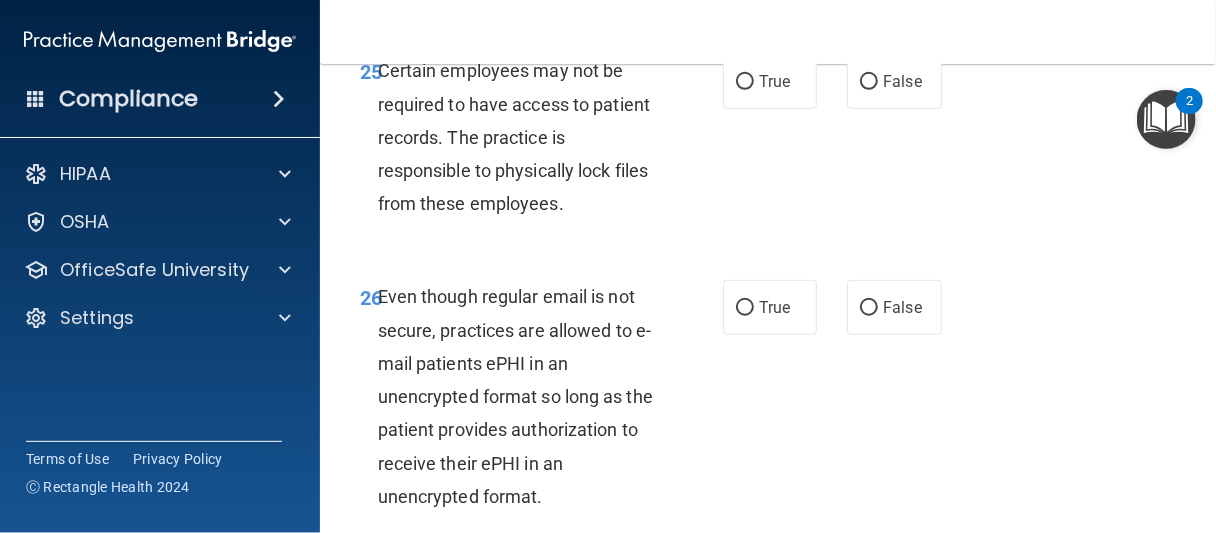 scroll, scrollTop: 5800, scrollLeft: 0, axis: vertical 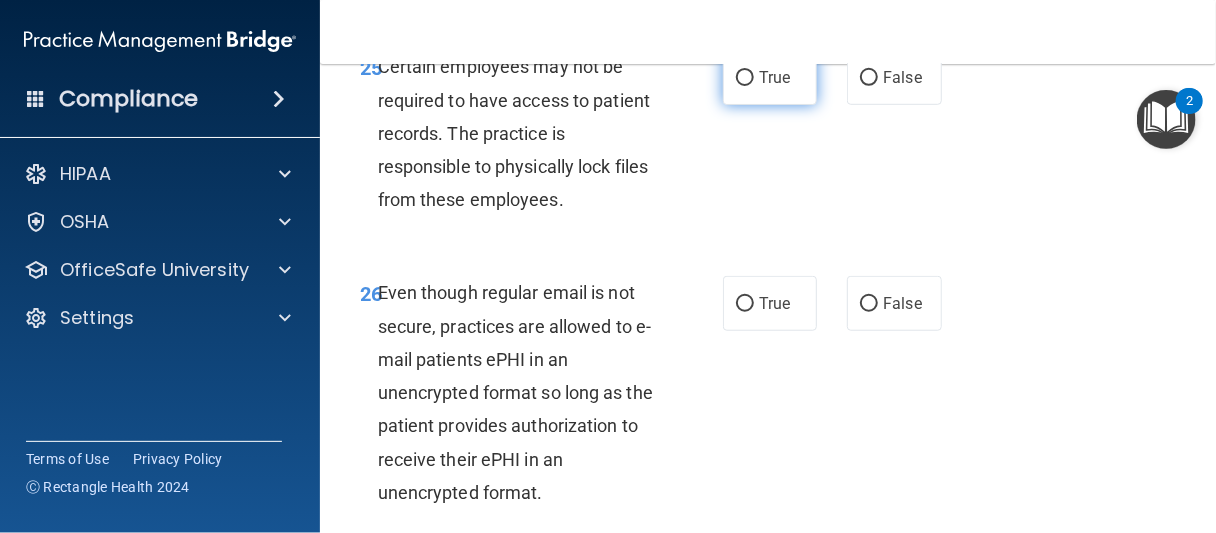 click on "True" at bounding box center (770, 77) 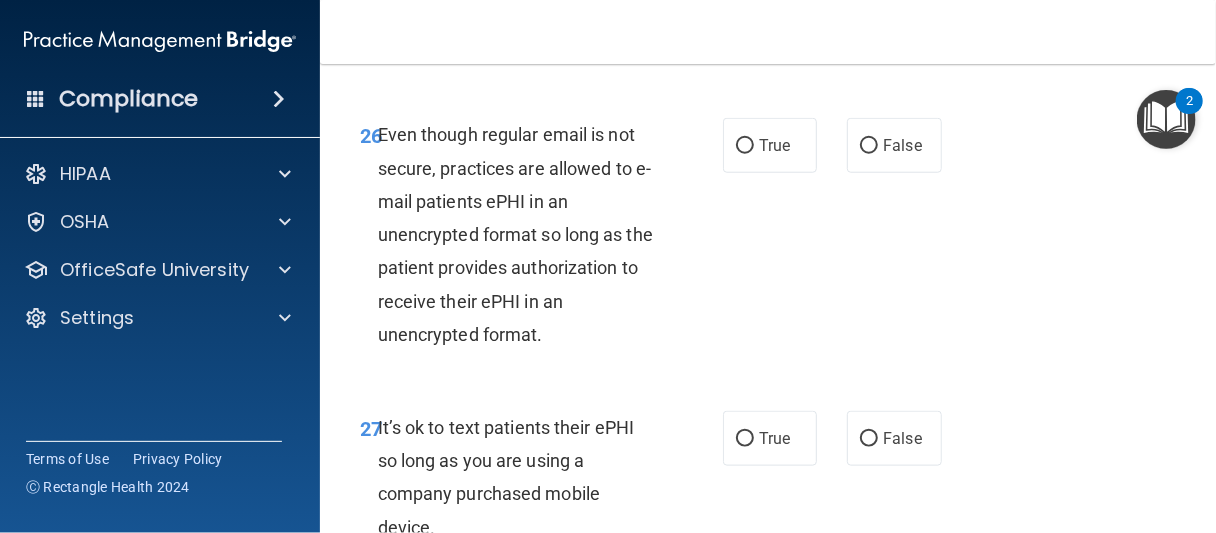 scroll, scrollTop: 6000, scrollLeft: 0, axis: vertical 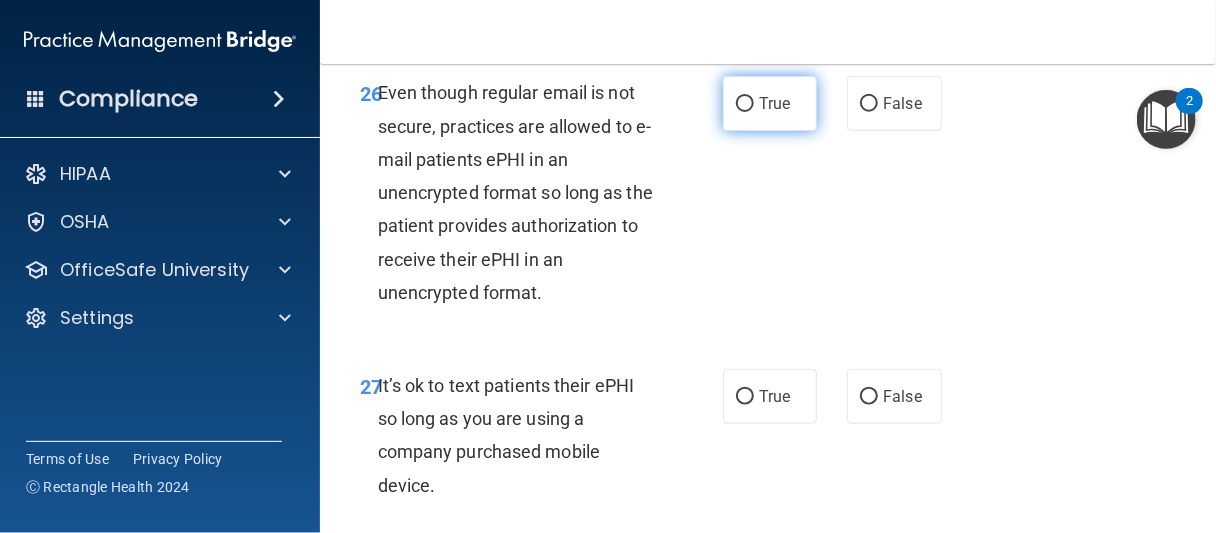 click on "True" at bounding box center (770, 103) 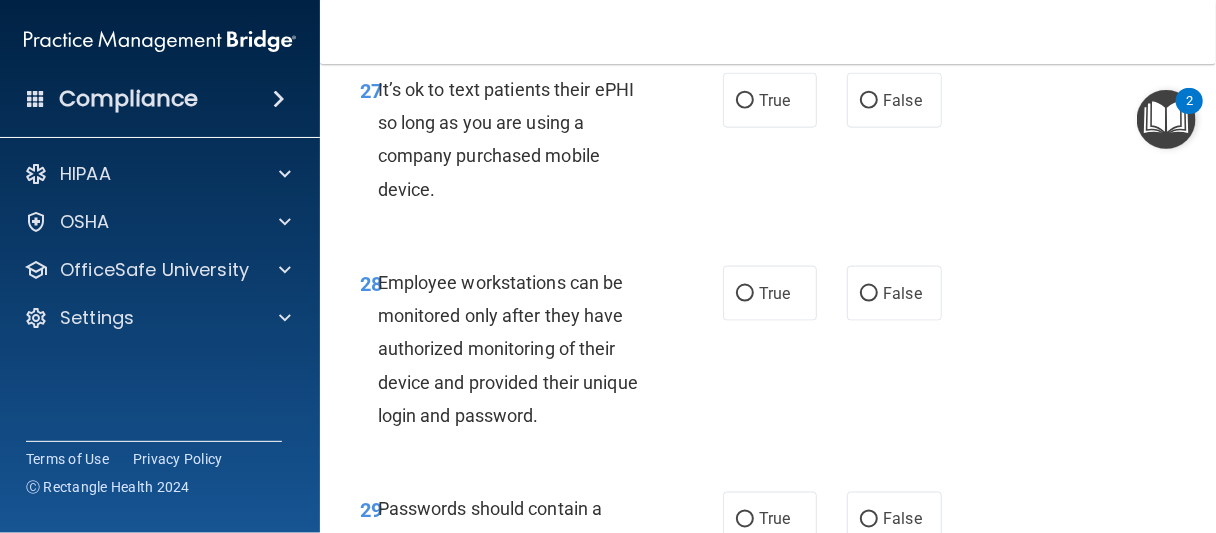 scroll, scrollTop: 6300, scrollLeft: 0, axis: vertical 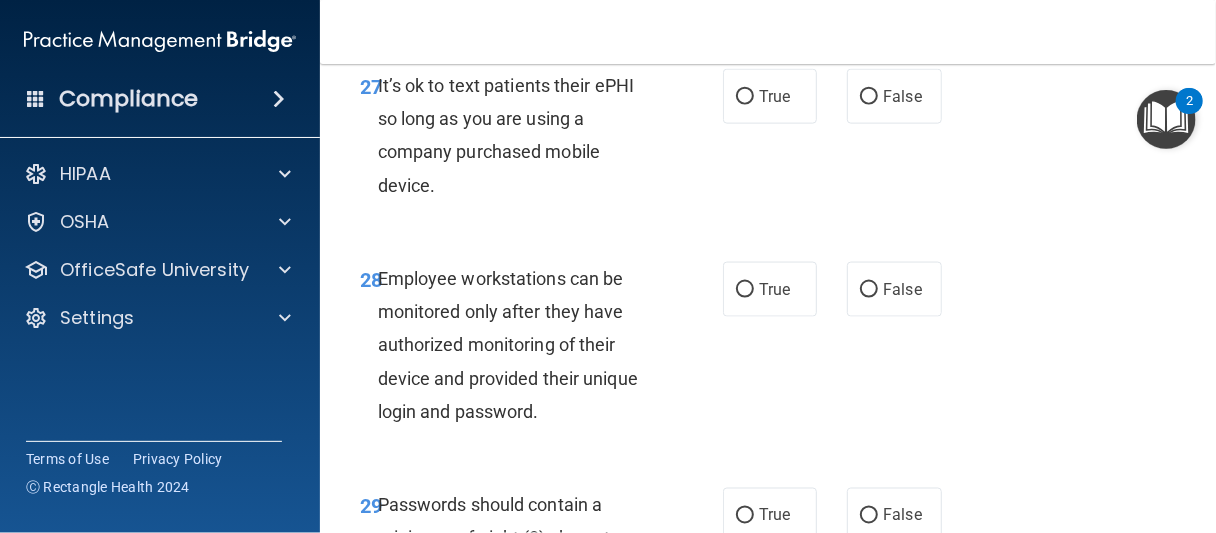 drag, startPoint x: 377, startPoint y: 223, endPoint x: 446, endPoint y: 325, distance: 123.146255 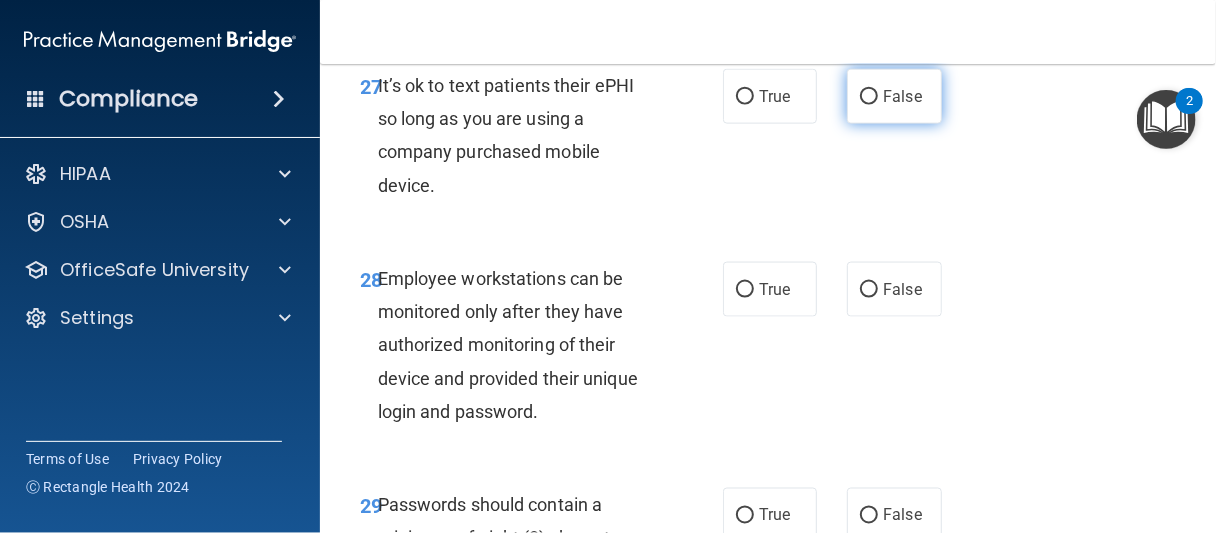 click on "False" at bounding box center (894, 96) 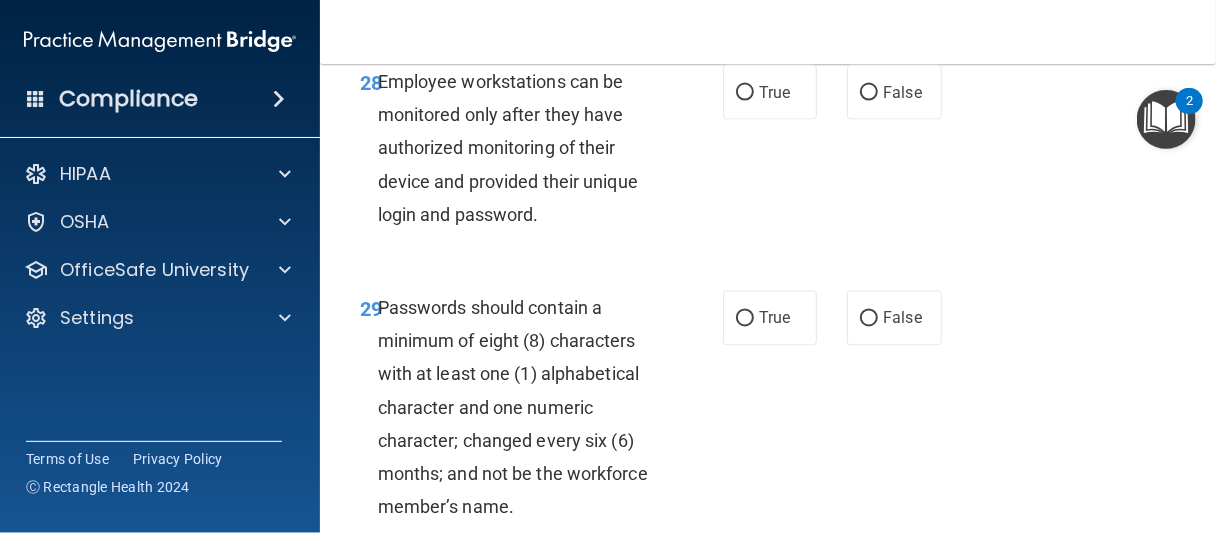 scroll, scrollTop: 6500, scrollLeft: 0, axis: vertical 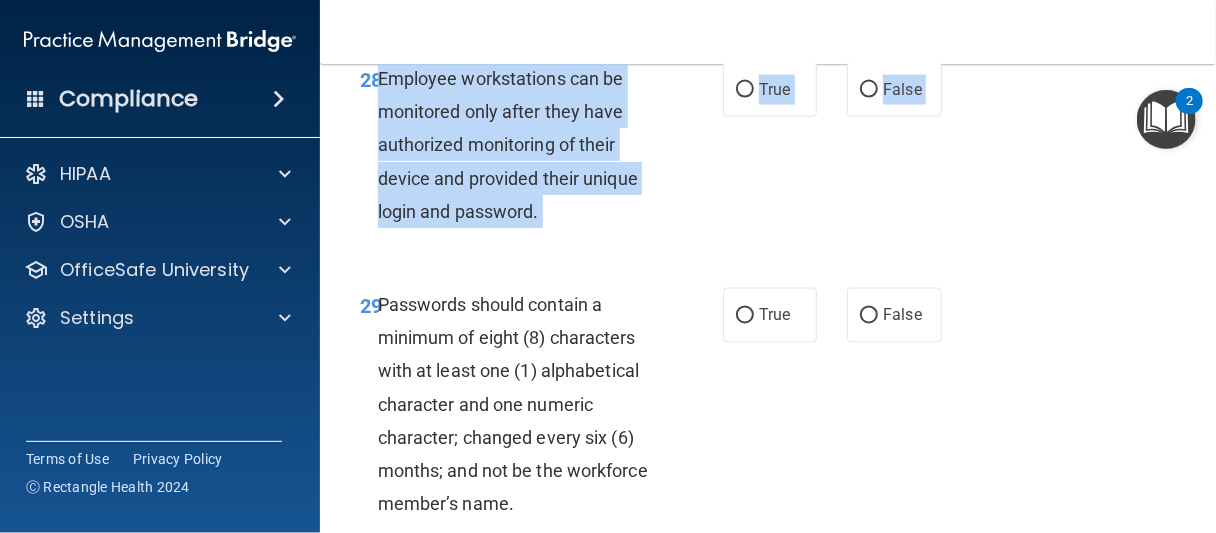 drag, startPoint x: 377, startPoint y: 203, endPoint x: 517, endPoint y: 373, distance: 220.22716 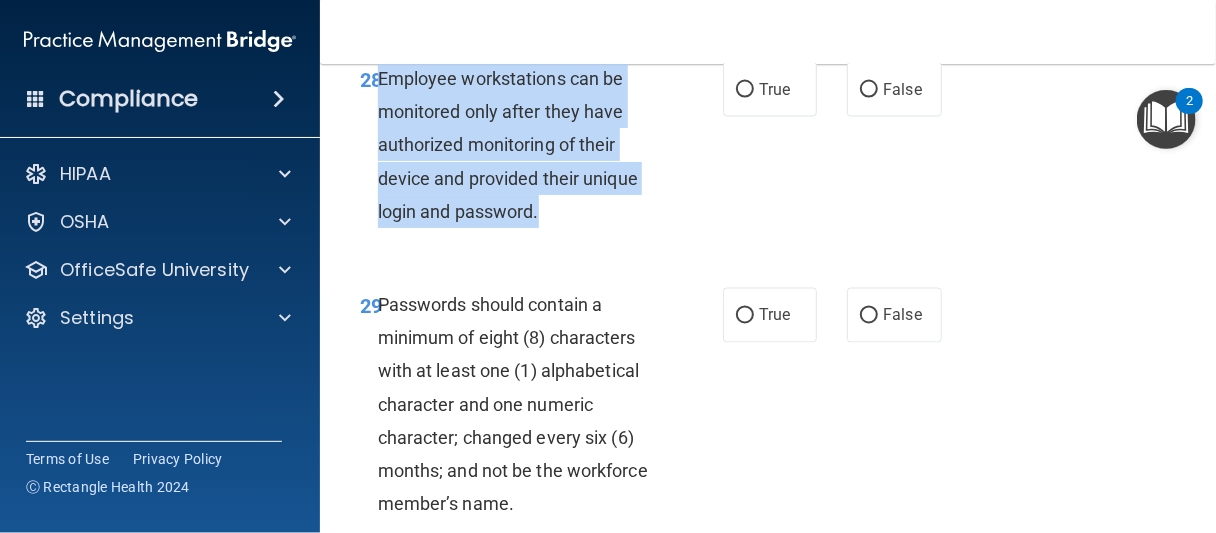 drag, startPoint x: 380, startPoint y: 211, endPoint x: 562, endPoint y: 358, distance: 233.95085 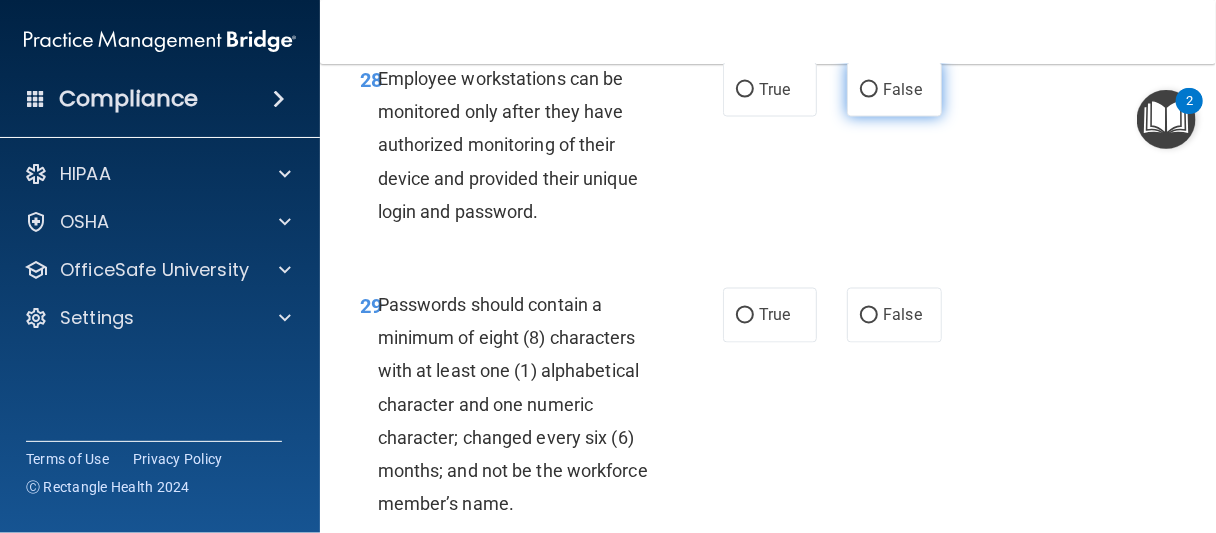 click on "False" at bounding box center (902, 89) 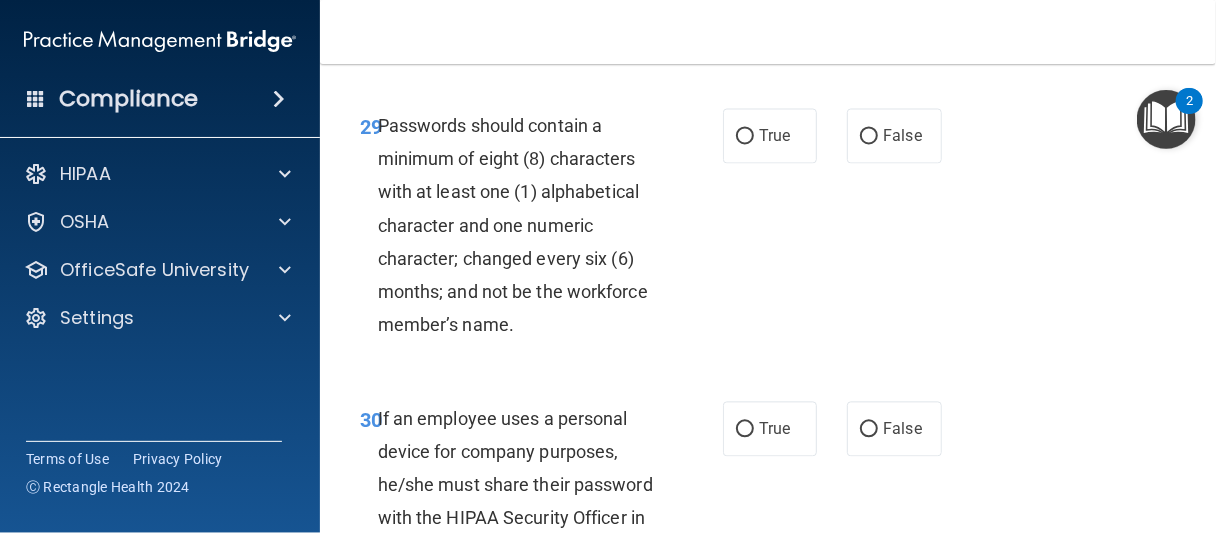 scroll, scrollTop: 6700, scrollLeft: 0, axis: vertical 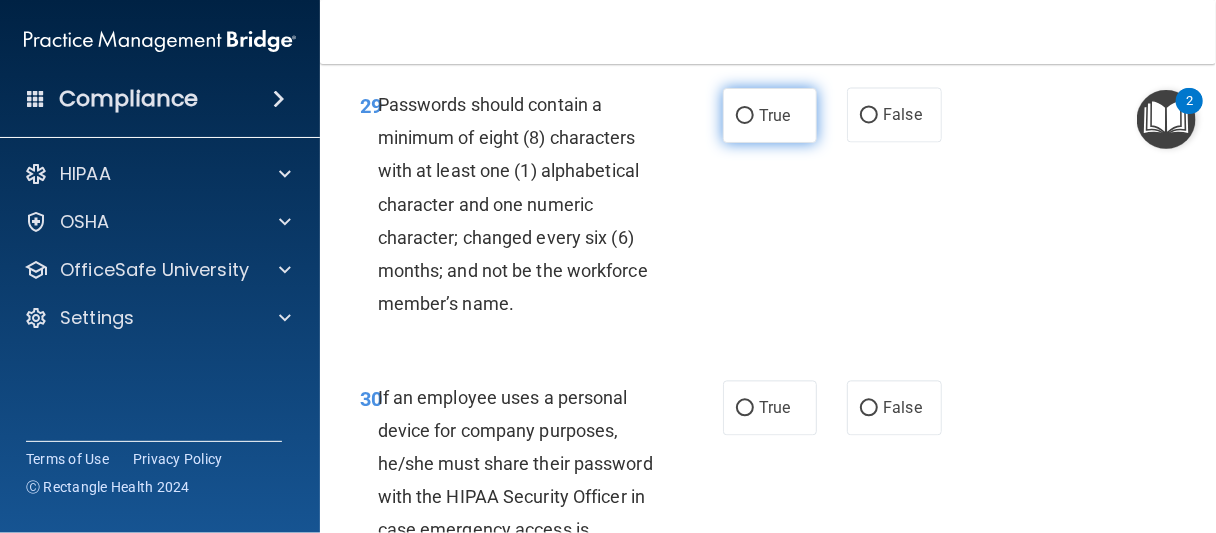 click on "True" at bounding box center [770, 115] 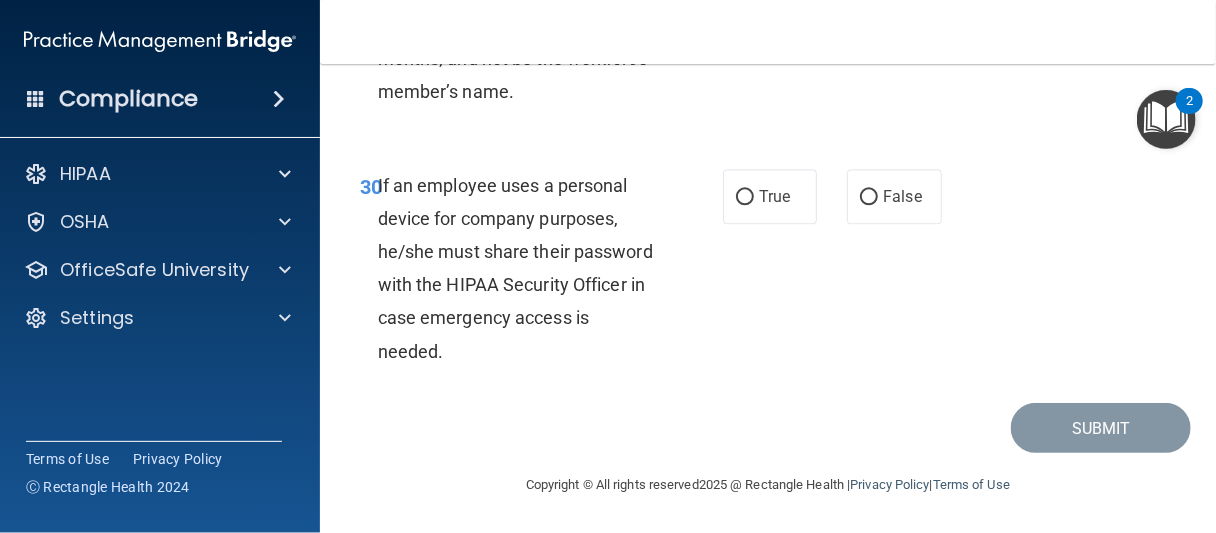 scroll, scrollTop: 7000, scrollLeft: 0, axis: vertical 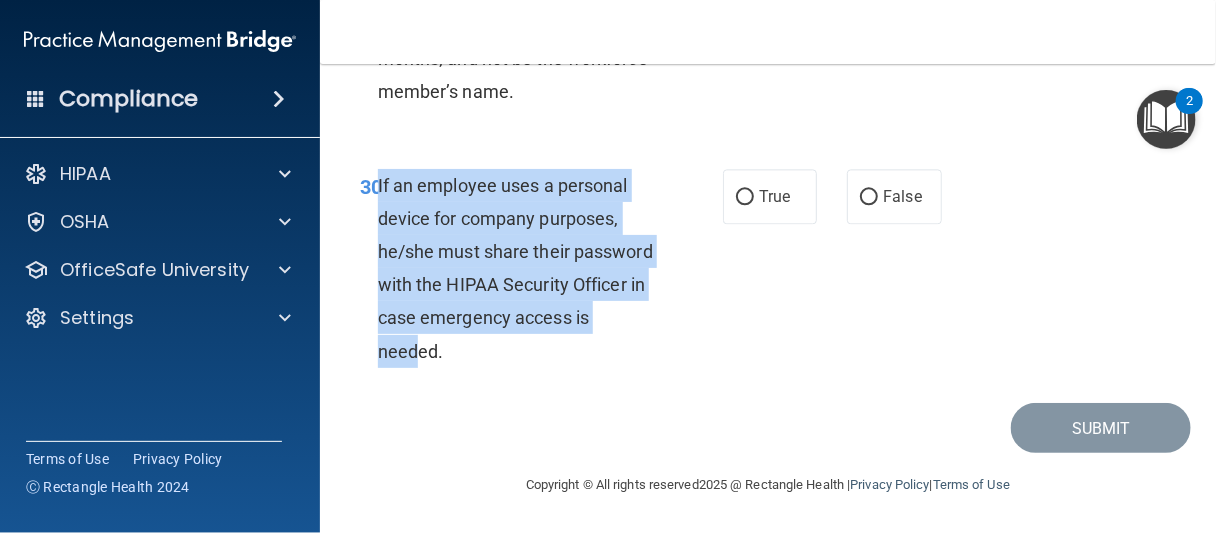 drag, startPoint x: 378, startPoint y: 225, endPoint x: 991, endPoint y: 196, distance: 613.6856 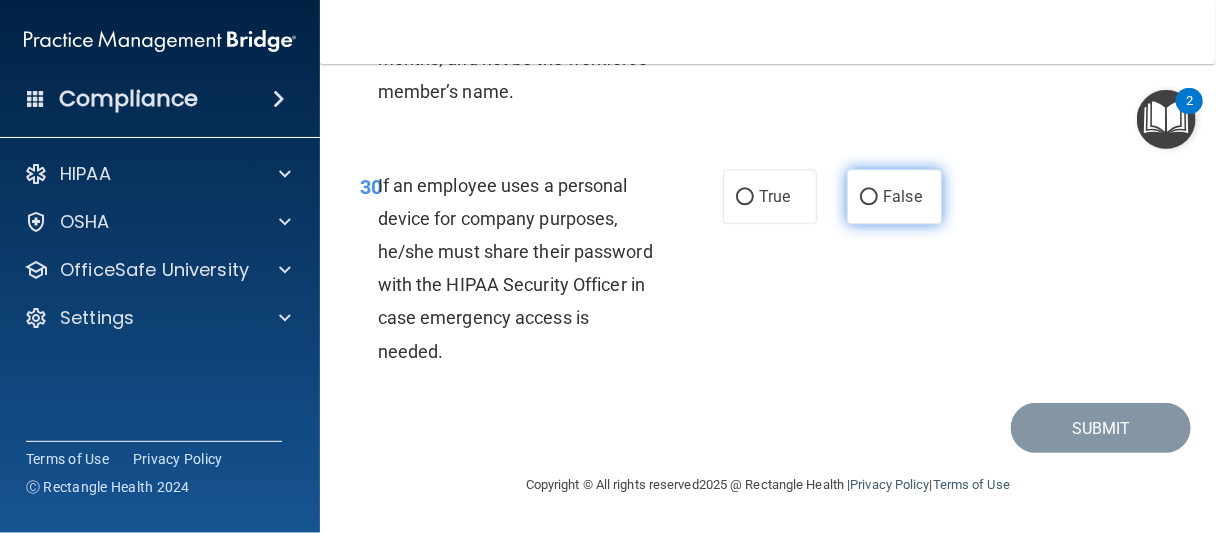 click on "False" at bounding box center (894, 196) 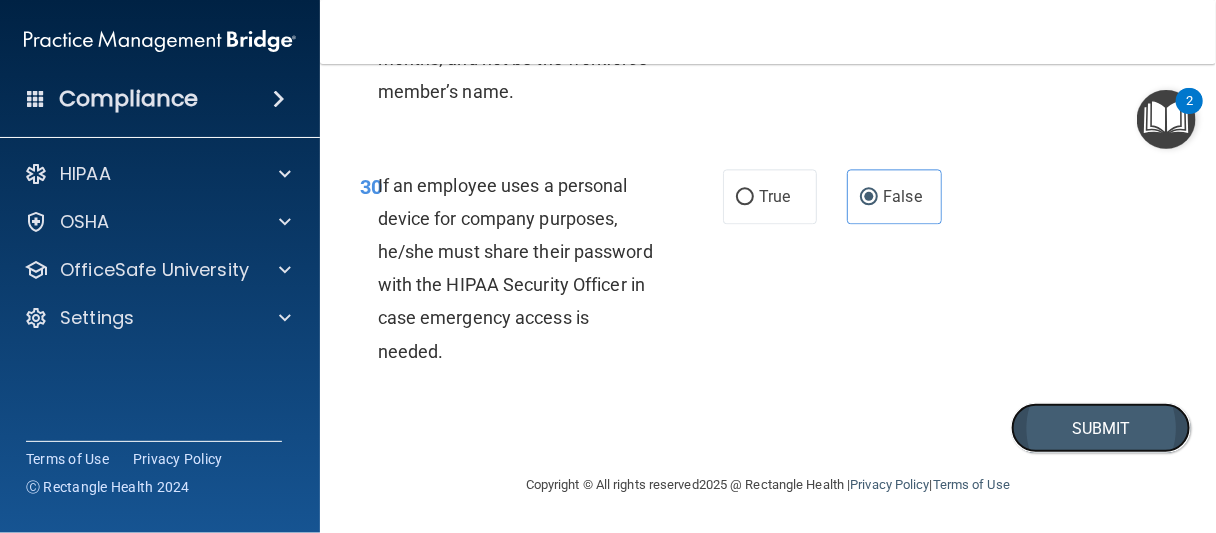 click on "Submit" at bounding box center (1101, 428) 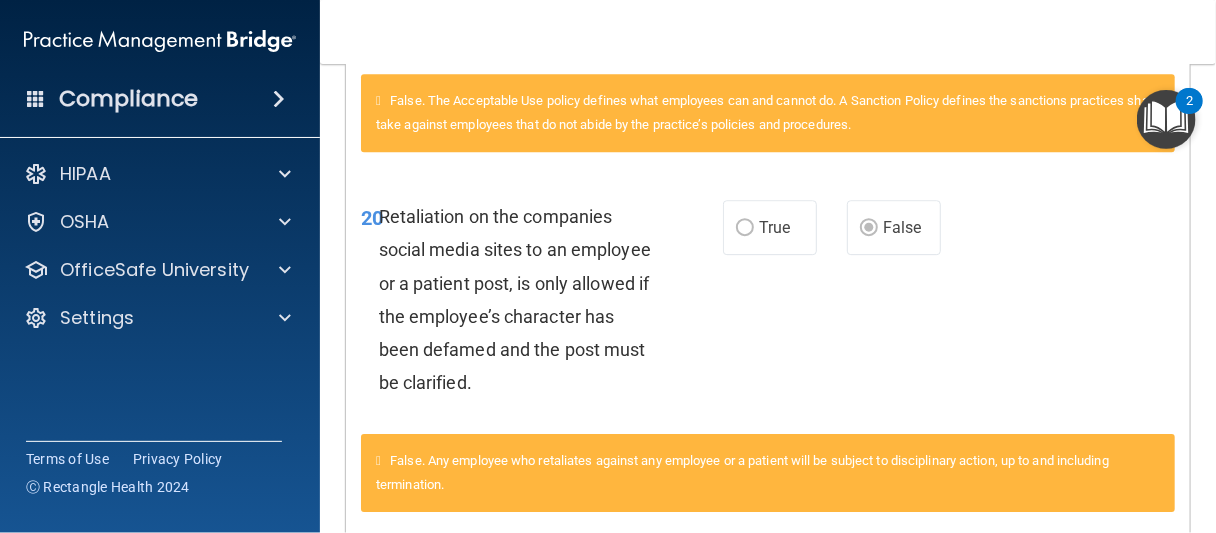 scroll, scrollTop: 2065, scrollLeft: 0, axis: vertical 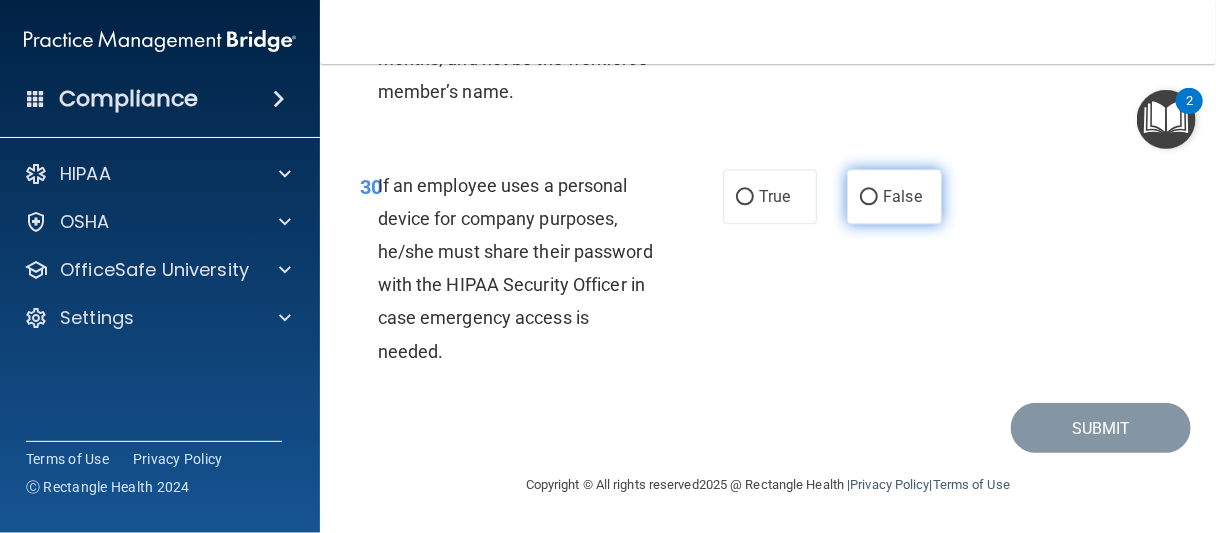 click on "False" at bounding box center (894, 196) 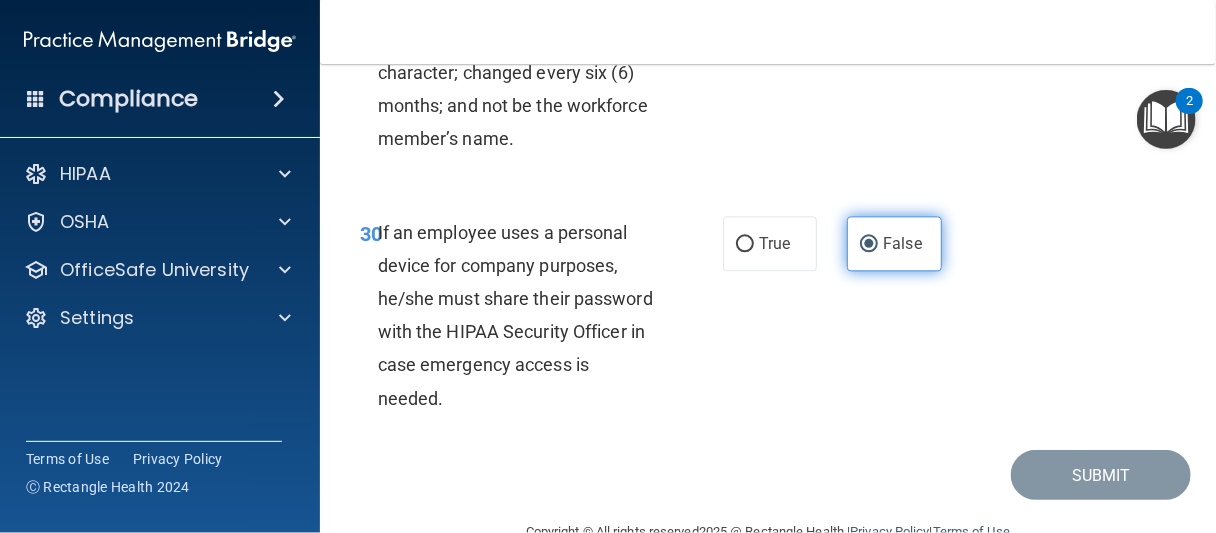 scroll, scrollTop: 6844, scrollLeft: 0, axis: vertical 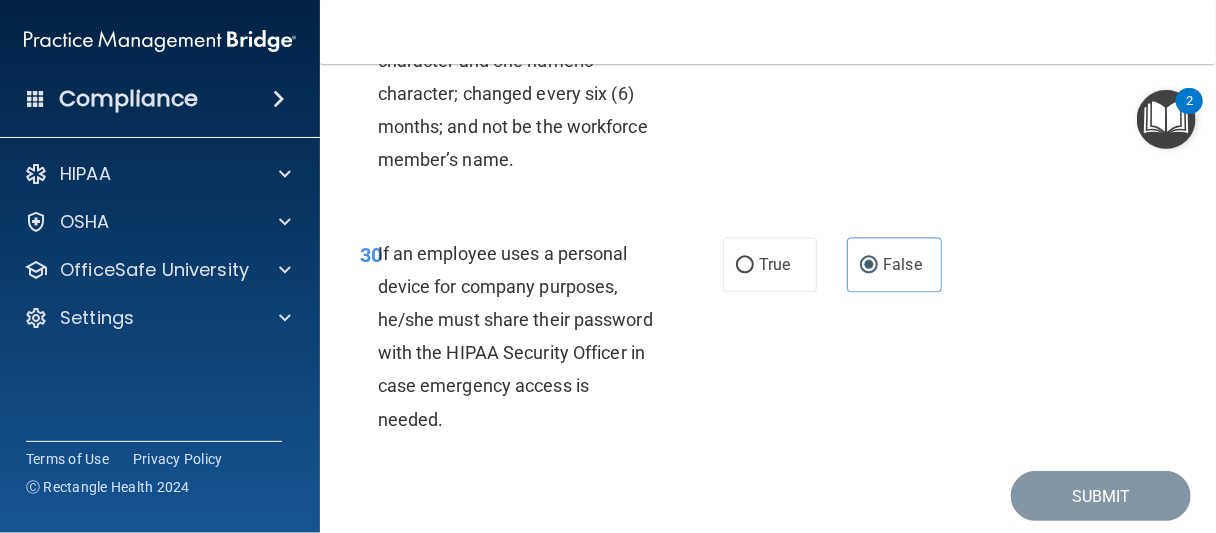 click on "True" at bounding box center [770, -29] 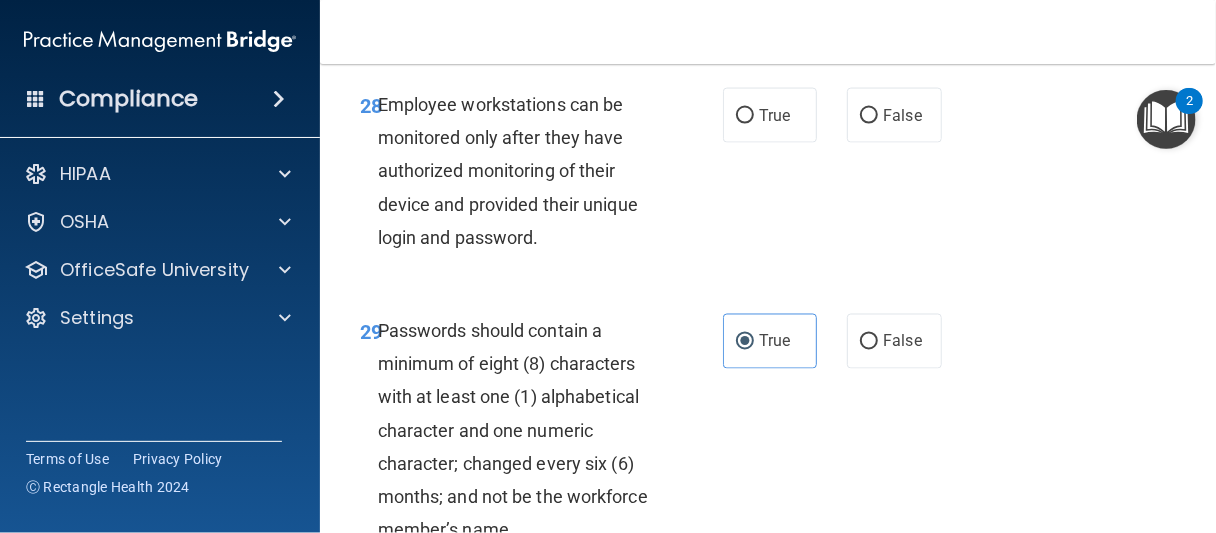scroll, scrollTop: 6444, scrollLeft: 0, axis: vertical 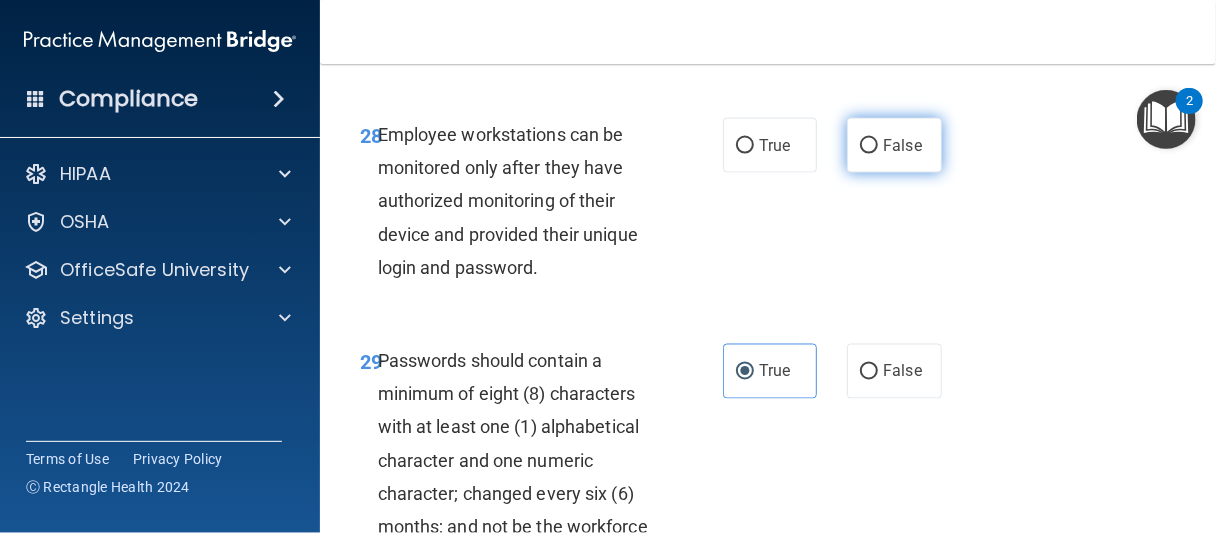 click on "False" at bounding box center (894, 145) 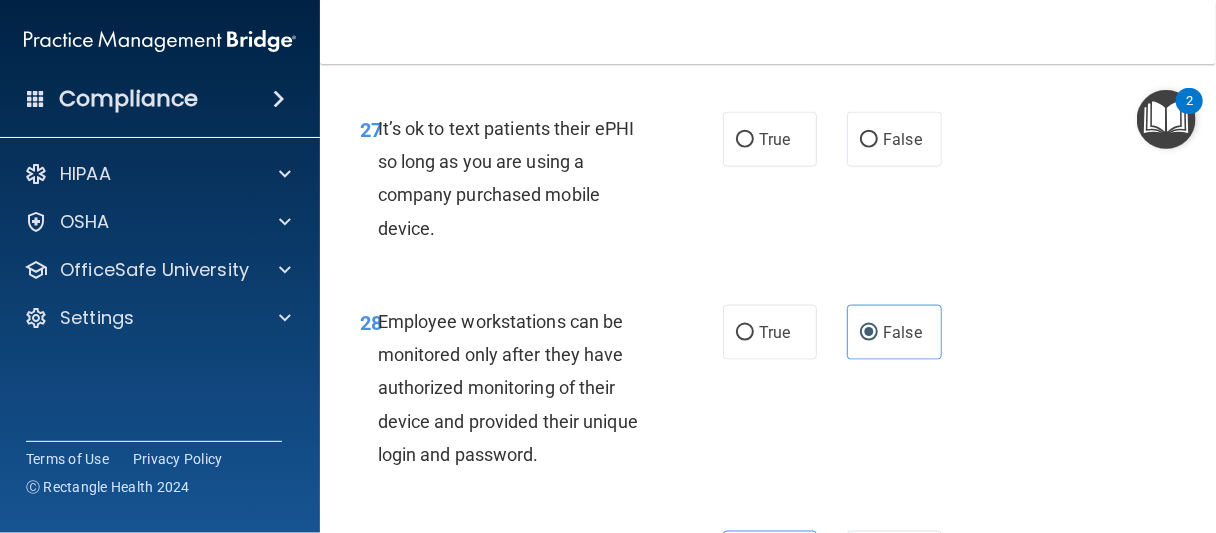 scroll, scrollTop: 6244, scrollLeft: 0, axis: vertical 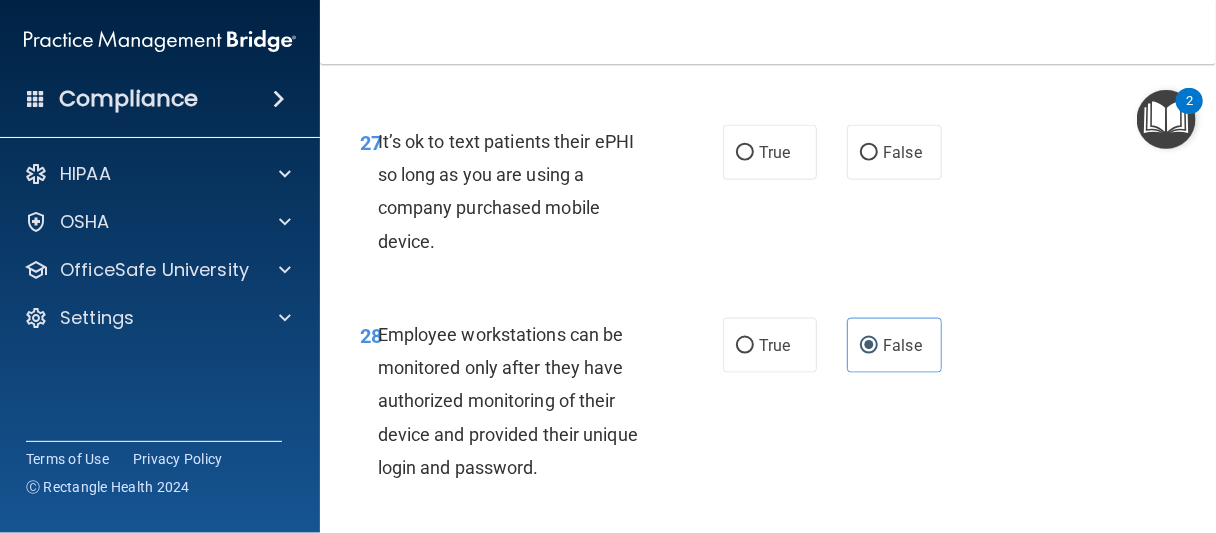 drag, startPoint x: 881, startPoint y: 288, endPoint x: 880, endPoint y: 242, distance: 46.010868 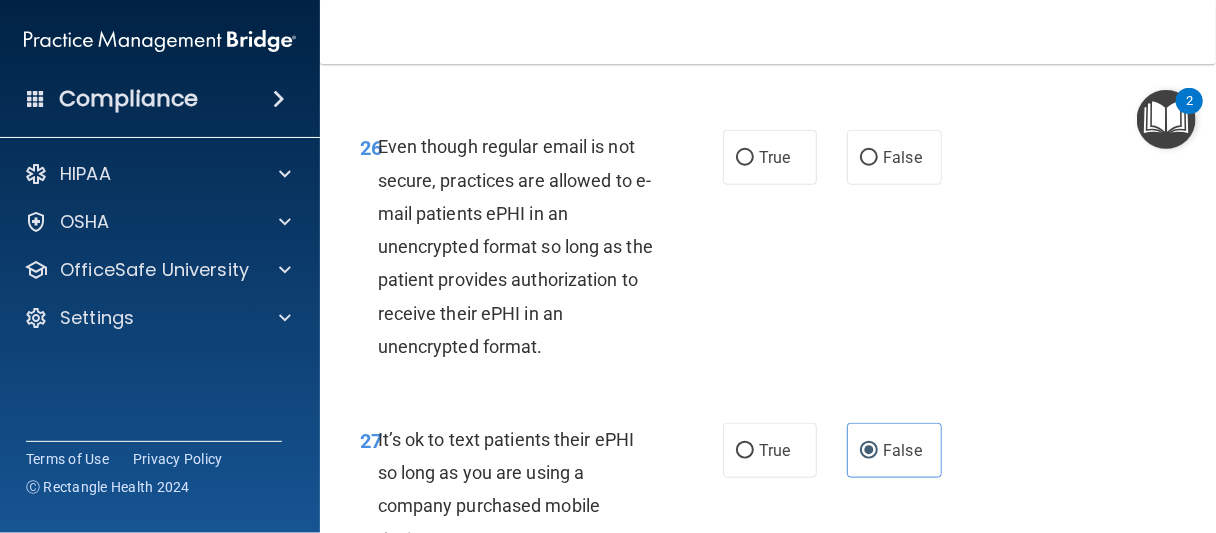 scroll, scrollTop: 5944, scrollLeft: 0, axis: vertical 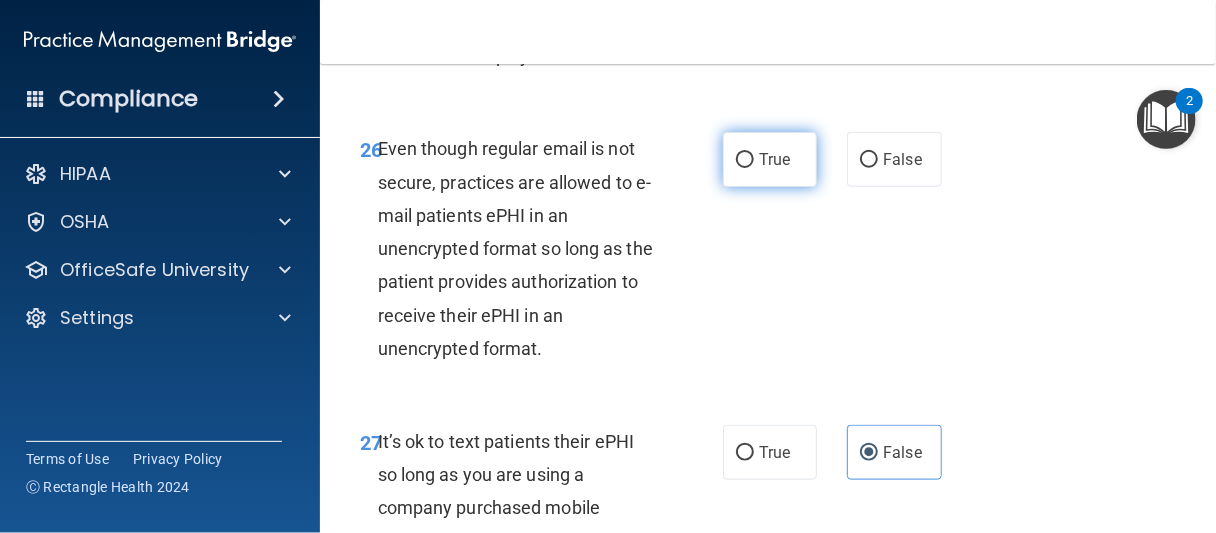click on "True" at bounding box center (770, 159) 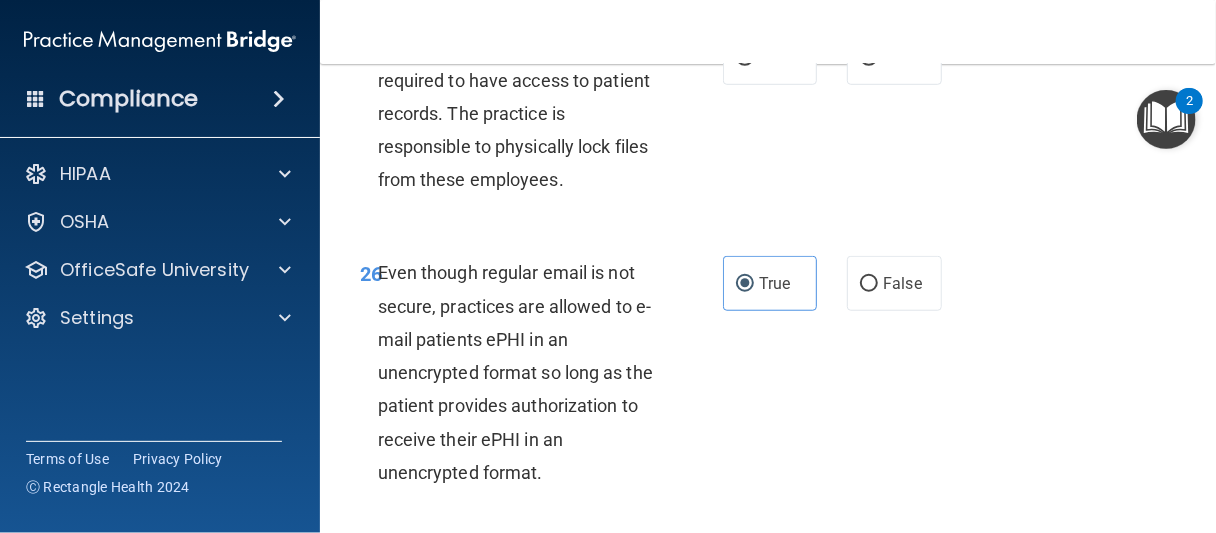 scroll, scrollTop: 5744, scrollLeft: 0, axis: vertical 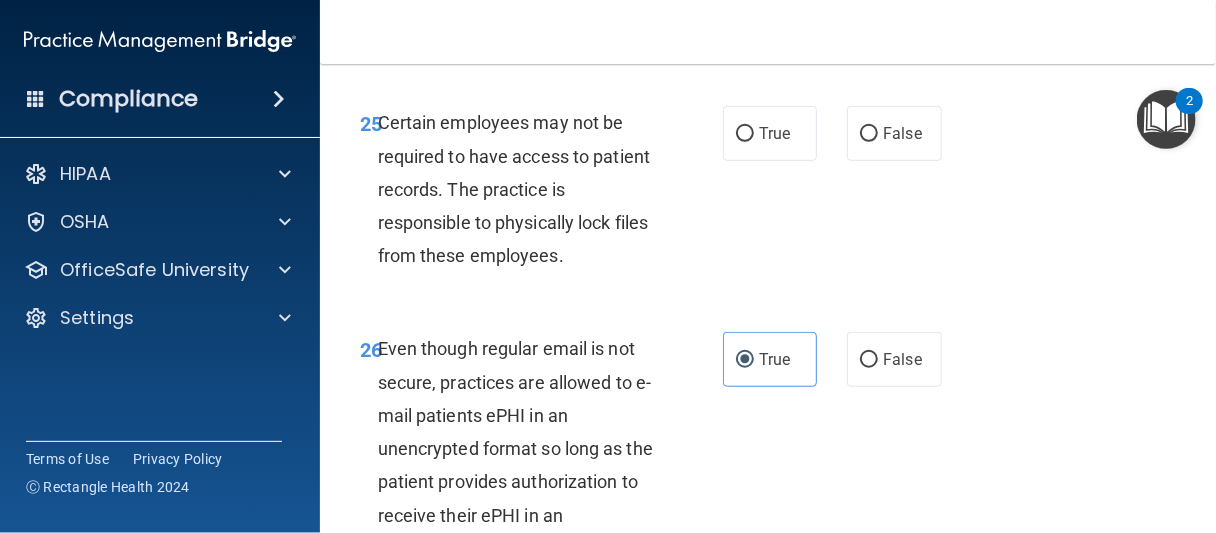 click on "True" at bounding box center (774, 133) 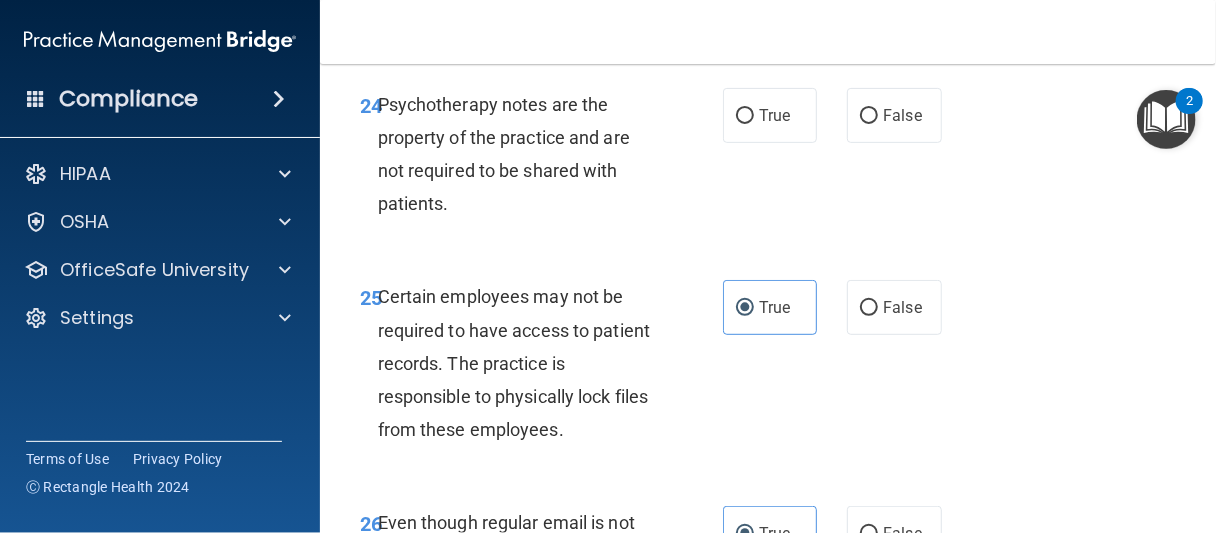 scroll, scrollTop: 5544, scrollLeft: 0, axis: vertical 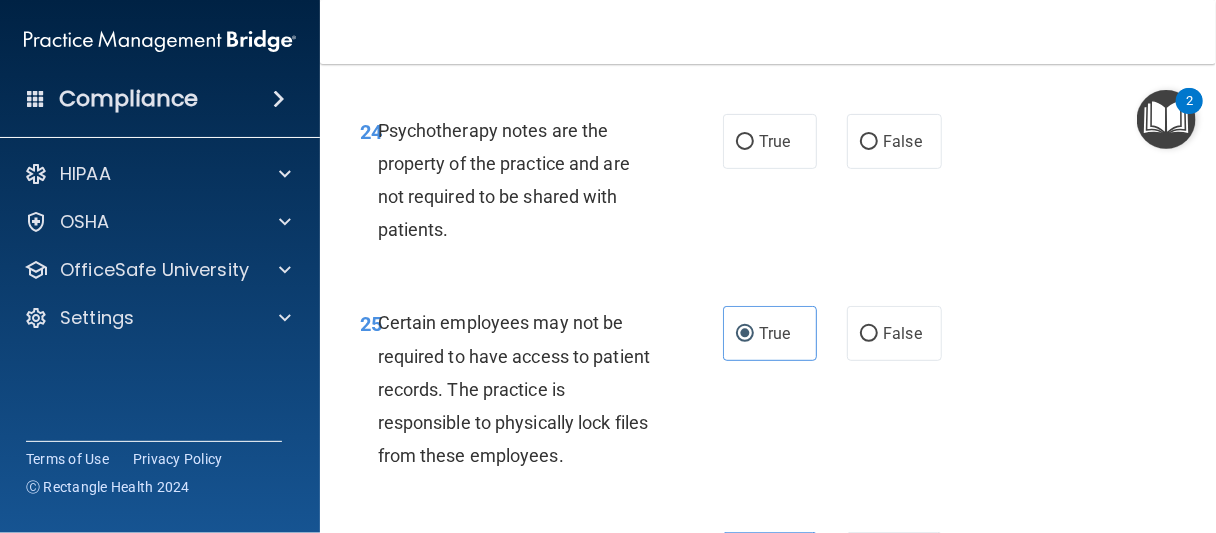 click on "True" at bounding box center [770, 141] 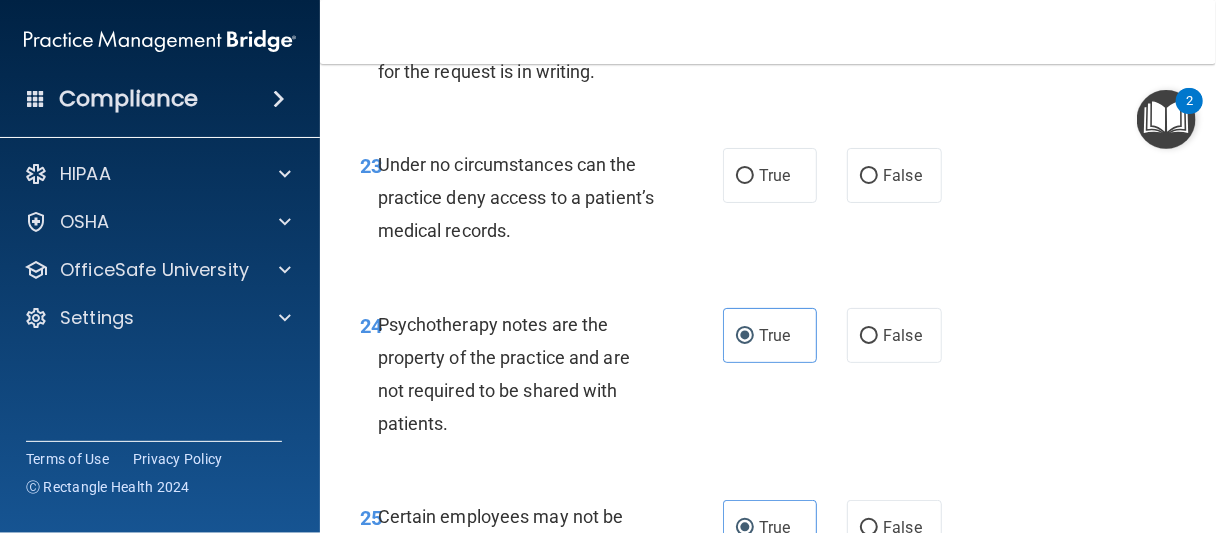 scroll, scrollTop: 5344, scrollLeft: 0, axis: vertical 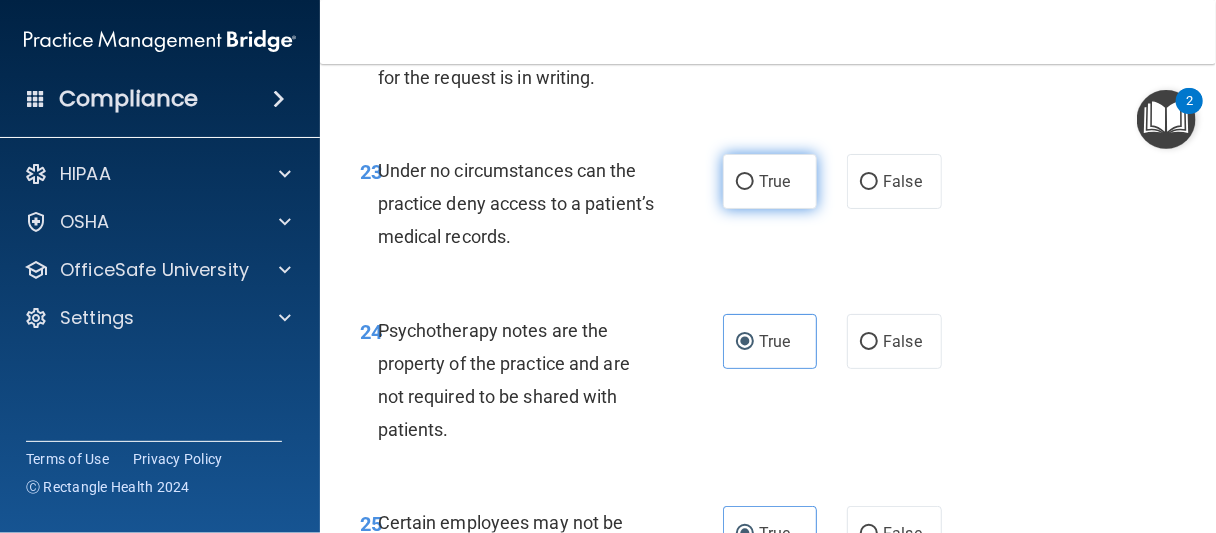 click on "True" at bounding box center [770, 181] 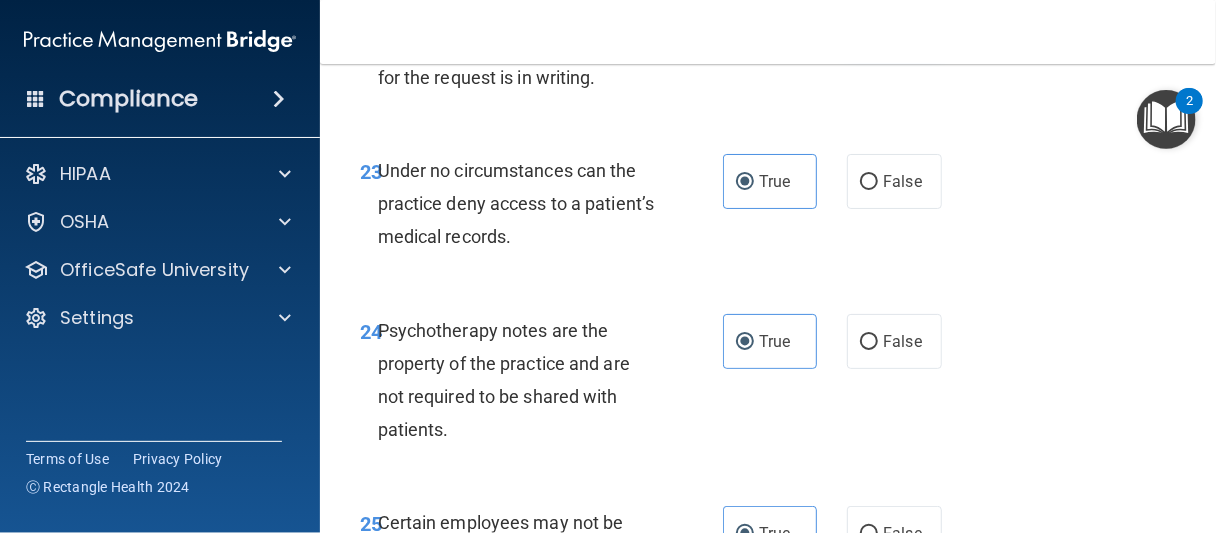 click on "False" at bounding box center [894, 21] 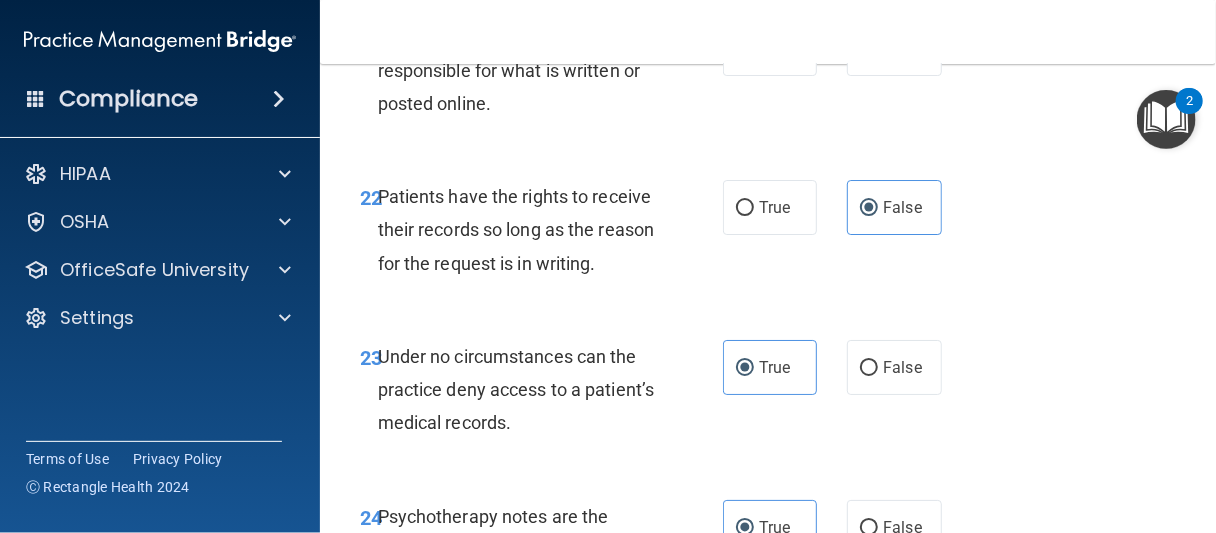 scroll, scrollTop: 5144, scrollLeft: 0, axis: vertical 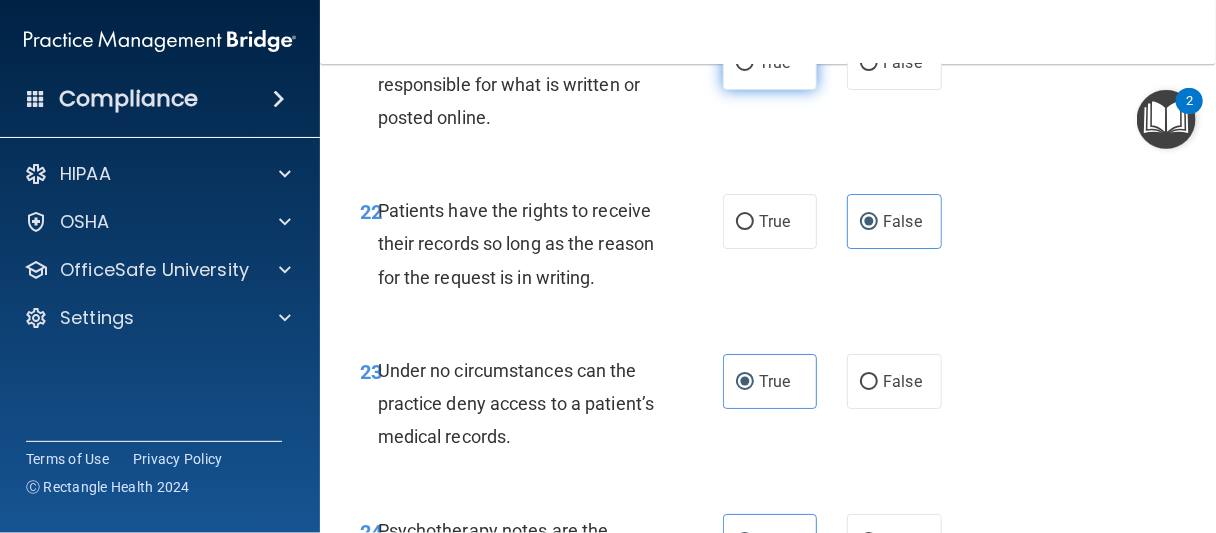 click on "True" at bounding box center (770, 62) 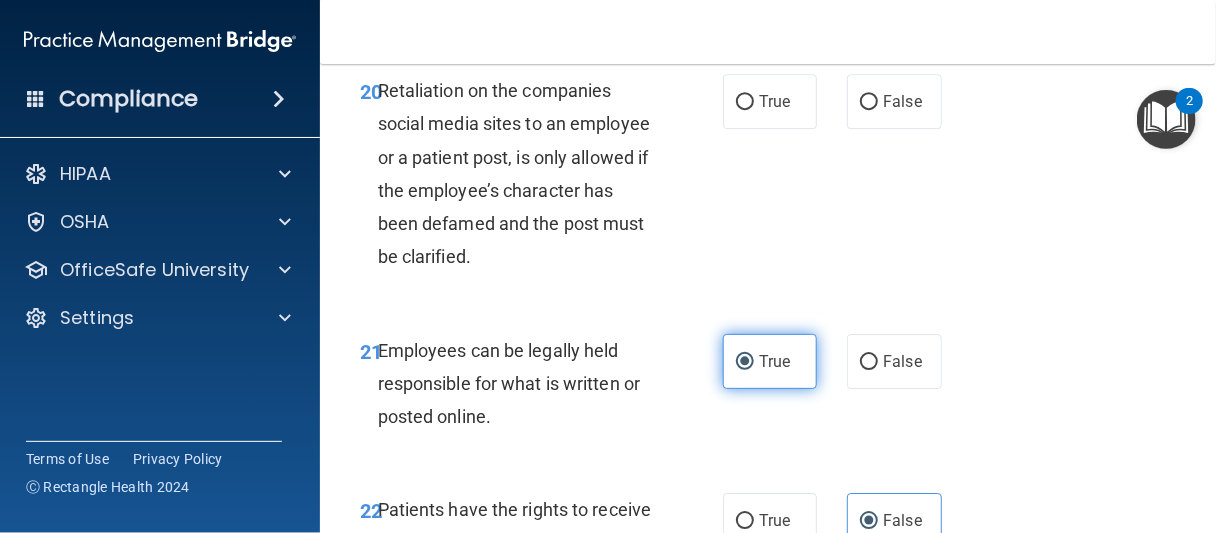 scroll, scrollTop: 4844, scrollLeft: 0, axis: vertical 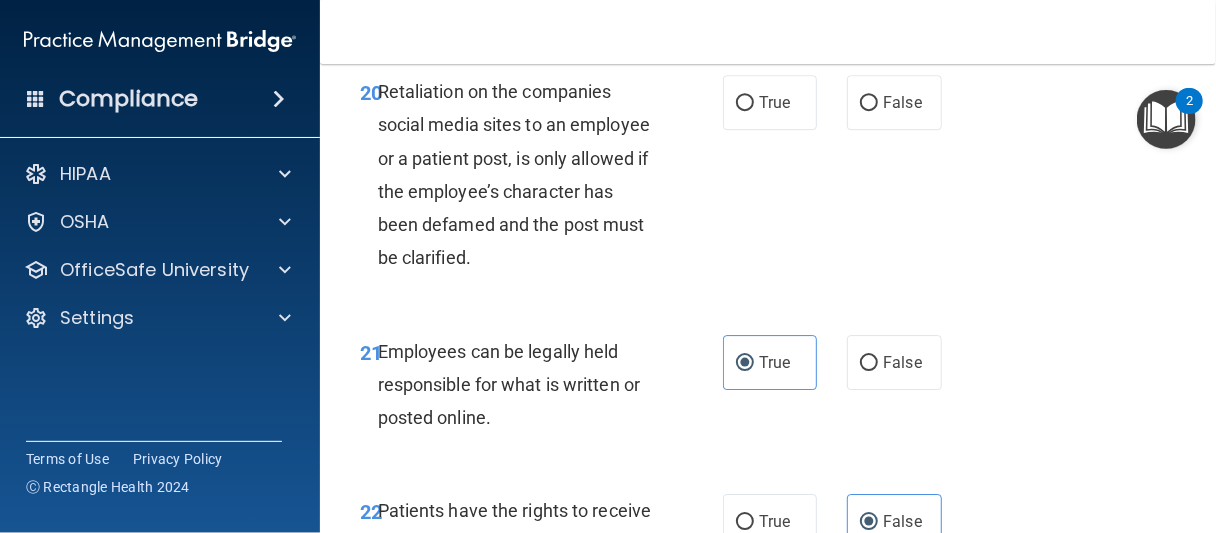 click on "20       Retaliation on the companies social media sites to an employee or a patient post, is only allowed if the employee’s character has been defamed and the post must be clarified.                  True           False" at bounding box center [768, 179] 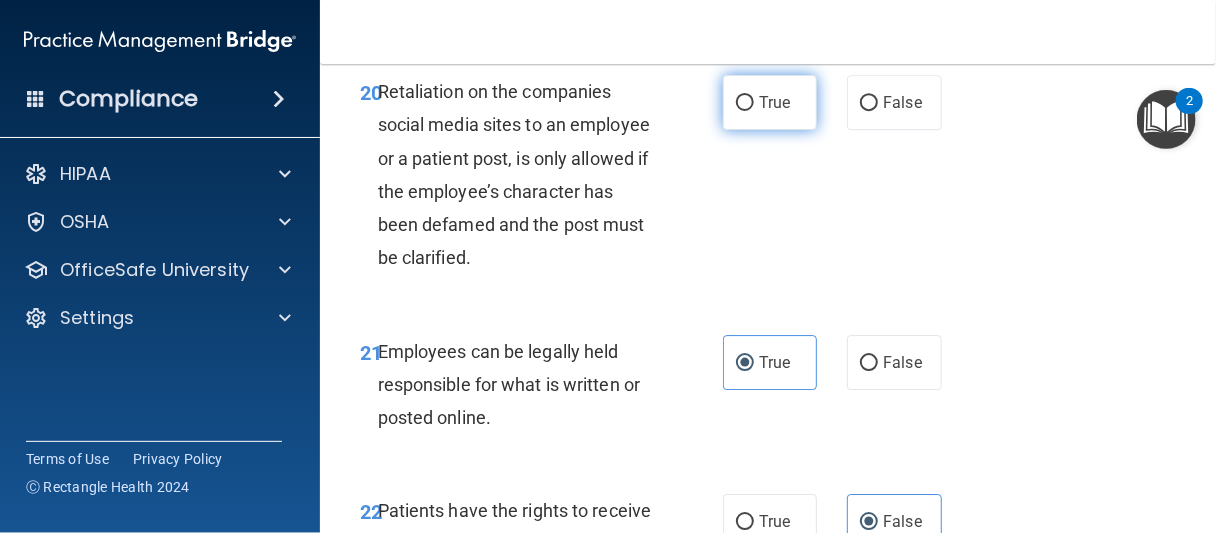 click on "True" at bounding box center [745, 103] 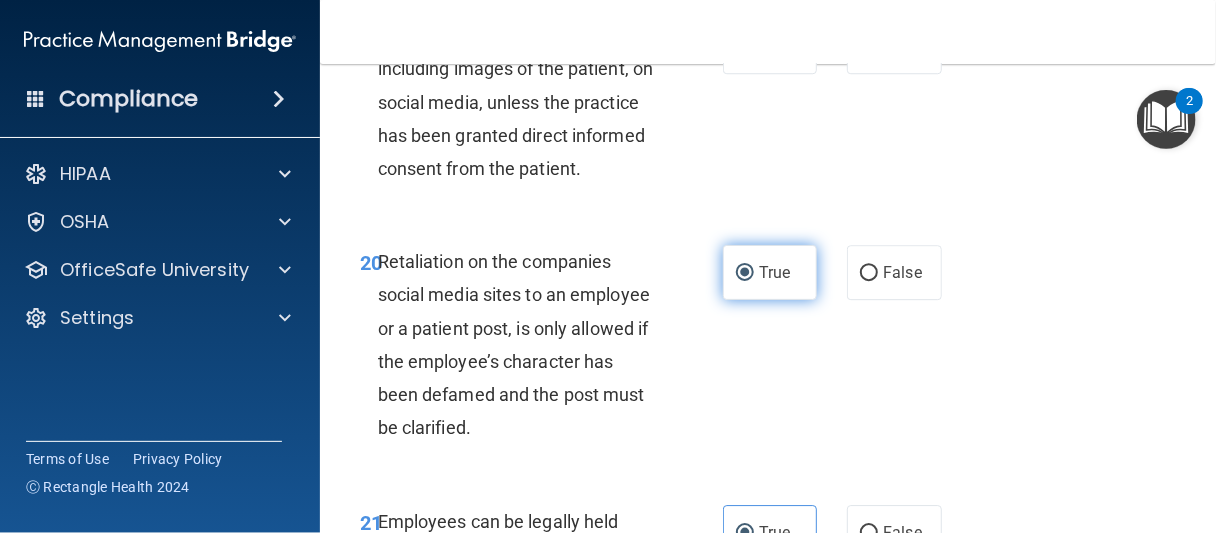 scroll, scrollTop: 4644, scrollLeft: 0, axis: vertical 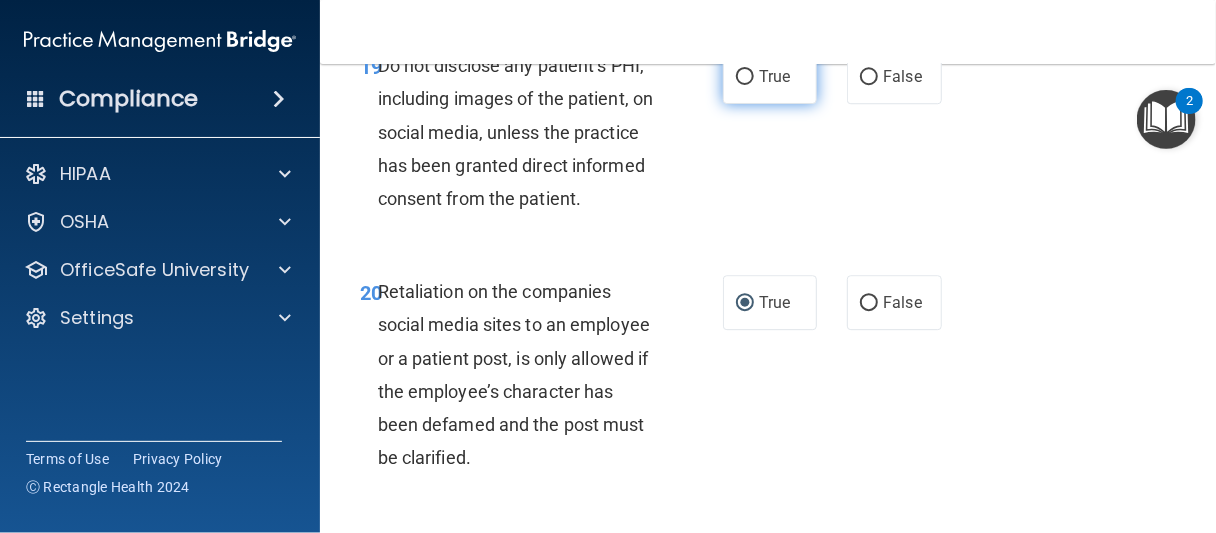 click on "True" at bounding box center (770, 76) 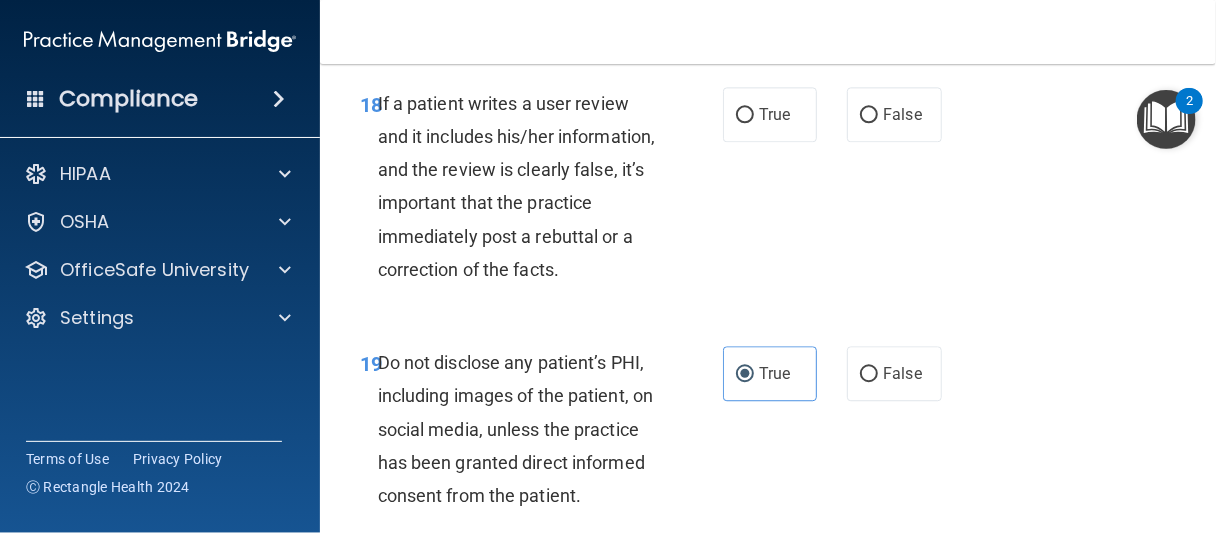 scroll, scrollTop: 4344, scrollLeft: 0, axis: vertical 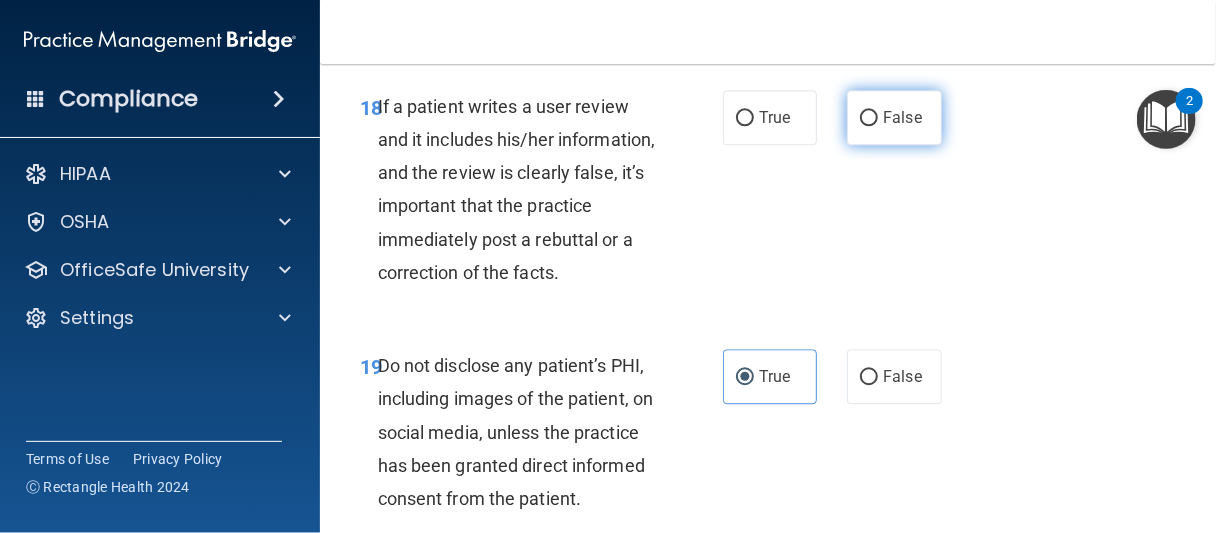 click on "False" at bounding box center (894, 117) 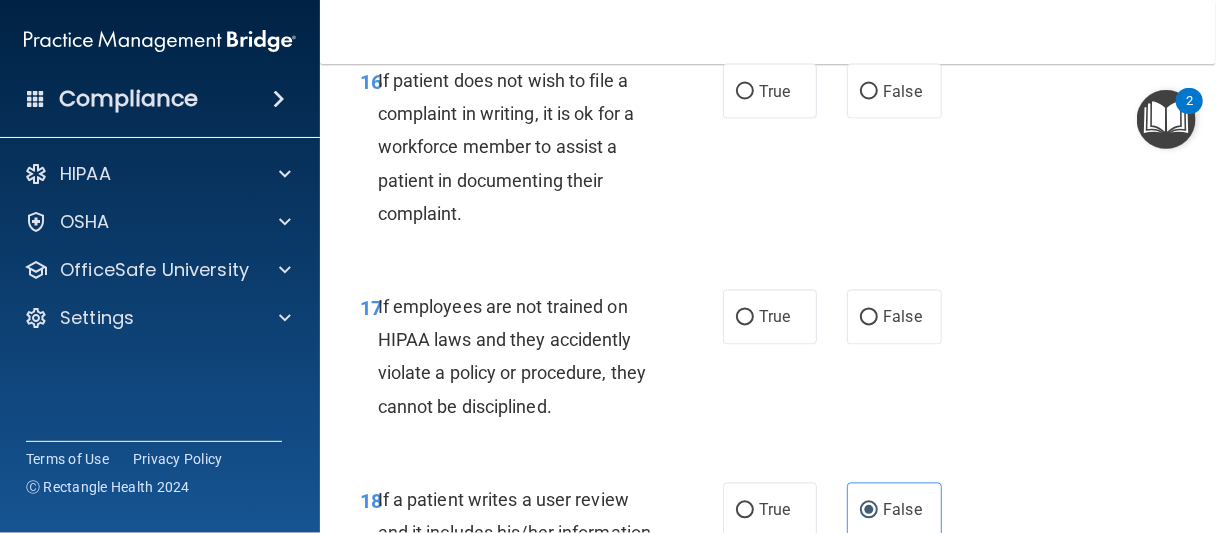 scroll, scrollTop: 3944, scrollLeft: 0, axis: vertical 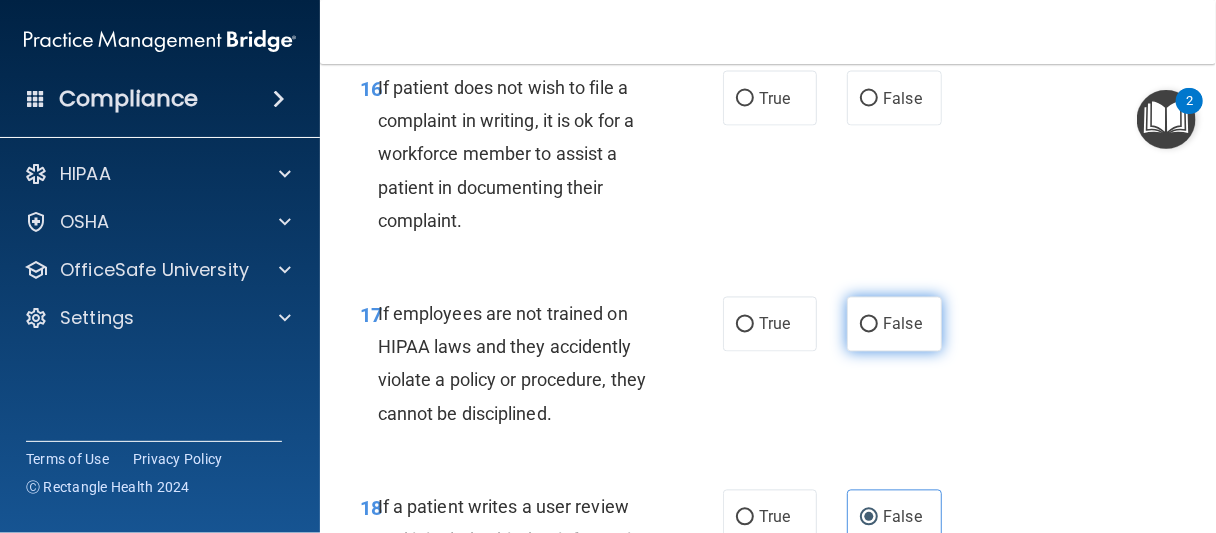 click on "False" at bounding box center (894, 324) 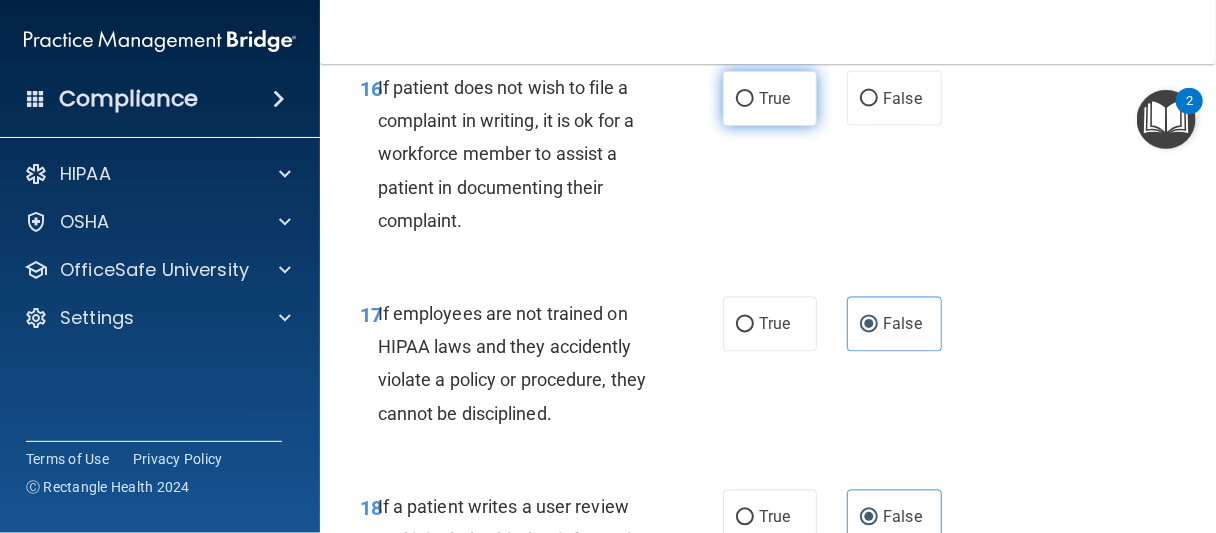 click on "True" at bounding box center (770, 98) 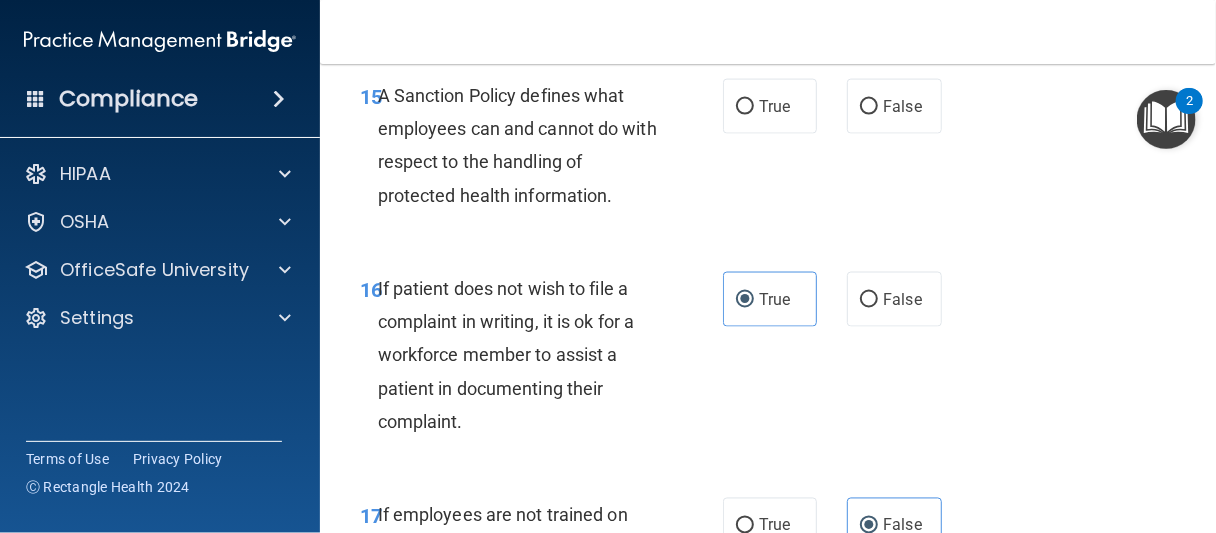 scroll, scrollTop: 3644, scrollLeft: 0, axis: vertical 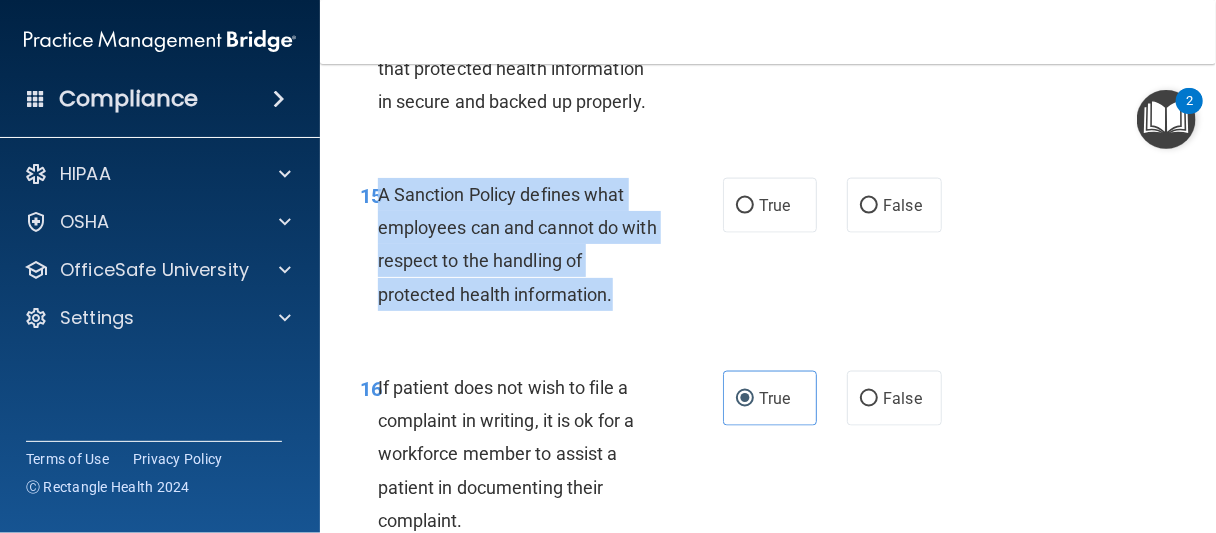 drag, startPoint x: 381, startPoint y: 225, endPoint x: 626, endPoint y: 332, distance: 267.34622 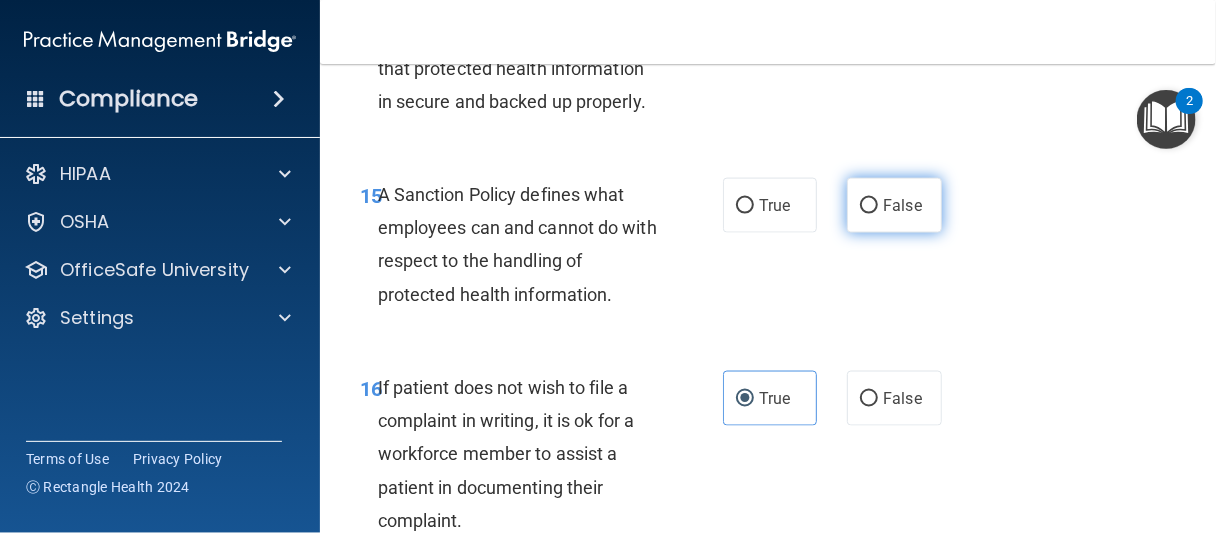 click on "False" at bounding box center [894, 205] 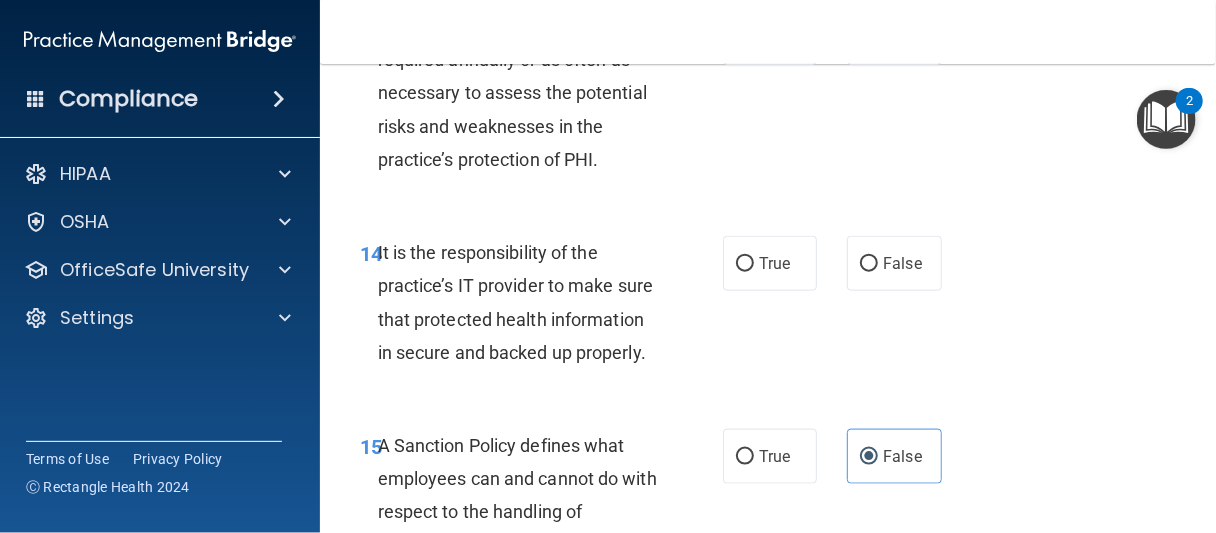 scroll, scrollTop: 3344, scrollLeft: 0, axis: vertical 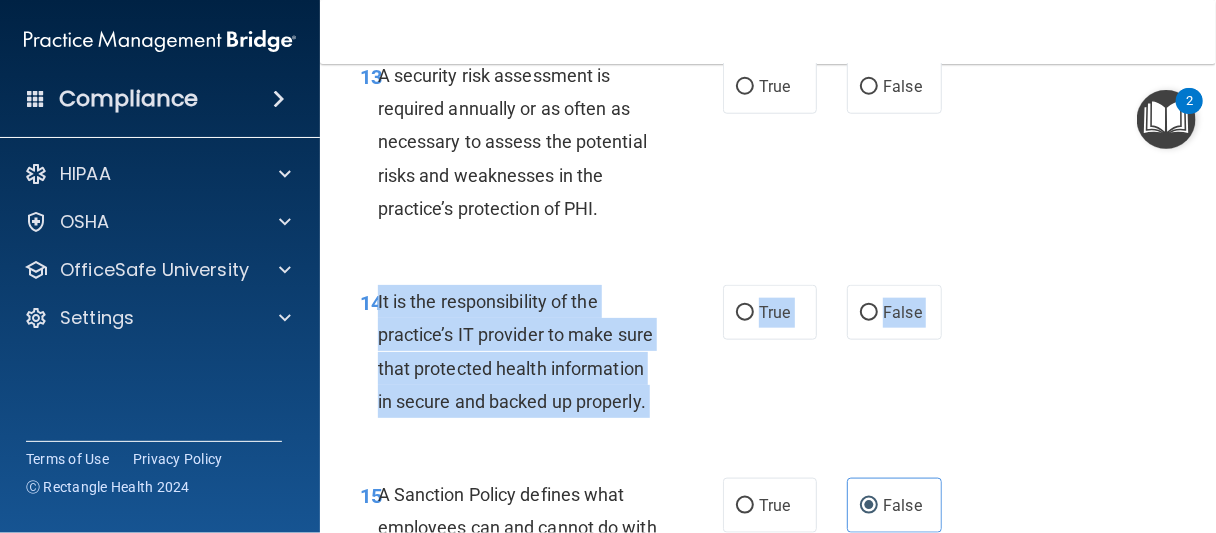 drag, startPoint x: 377, startPoint y: 298, endPoint x: 498, endPoint y: 472, distance: 211.93631 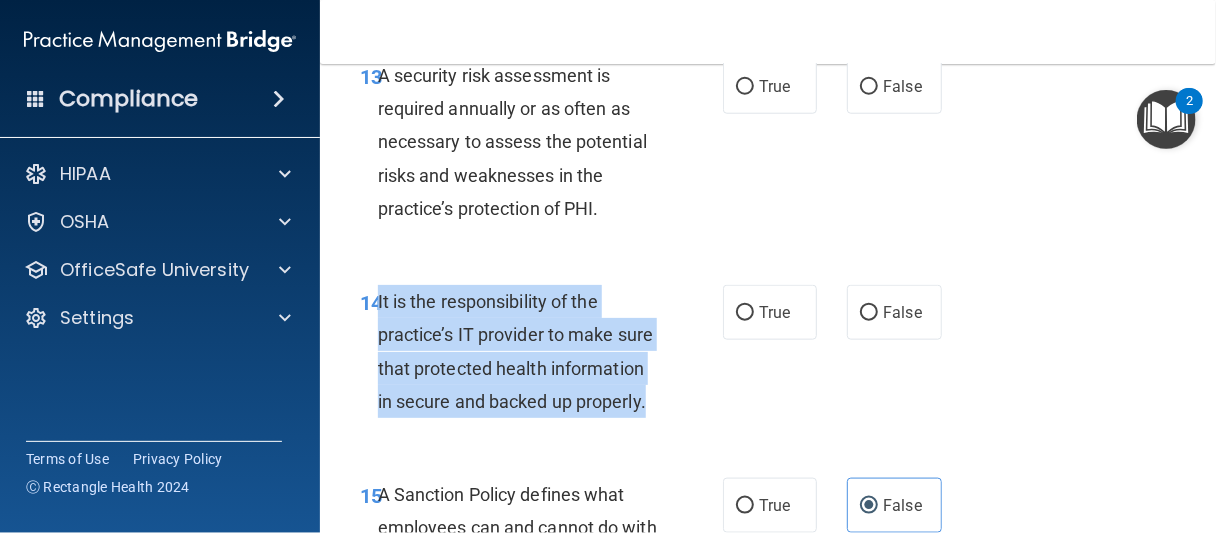 drag, startPoint x: 379, startPoint y: 301, endPoint x: 498, endPoint y: 440, distance: 182.98088 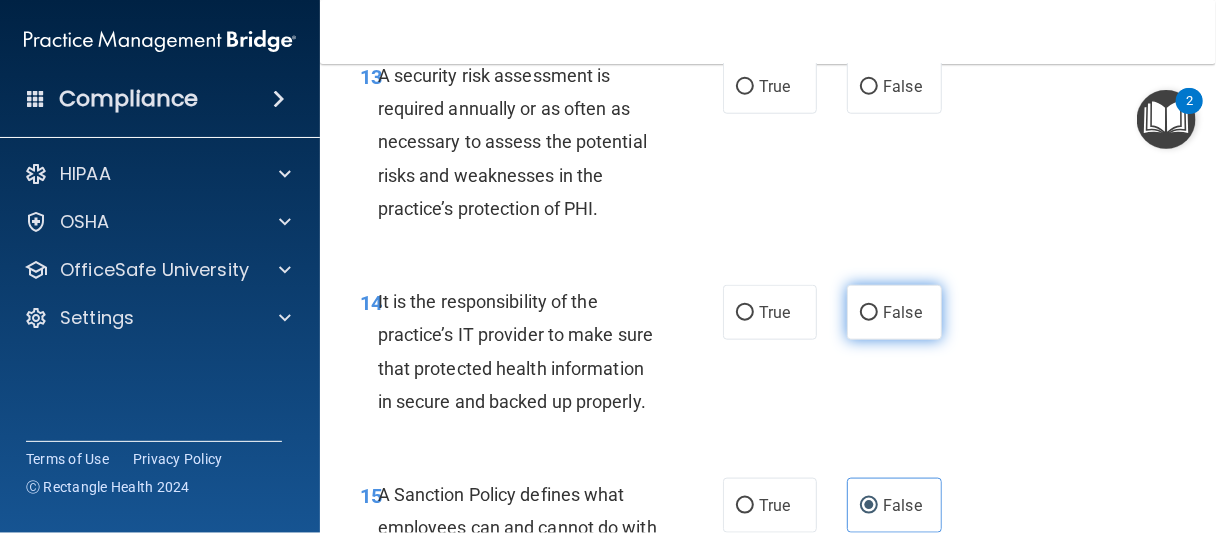 click on "False" at bounding box center [894, 312] 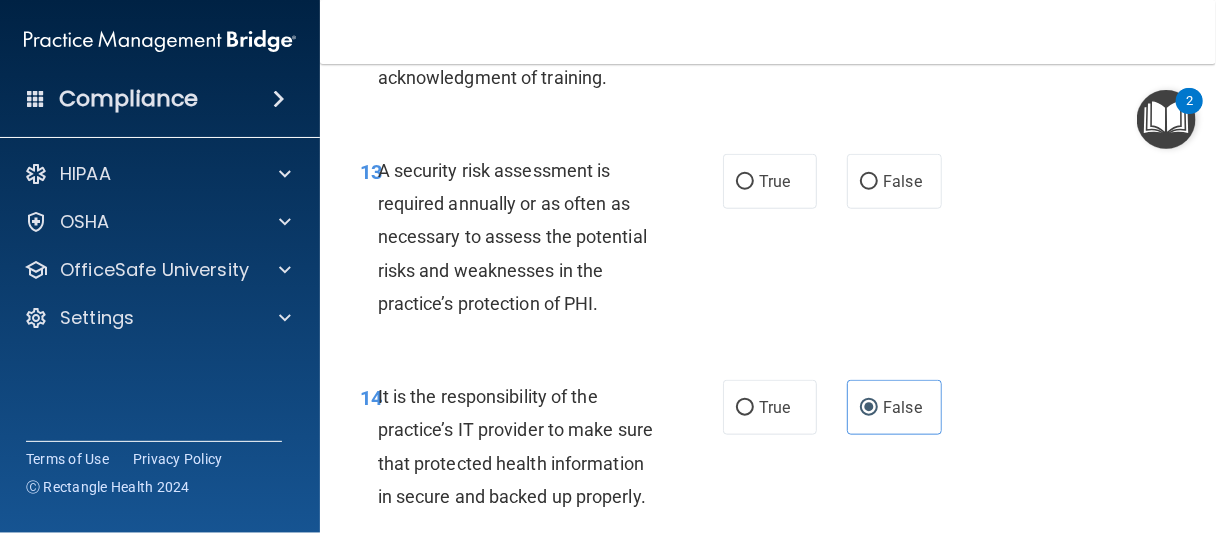 scroll, scrollTop: 3244, scrollLeft: 0, axis: vertical 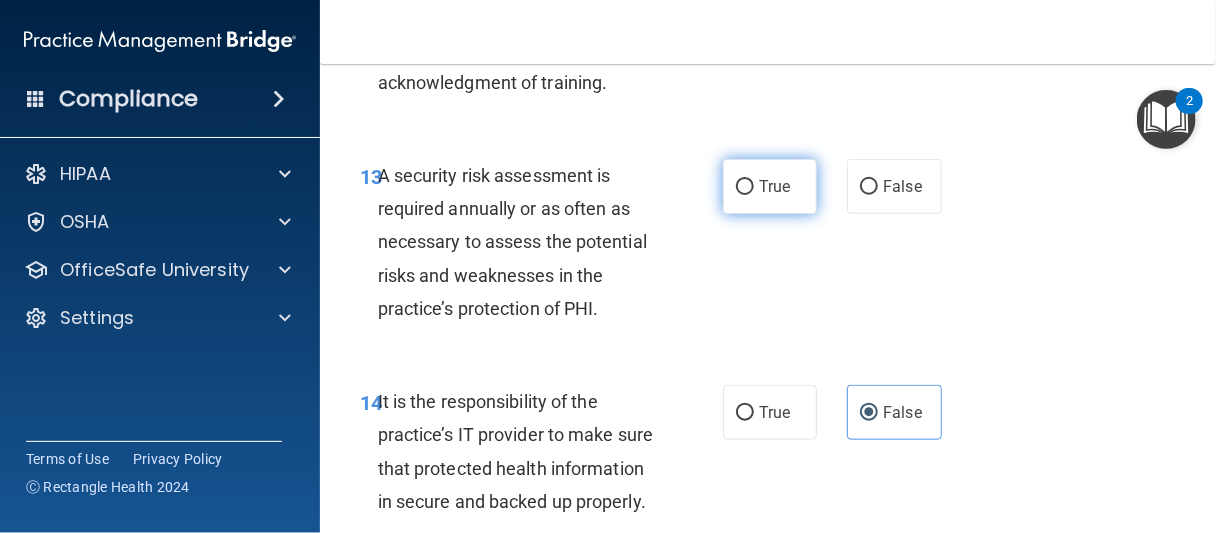 click on "True" at bounding box center [770, 186] 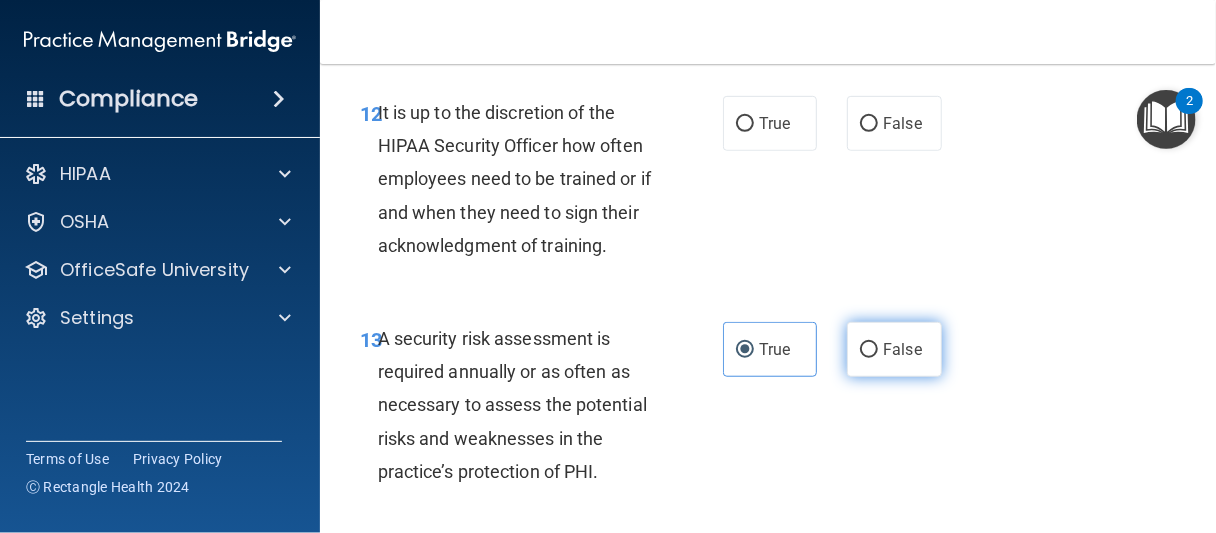 scroll, scrollTop: 3044, scrollLeft: 0, axis: vertical 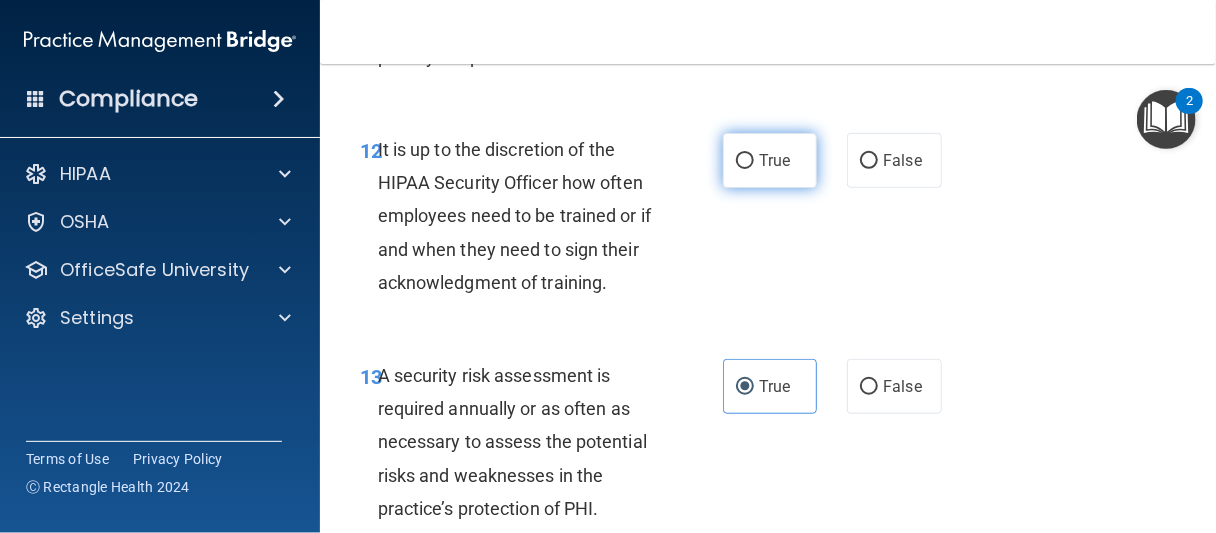 click on "True" at bounding box center (770, 160) 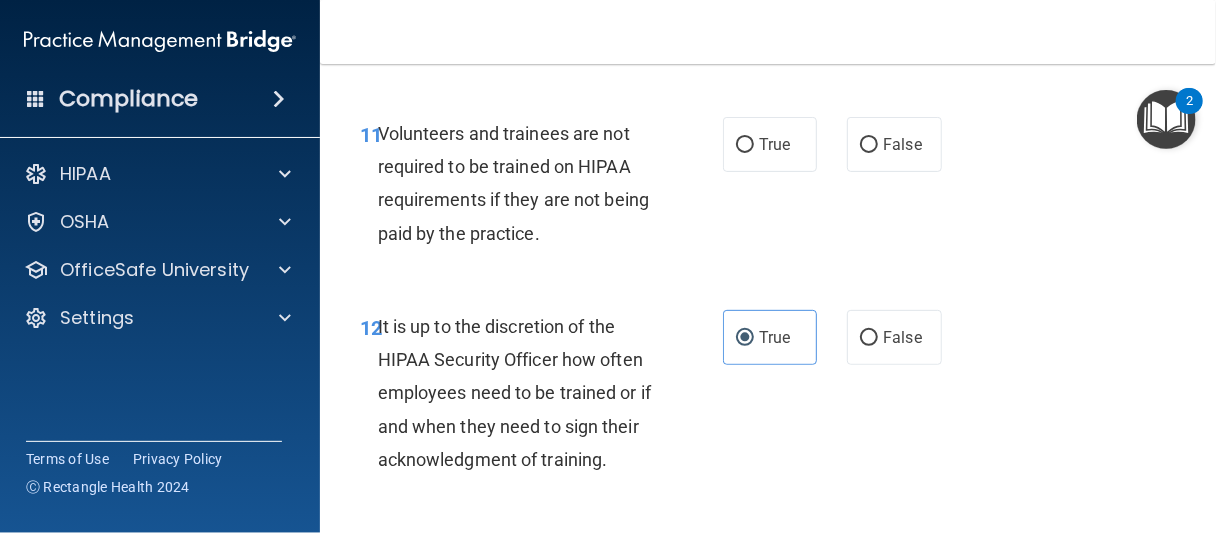scroll, scrollTop: 2844, scrollLeft: 0, axis: vertical 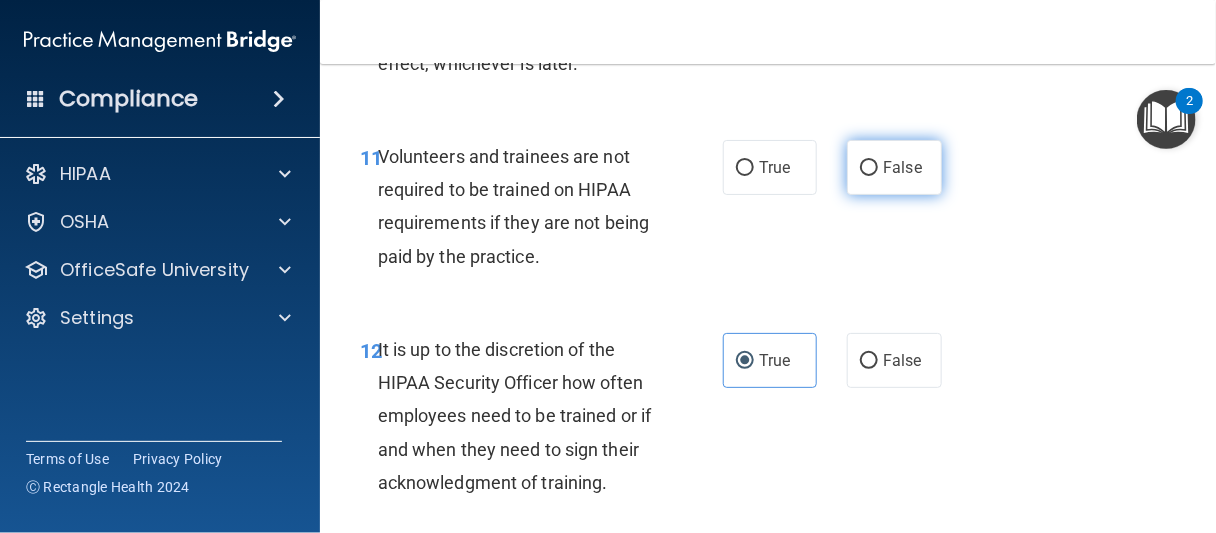 click on "False" at bounding box center (902, 167) 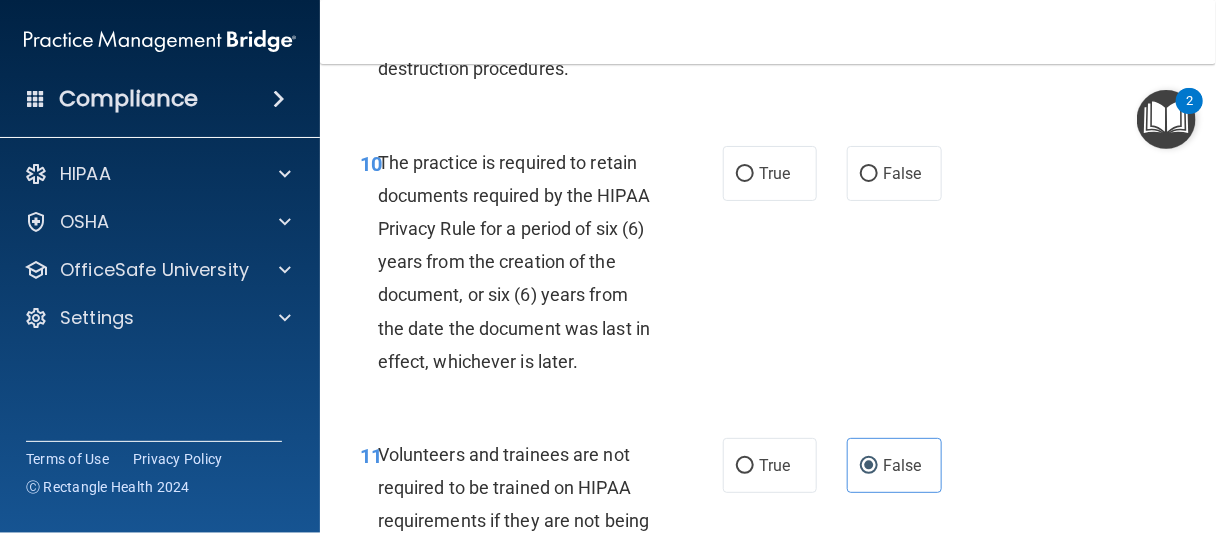 scroll, scrollTop: 2544, scrollLeft: 0, axis: vertical 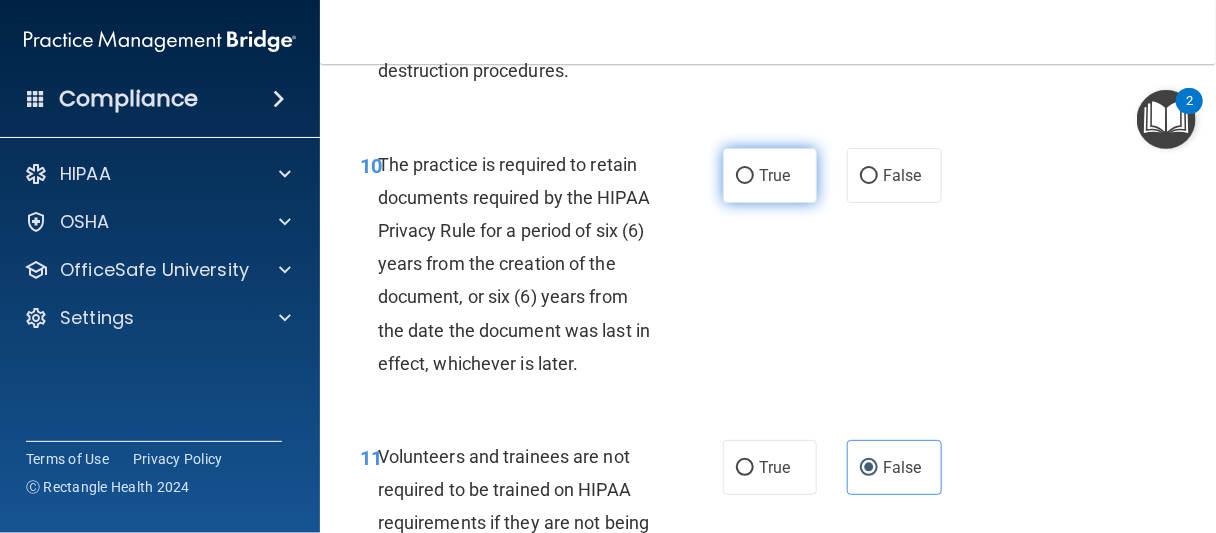 click on "True" at bounding box center [774, 175] 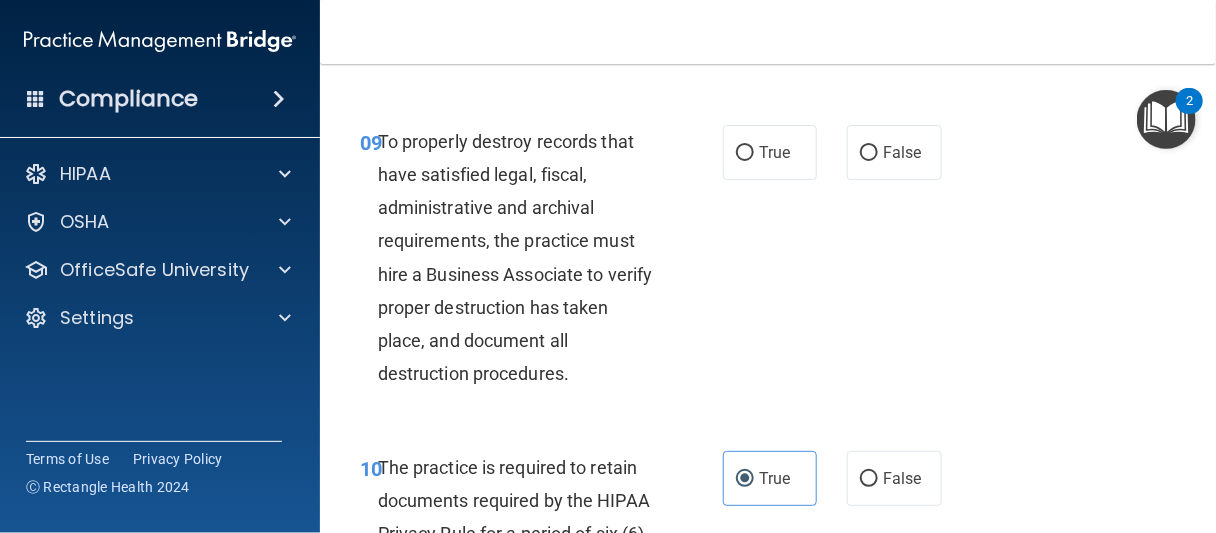 scroll, scrollTop: 2144, scrollLeft: 0, axis: vertical 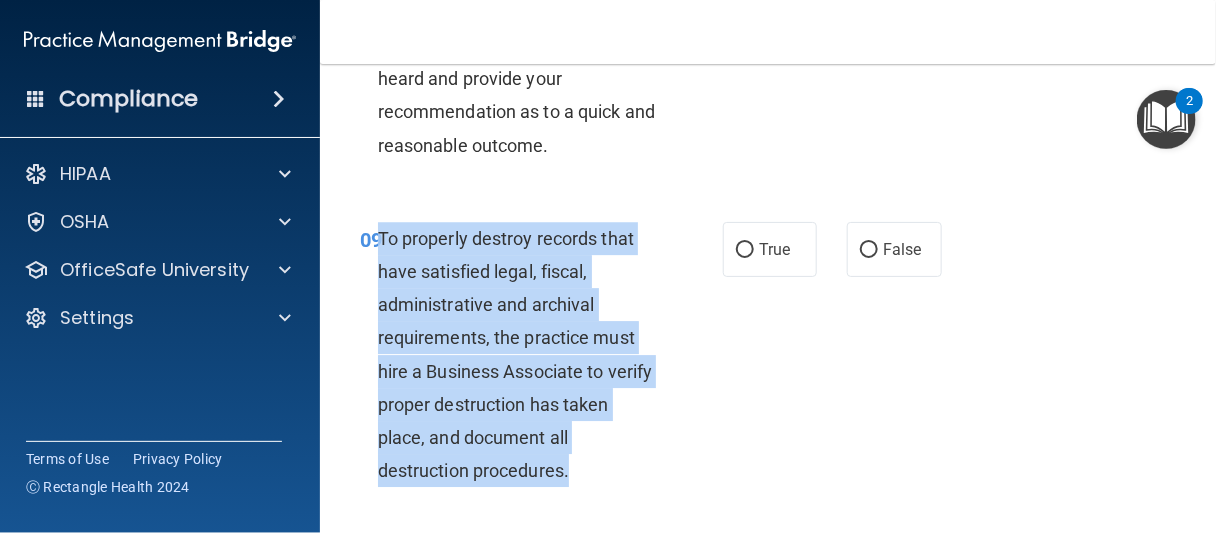 drag, startPoint x: 379, startPoint y: 234, endPoint x: 602, endPoint y: 481, distance: 332.7732 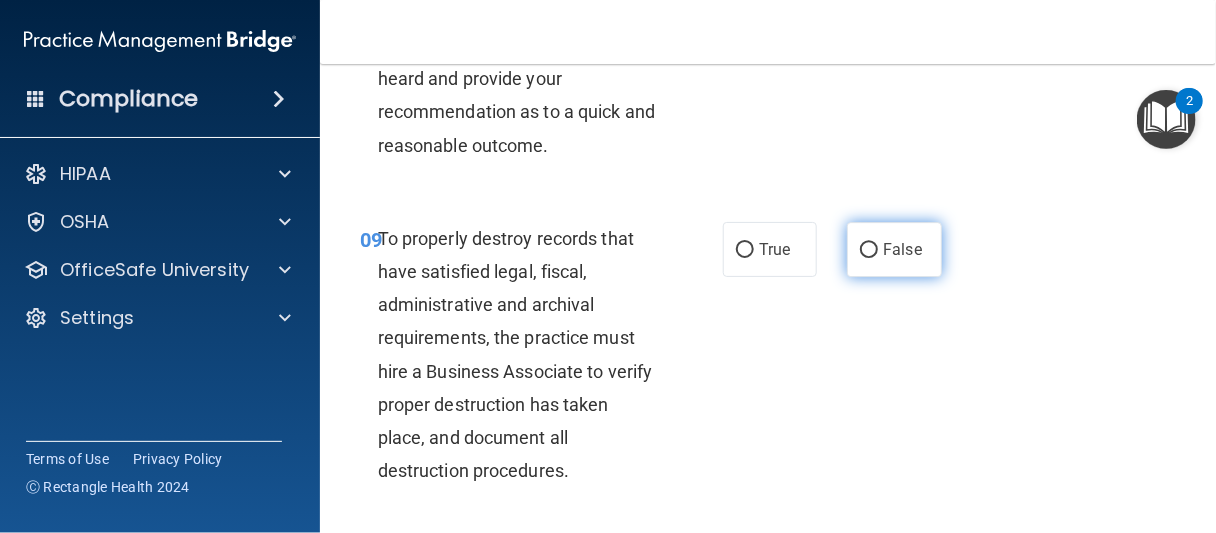 click on "False" at bounding box center (894, 249) 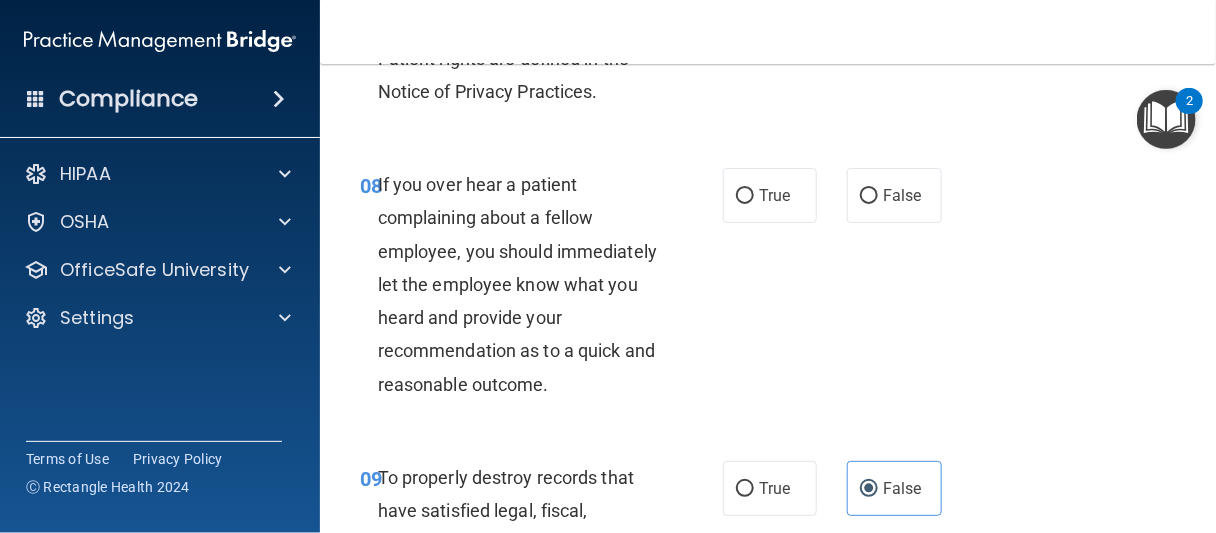 scroll, scrollTop: 1844, scrollLeft: 0, axis: vertical 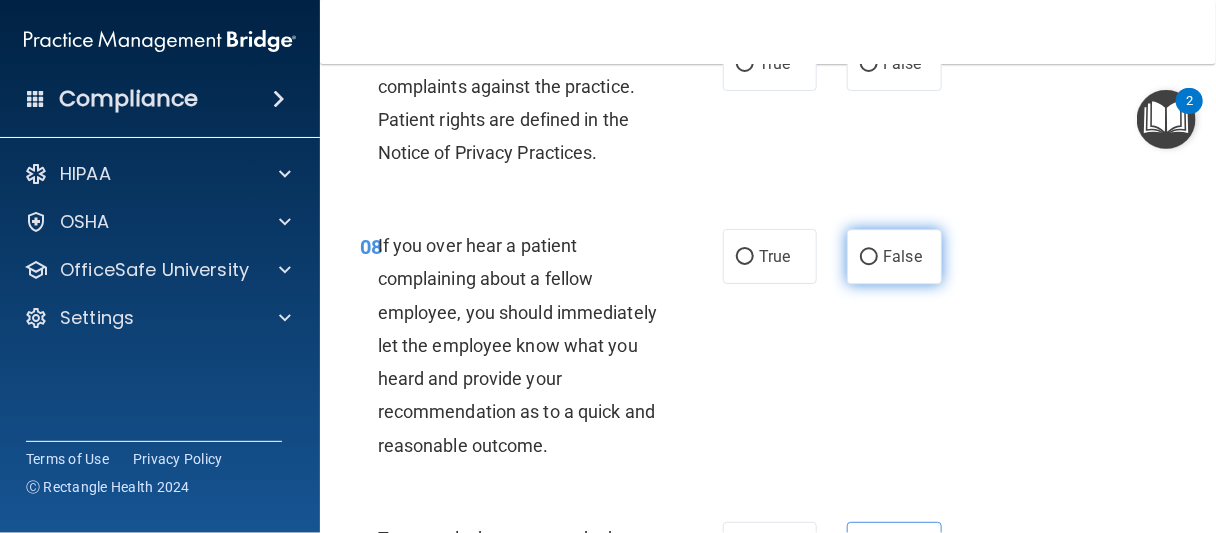 click on "False" at bounding box center [902, 256] 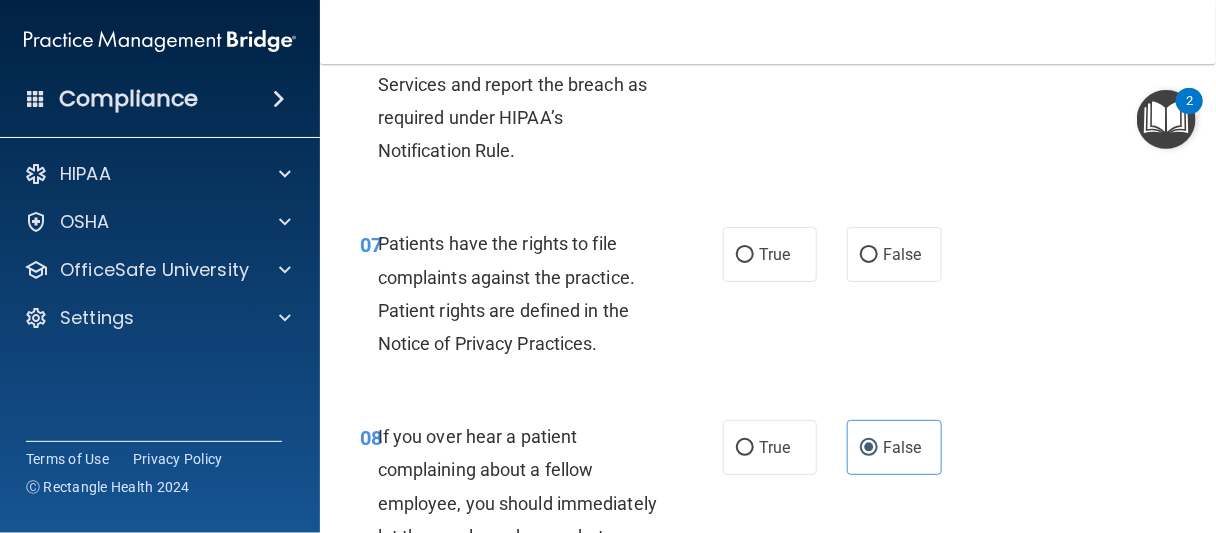 scroll, scrollTop: 1644, scrollLeft: 0, axis: vertical 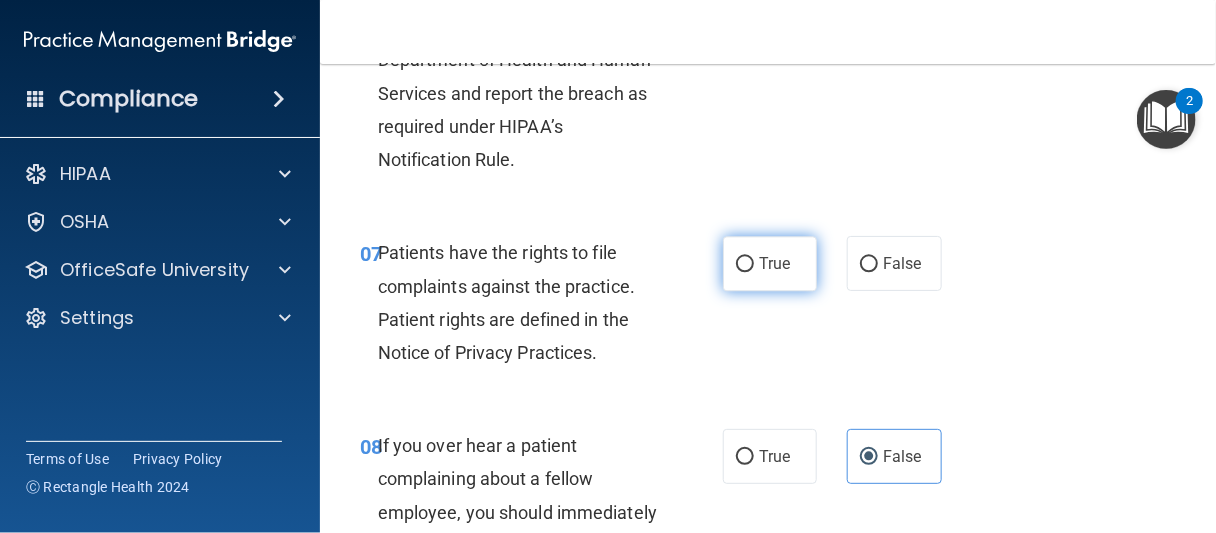 click on "True" at bounding box center (774, 263) 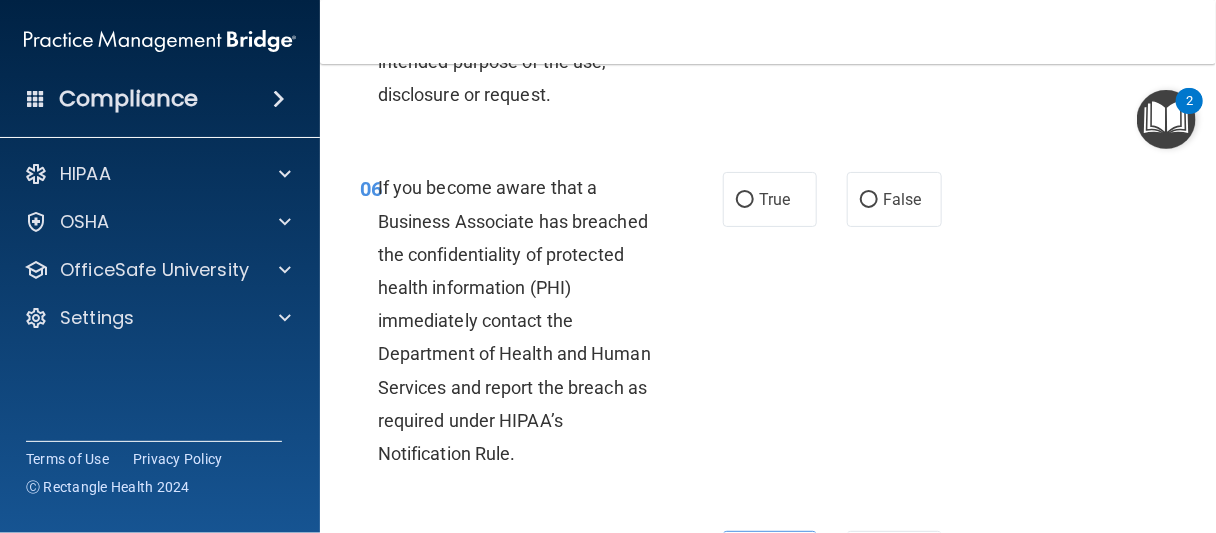scroll, scrollTop: 1344, scrollLeft: 0, axis: vertical 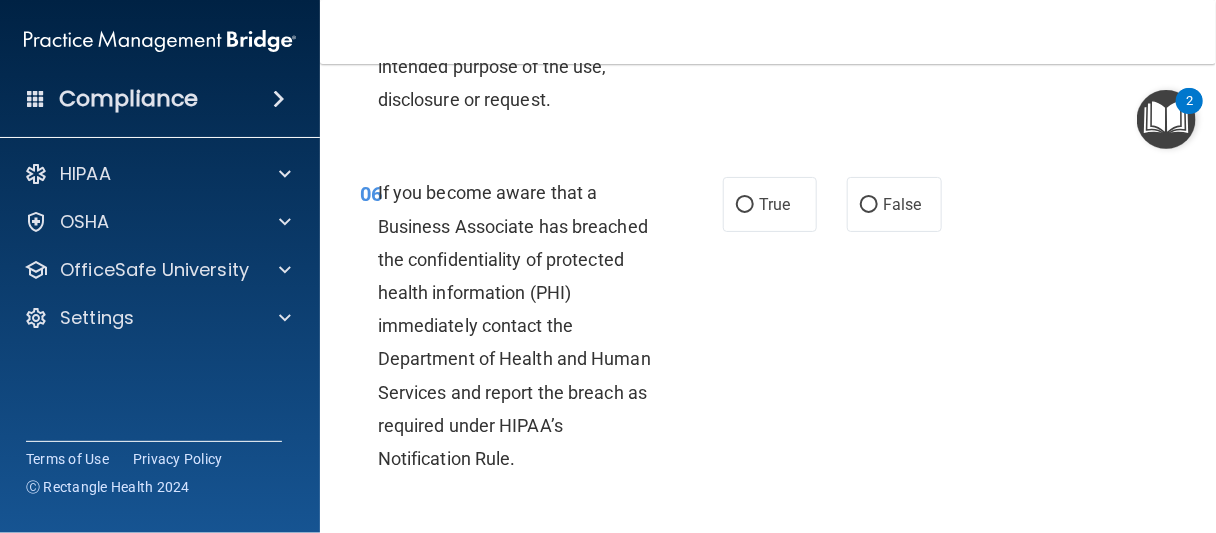 click on "If you become aware that a Business Associate has breached the confidentiality of protected health information (PHI) immediately contact the Department of Health and Human Services and report the breach as required under HIPAA’s Notification Rule." at bounding box center [514, 326] 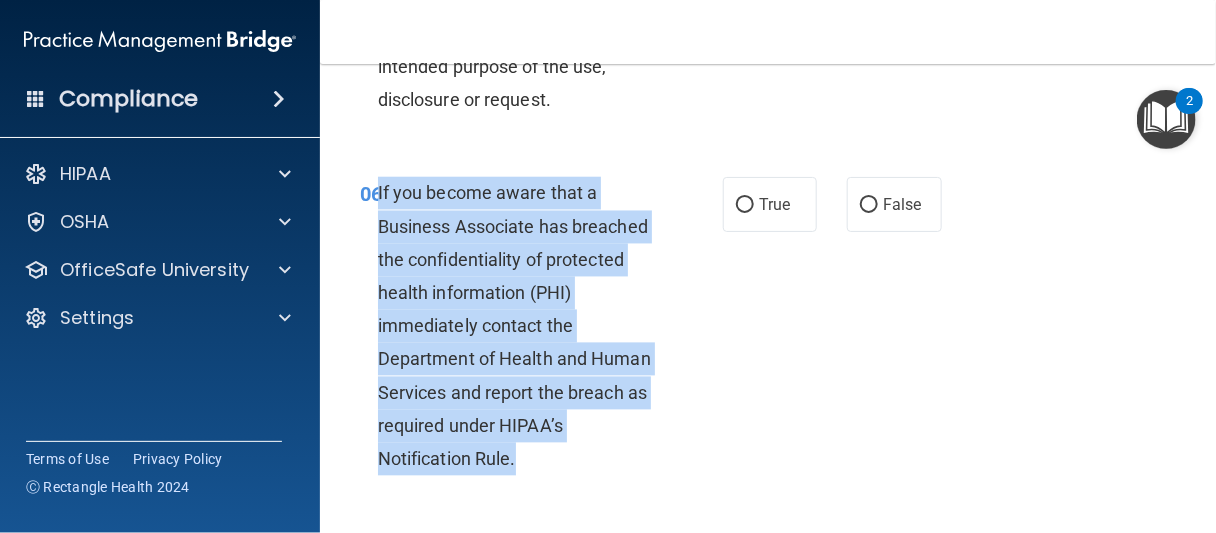 drag, startPoint x: 379, startPoint y: 188, endPoint x: 554, endPoint y: 473, distance: 334.43982 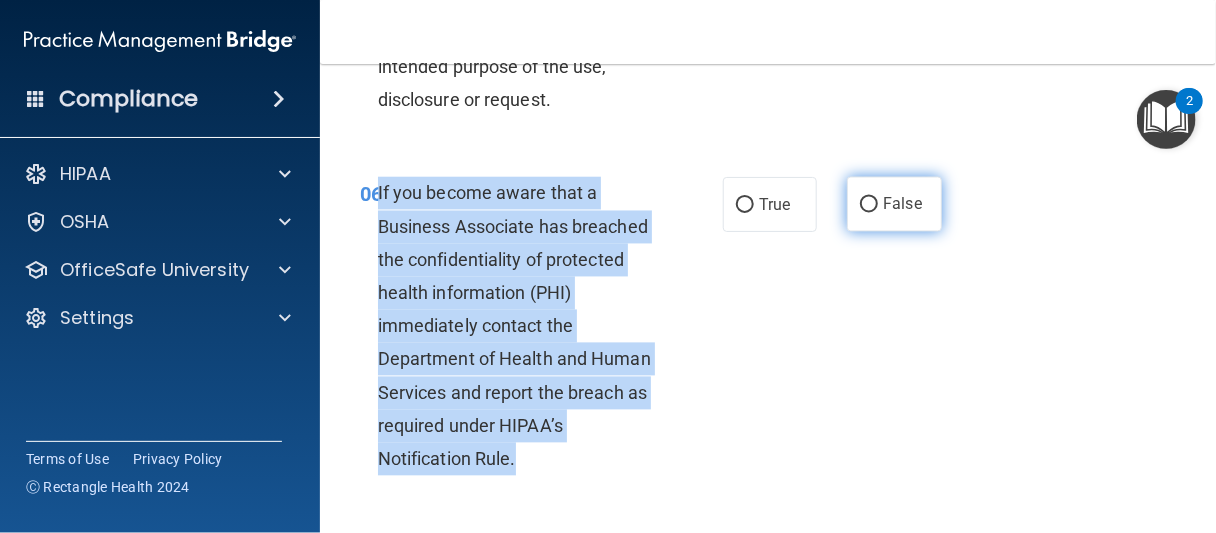 click on "False" at bounding box center (869, 205) 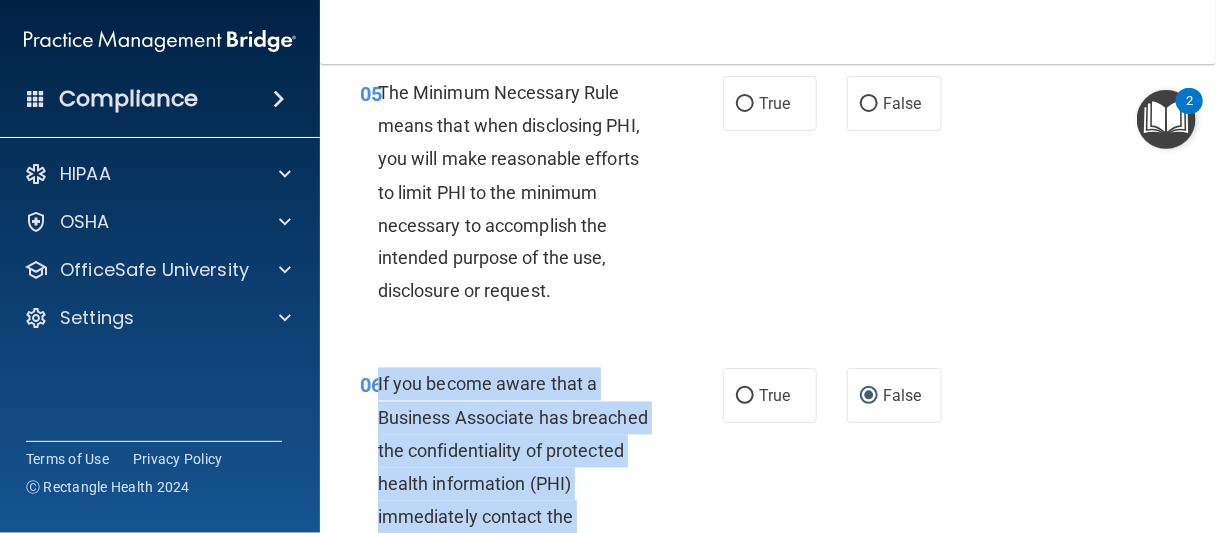scroll, scrollTop: 1044, scrollLeft: 0, axis: vertical 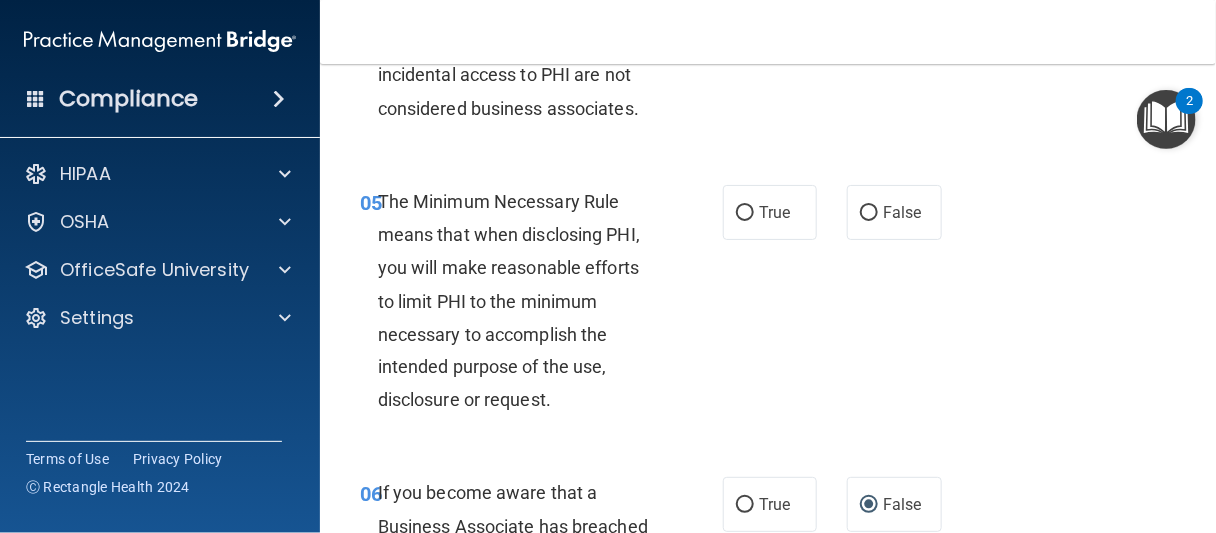 click on "05       The Minimum Necessary Rule means that when disclosing PHI, you will make reasonable efforts to limit PHI to the minimum necessary to accomplish the intended purpose of the use, disclosure or request.                  True           False" at bounding box center (768, 306) 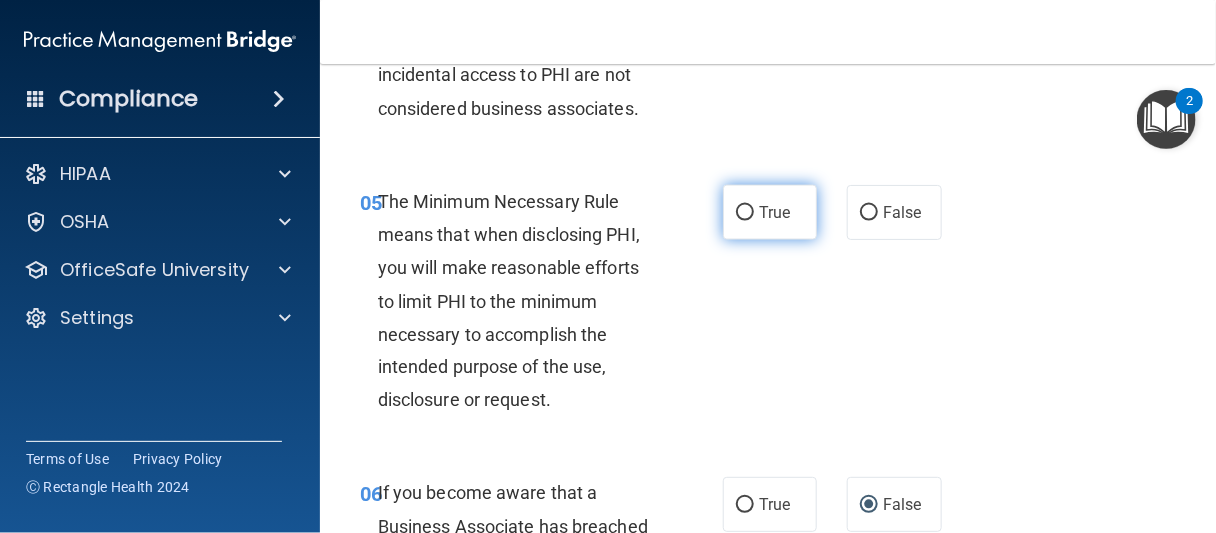 click on "True" at bounding box center (745, 213) 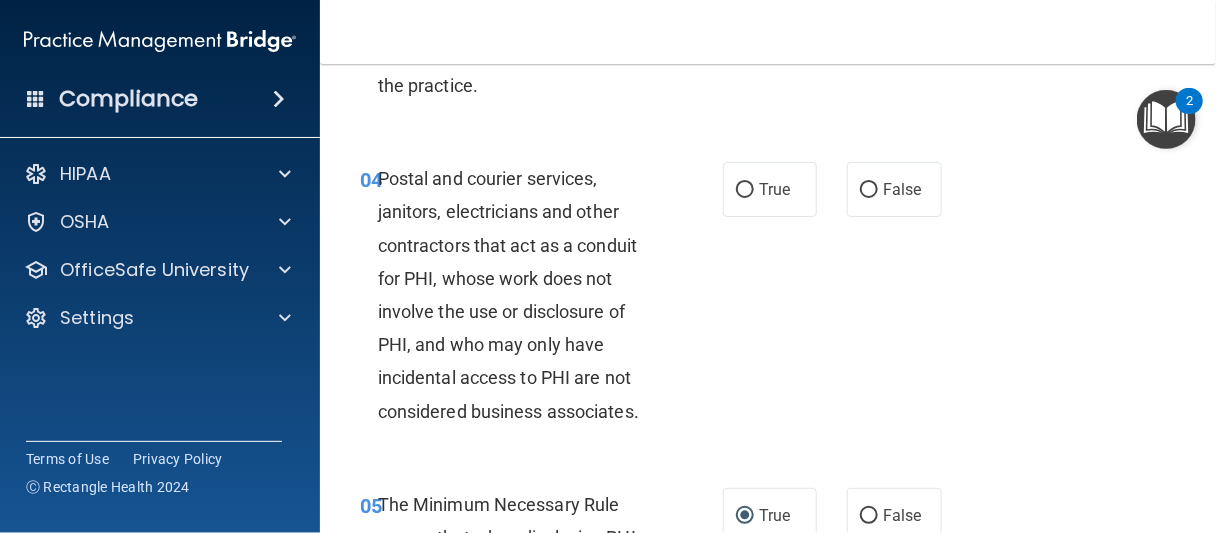 scroll, scrollTop: 744, scrollLeft: 0, axis: vertical 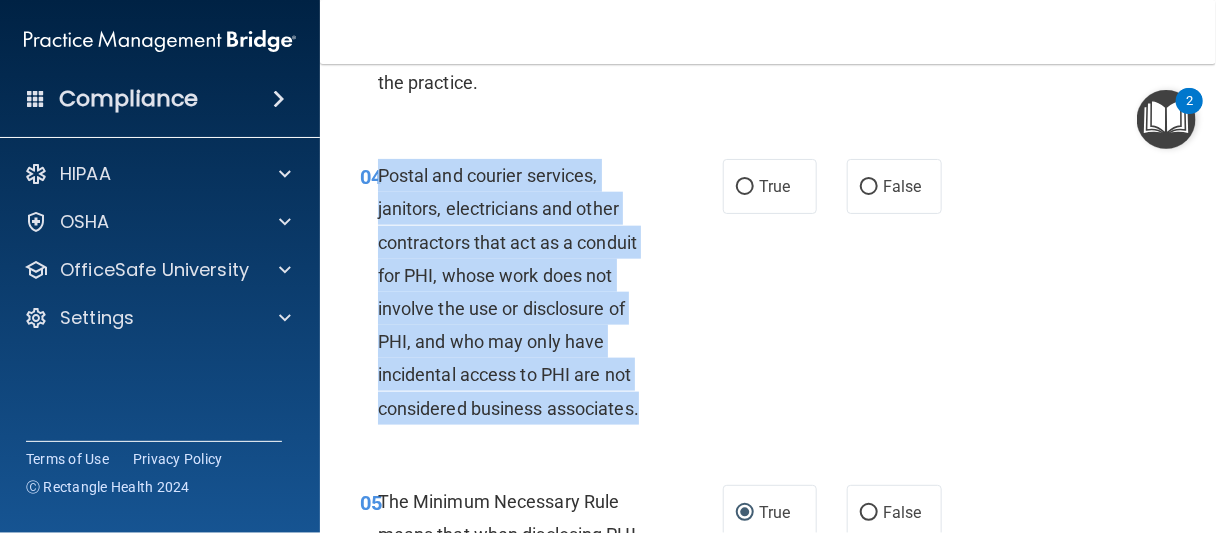 drag, startPoint x: 382, startPoint y: 172, endPoint x: 651, endPoint y: 410, distance: 359.17267 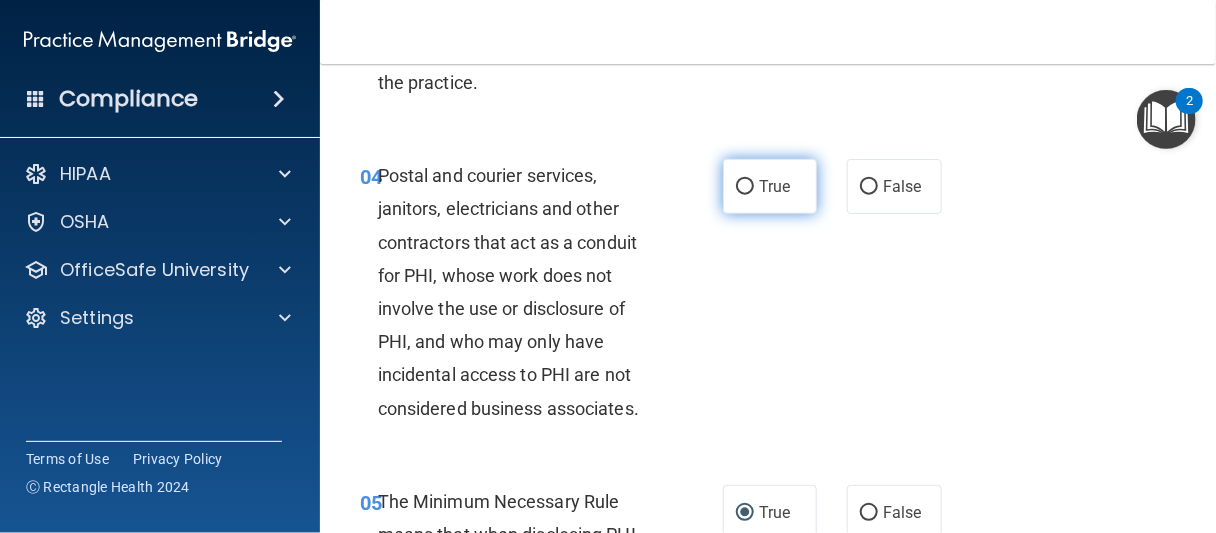 click on "True" at bounding box center [774, 186] 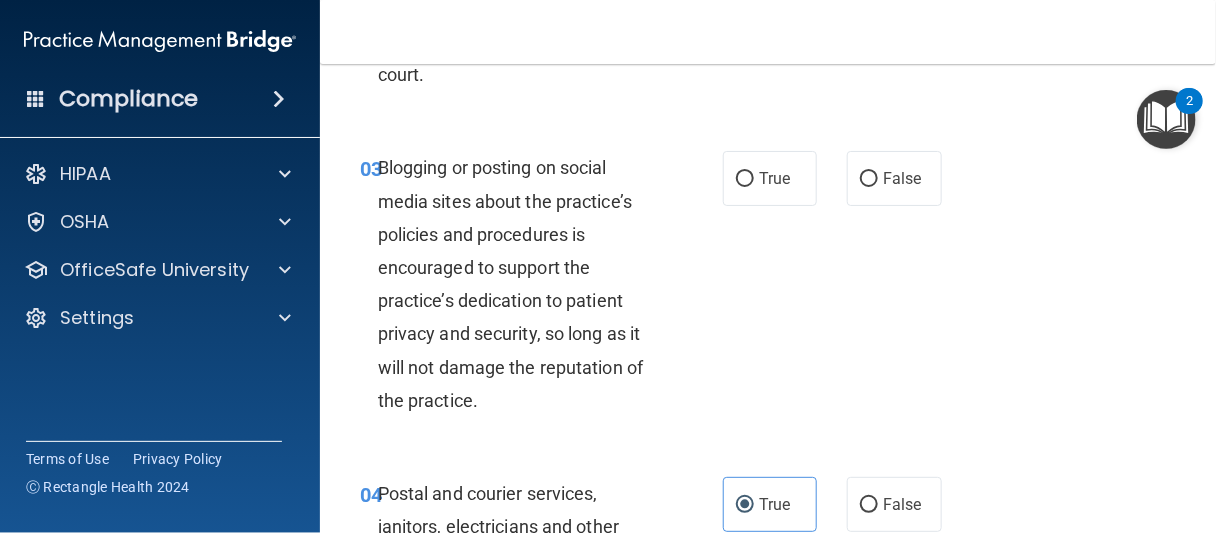 scroll, scrollTop: 344, scrollLeft: 0, axis: vertical 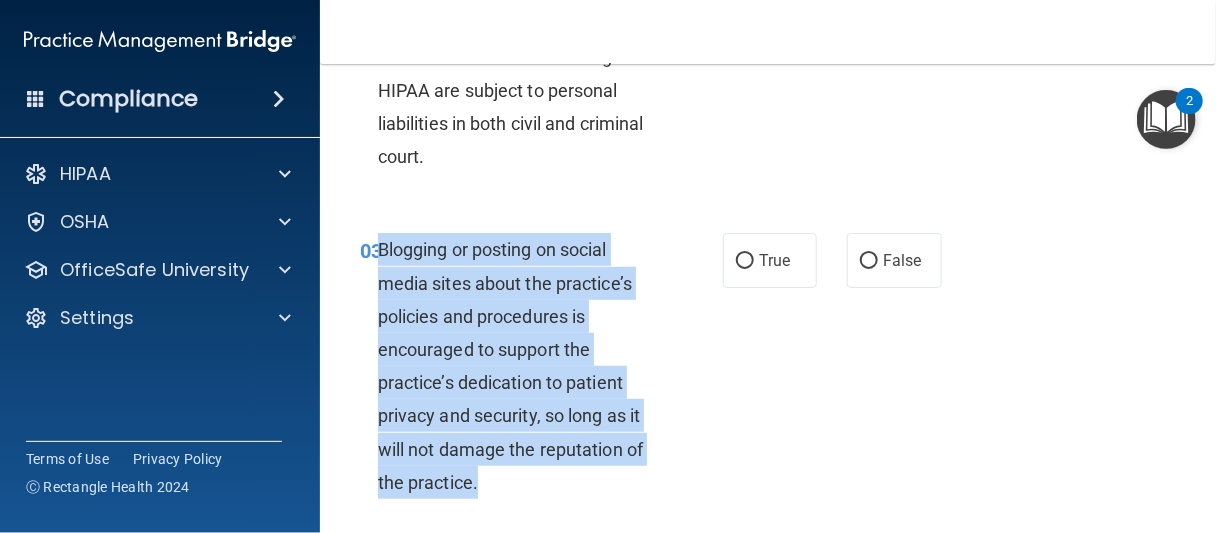 drag, startPoint x: 378, startPoint y: 249, endPoint x: 525, endPoint y: 480, distance: 273.8065 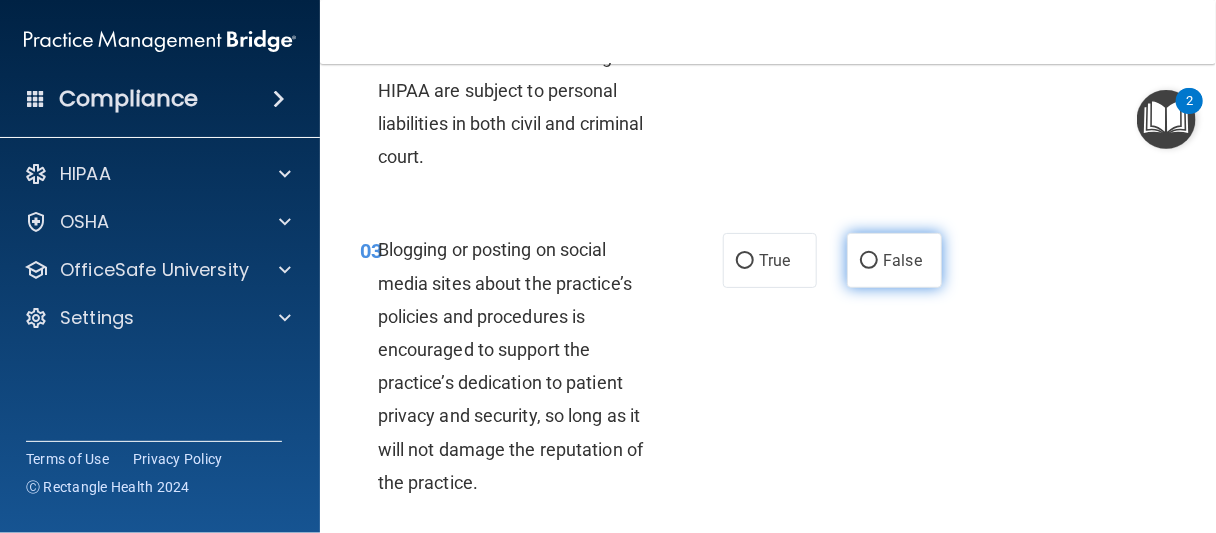 click on "False" at bounding box center [894, 260] 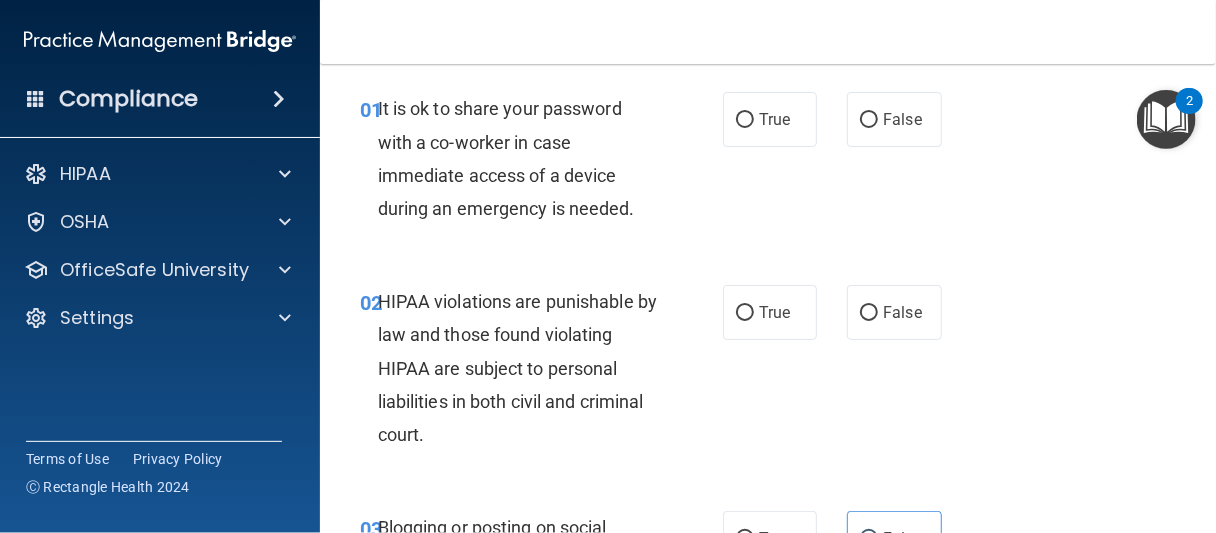 scroll, scrollTop: 44, scrollLeft: 0, axis: vertical 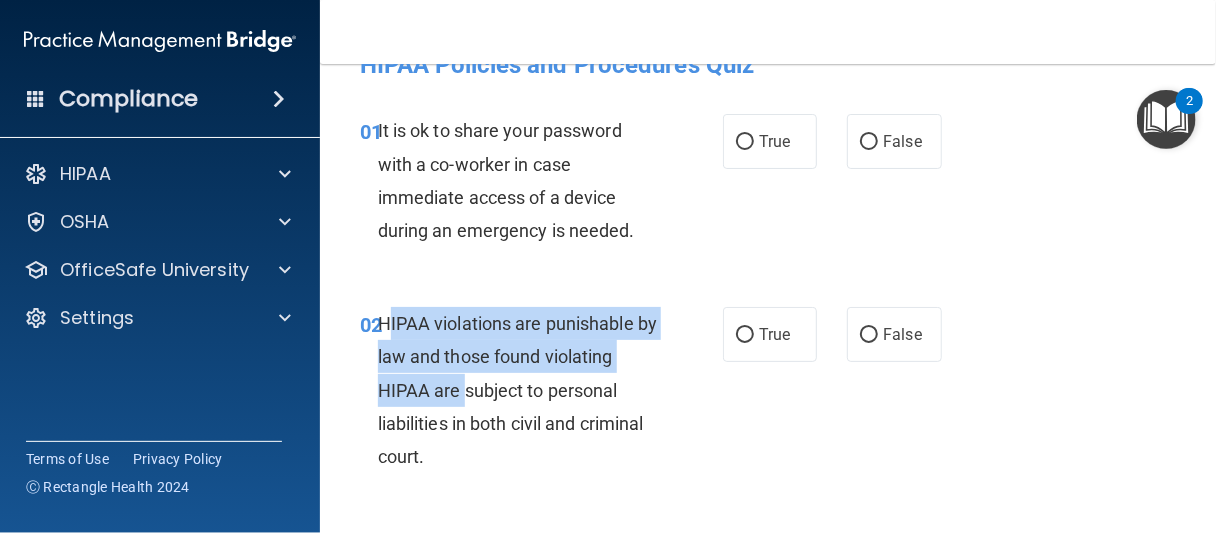 drag, startPoint x: 384, startPoint y: 320, endPoint x: 415, endPoint y: 351, distance: 43.840622 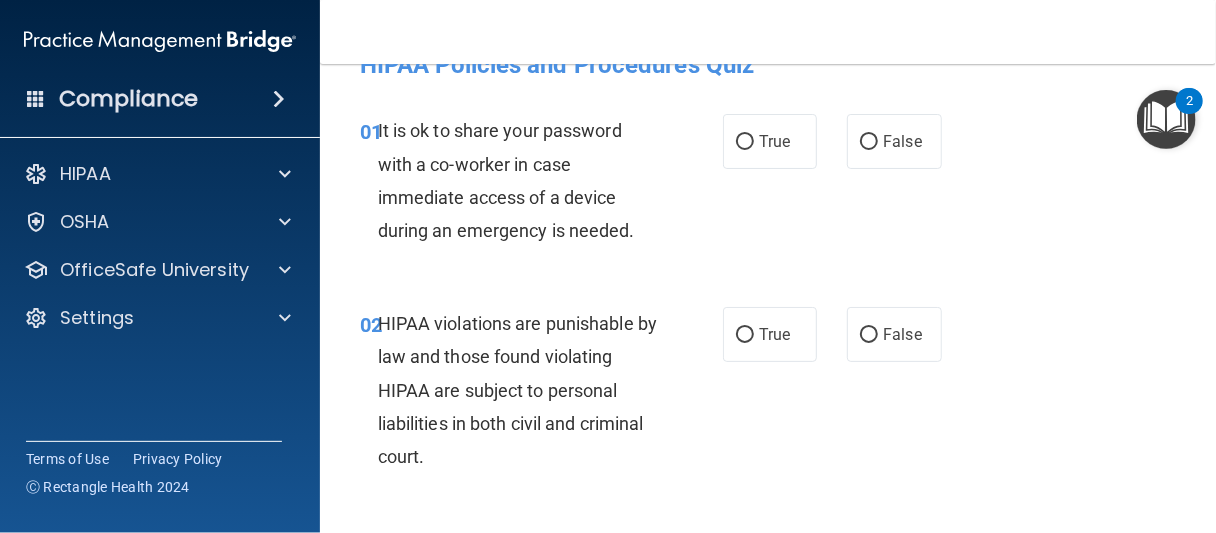 click on "HIPAA violations are punishable by law and those found violating HIPAA are subject to personal liabilities in both civil and criminal court." at bounding box center [517, 390] 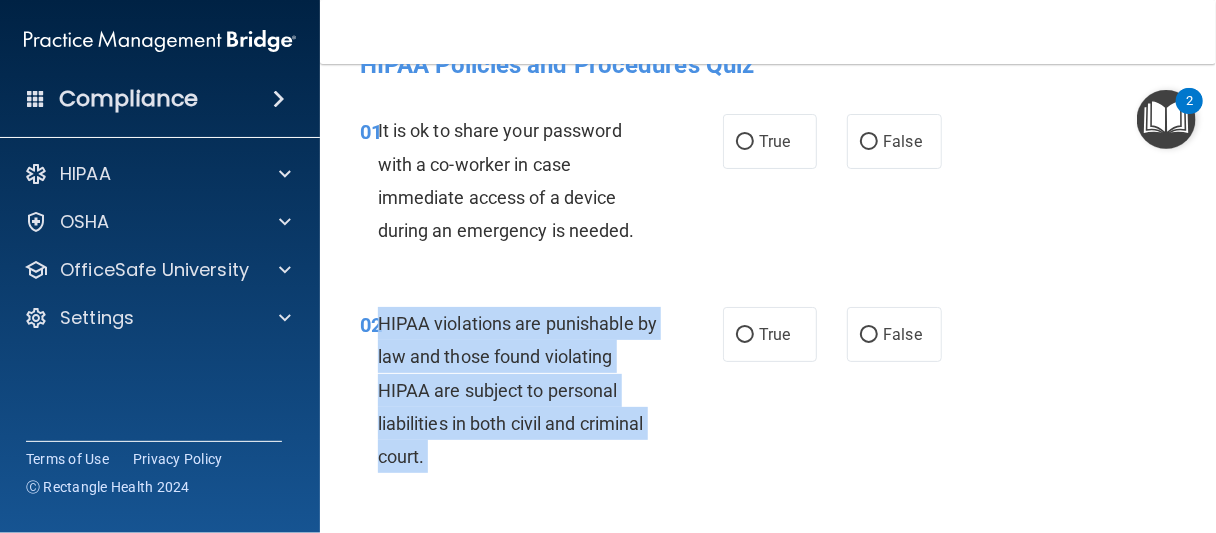 drag, startPoint x: 381, startPoint y: 321, endPoint x: 502, endPoint y: 447, distance: 174.69116 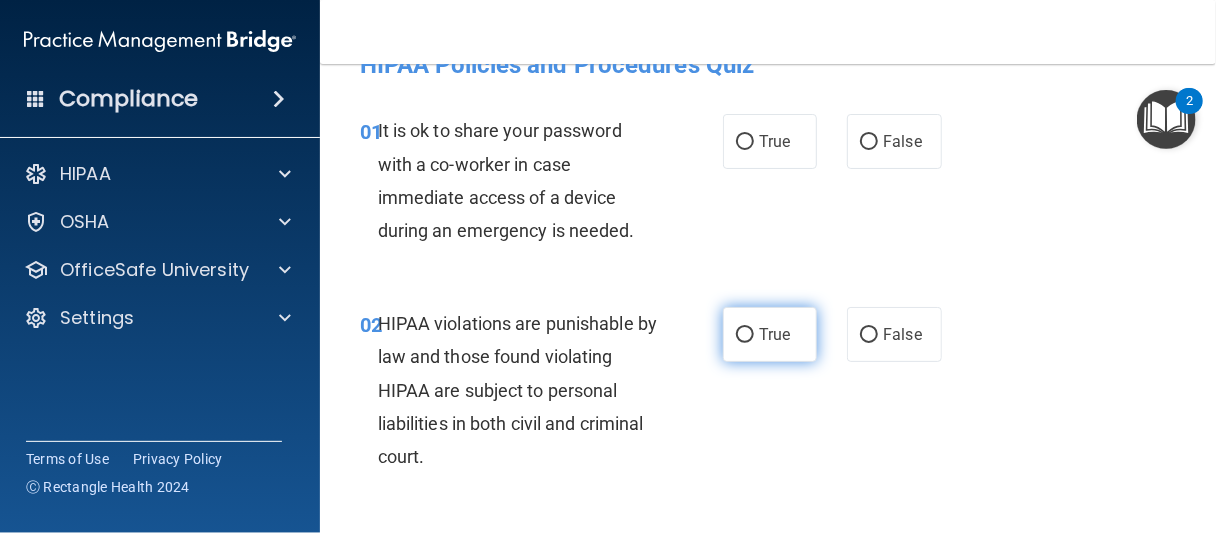click on "True" at bounding box center (770, 334) 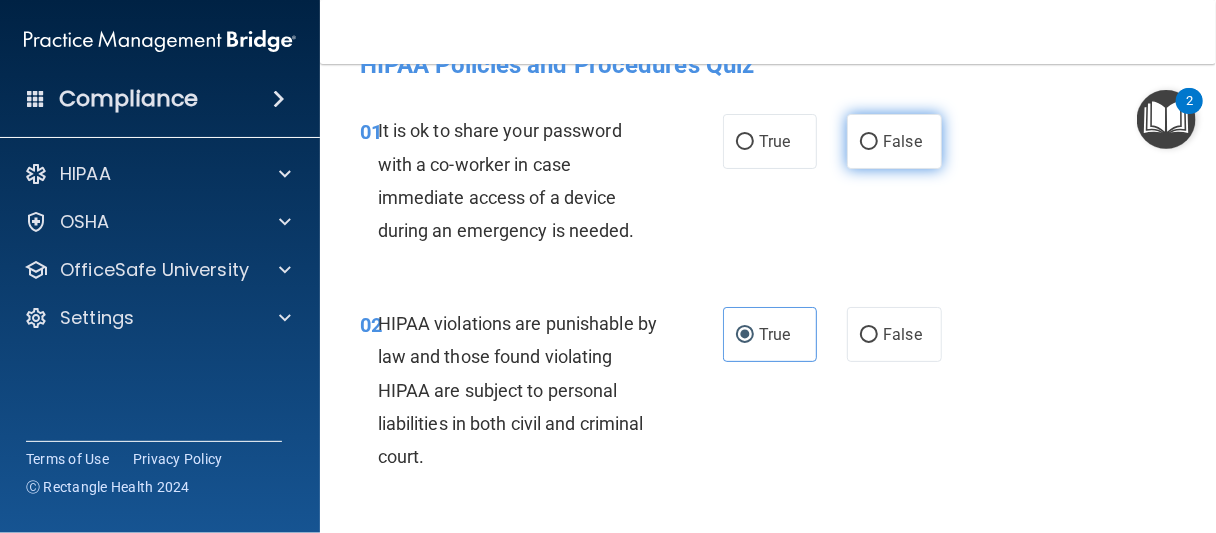 click on "False" at bounding box center [894, 141] 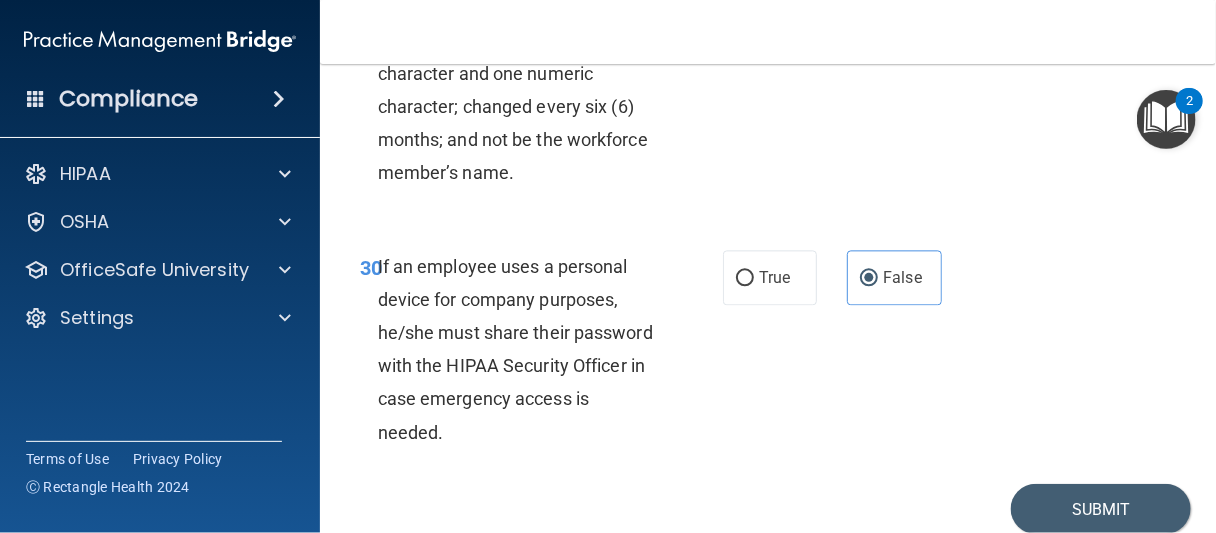 scroll, scrollTop: 7044, scrollLeft: 0, axis: vertical 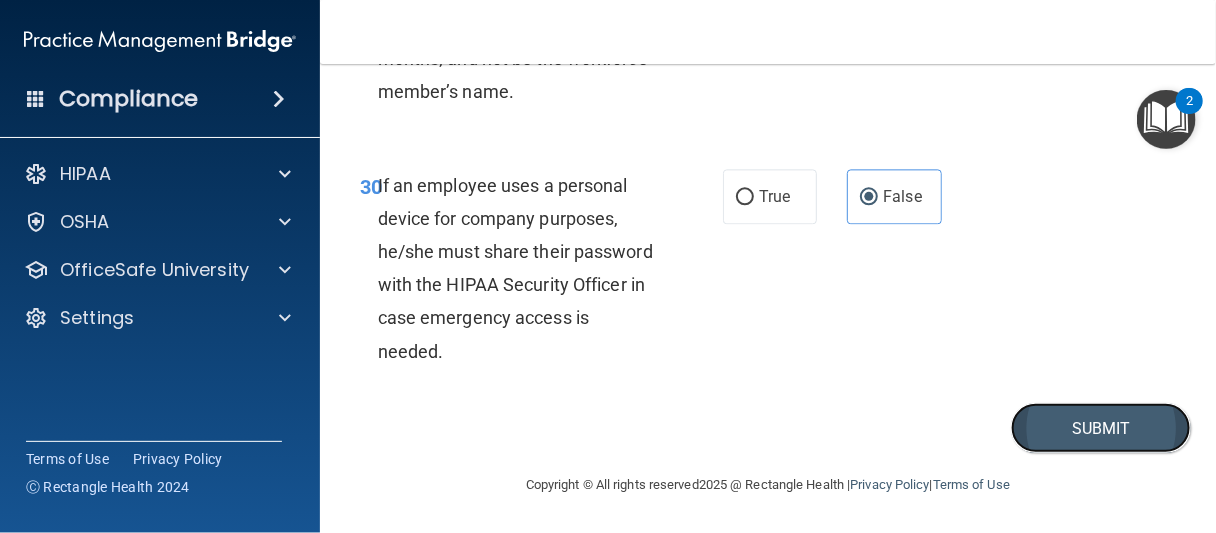 click on "Submit" at bounding box center [1101, 428] 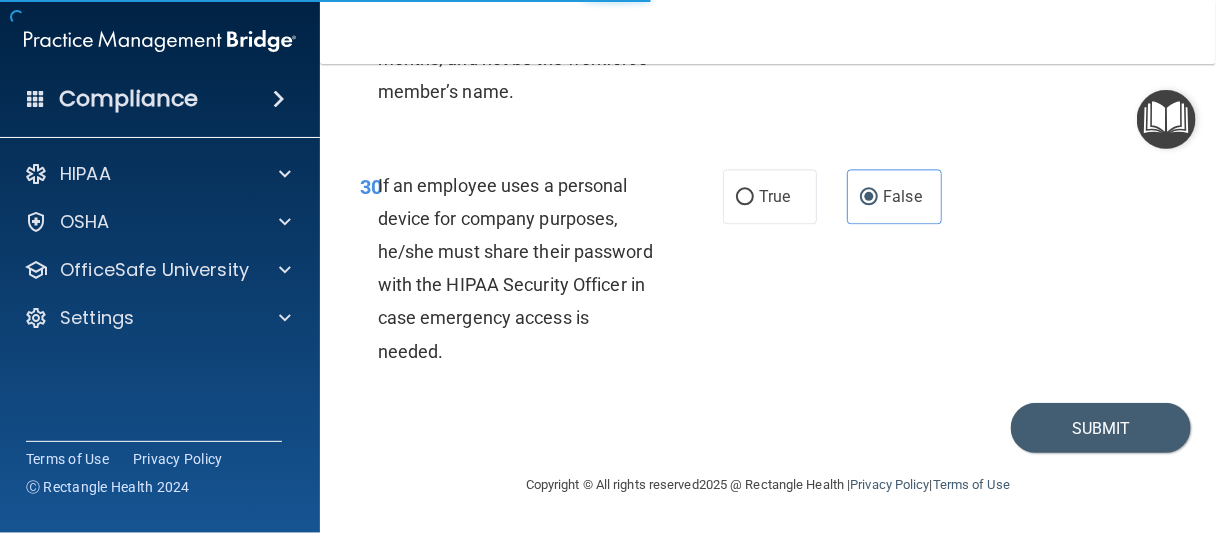 scroll, scrollTop: 0, scrollLeft: 0, axis: both 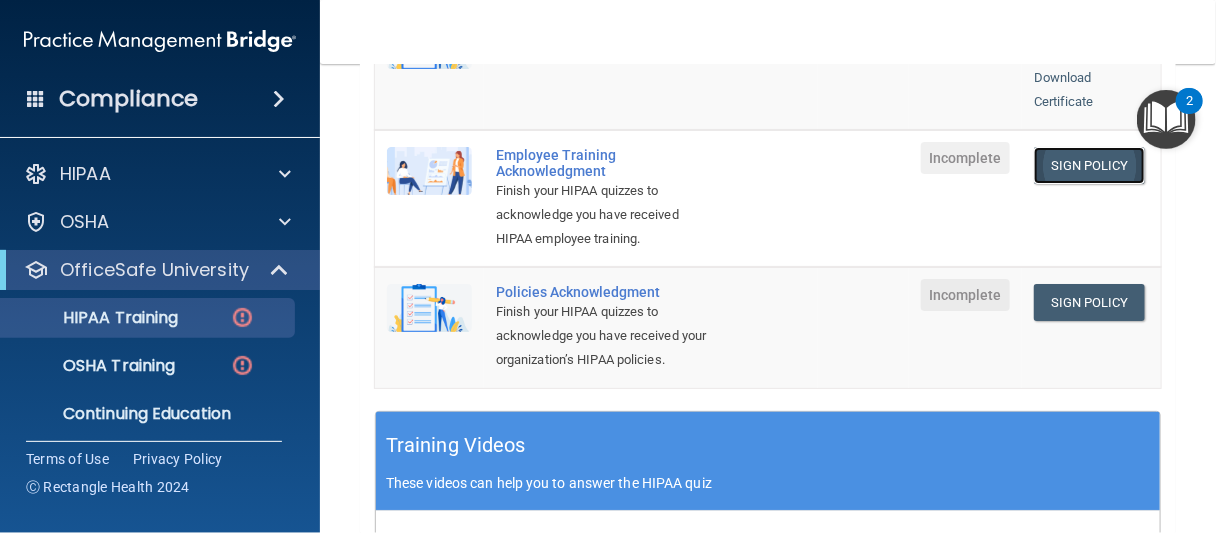 click on "Sign Policy" at bounding box center [1089, 165] 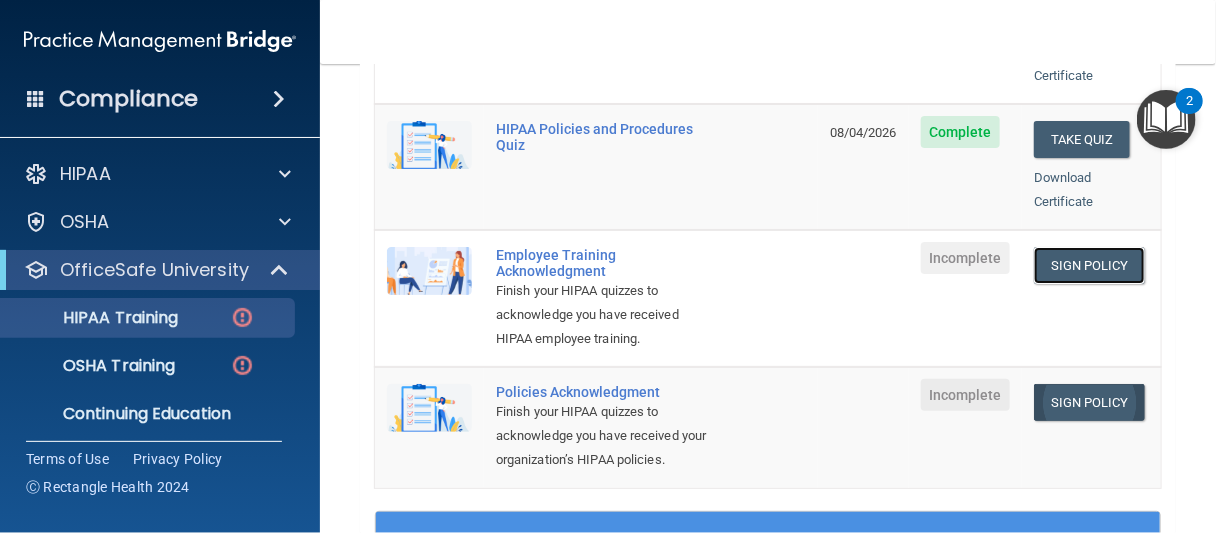 scroll, scrollTop: 494, scrollLeft: 0, axis: vertical 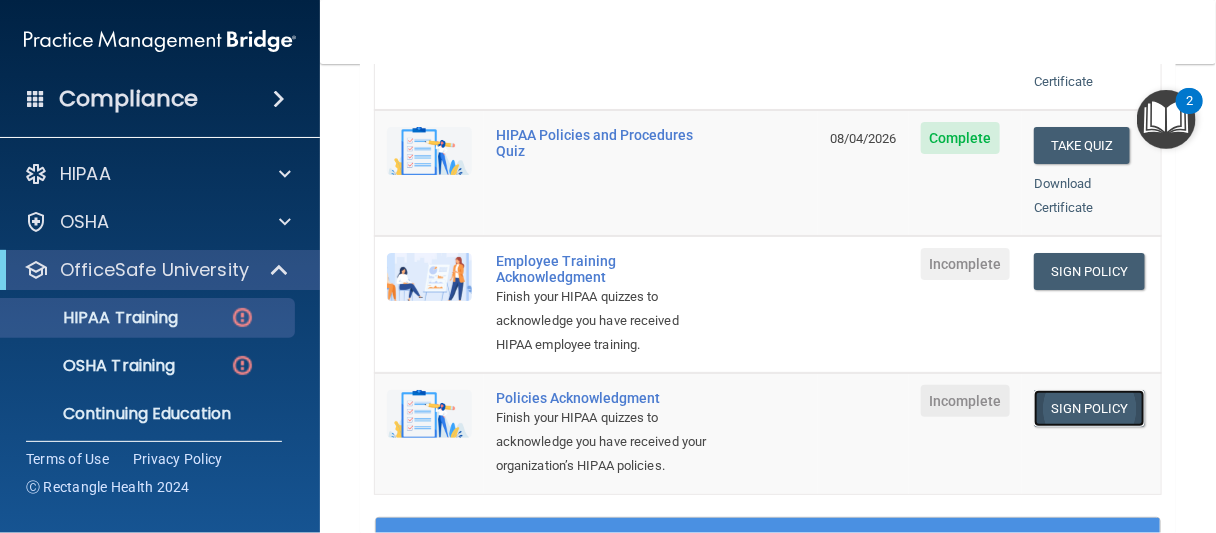 click on "Sign Policy" at bounding box center (1089, 408) 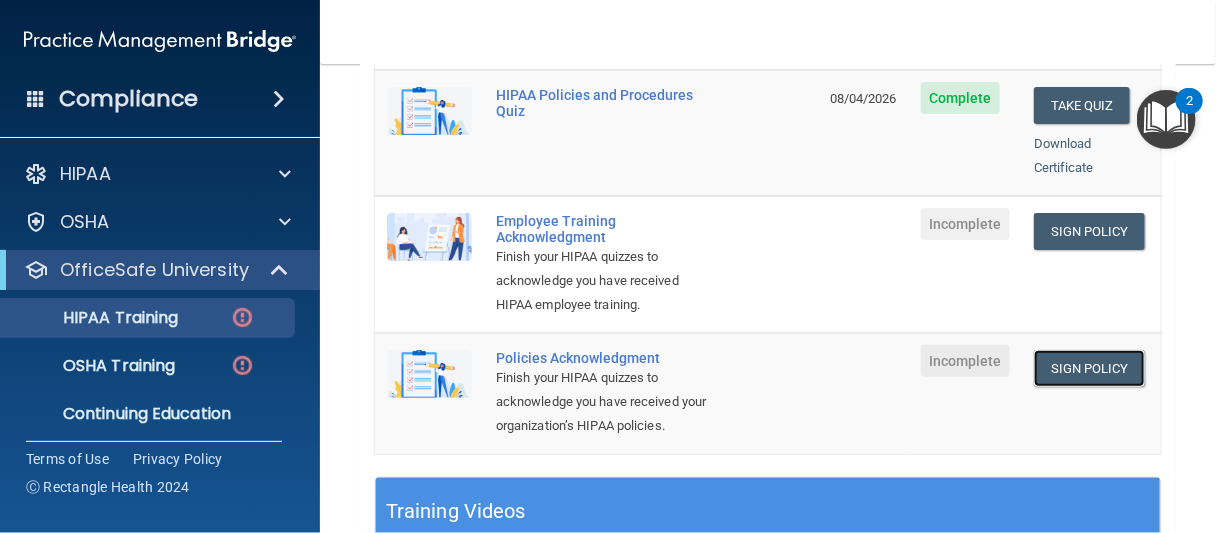 scroll, scrollTop: 594, scrollLeft: 0, axis: vertical 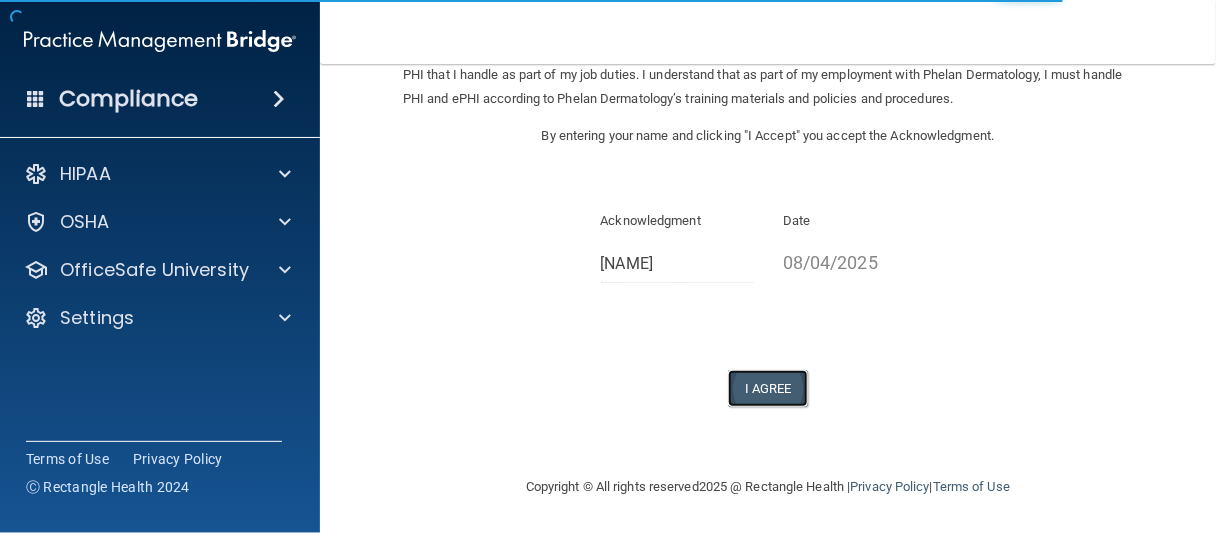 click on "I Agree" at bounding box center (768, 388) 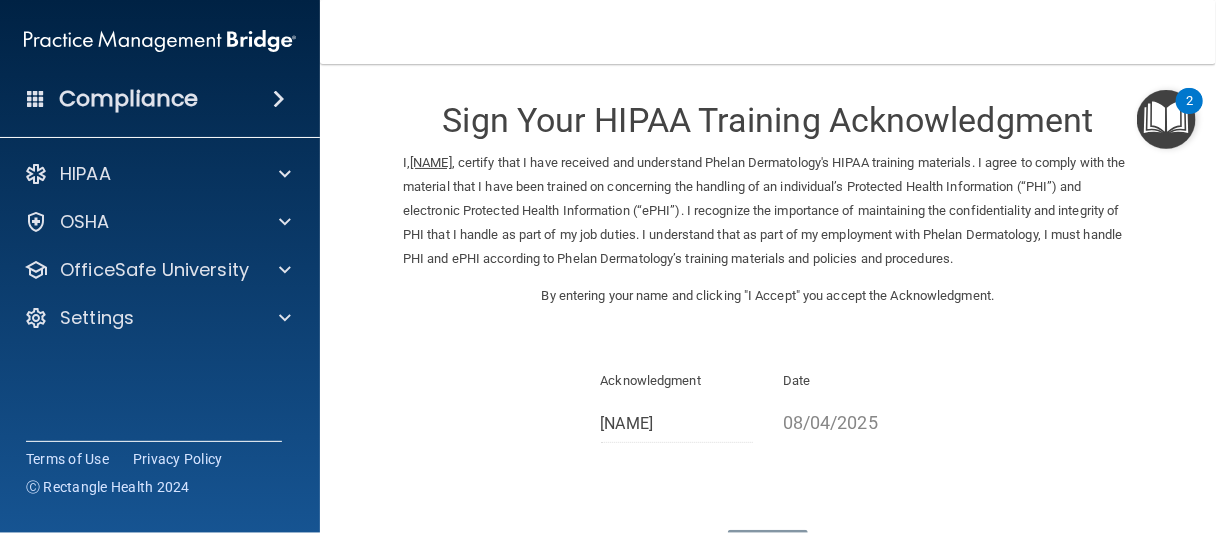 scroll, scrollTop: 0, scrollLeft: 0, axis: both 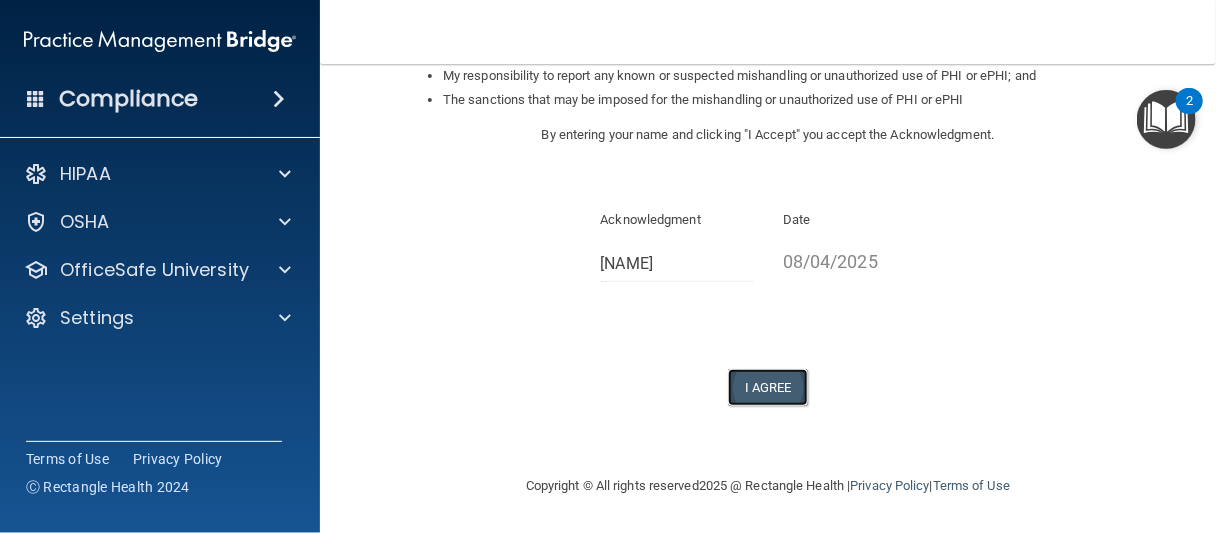 click on "I Agree" at bounding box center [768, 387] 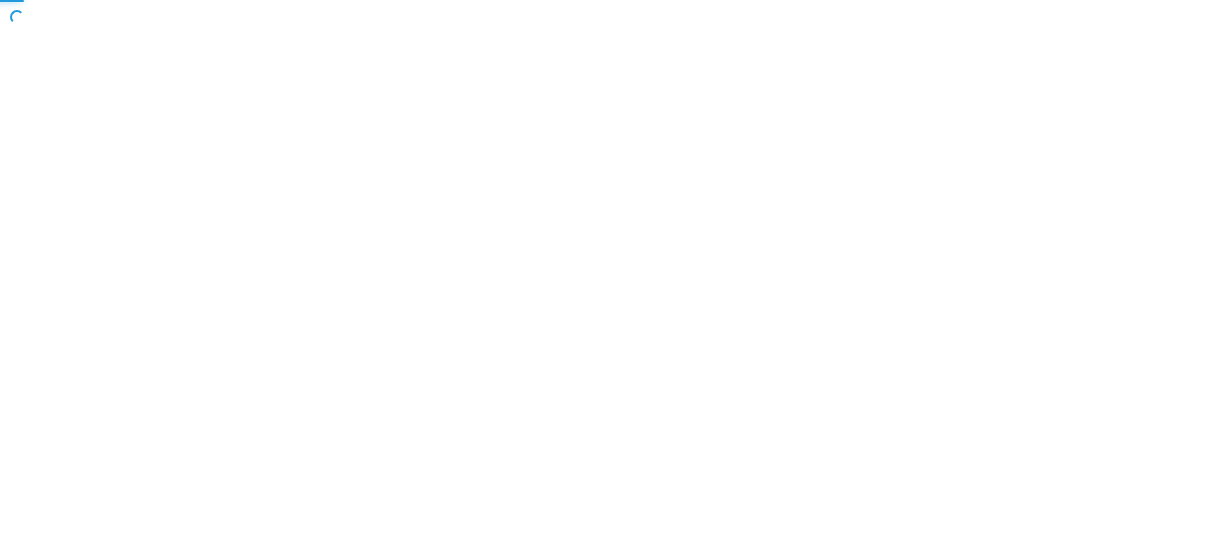 scroll, scrollTop: 0, scrollLeft: 0, axis: both 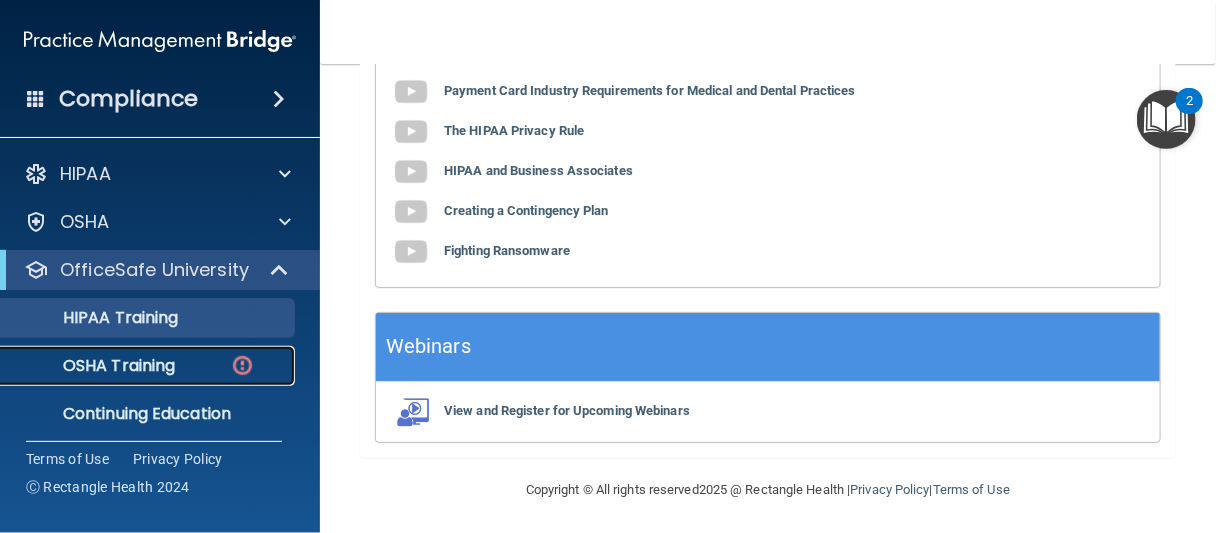 click on "OSHA Training" at bounding box center [137, 366] 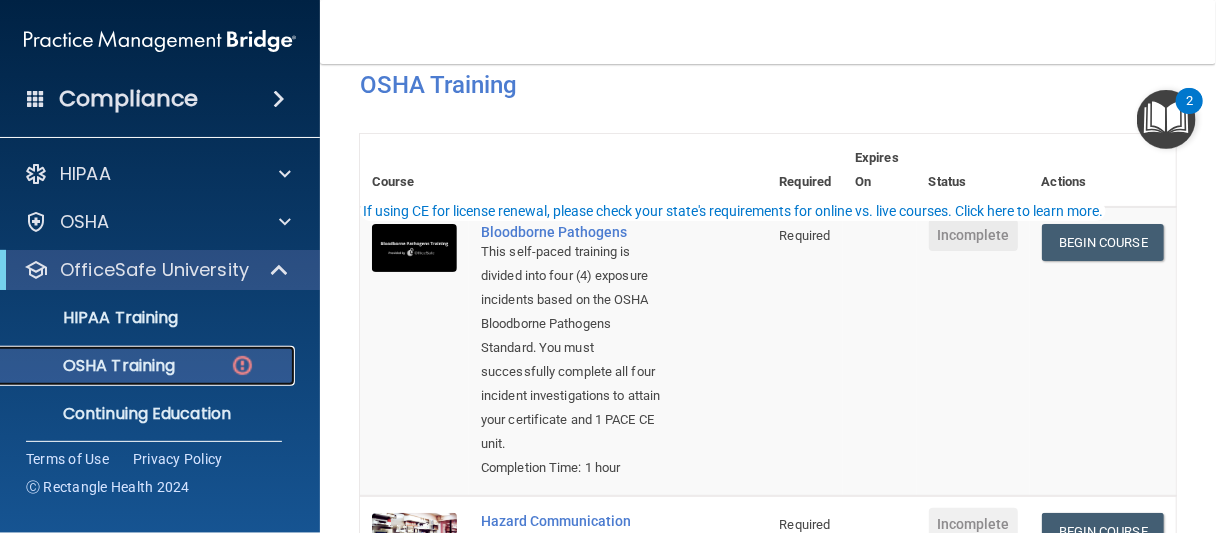 scroll, scrollTop: 100, scrollLeft: 0, axis: vertical 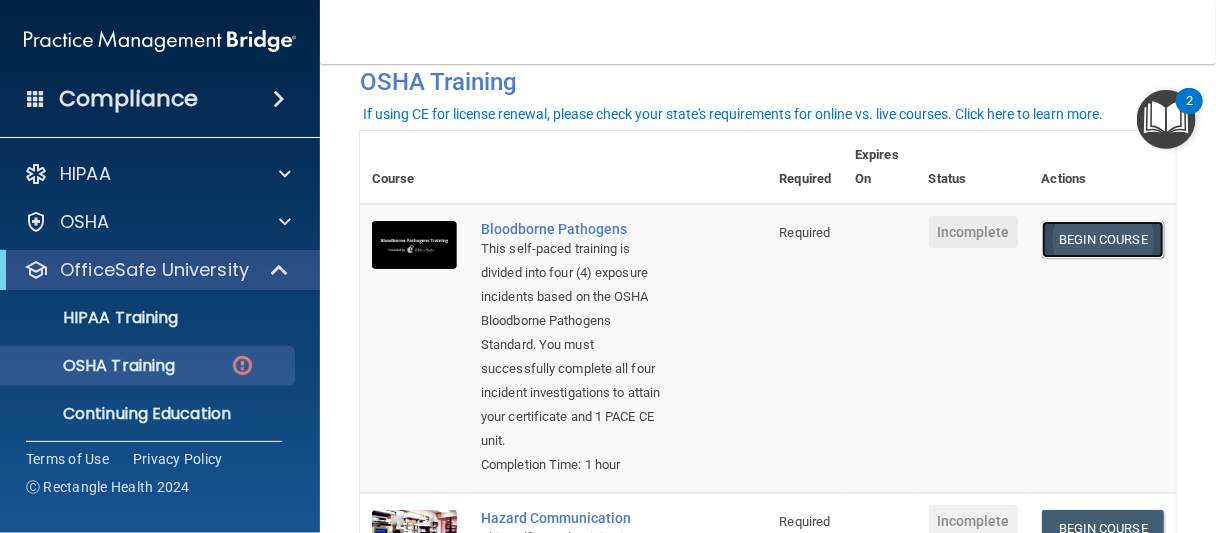 click on "Begin Course" at bounding box center (1103, 239) 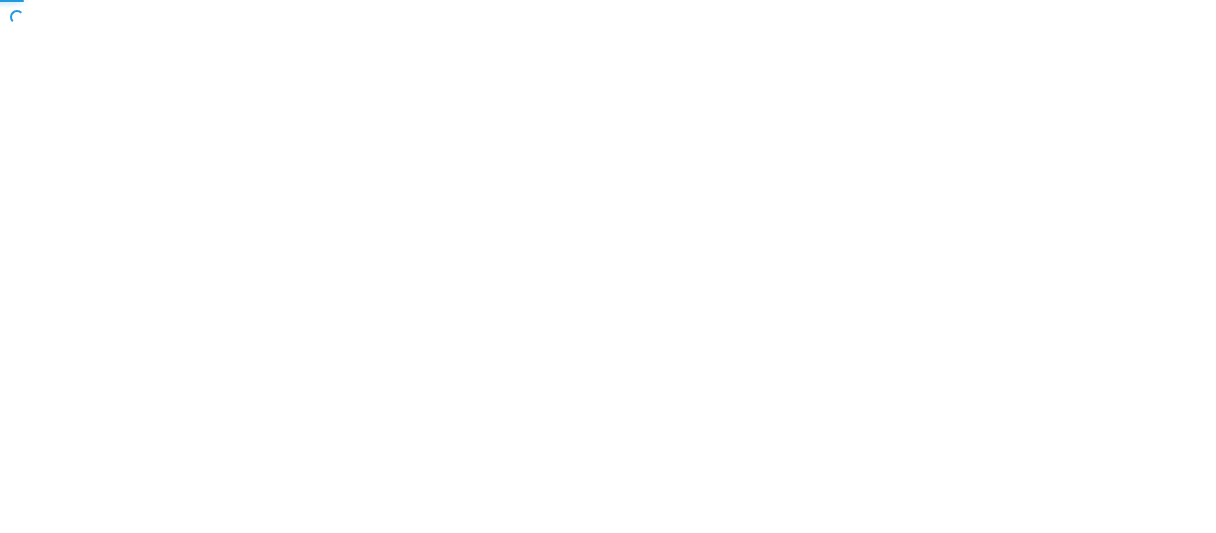 scroll, scrollTop: 0, scrollLeft: 0, axis: both 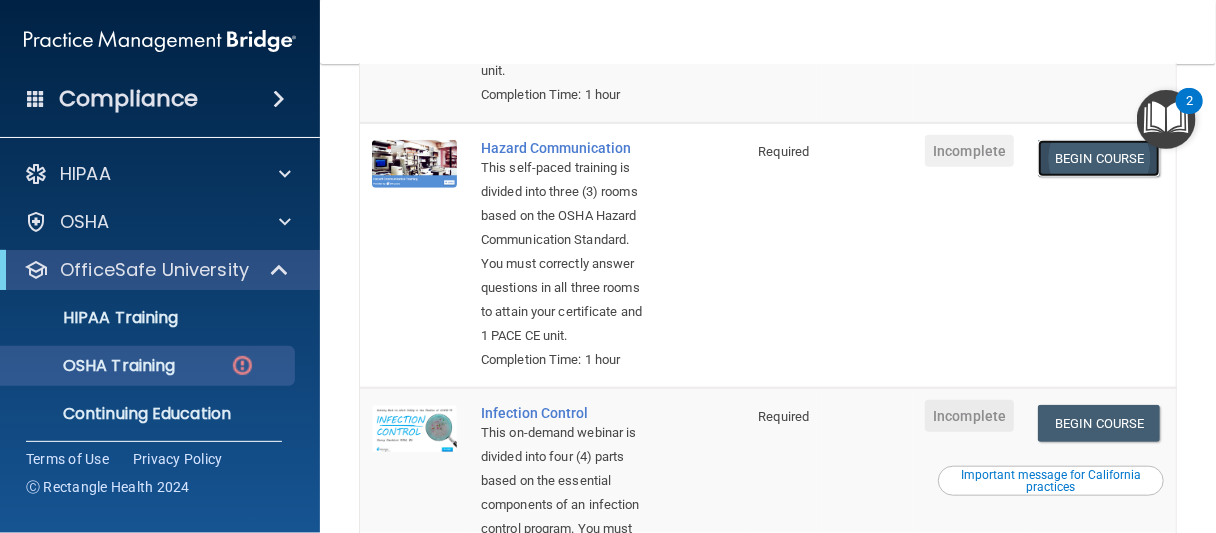 click on "Begin Course" at bounding box center [1099, 158] 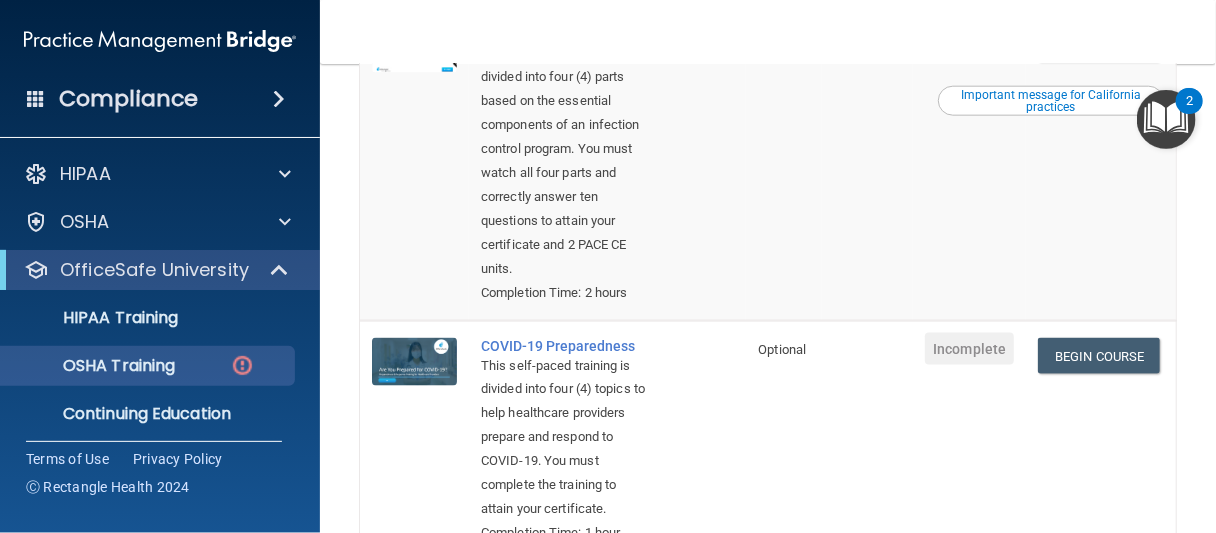 scroll, scrollTop: 893, scrollLeft: 0, axis: vertical 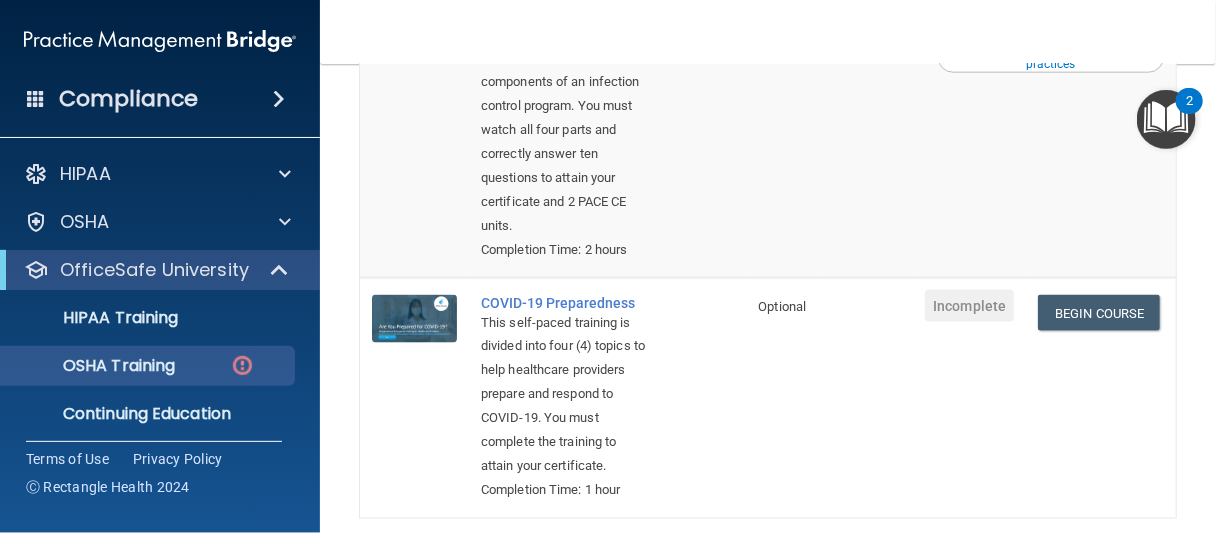 click on "Begin Course" at bounding box center [1099, 0] 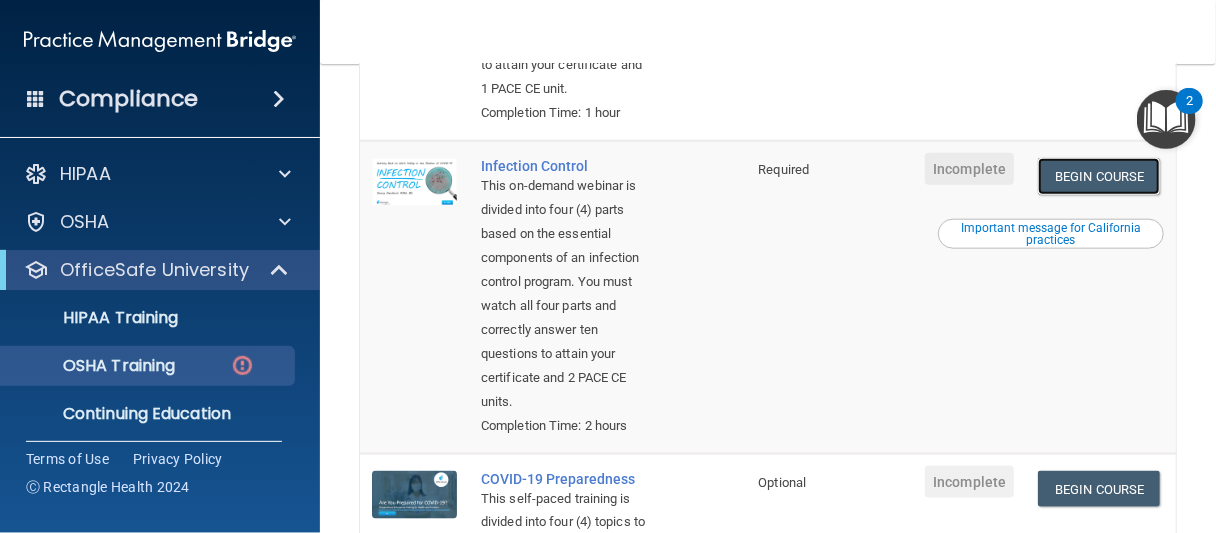 scroll, scrollTop: 593, scrollLeft: 0, axis: vertical 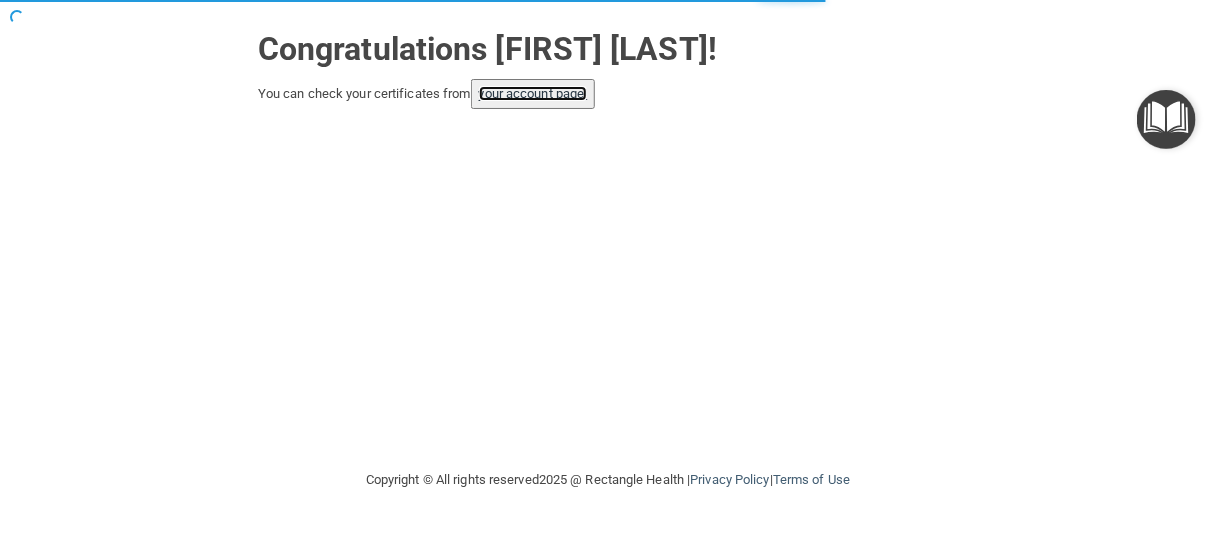 click on "your account page!" at bounding box center [533, 93] 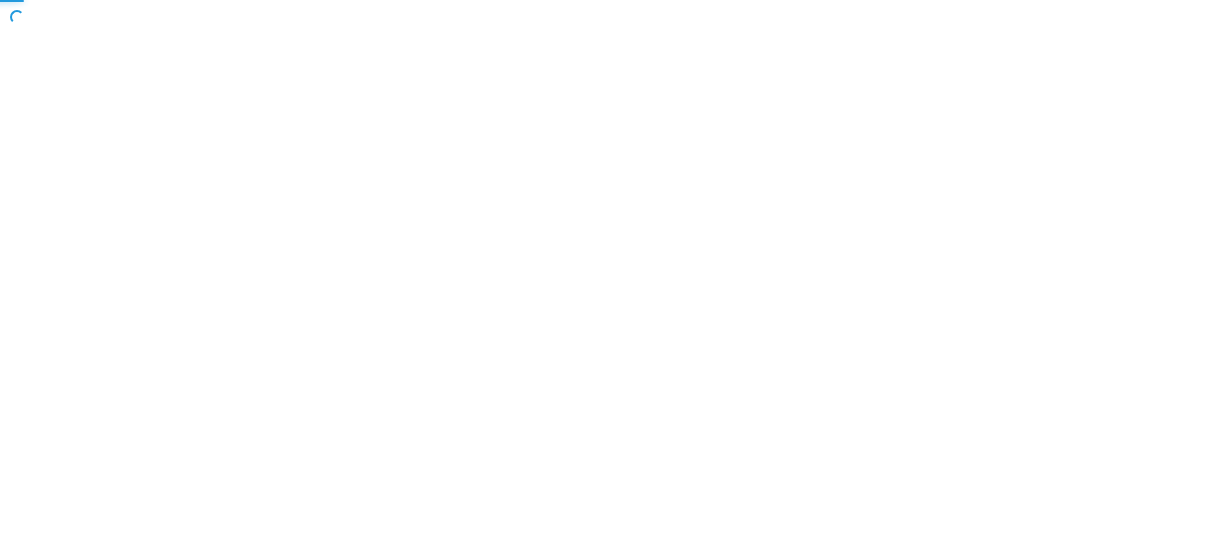 scroll, scrollTop: 0, scrollLeft: 0, axis: both 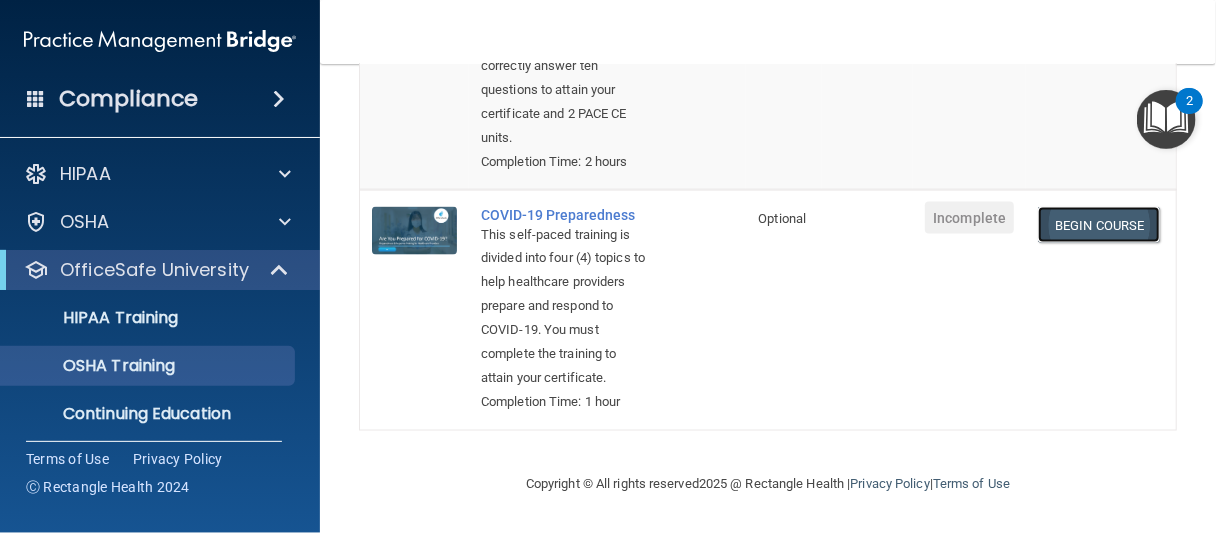 click on "Begin Course" at bounding box center [1099, 225] 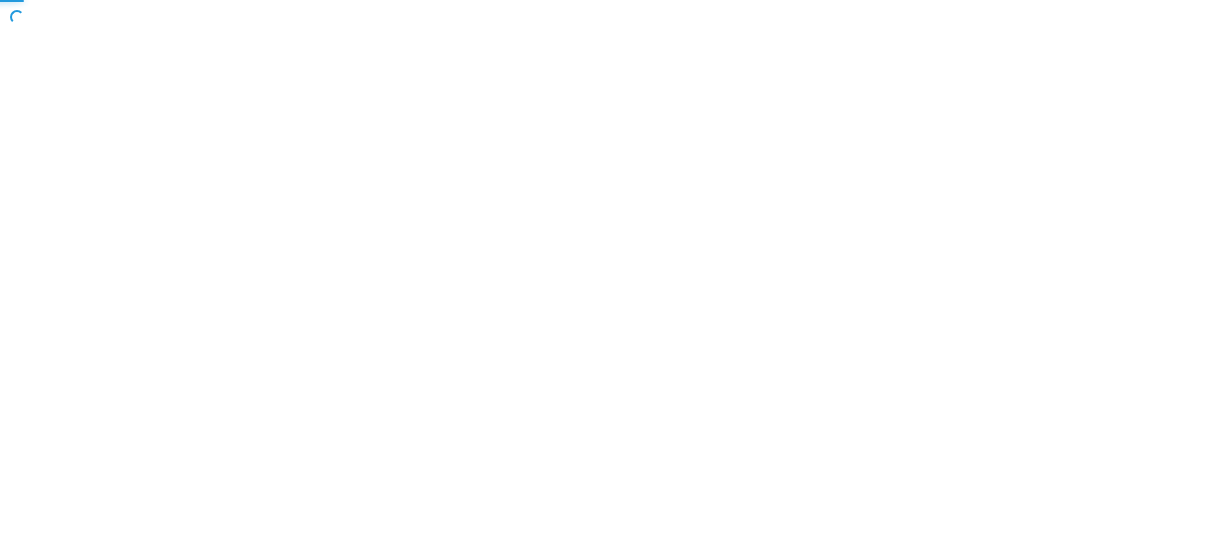 scroll, scrollTop: 0, scrollLeft: 0, axis: both 